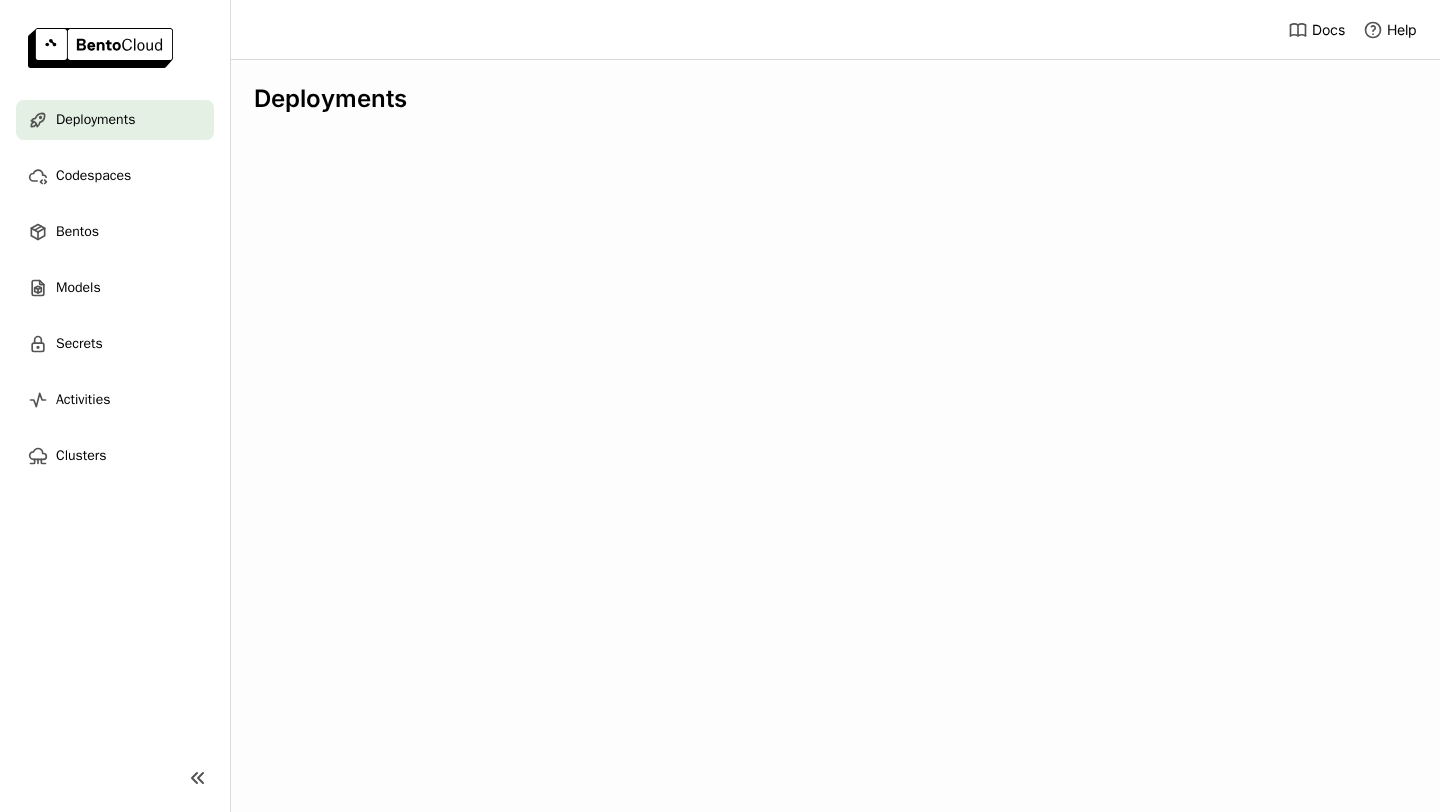 scroll, scrollTop: 0, scrollLeft: 0, axis: both 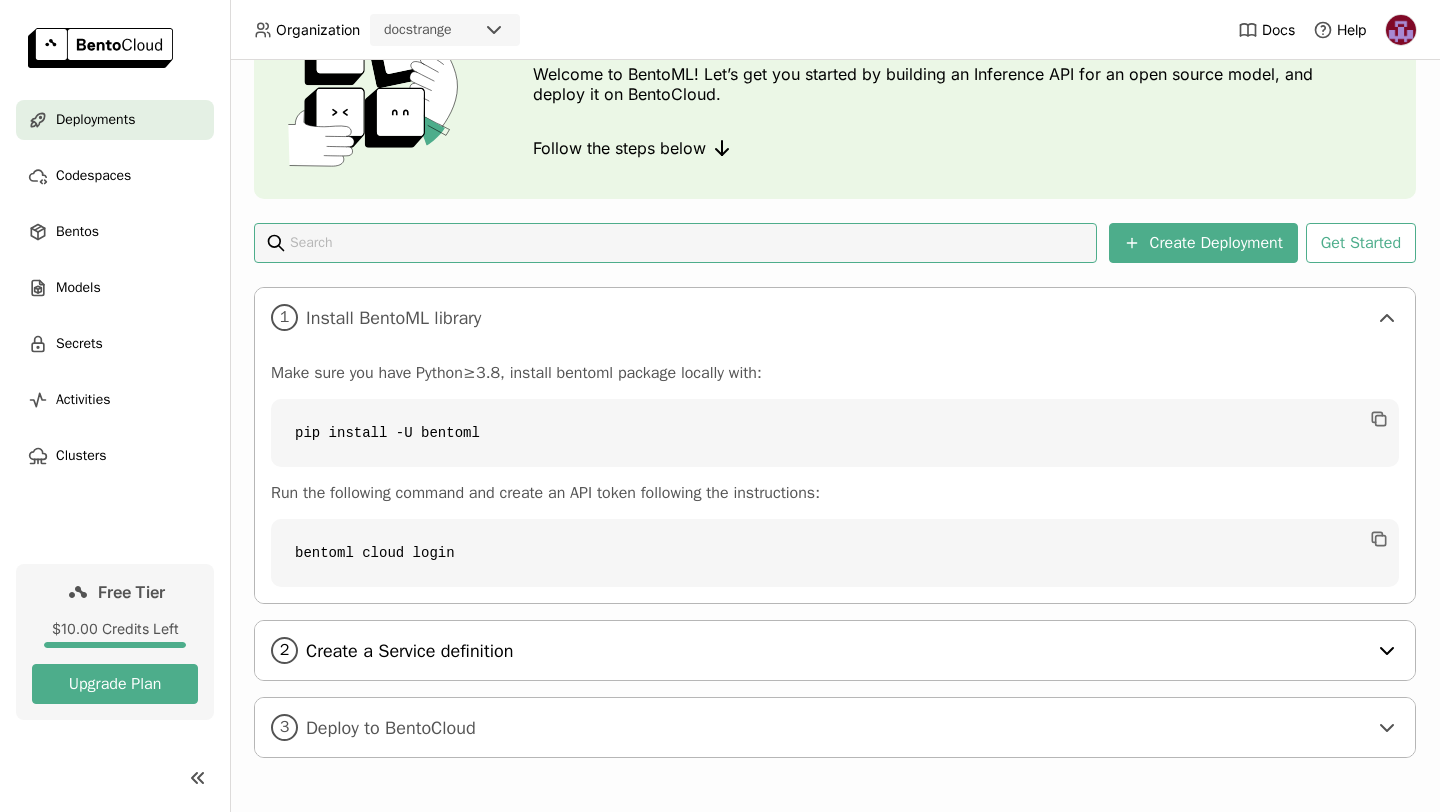 click on "2 Create a Service definition" at bounding box center [835, 650] 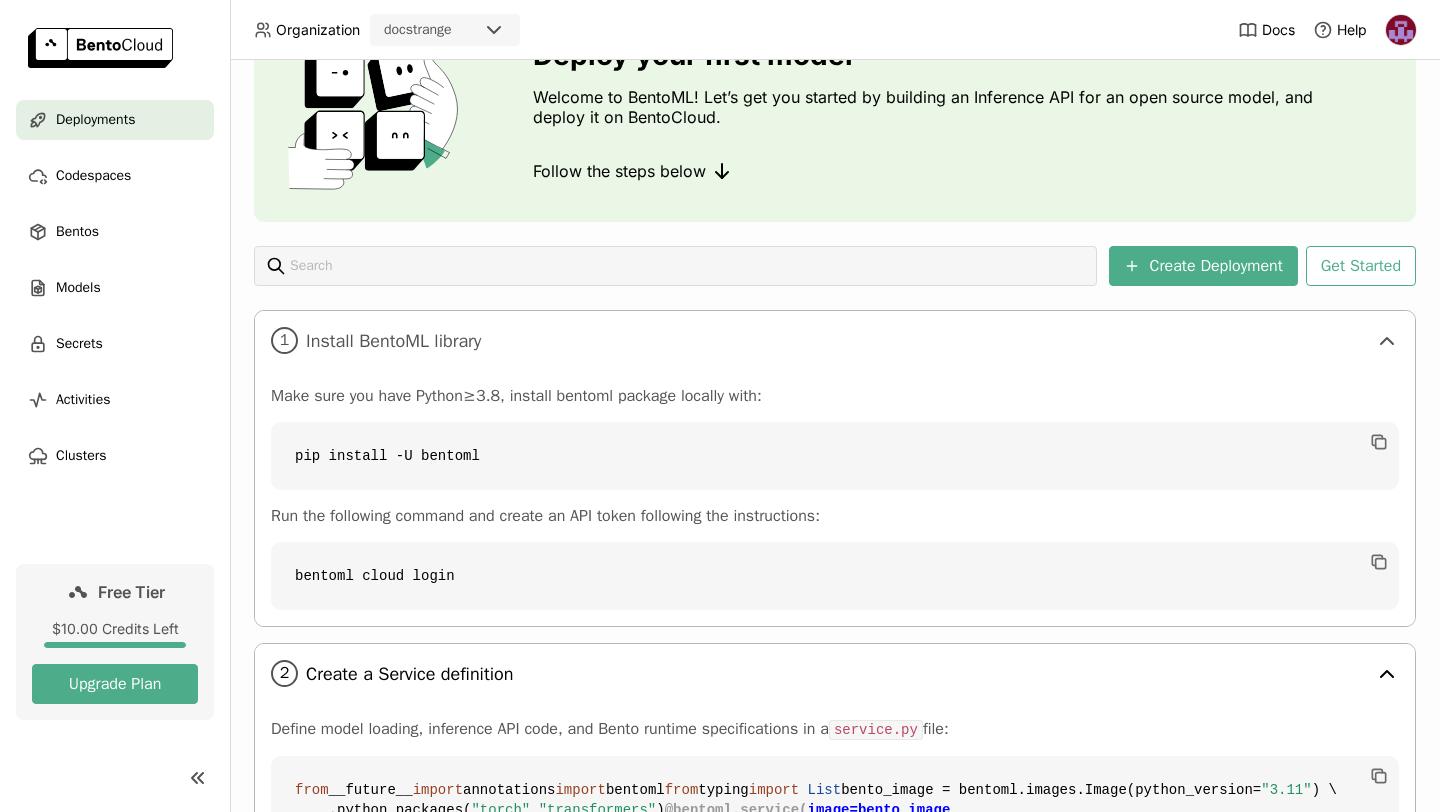 scroll, scrollTop: 15, scrollLeft: 0, axis: vertical 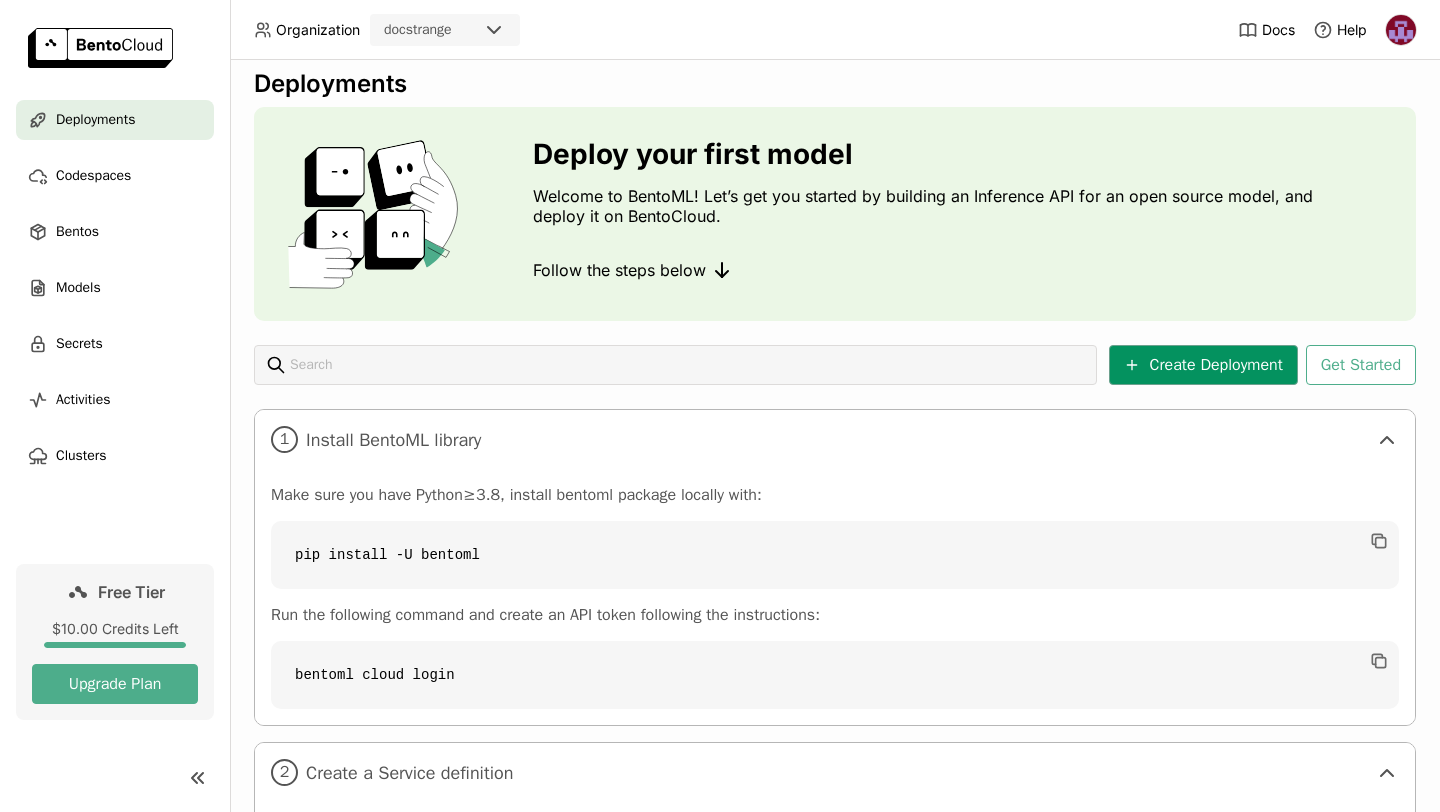 click on "Create Deployment" at bounding box center (1203, 365) 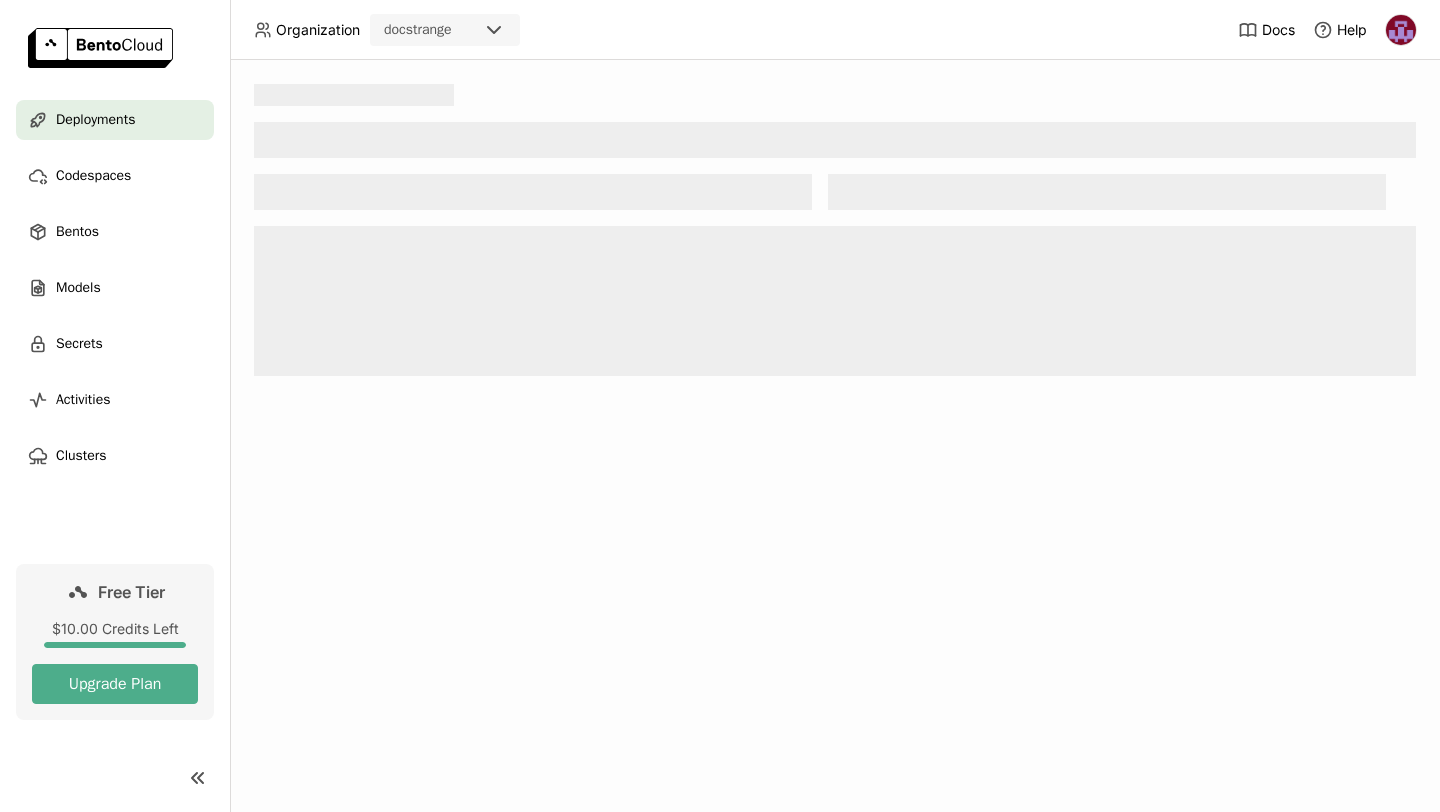 scroll, scrollTop: 0, scrollLeft: 0, axis: both 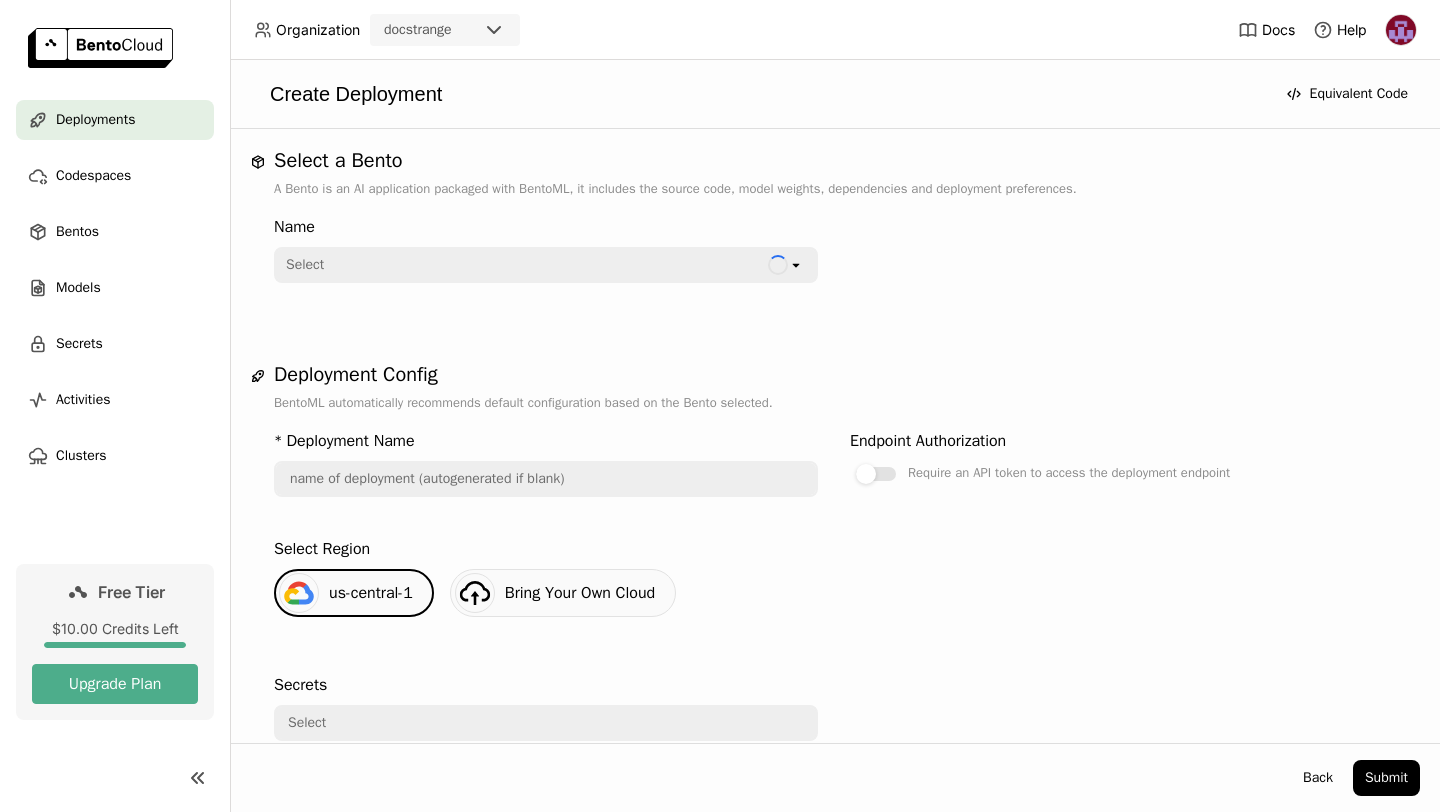 click on "Select" at bounding box center (522, 265) 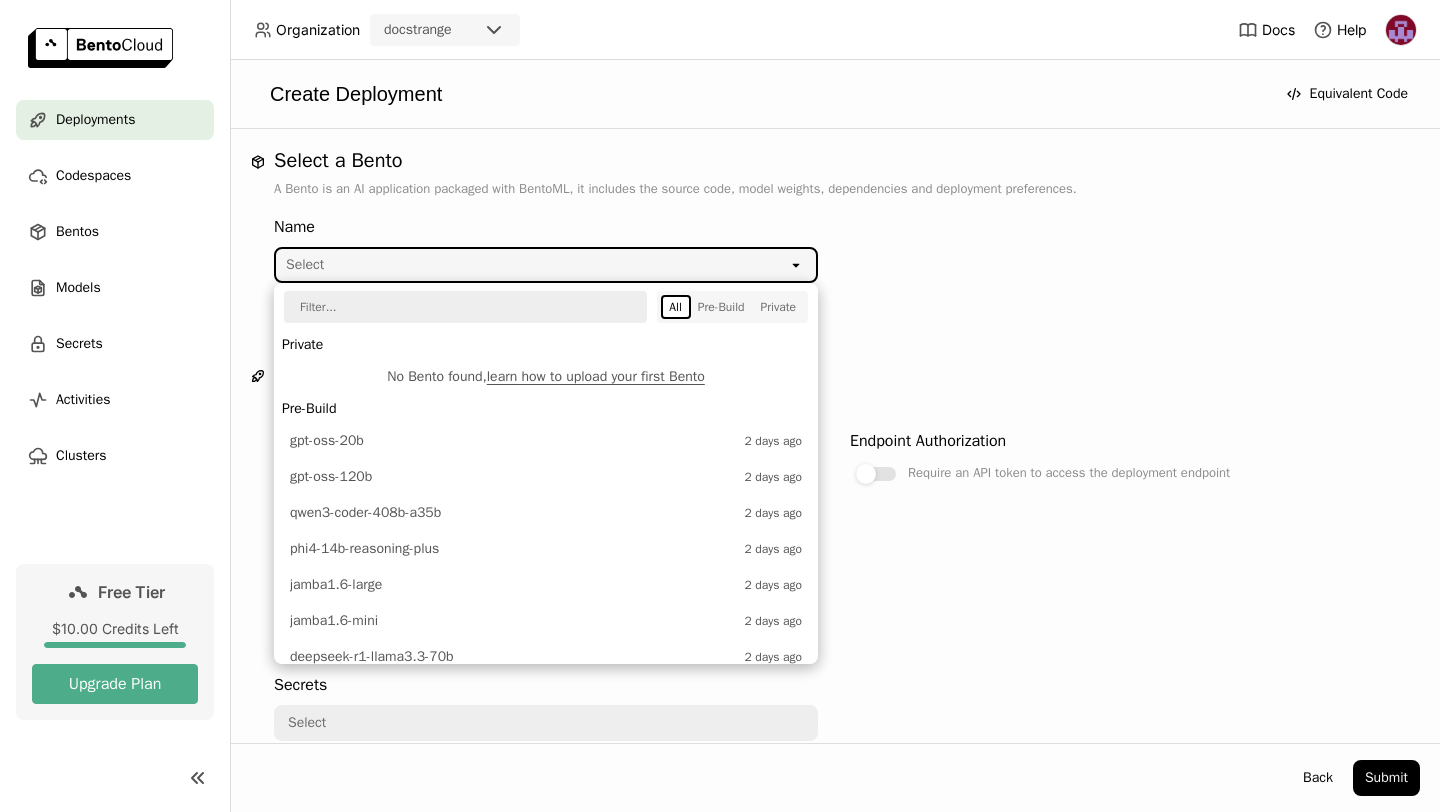 click at bounding box center [458, 307] 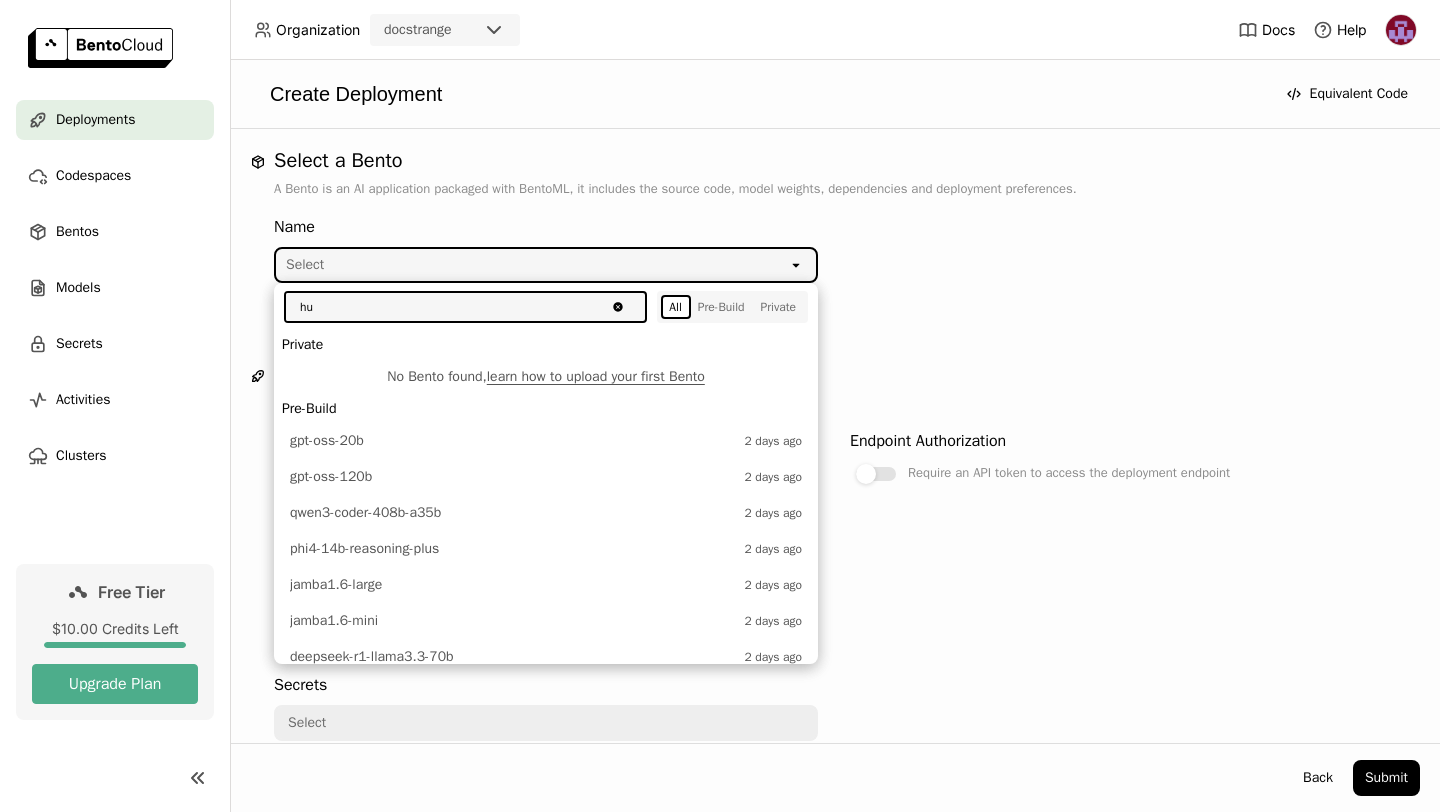type on "h" 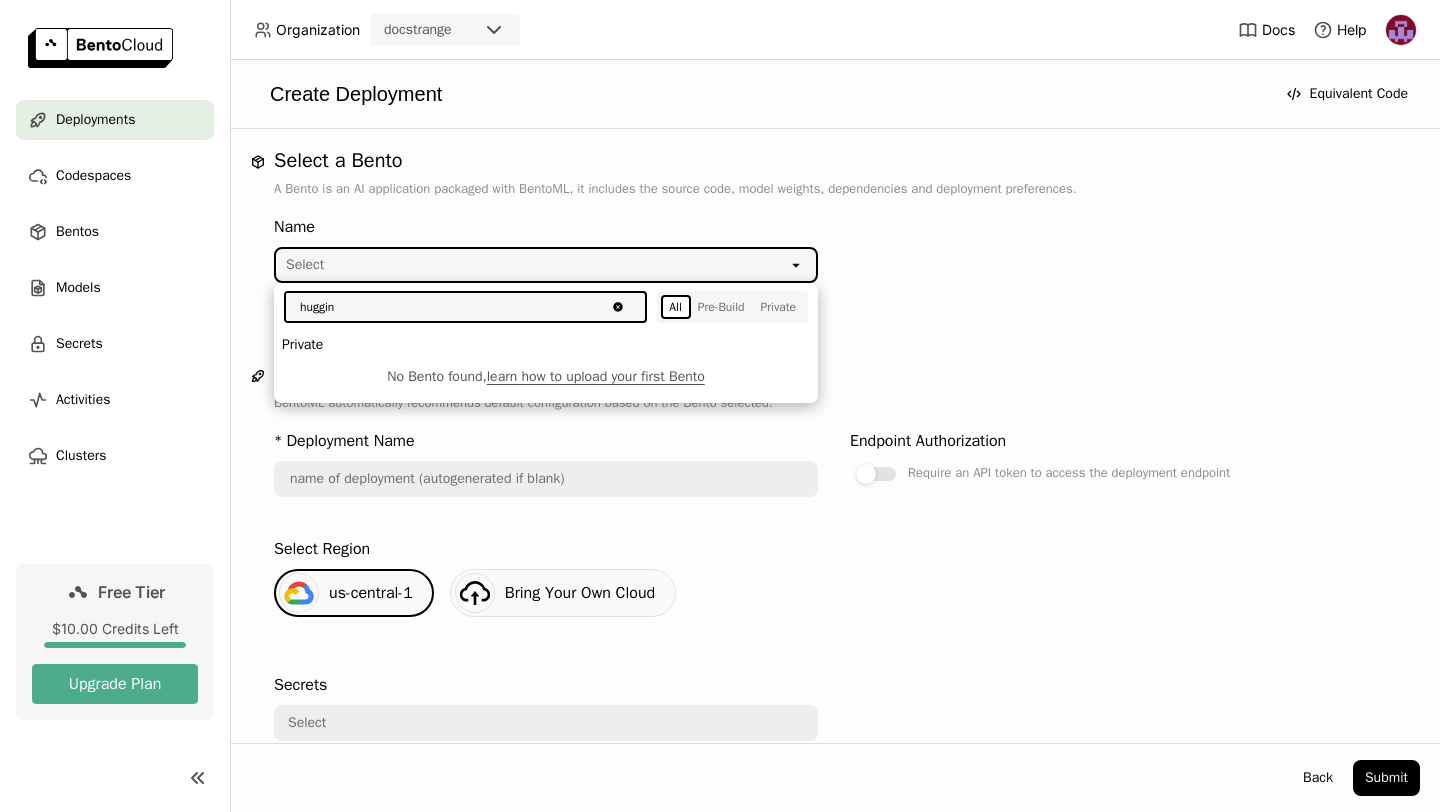 type on "hugging" 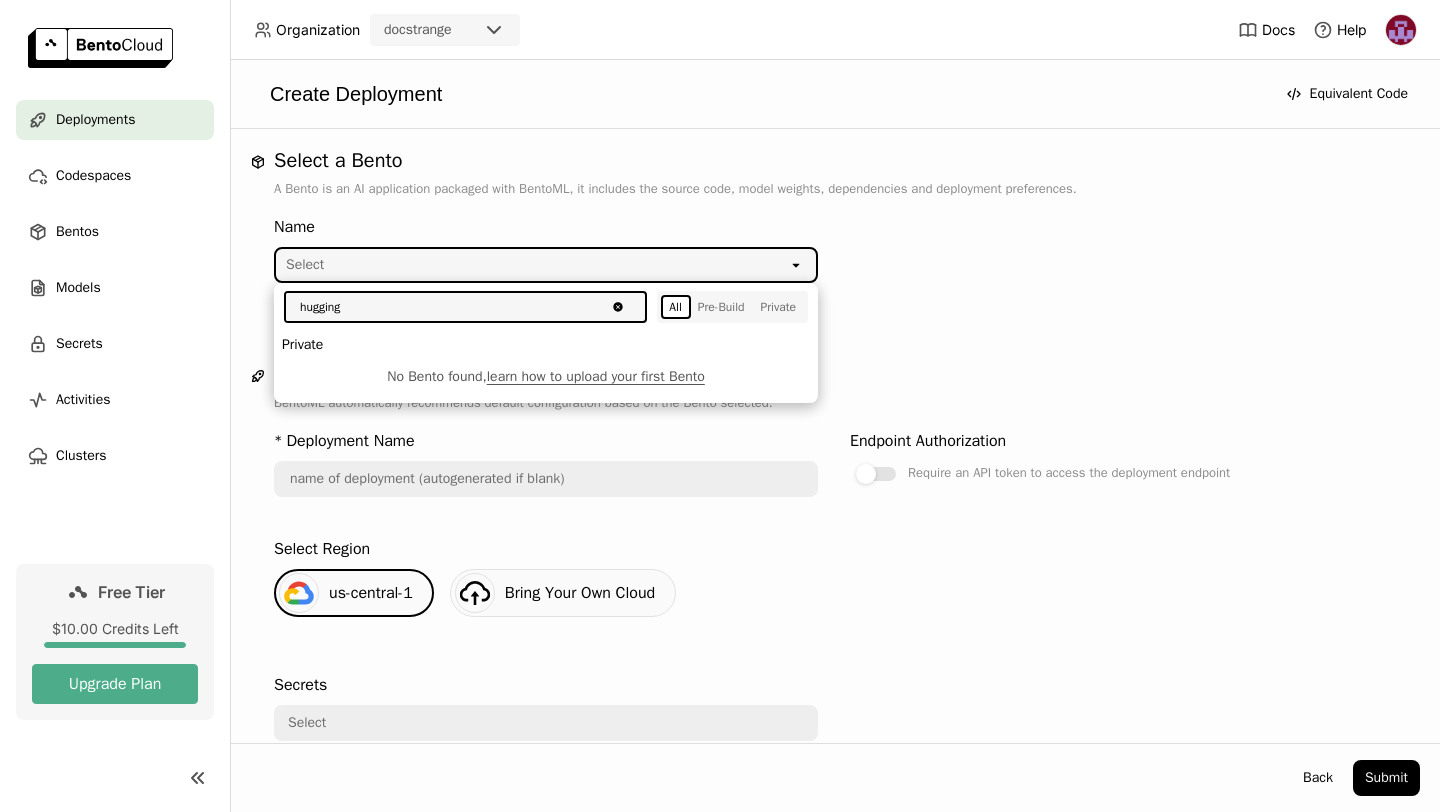 type 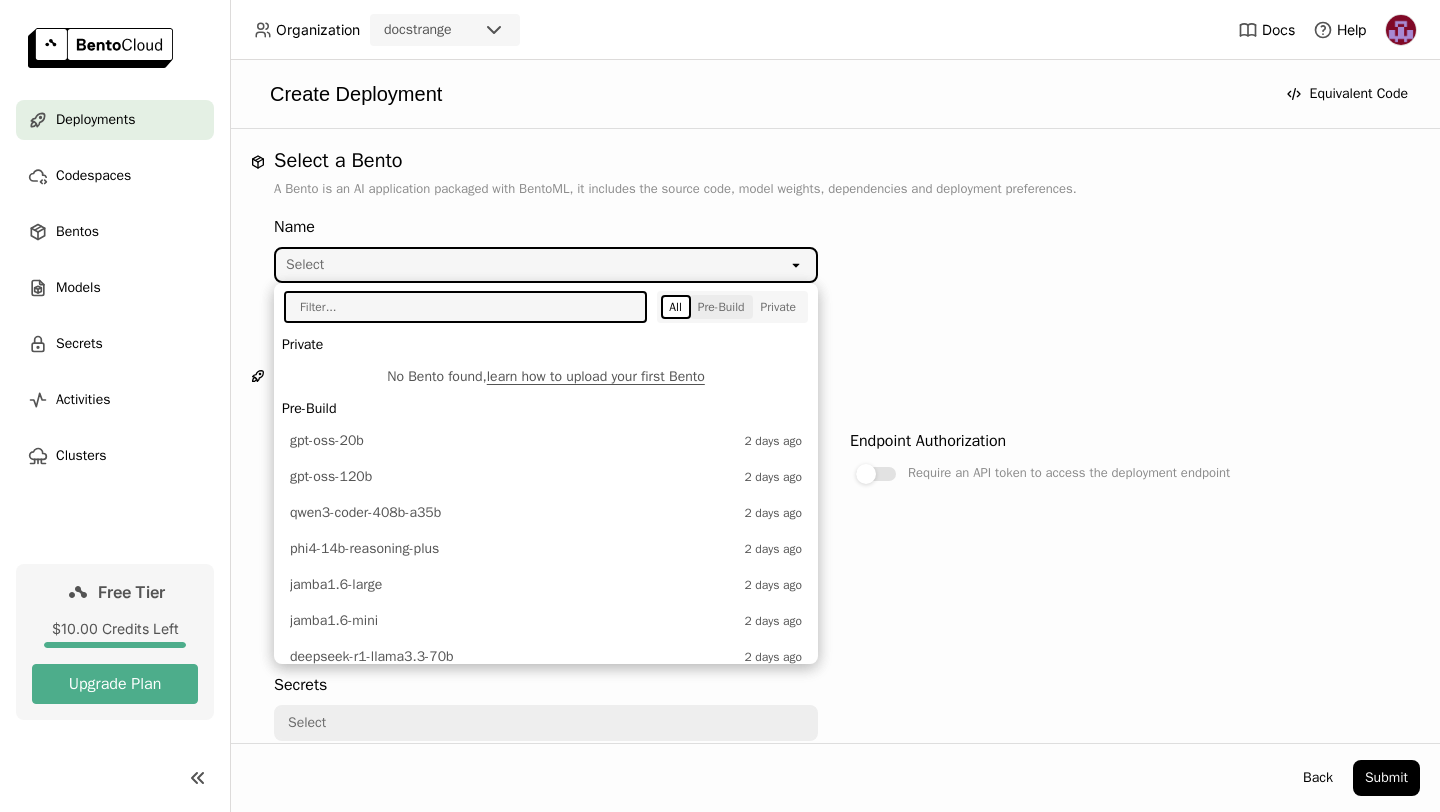 click on "Pre-Build" at bounding box center [721, 307] 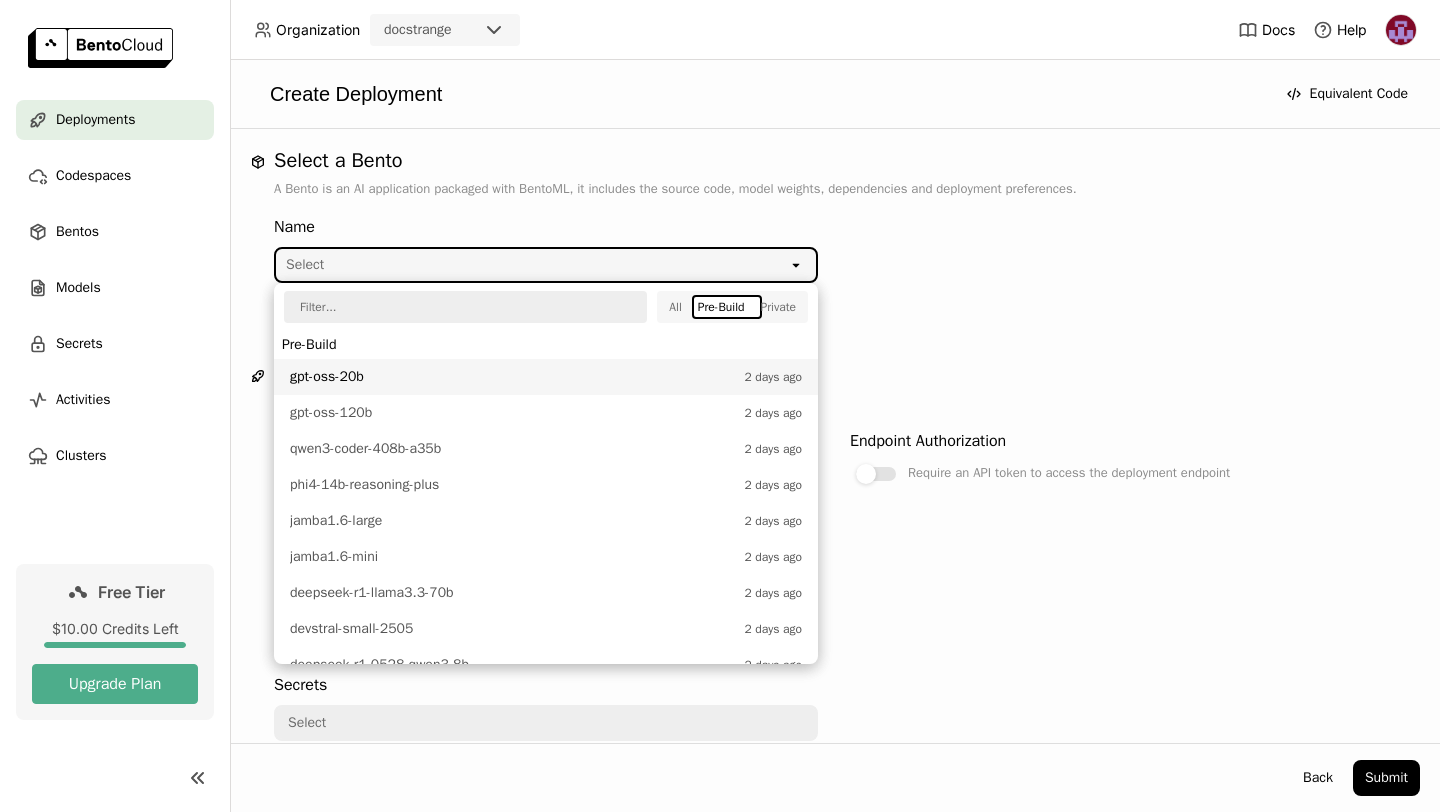 click on "All Pre-Build Private" at bounding box center [732, 307] 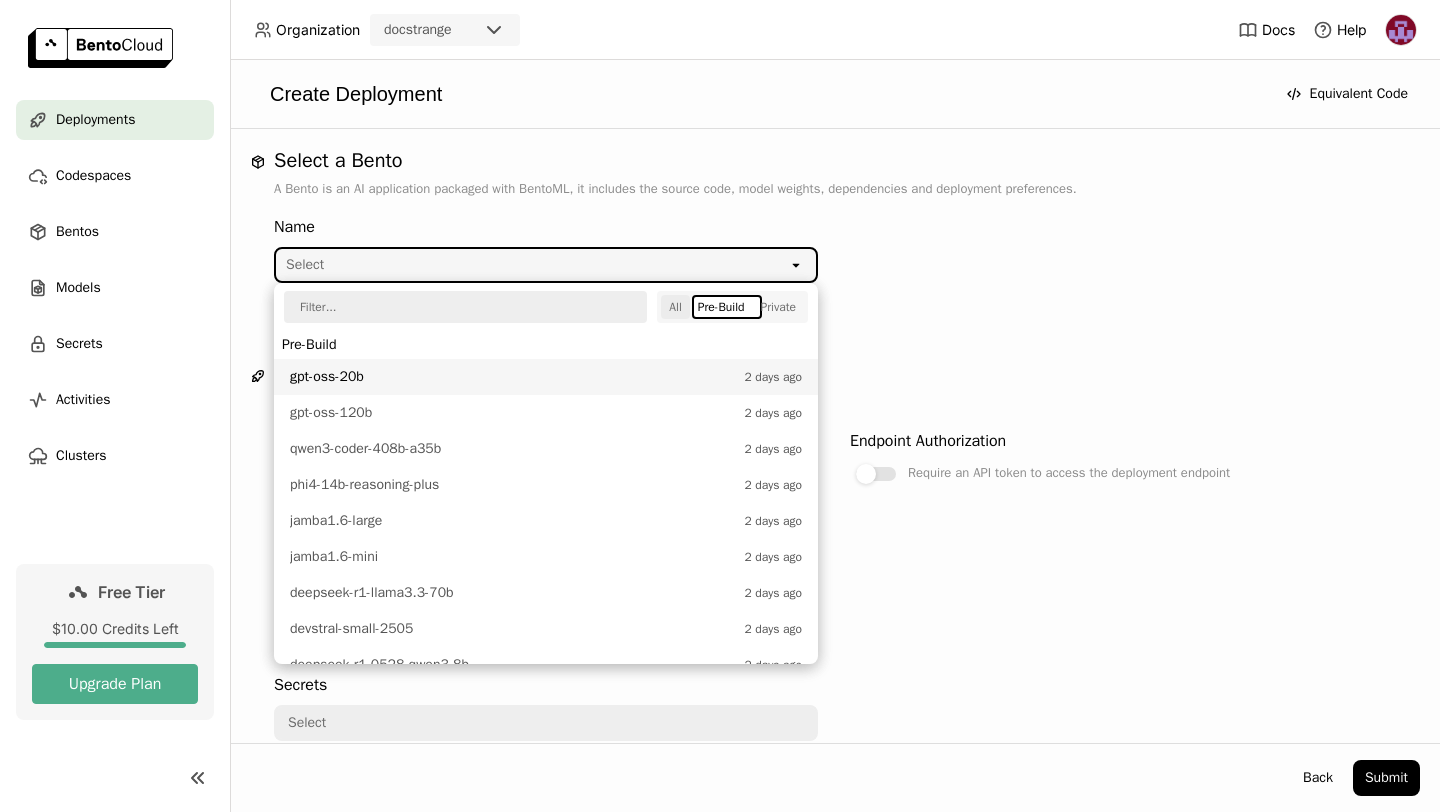 click on "All" at bounding box center [675, 307] 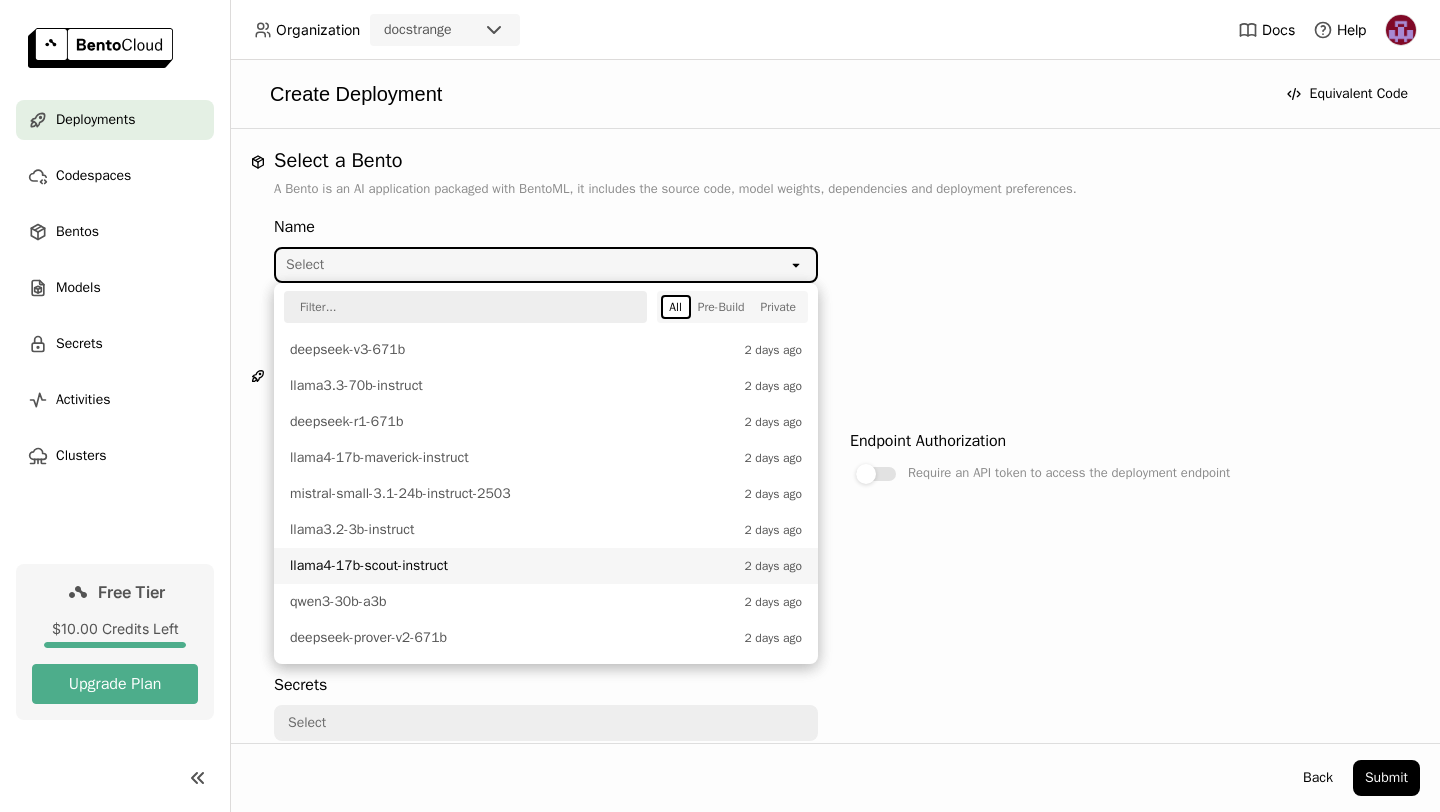 scroll, scrollTop: 0, scrollLeft: 0, axis: both 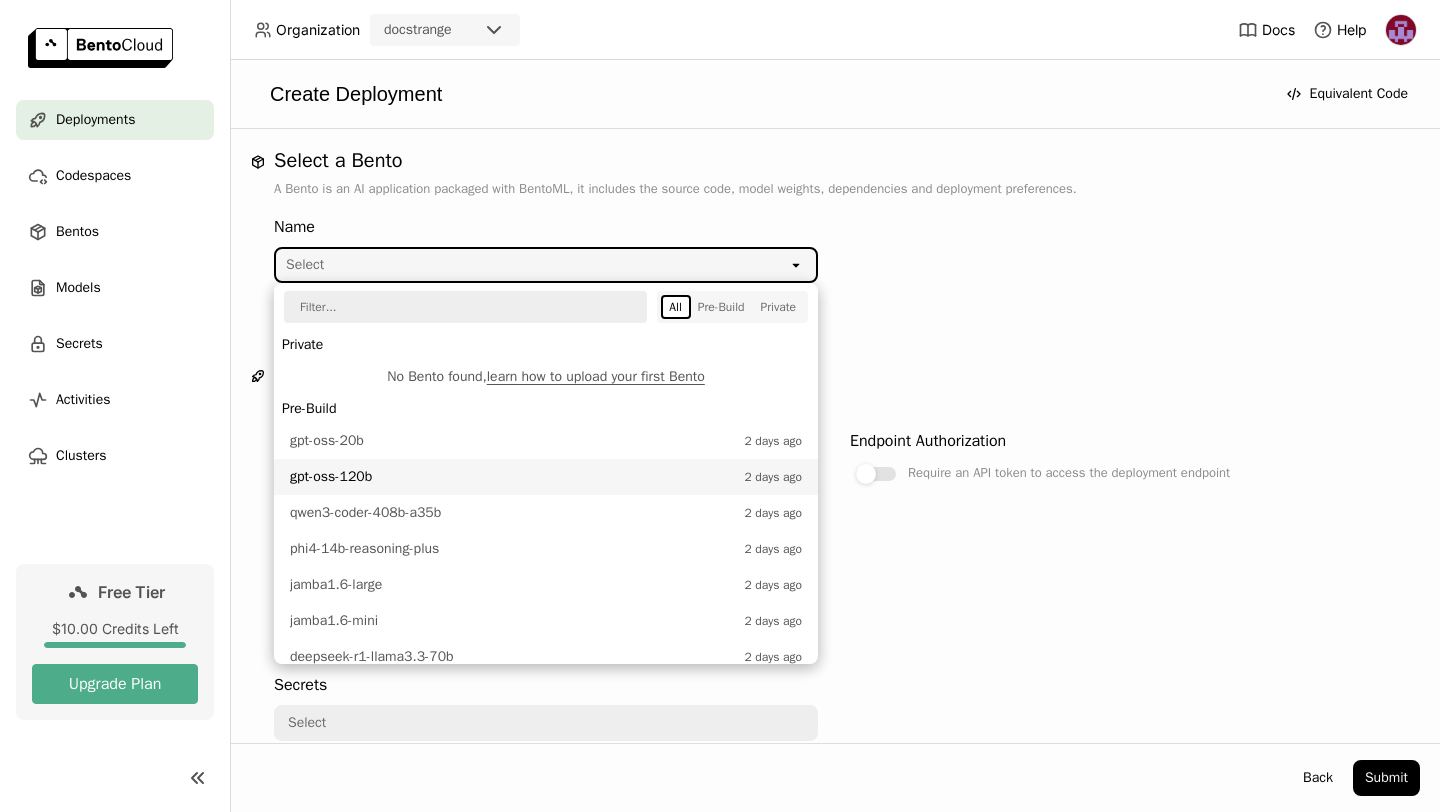 click on "Select" at bounding box center (532, 265) 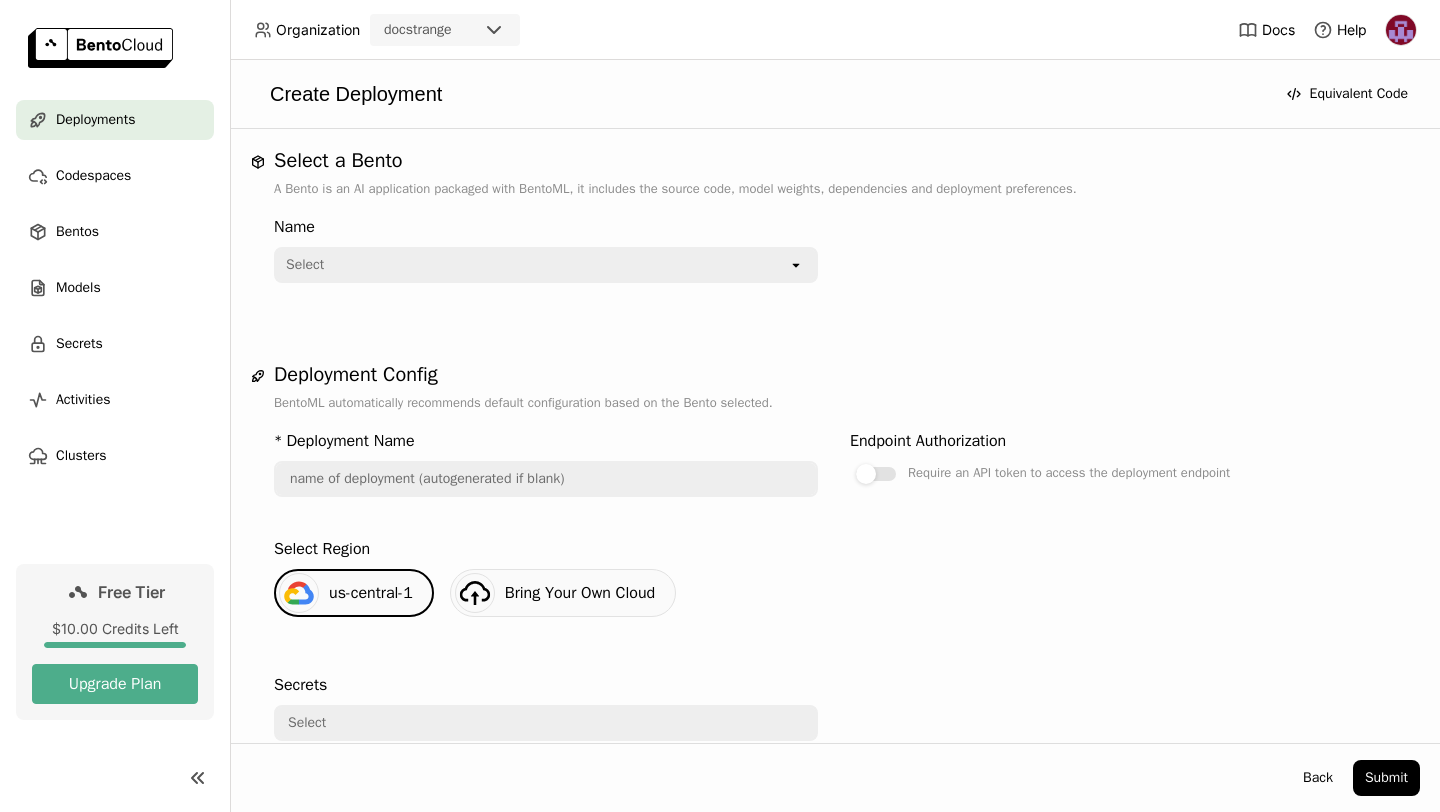 click on "Select" at bounding box center (532, 265) 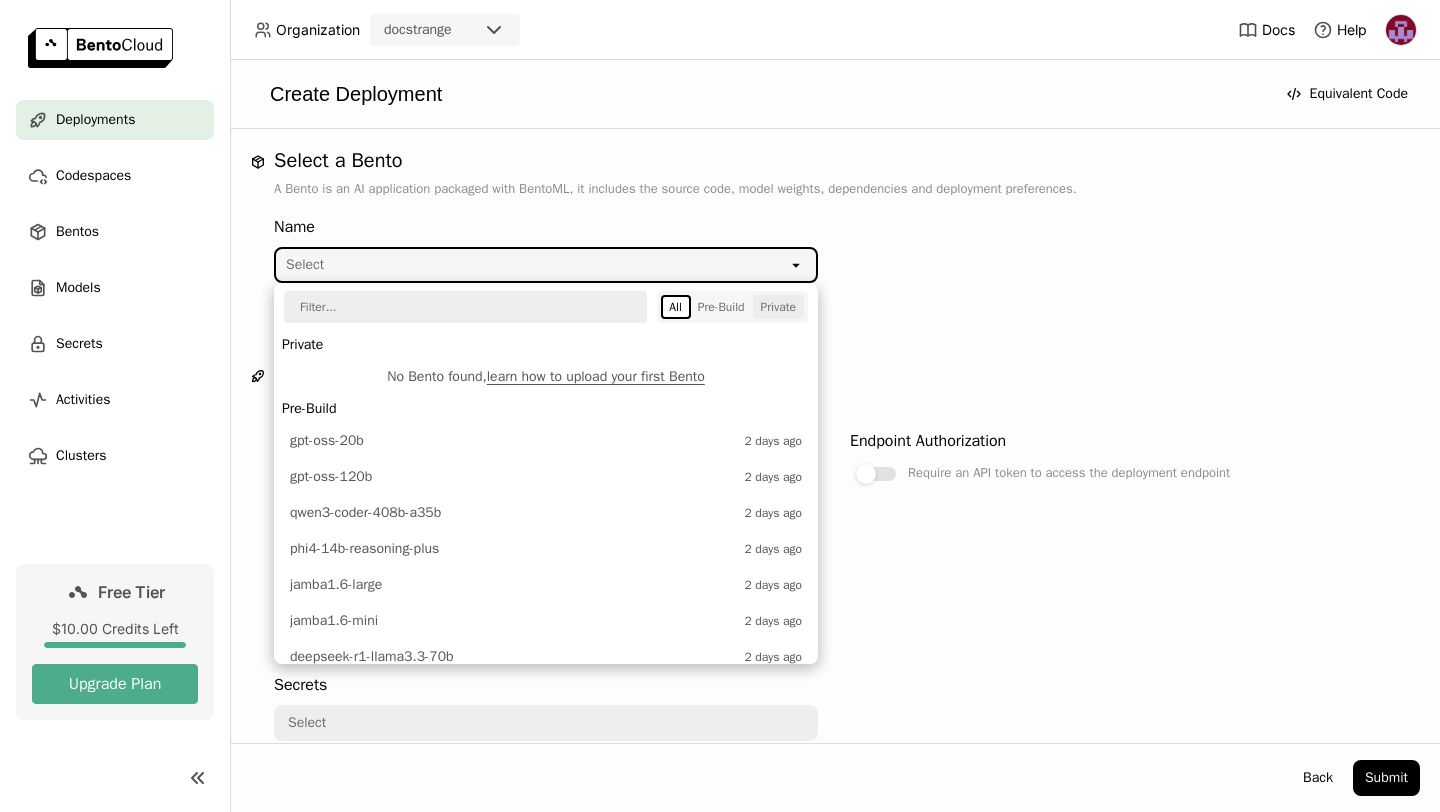 click on "Private" at bounding box center [778, 307] 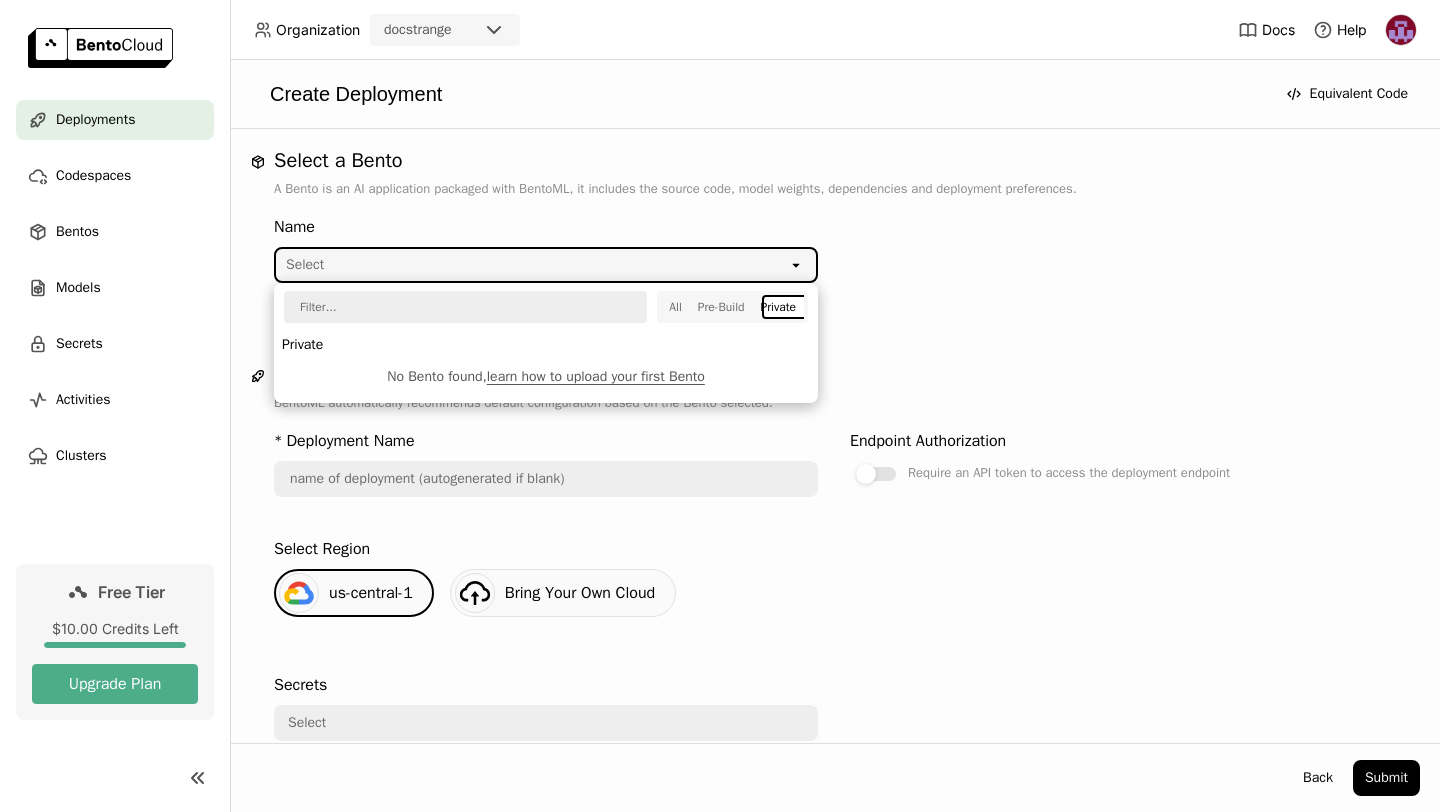 click on "Private" at bounding box center [546, 345] 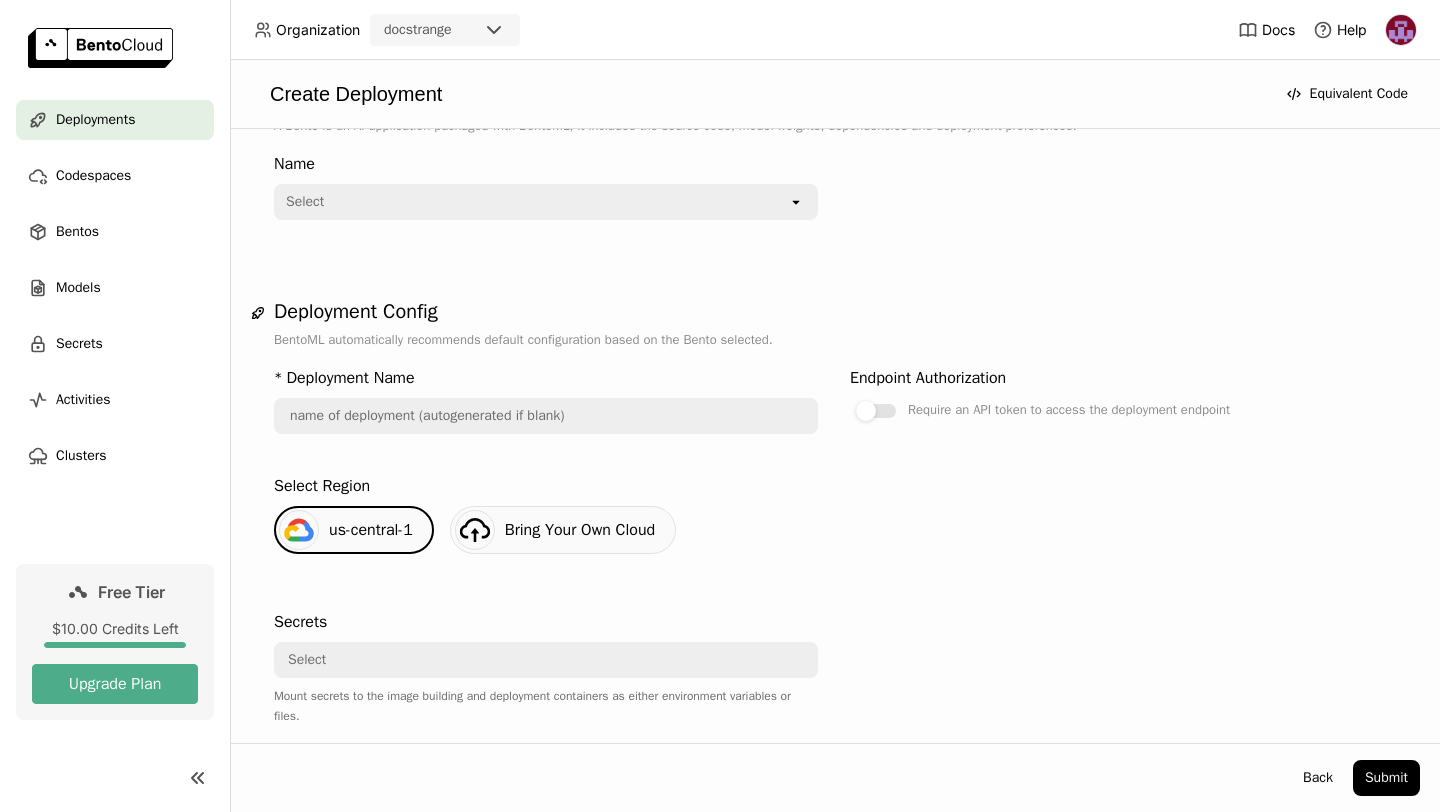 scroll, scrollTop: 68, scrollLeft: 0, axis: vertical 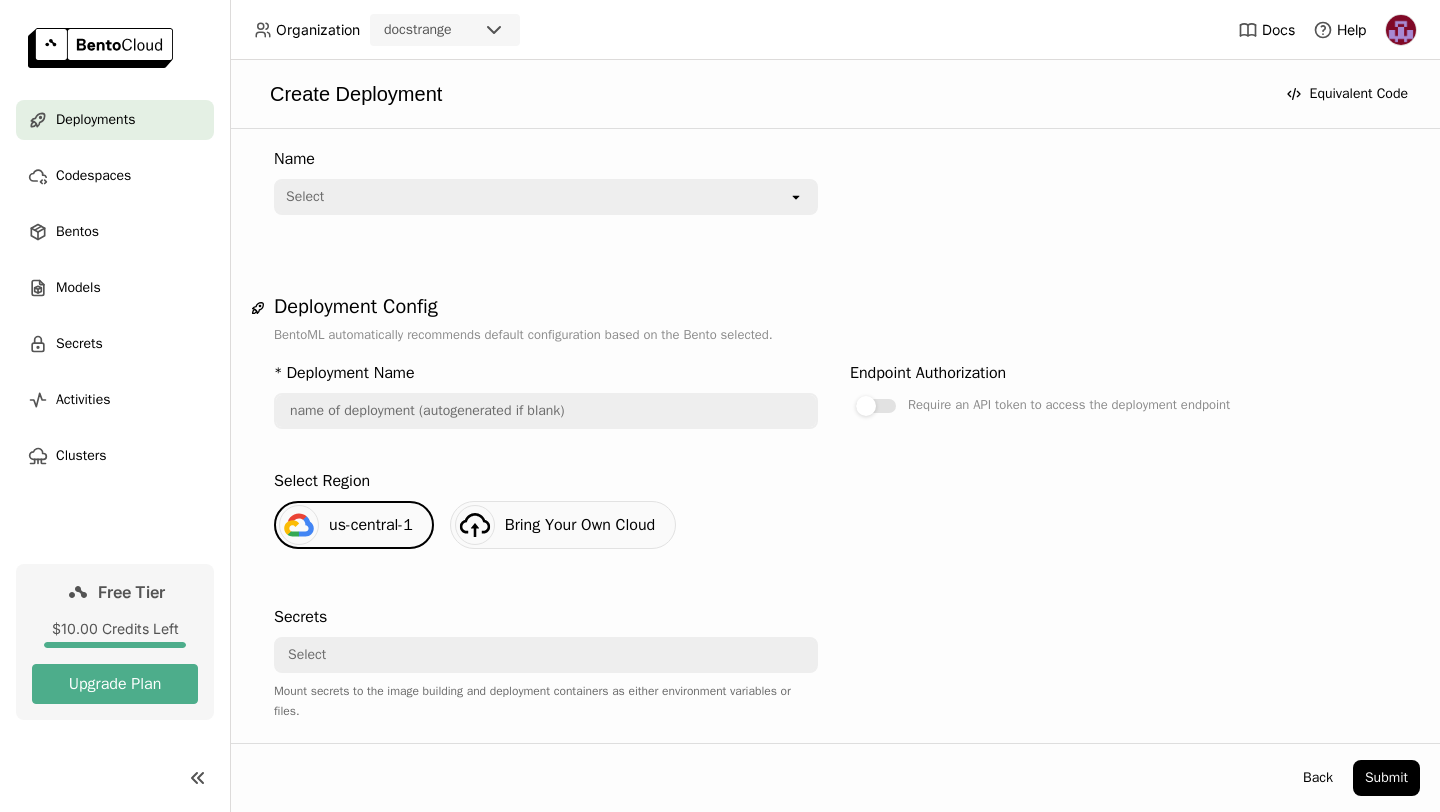 click at bounding box center [546, 411] 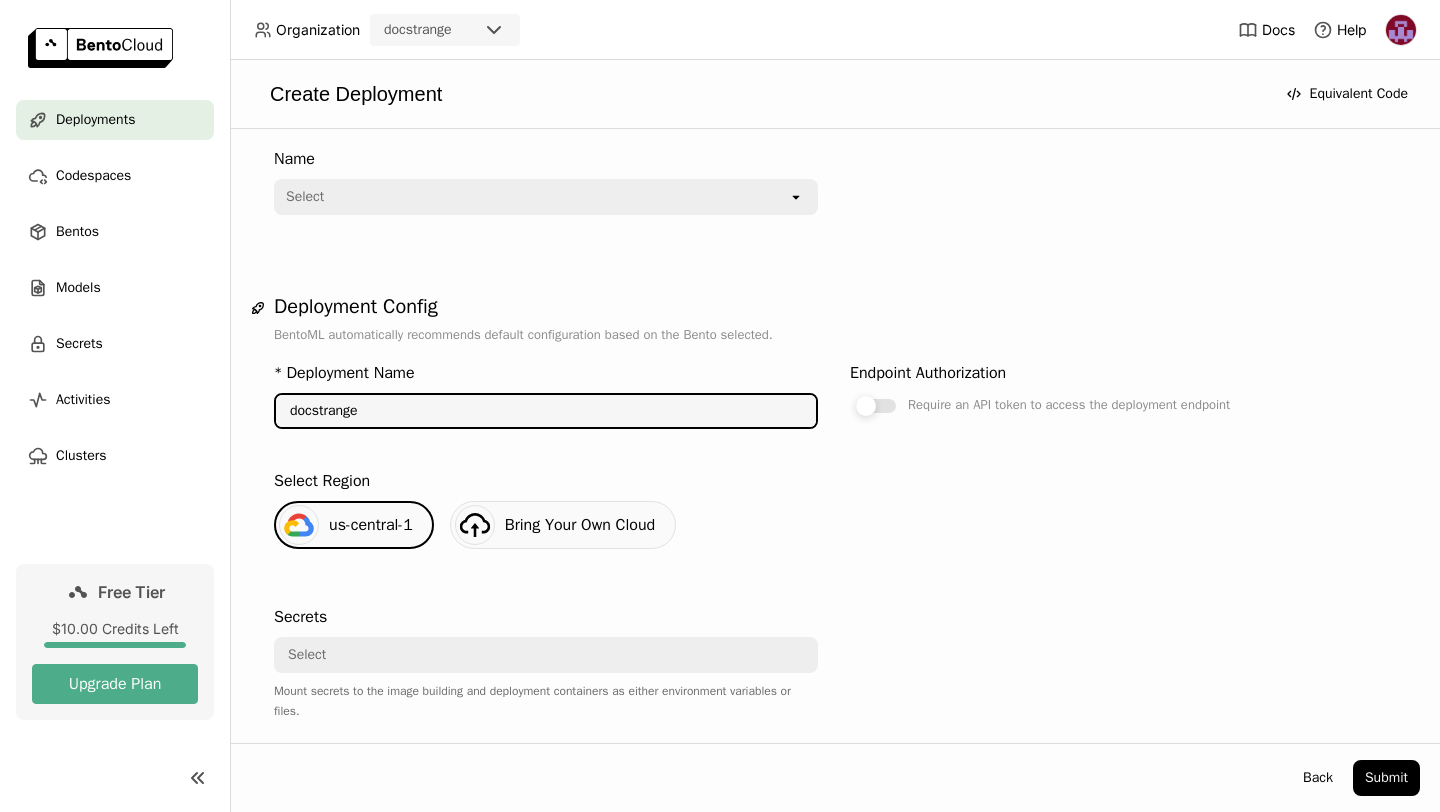 type on "docstrange" 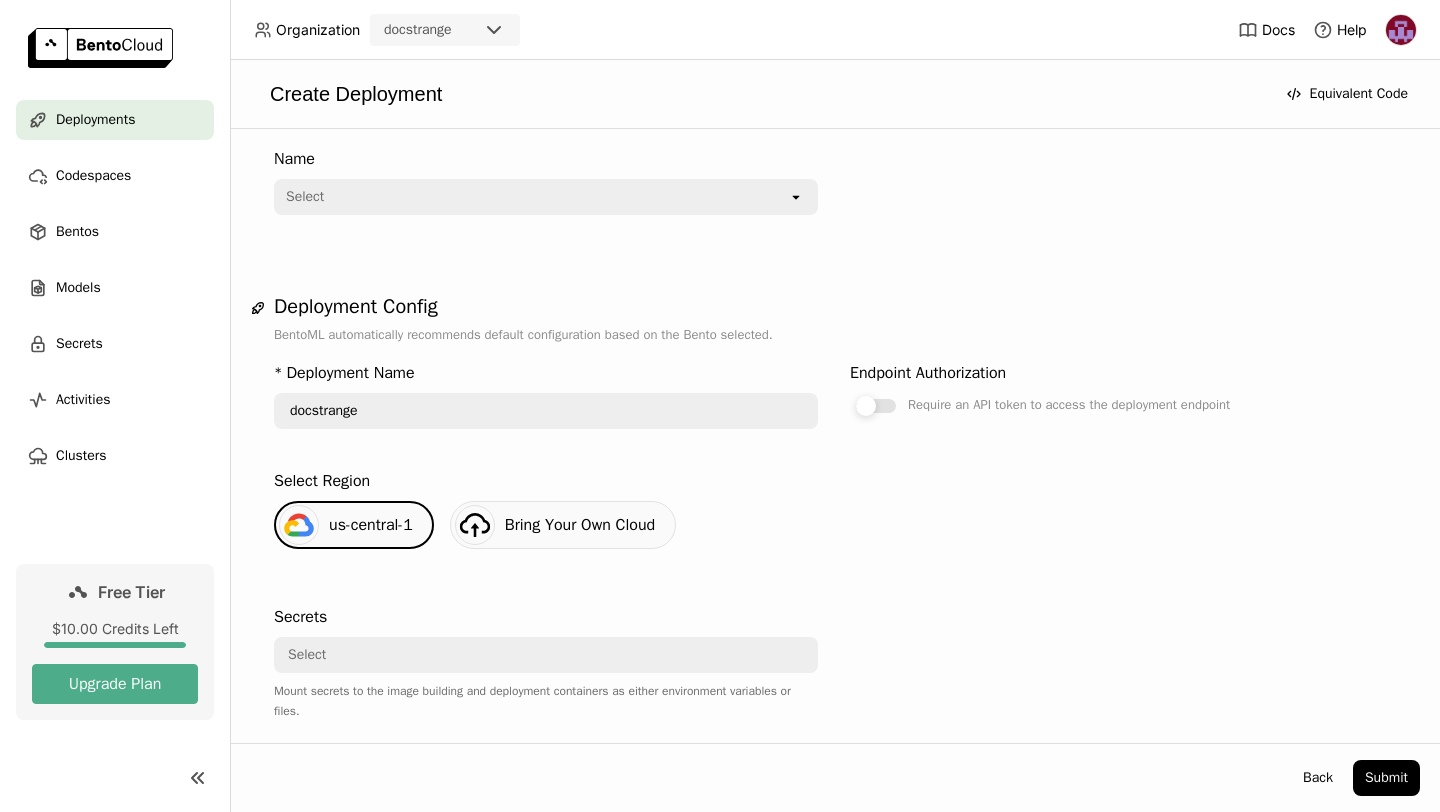click at bounding box center (866, 406) 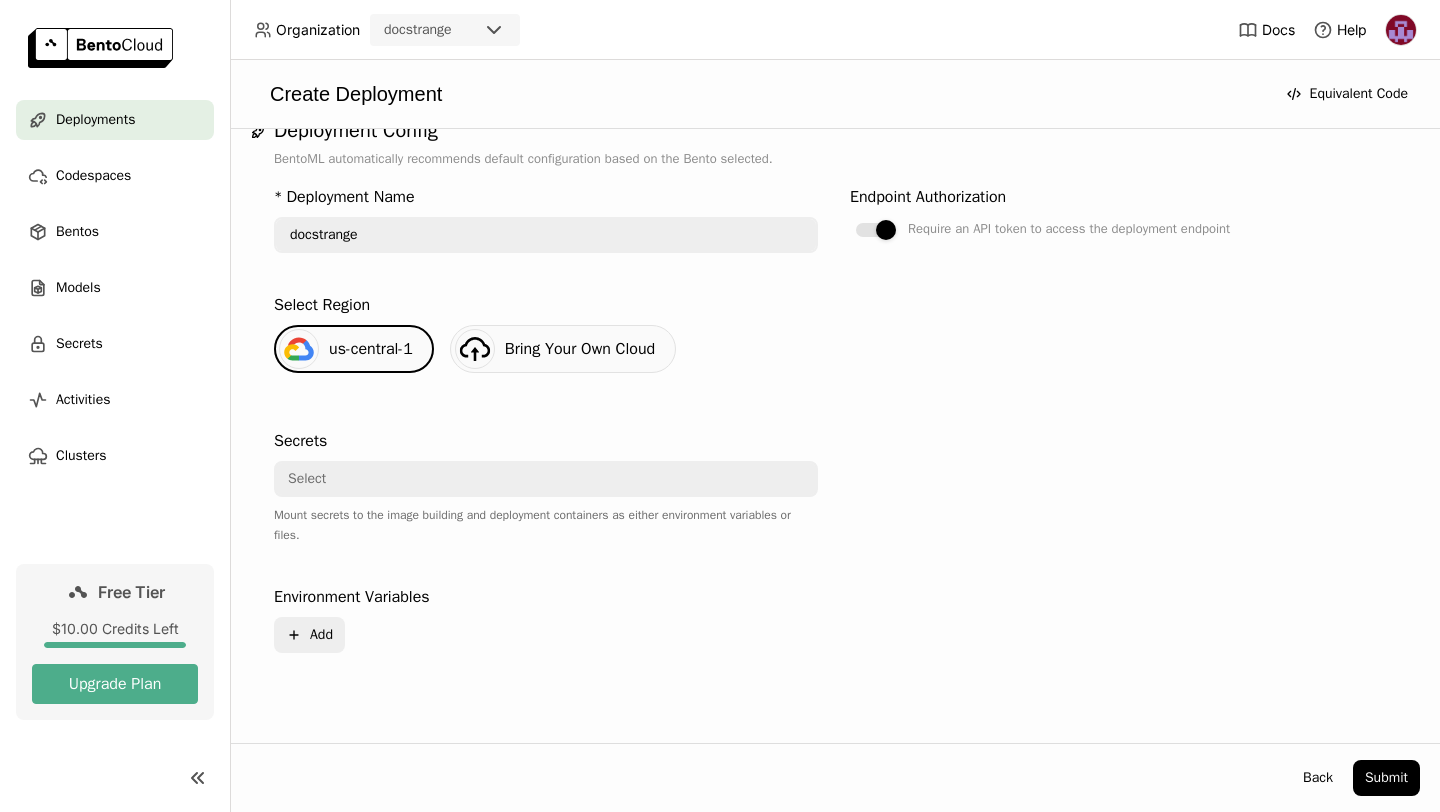 scroll, scrollTop: 245, scrollLeft: 0, axis: vertical 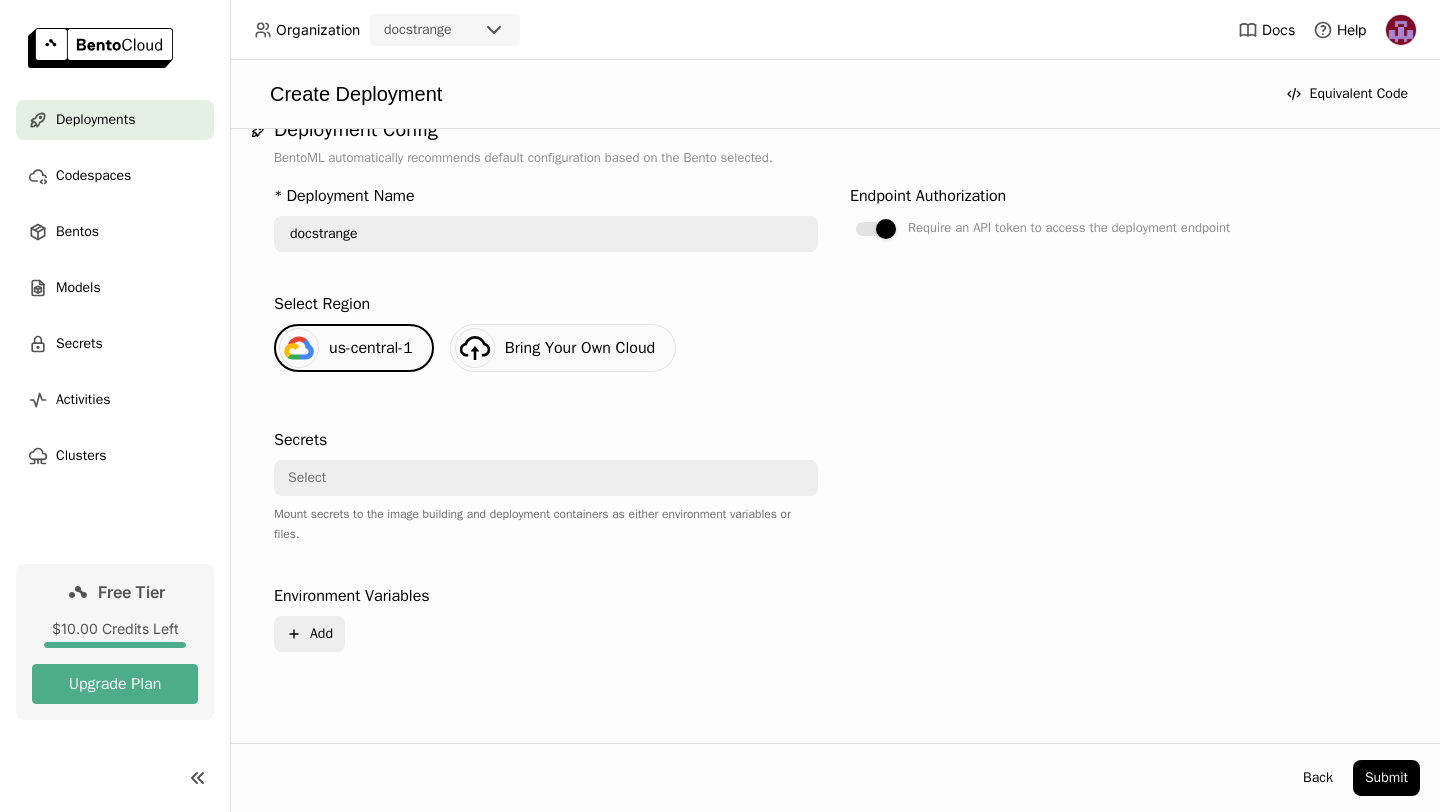 click on "Select" at bounding box center (540, 478) 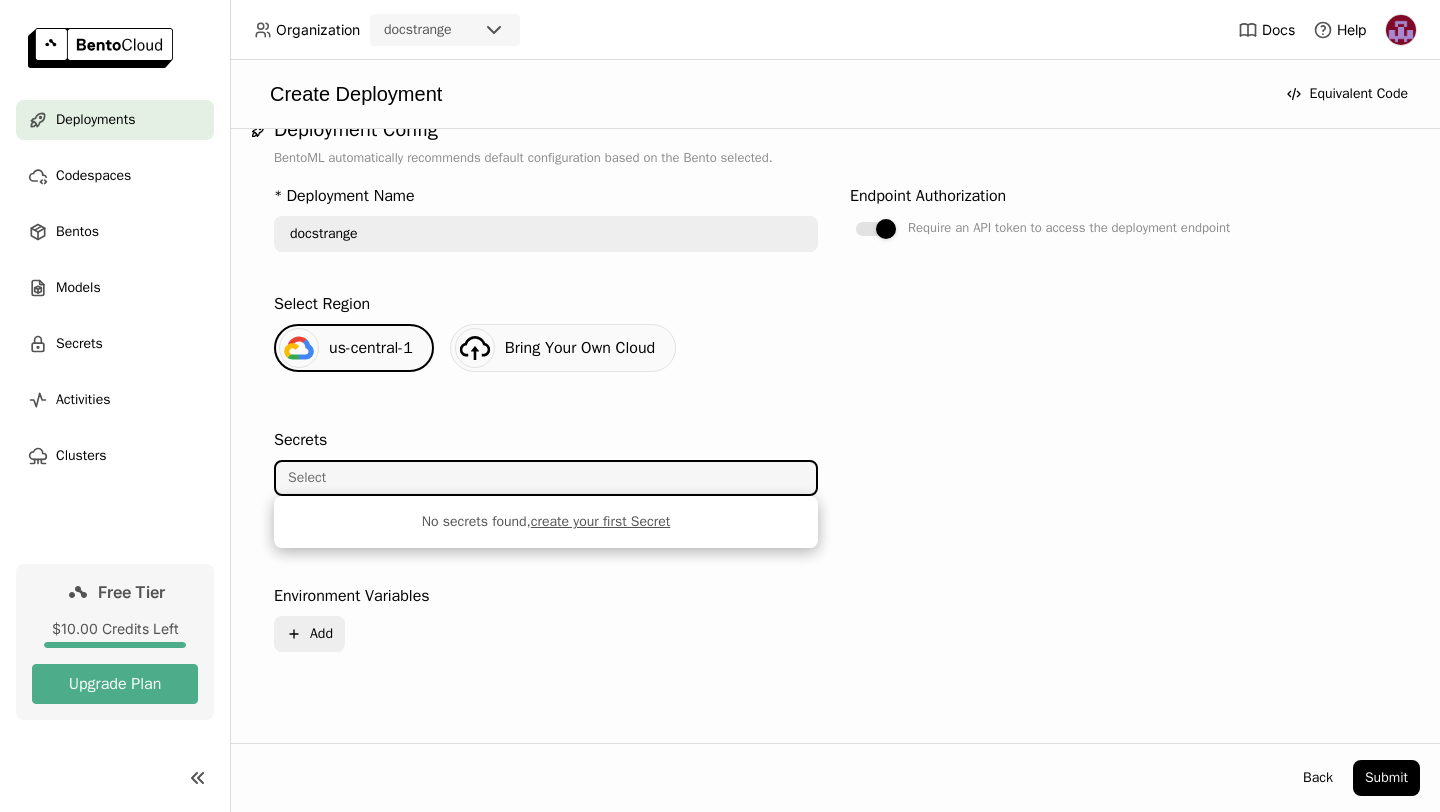 click on "* Deployment Name docstrange Endpoint Authorization Require an API token to access the deployment endpoint Select Region us-central-1 Bring Your Own Cloud Secrets Select Mount secrets to the image building and deployment containers as either environment variables or files. Environment Variables Plus Add" at bounding box center [835, 434] 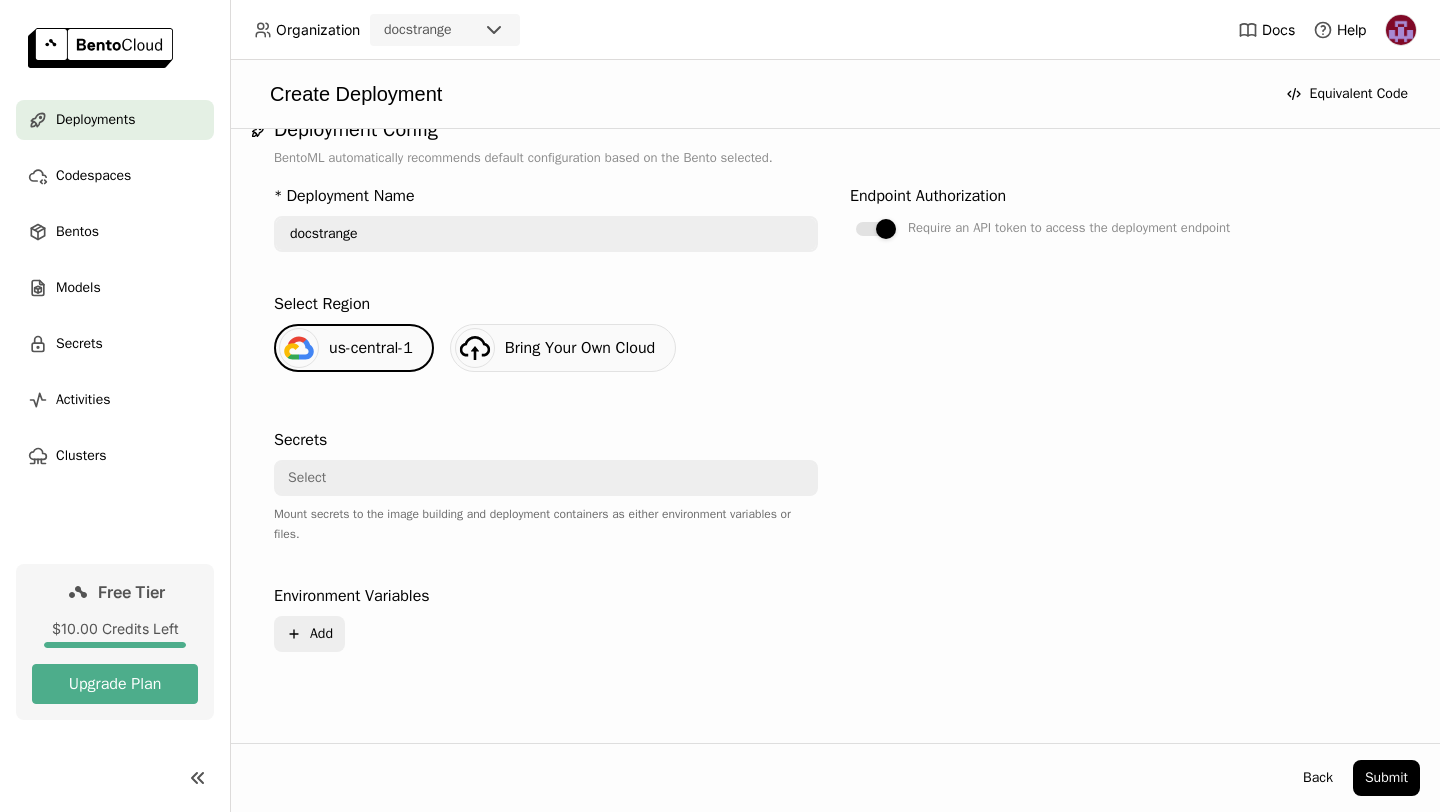 click on "Select" at bounding box center [540, 478] 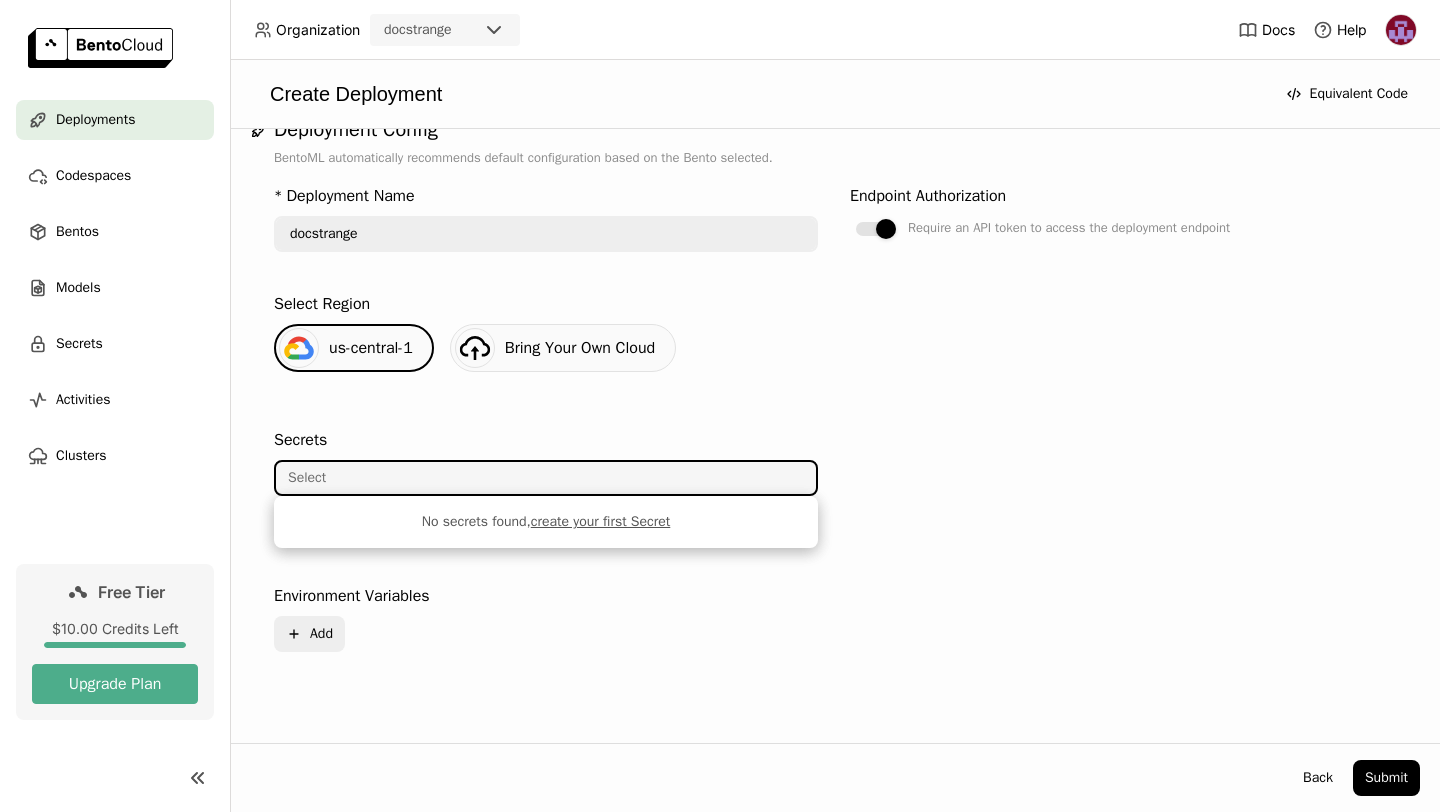 click on "create your first Secret" at bounding box center (601, 521) 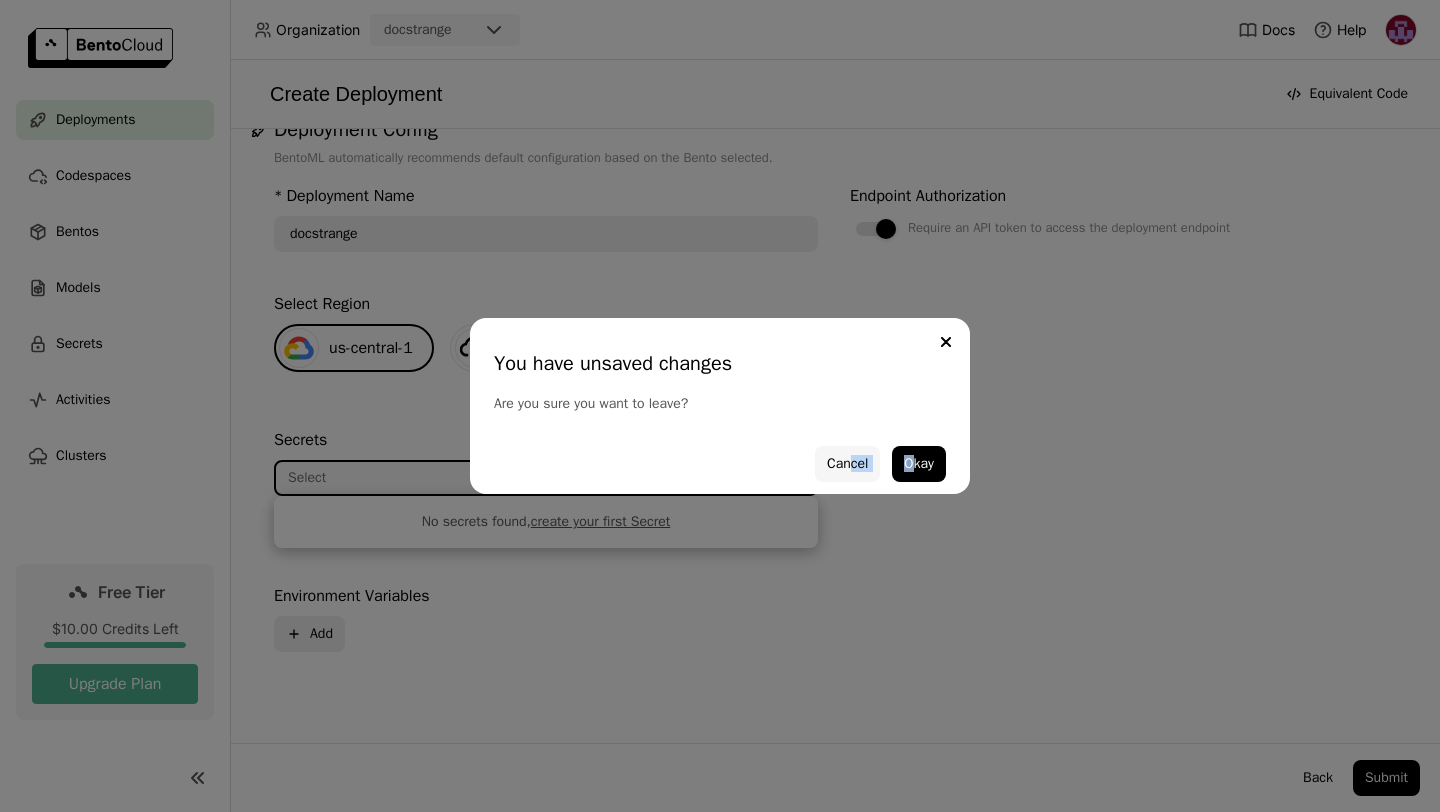 drag, startPoint x: 907, startPoint y: 461, endPoint x: 844, endPoint y: 461, distance: 63 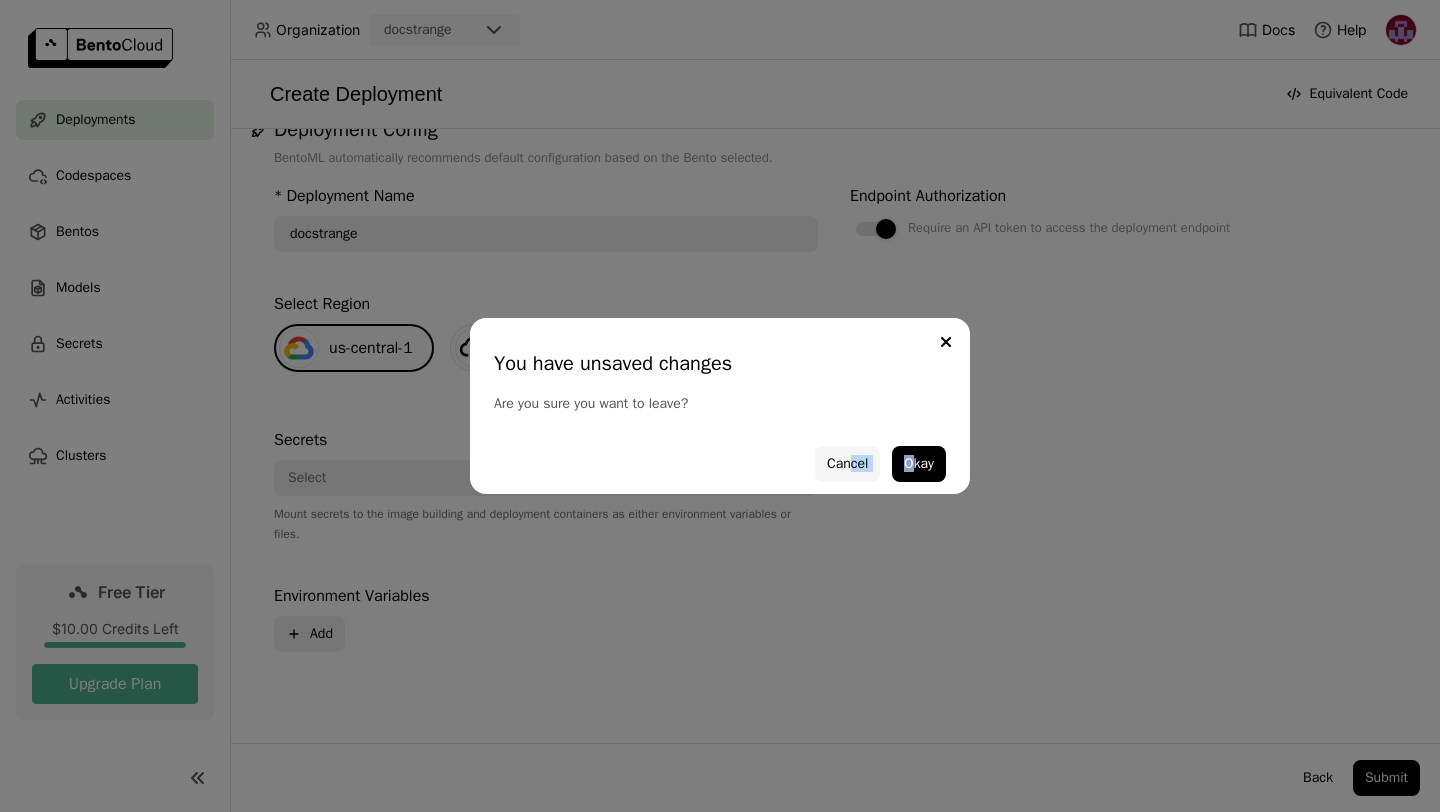 click on "Cancel" at bounding box center [847, 464] 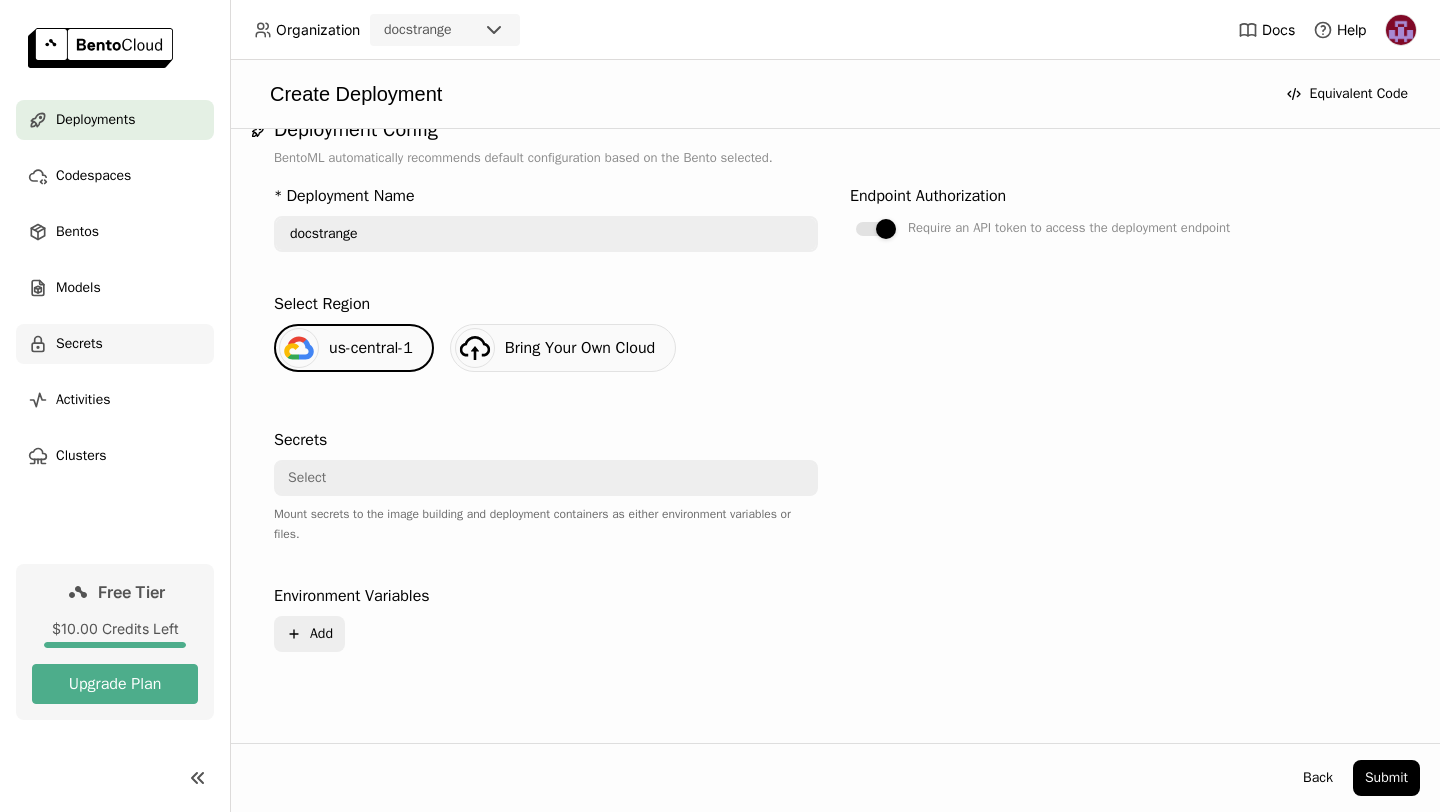 click on "Secrets" at bounding box center [79, 344] 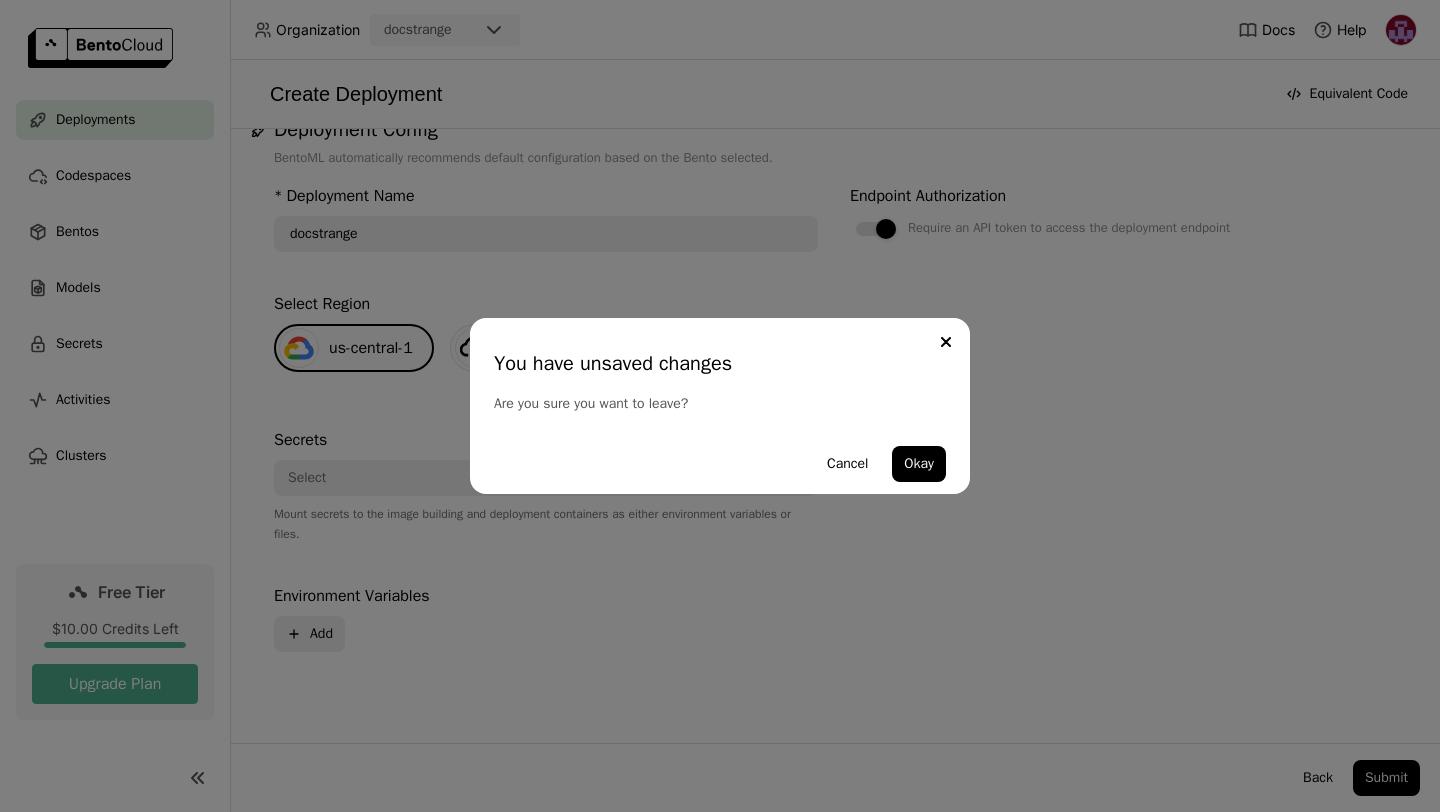 type 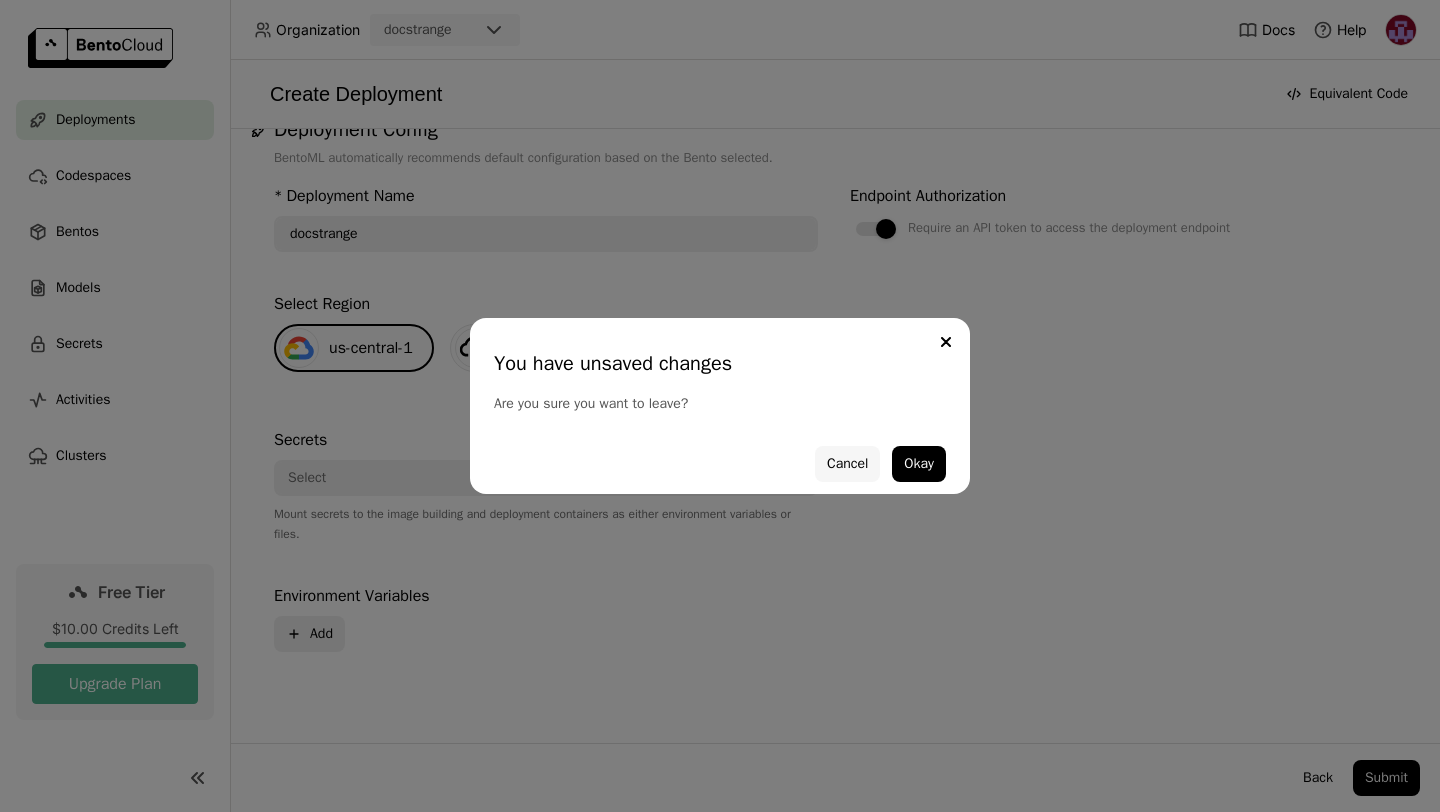 click on "Cancel" at bounding box center (847, 464) 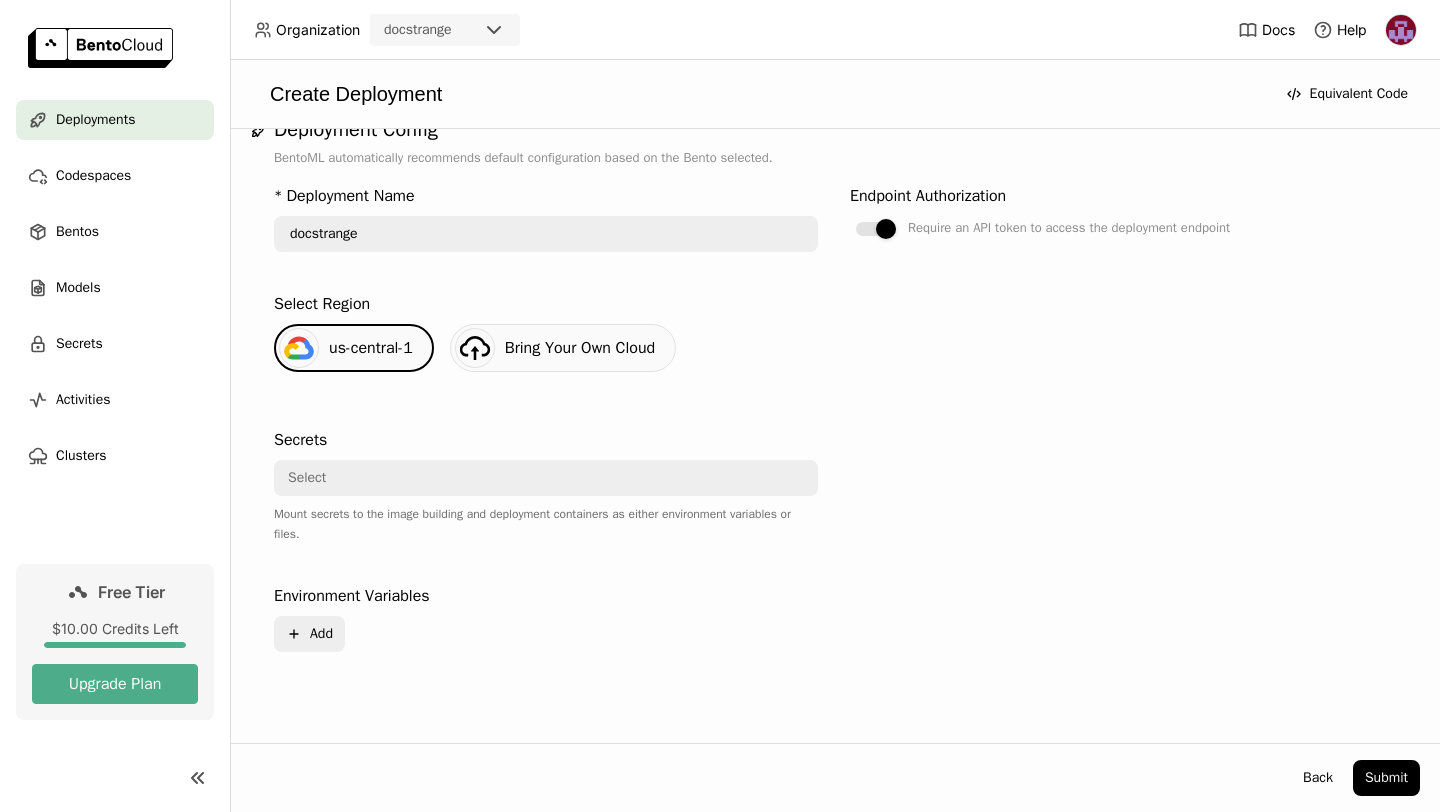 click on "Select" at bounding box center (540, 478) 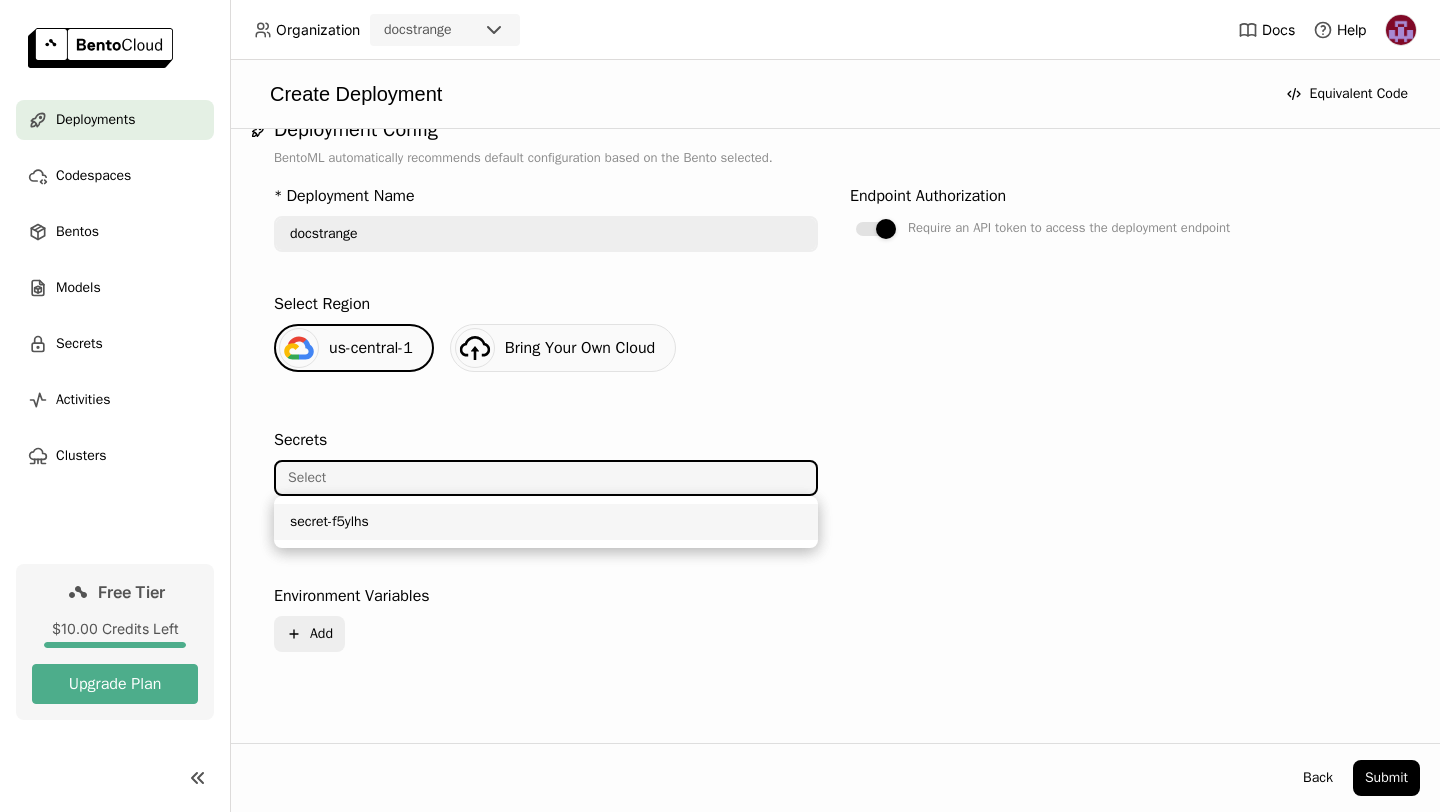 click on "secret-f5ylhs" at bounding box center [546, 522] 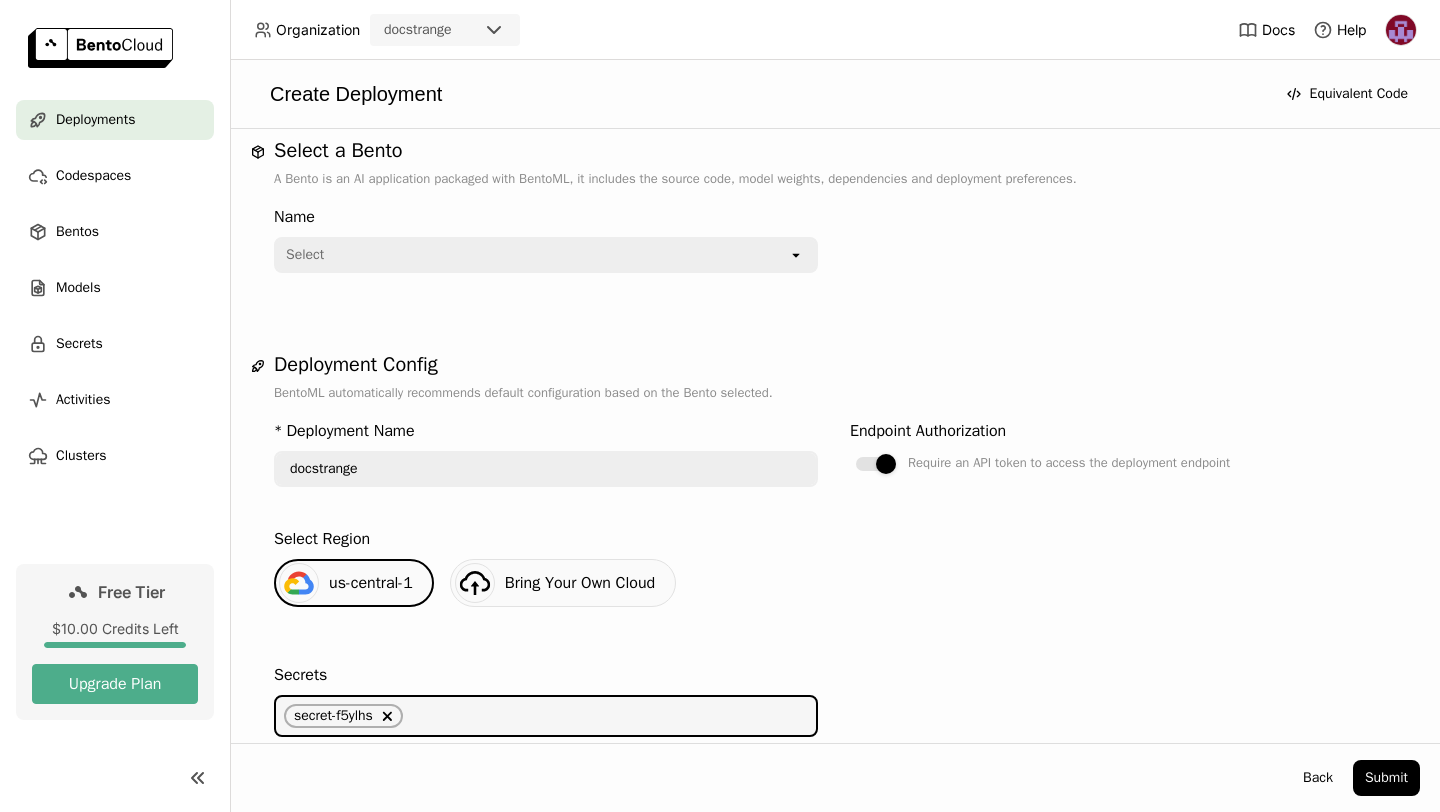 scroll, scrollTop: 0, scrollLeft: 0, axis: both 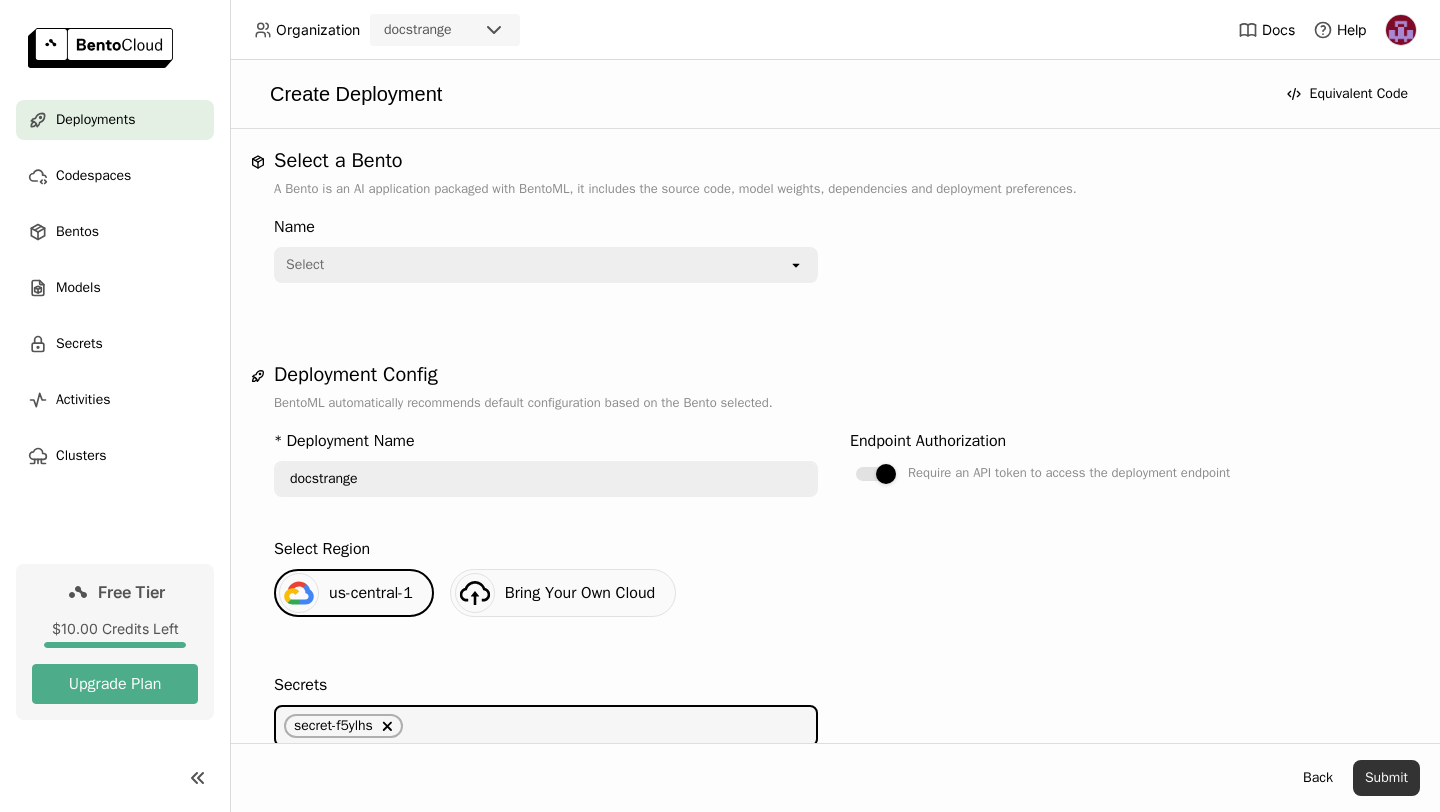 click on "Submit" at bounding box center (1386, 778) 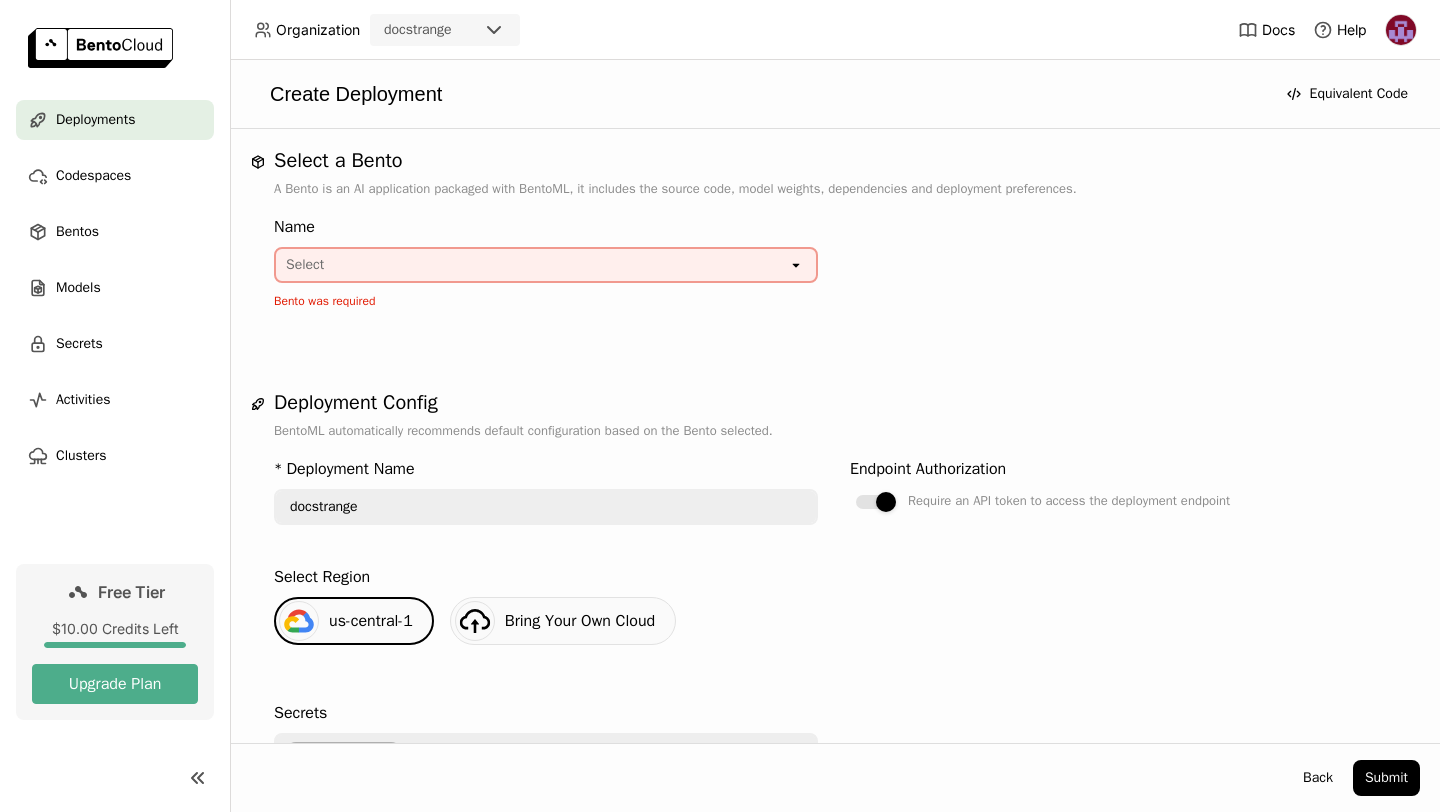 click on "Select" at bounding box center [532, 265] 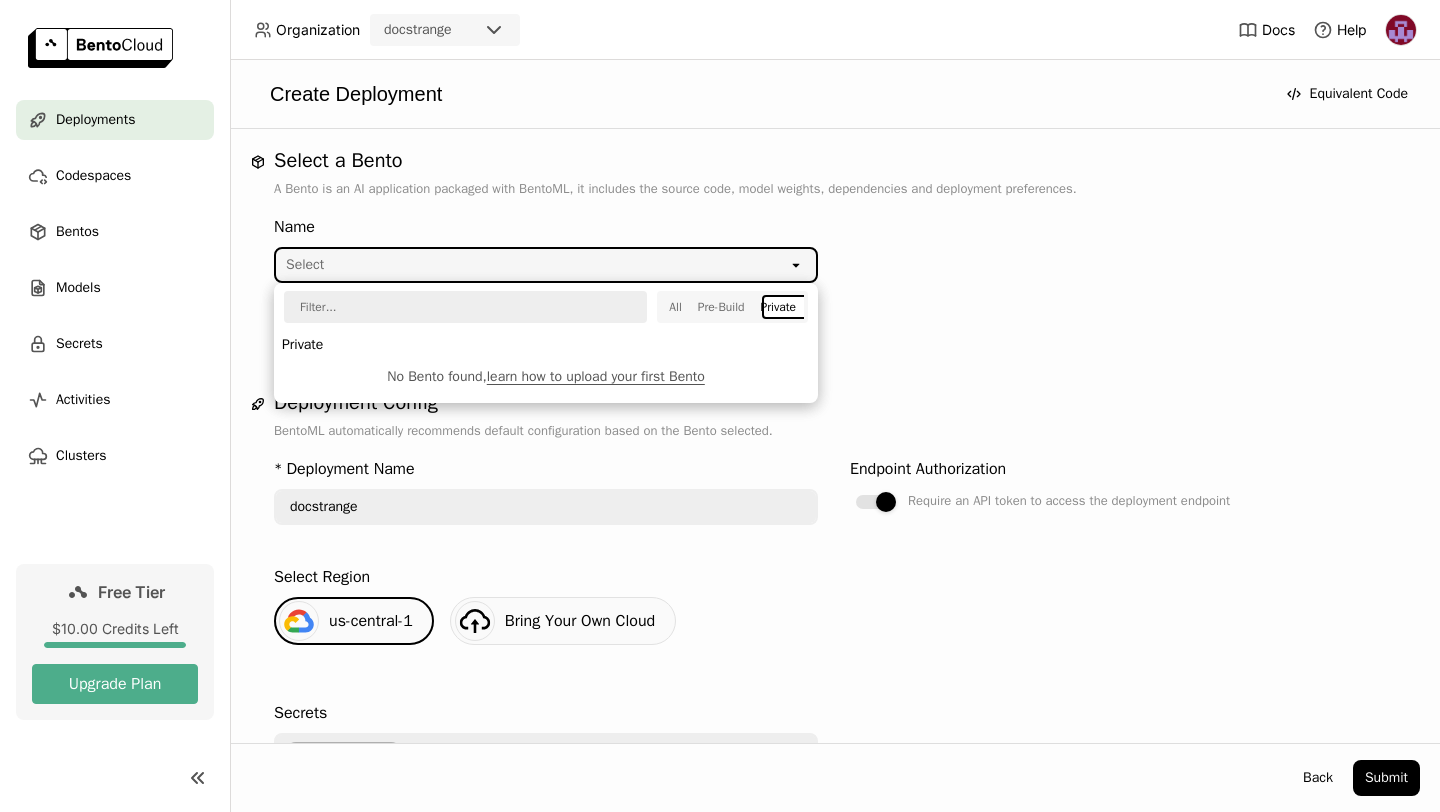 click on "Private" at bounding box center [778, 307] 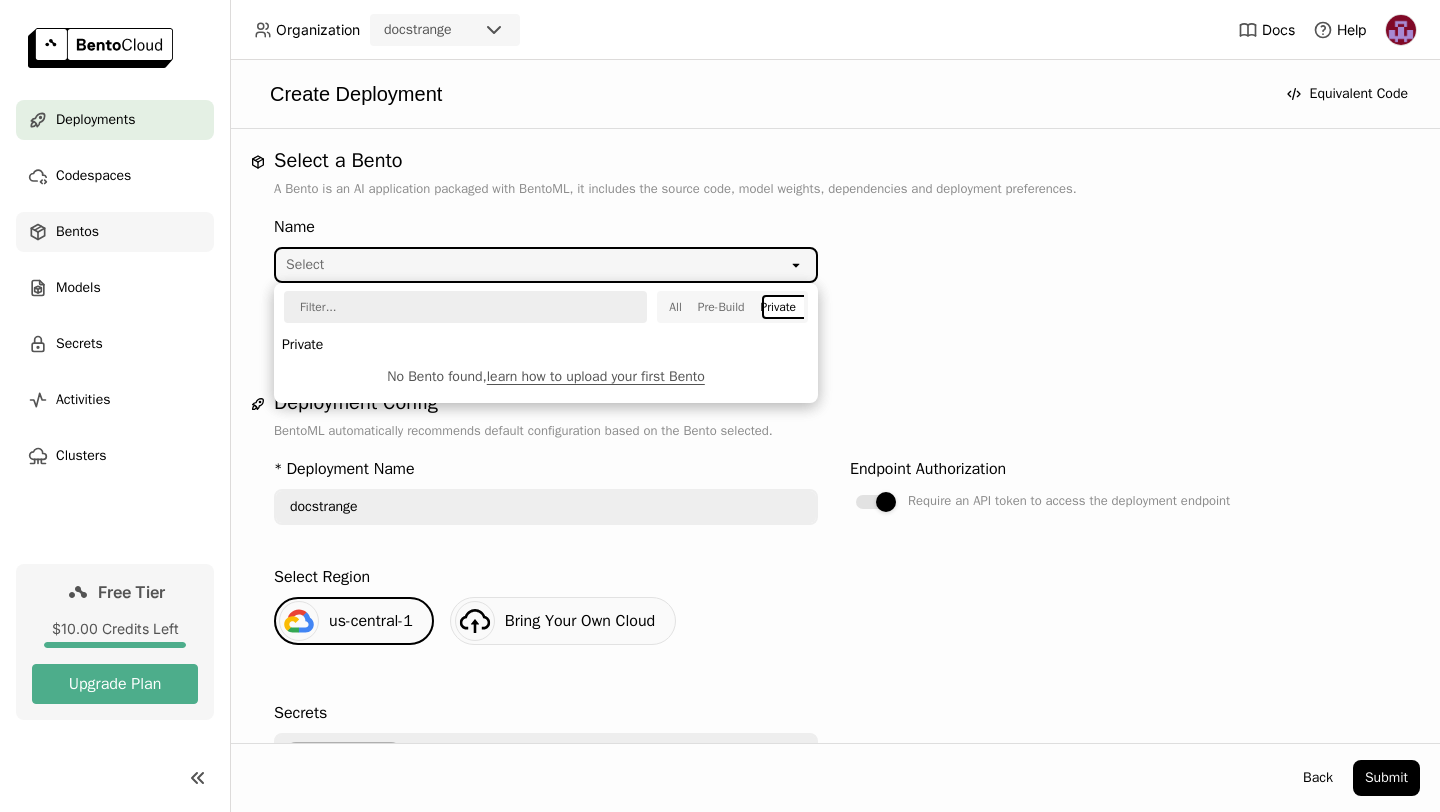 click on "Bentos" at bounding box center [115, 232] 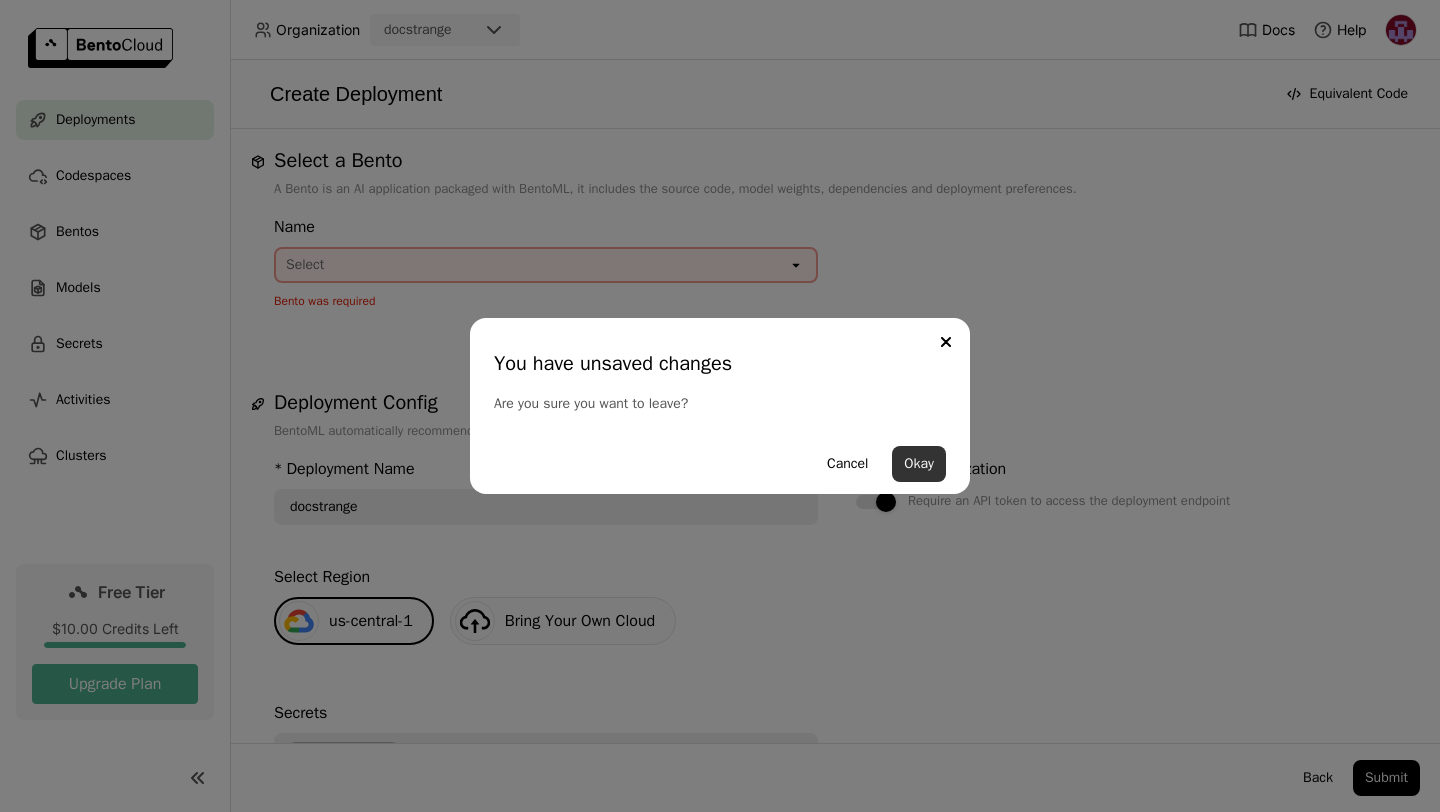 click on "Okay" at bounding box center (919, 464) 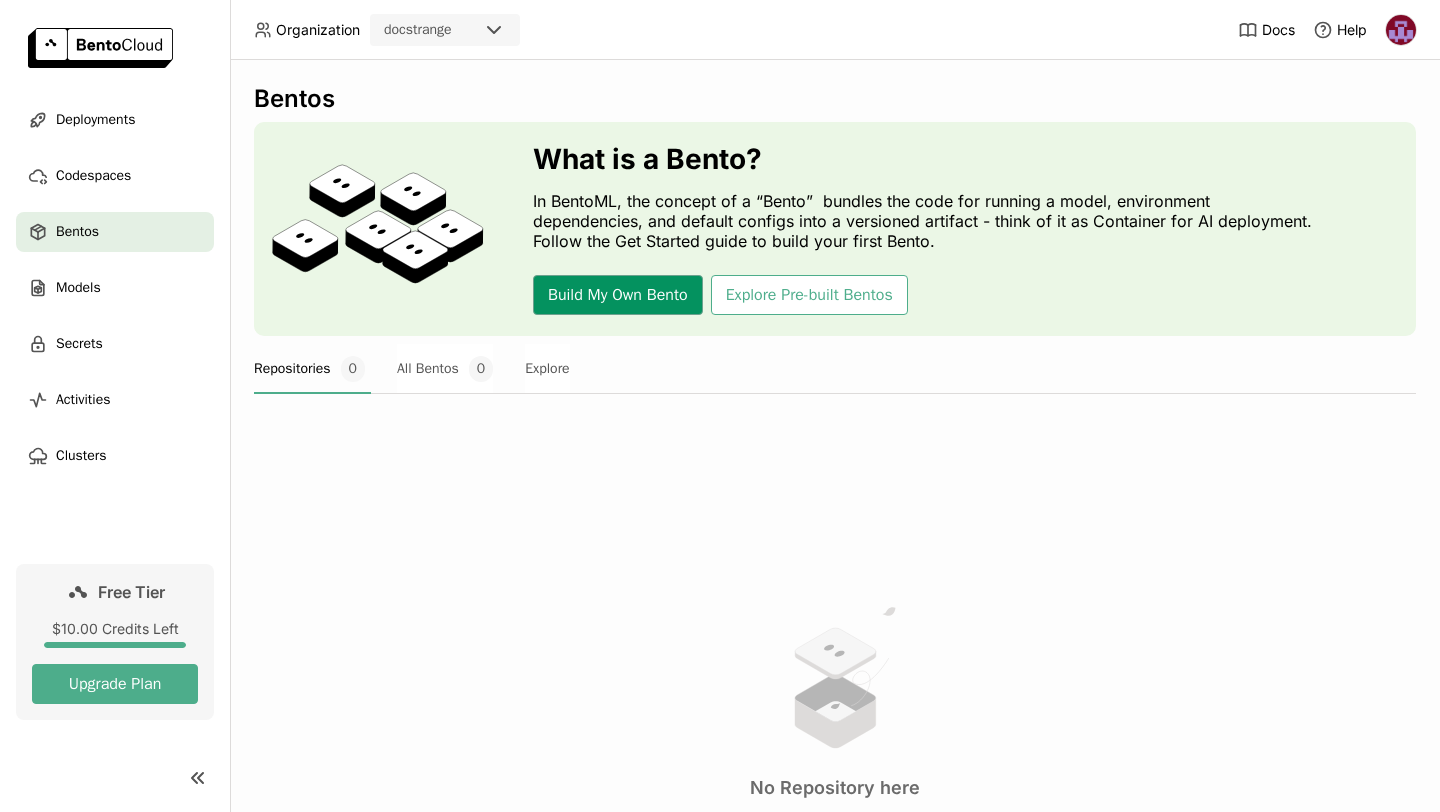 click on "Build My Own Bento" at bounding box center (618, 295) 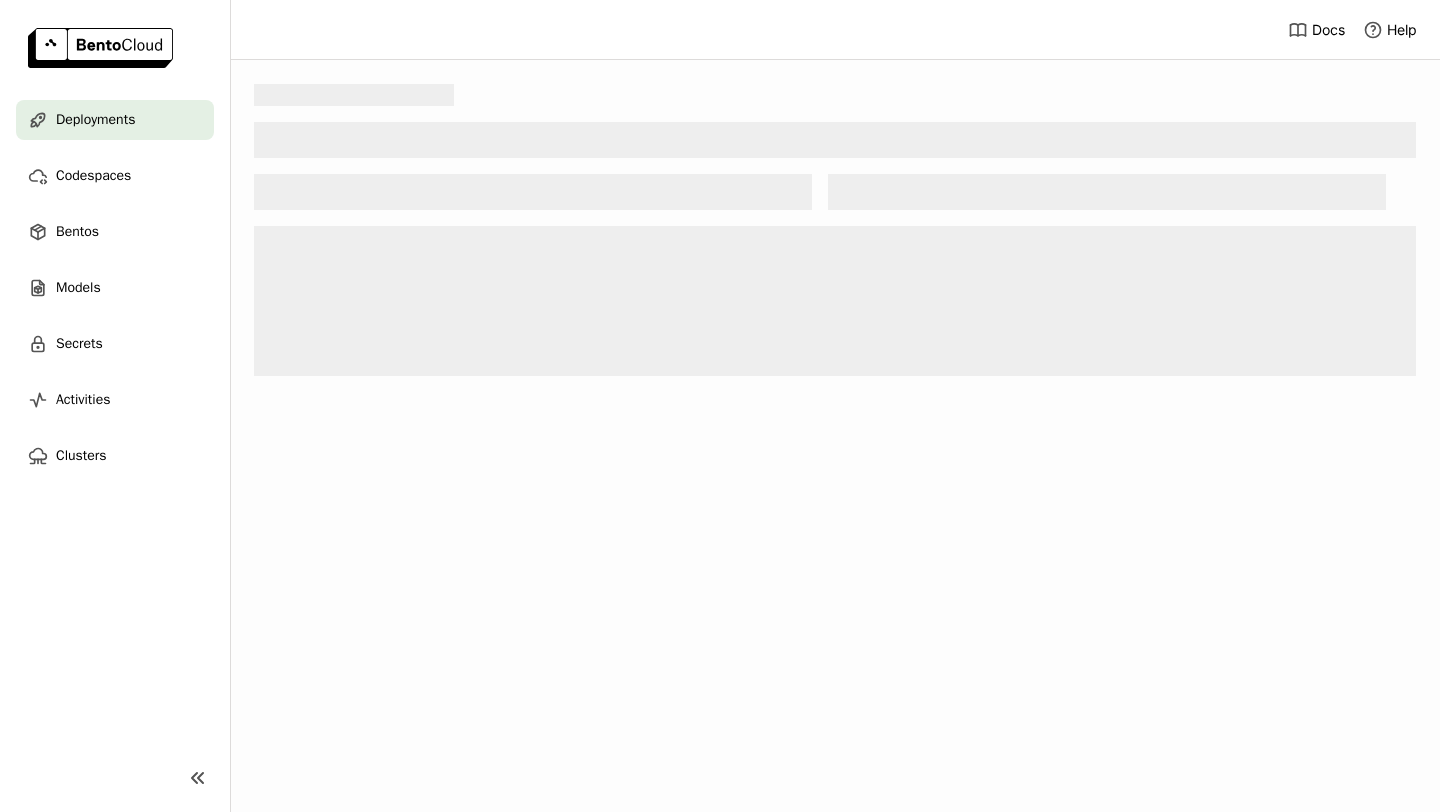scroll, scrollTop: 0, scrollLeft: 0, axis: both 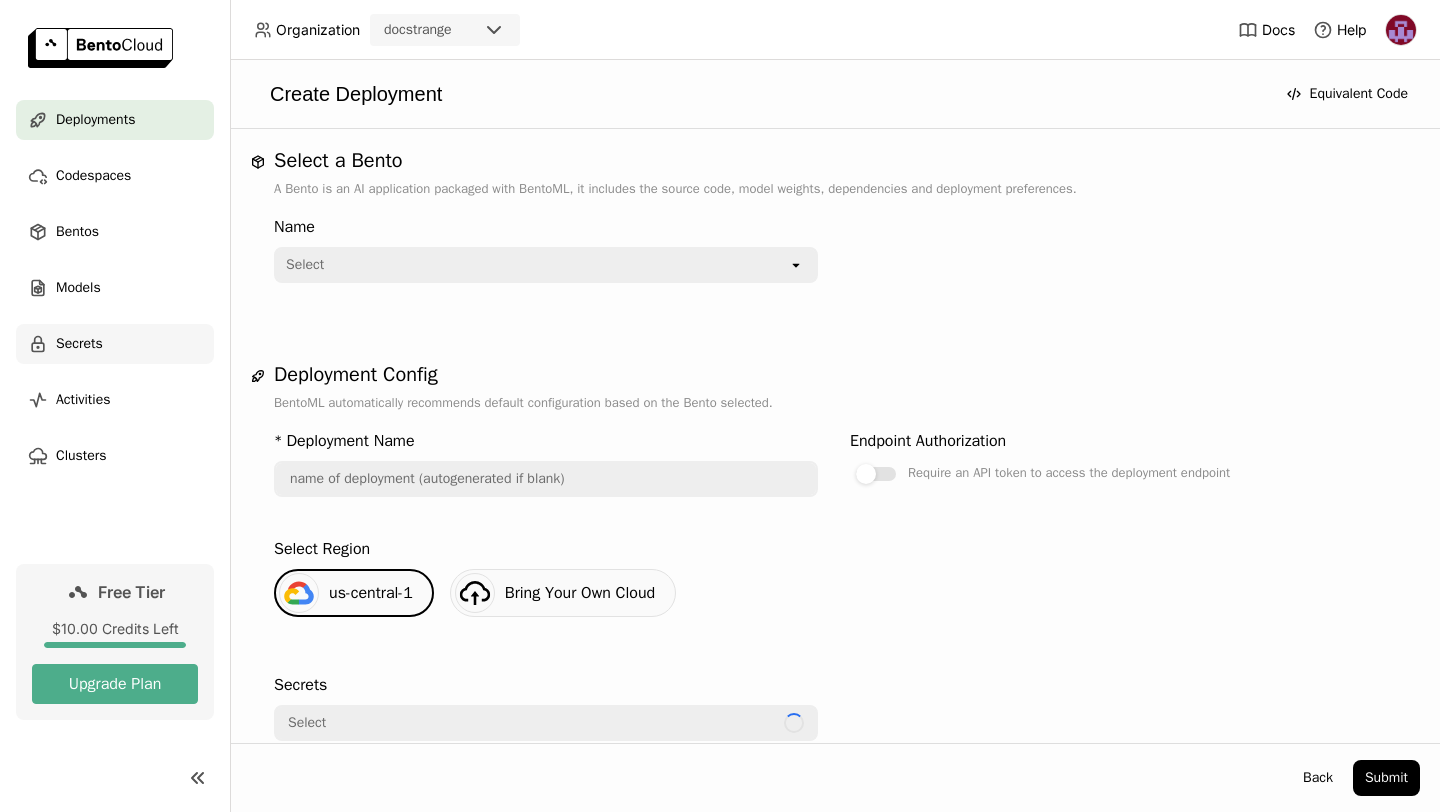 click on "Secrets" at bounding box center [115, 344] 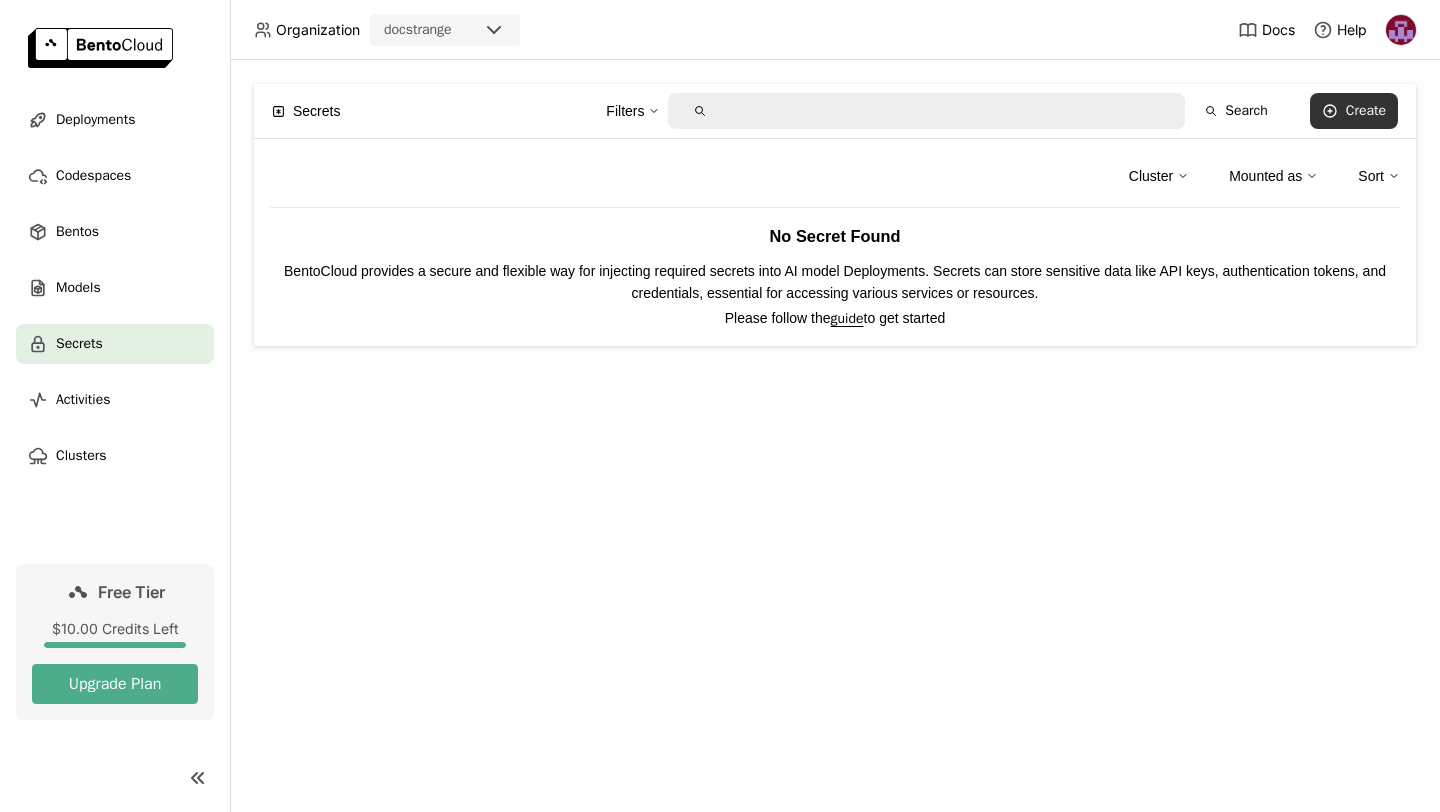 click on "Create" at bounding box center [1366, 111] 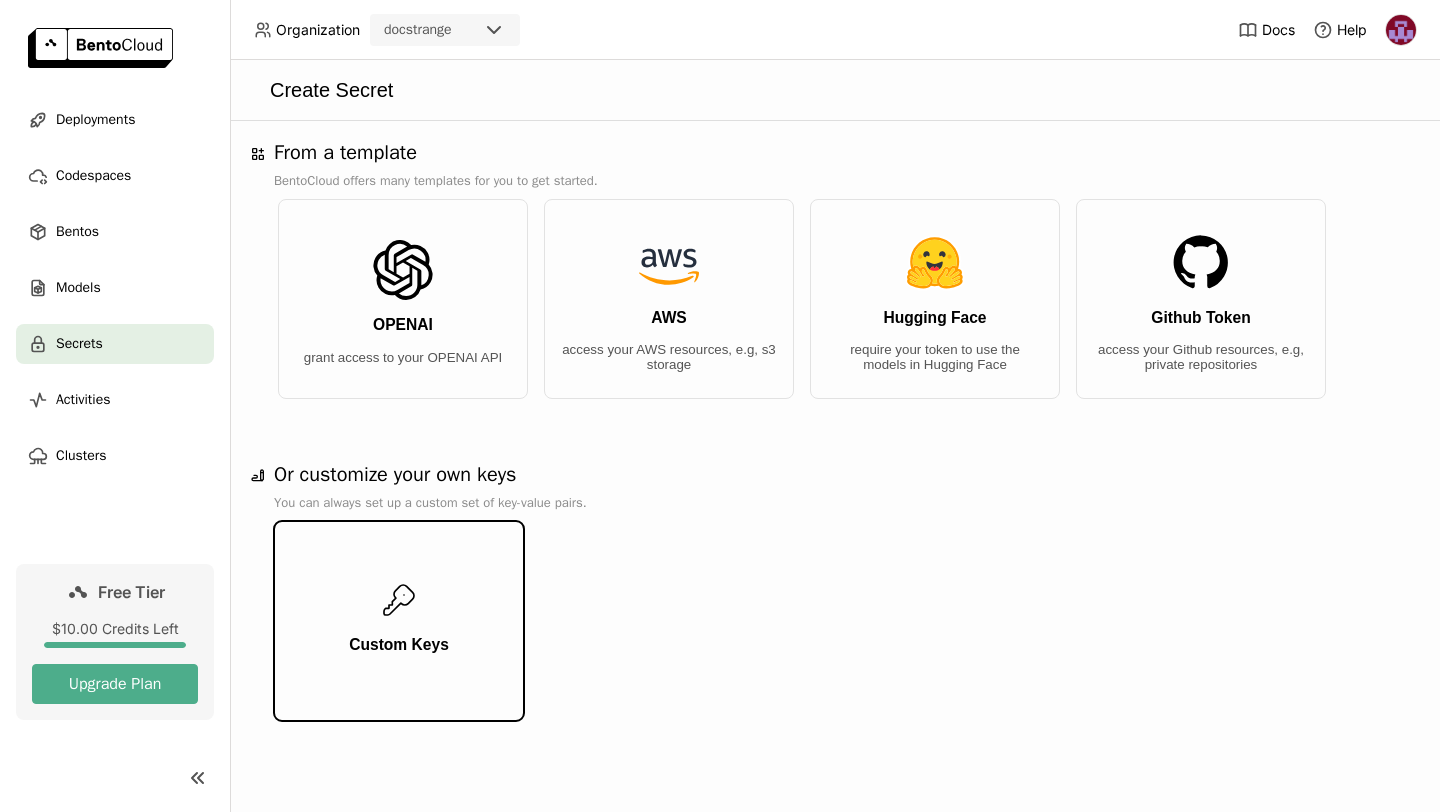 click on "Custom Keys" at bounding box center [399, 621] 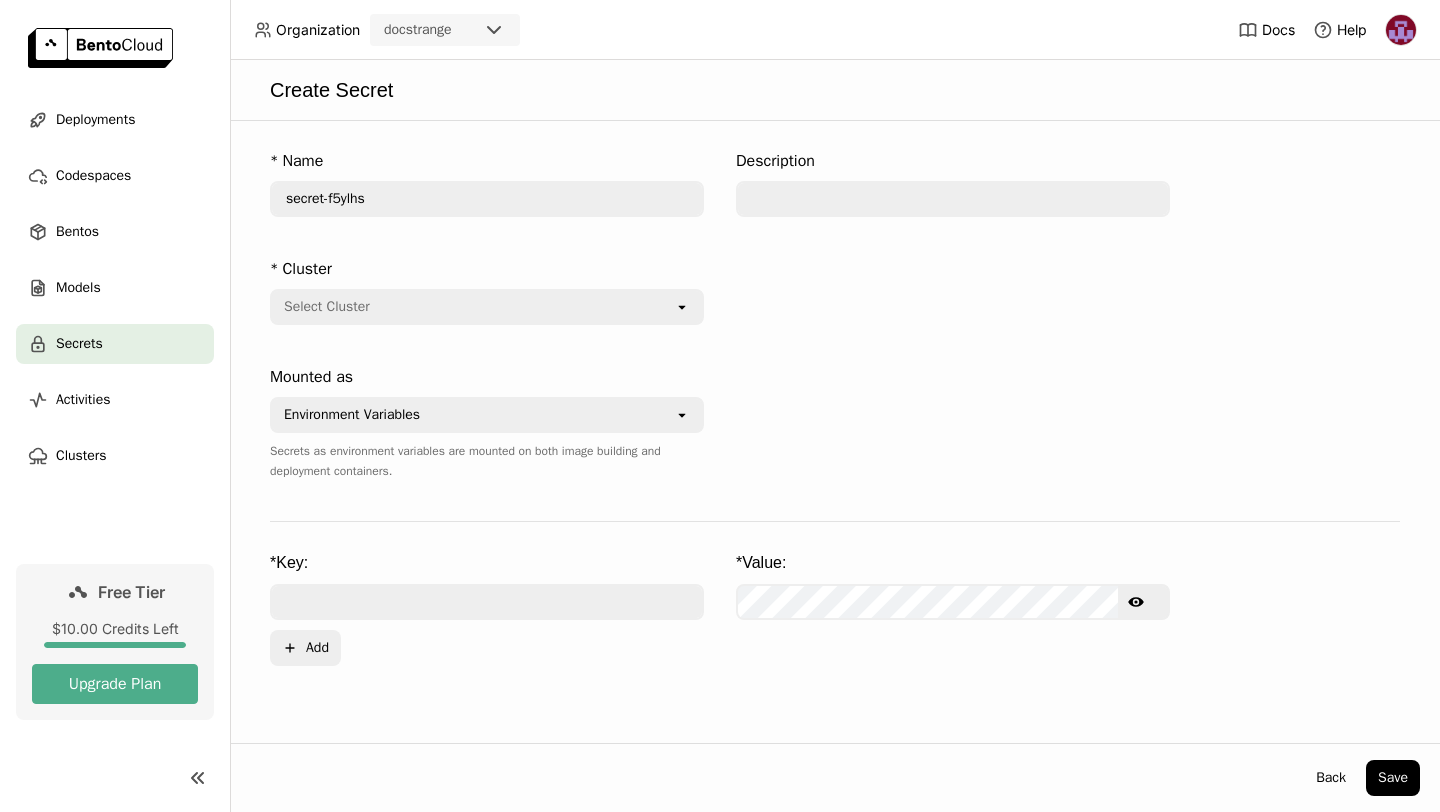 click on "* Cluster Select Cluster open" at bounding box center (487, 295) 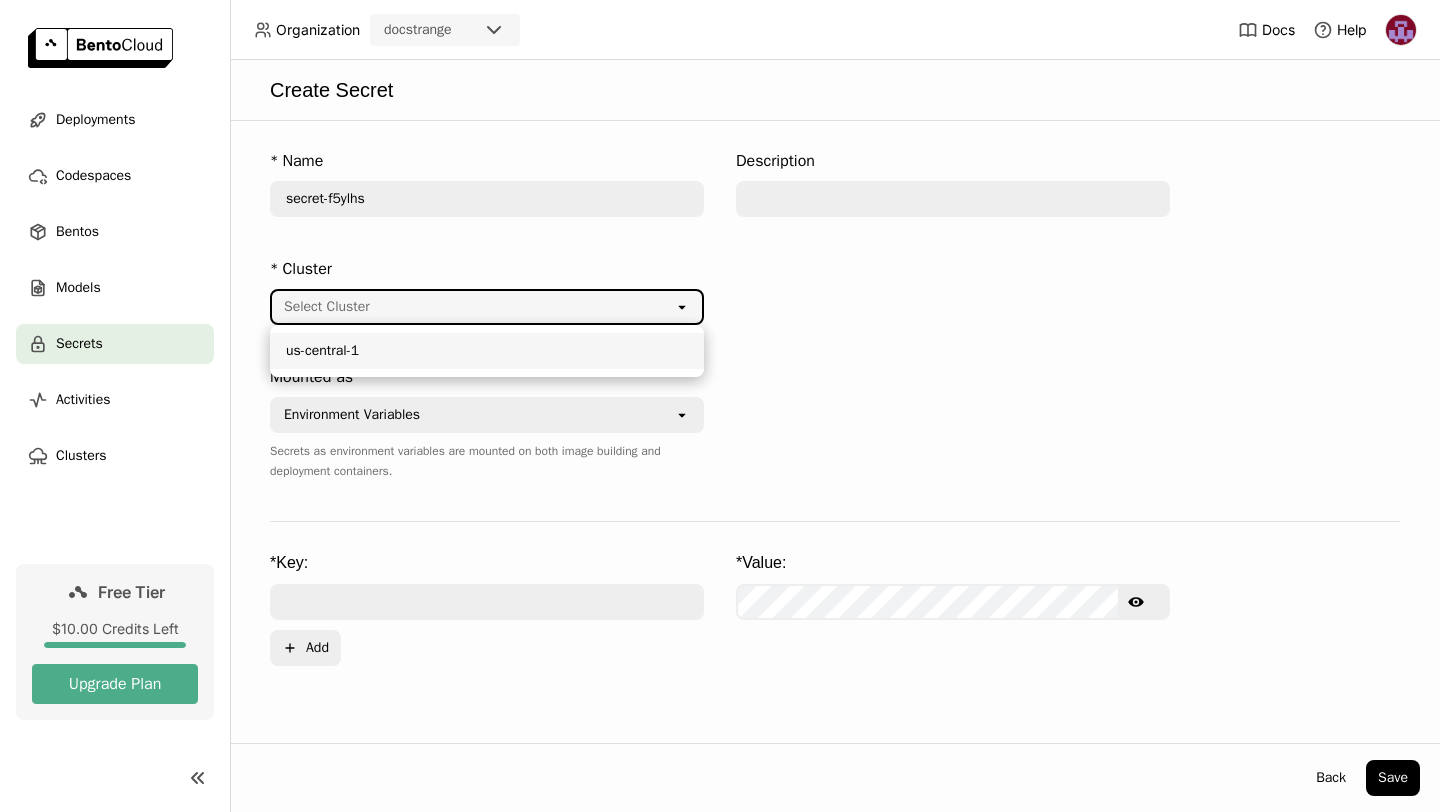 click on "us-central-1" at bounding box center [487, 351] 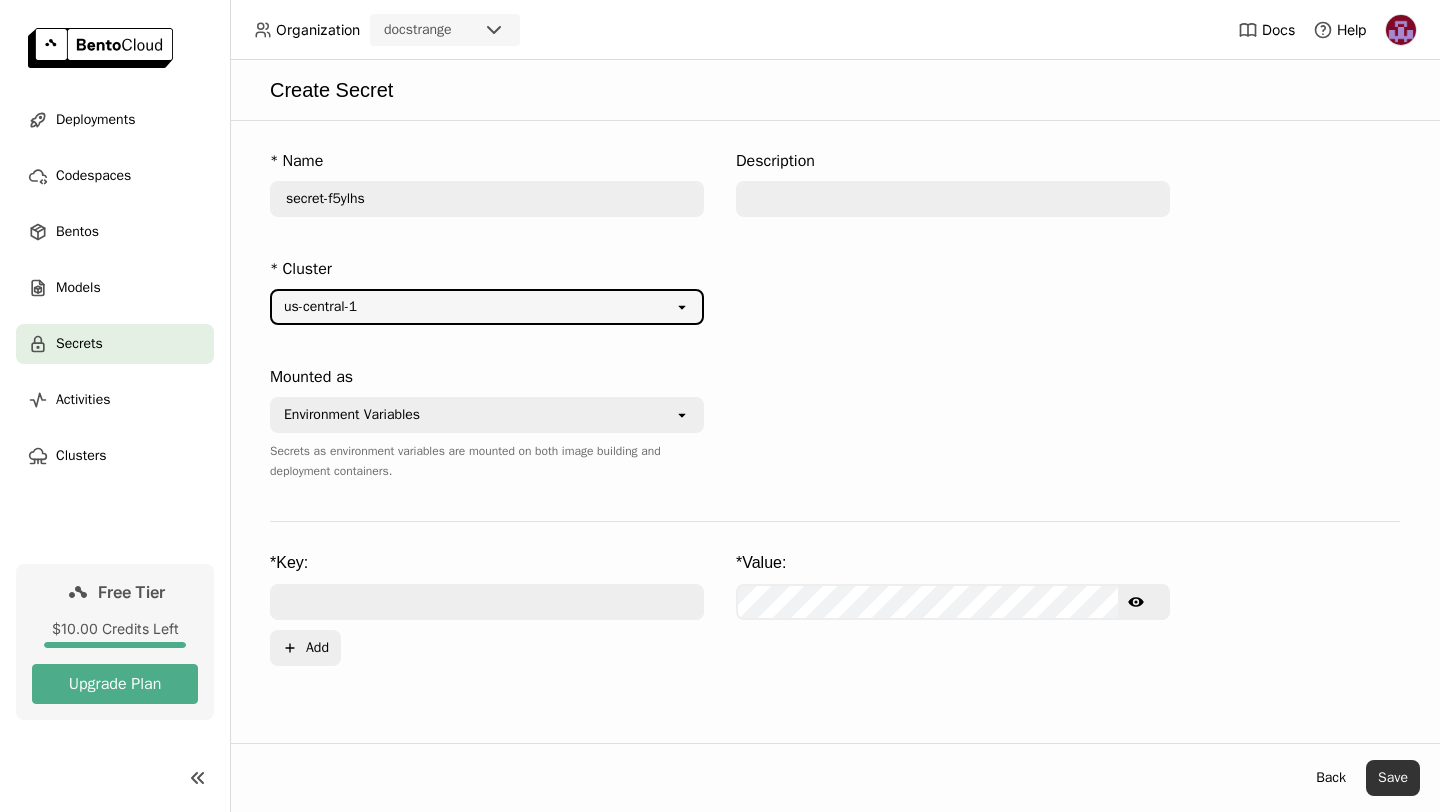 click on "Save" at bounding box center (1393, 778) 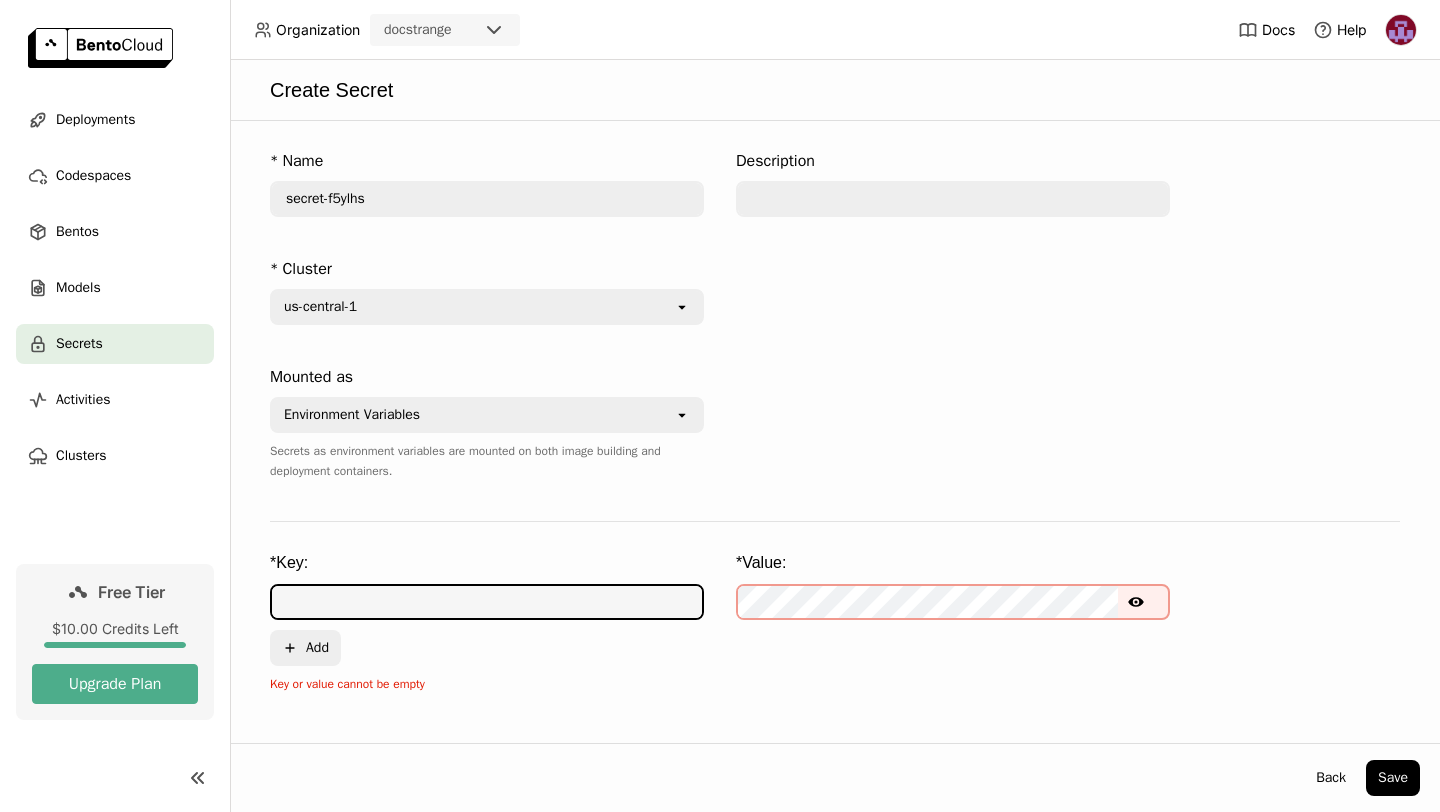 click at bounding box center (487, 602) 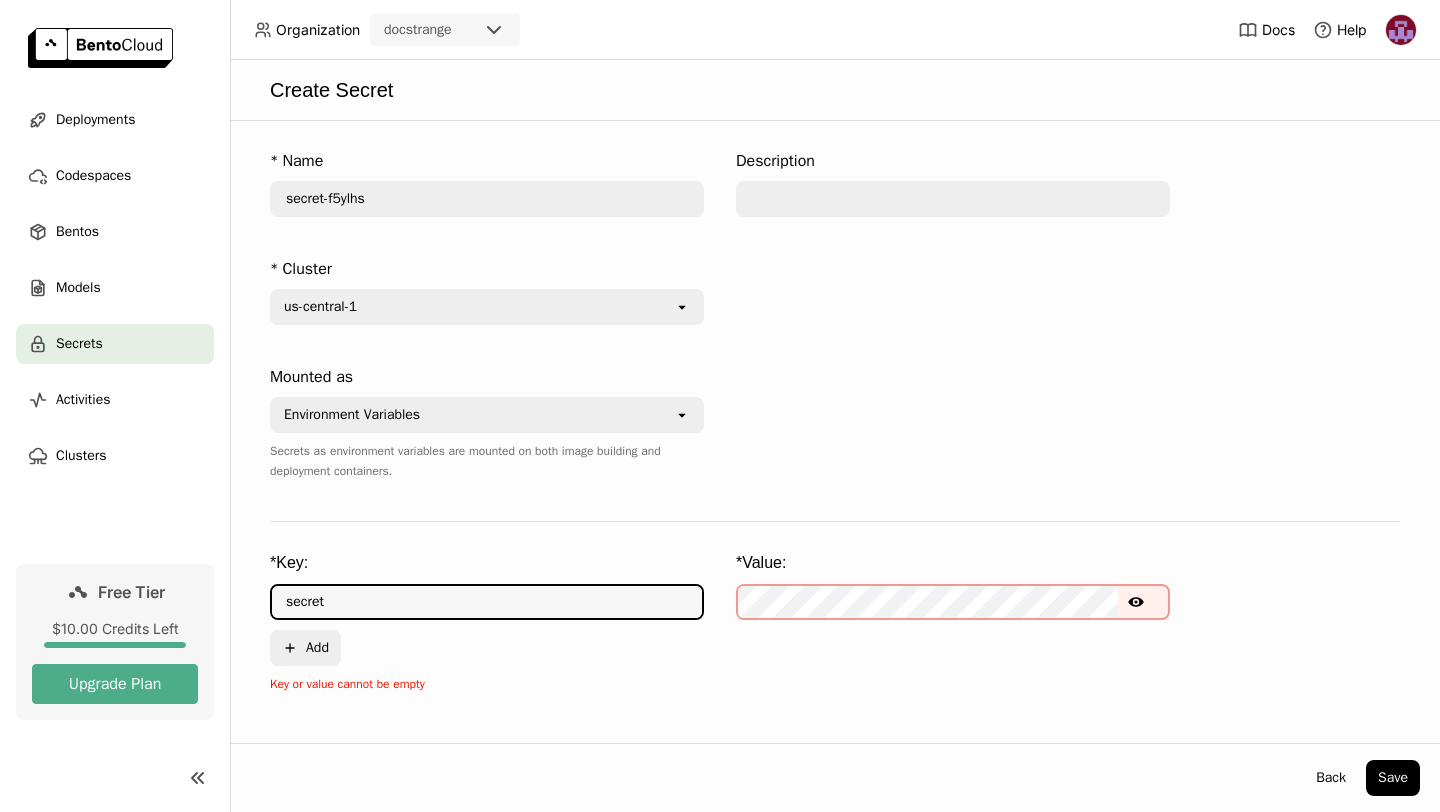 type on "secret" 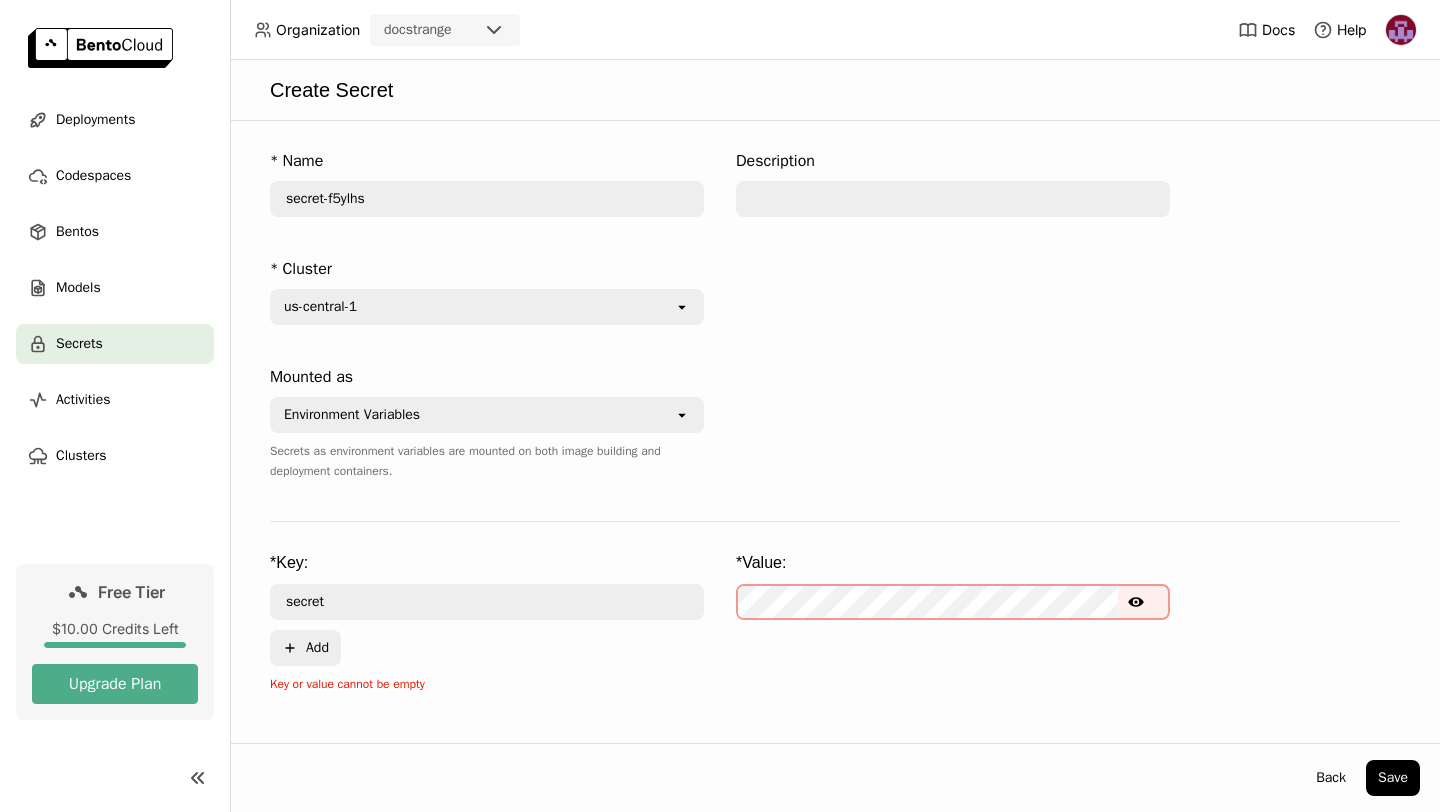 click on "*  Key:  *  Value:  secret Show password text Plus Add" at bounding box center (835, 609) 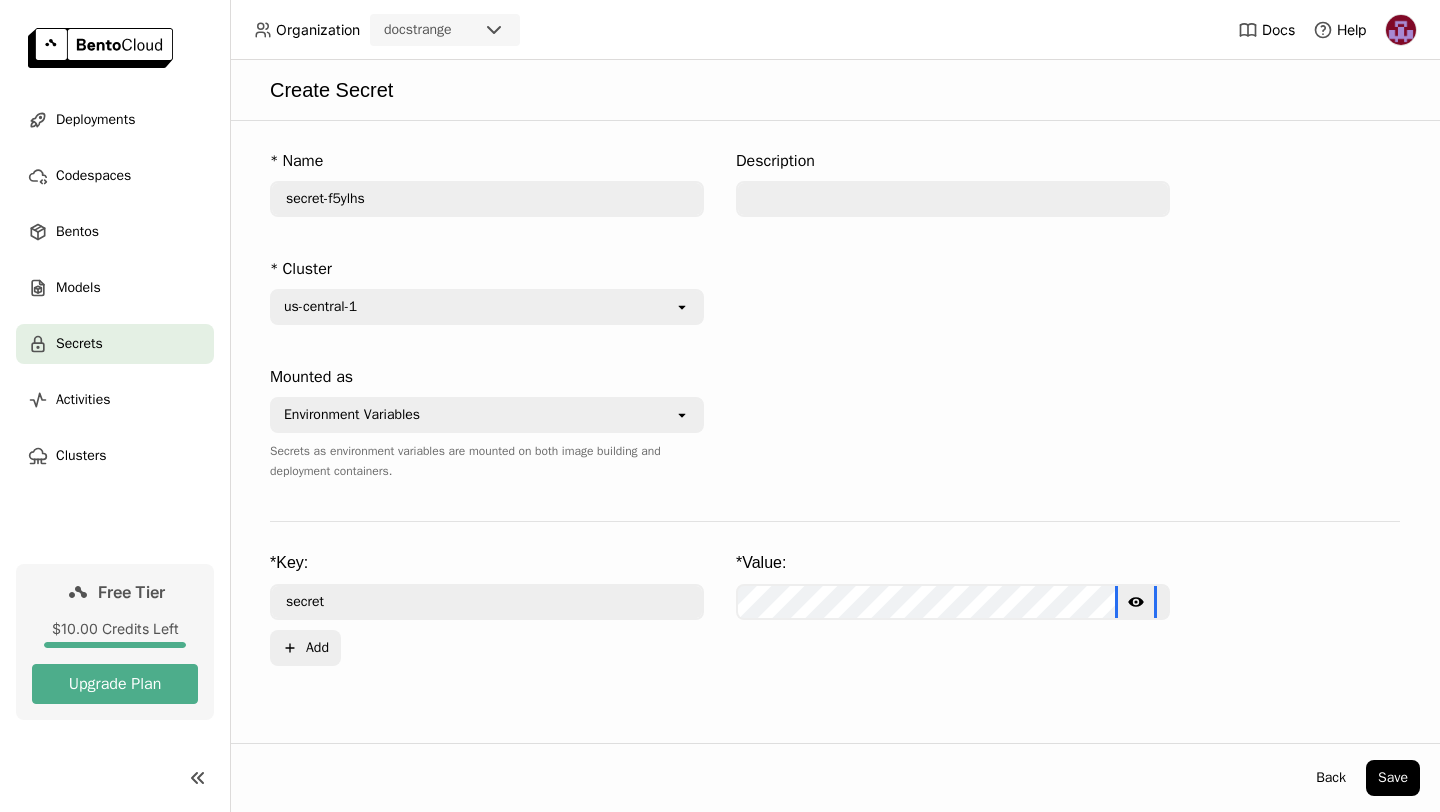 click 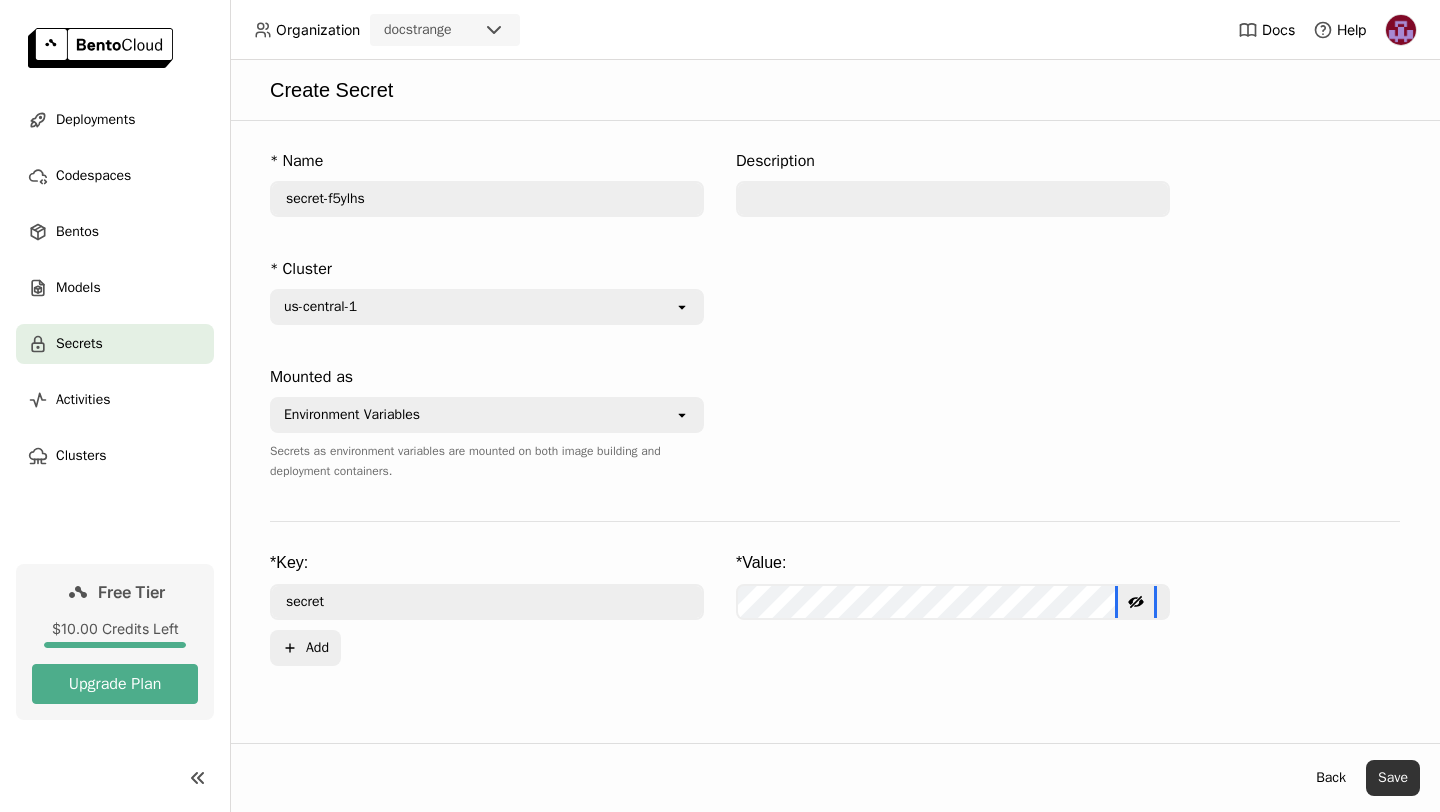 click on "Save" at bounding box center [1393, 778] 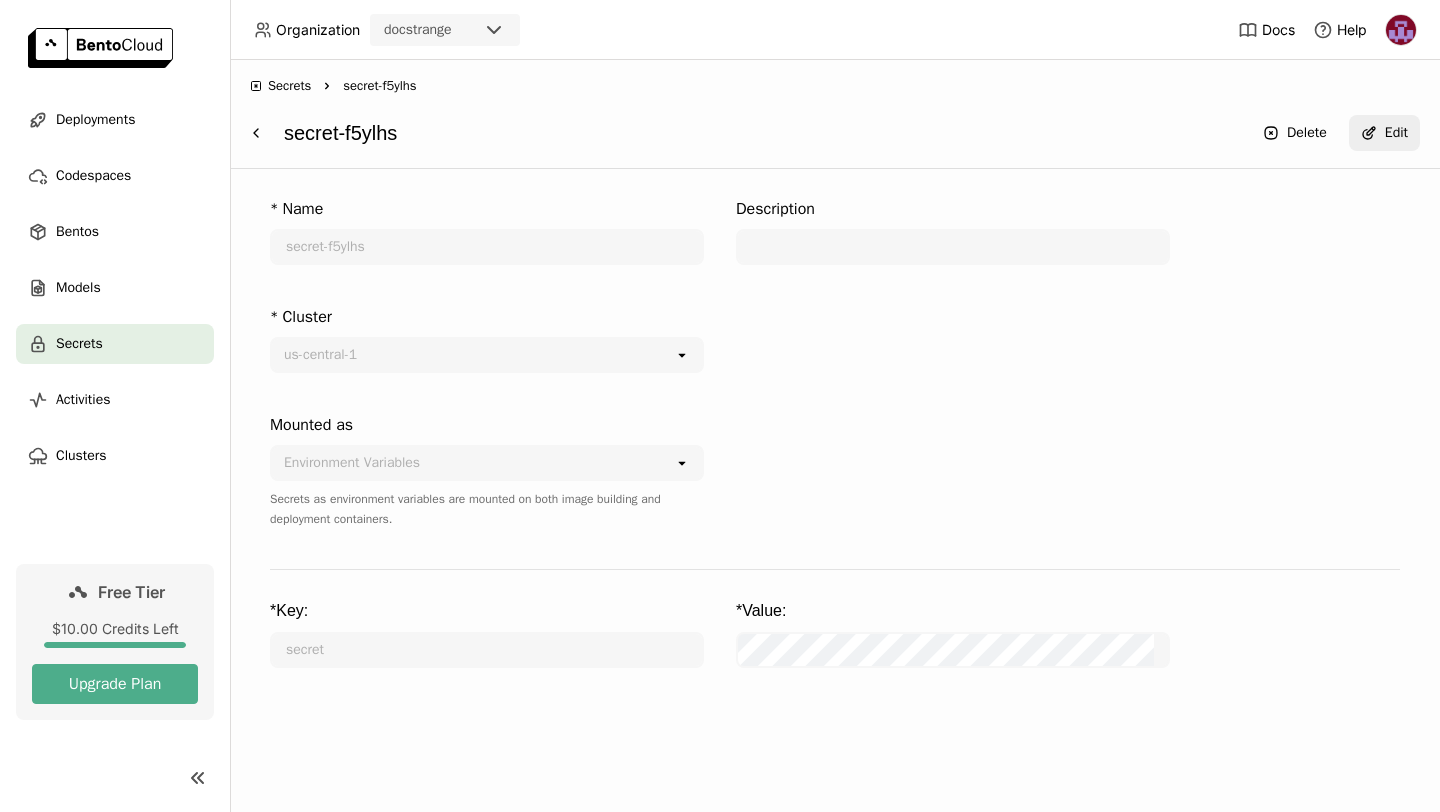 click on "Secrets" at bounding box center [289, 86] 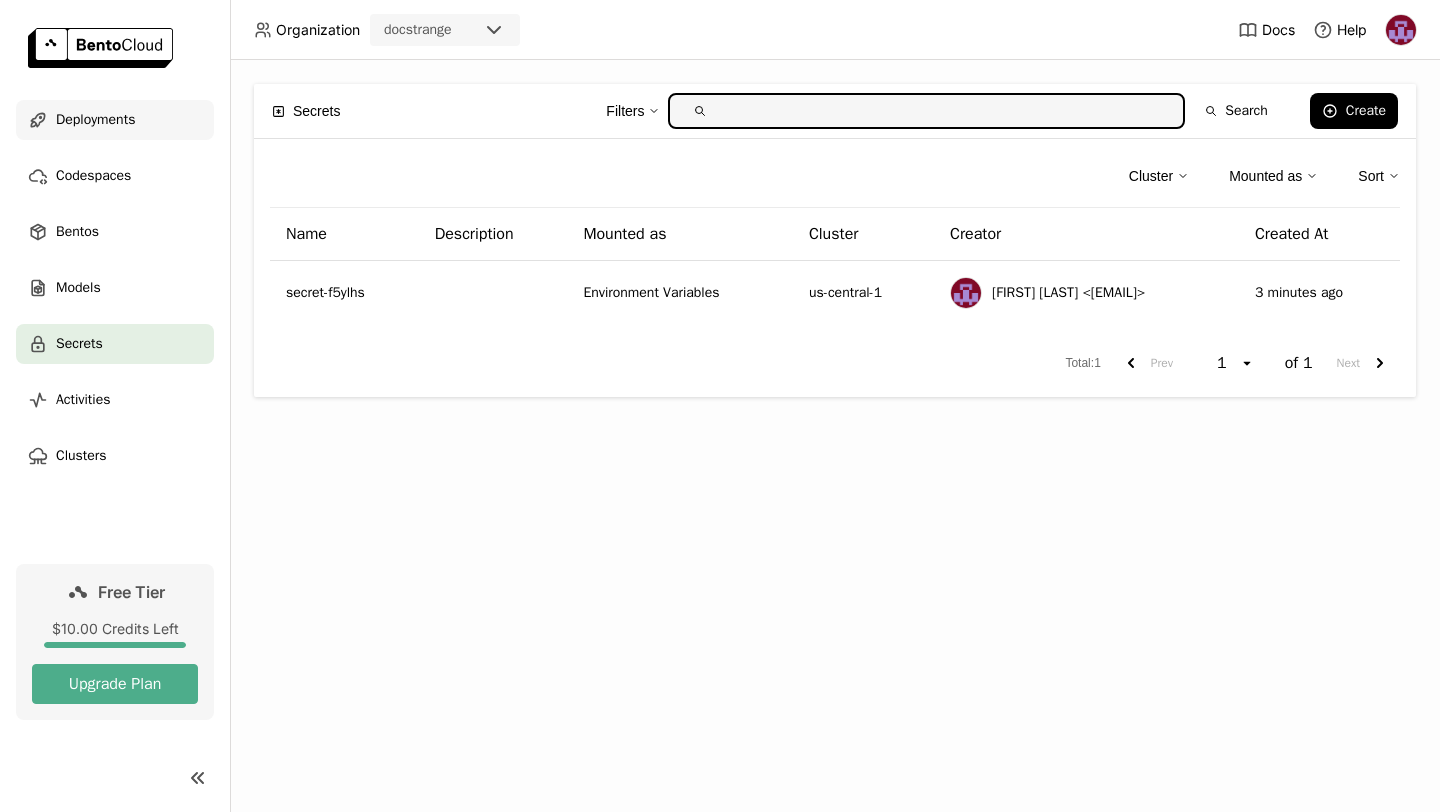 click on "Deployments" at bounding box center (95, 120) 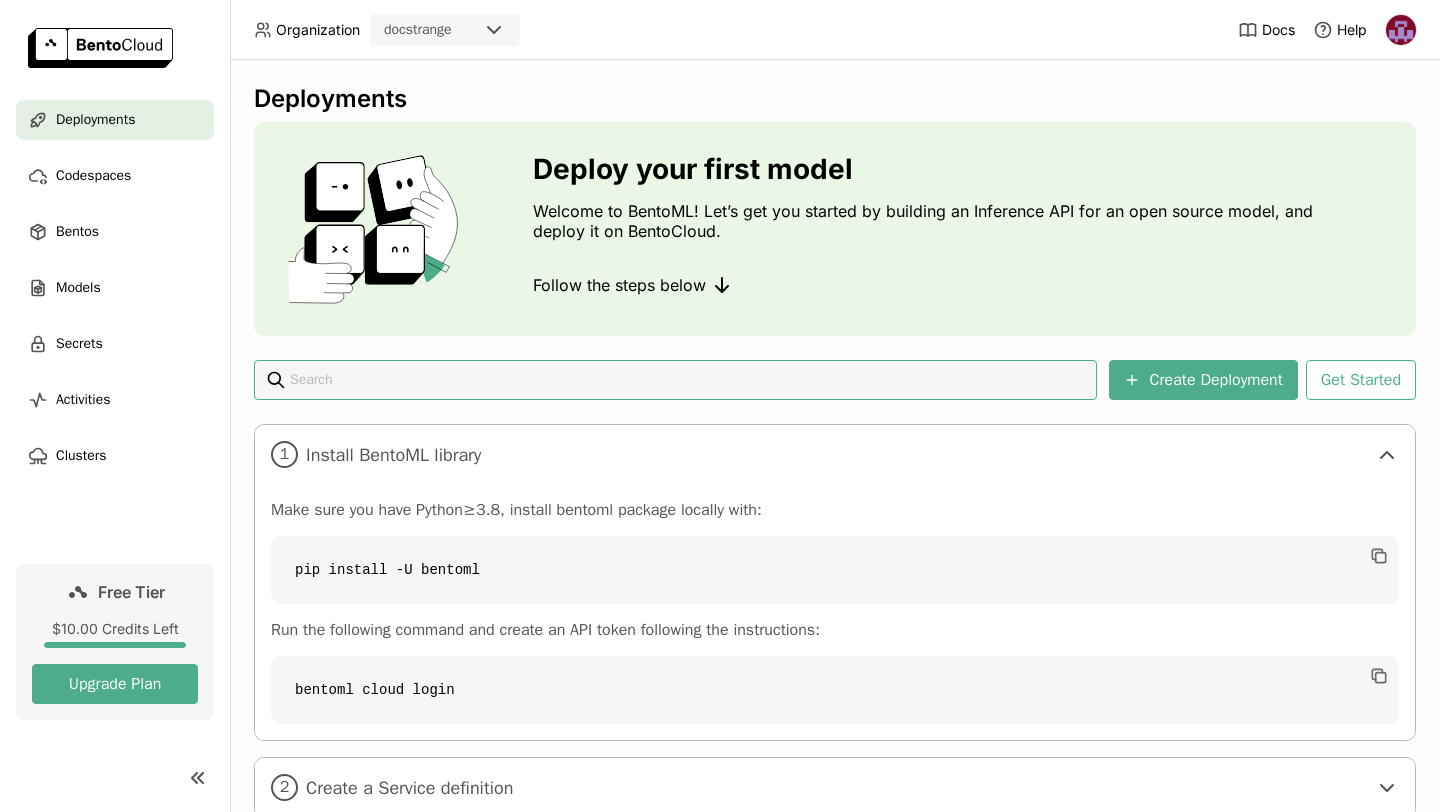scroll, scrollTop: 137, scrollLeft: 0, axis: vertical 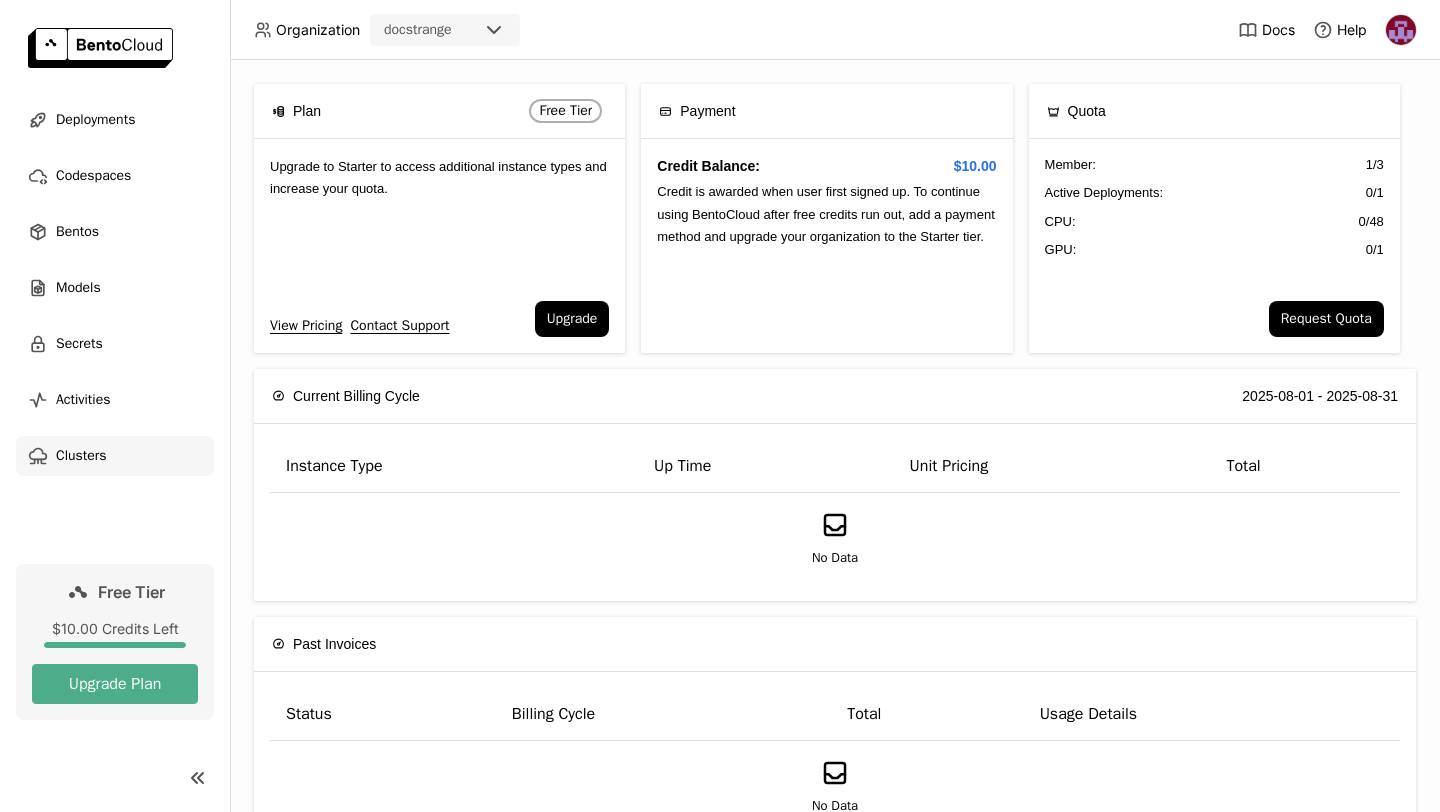 click on "Clusters" at bounding box center [81, 456] 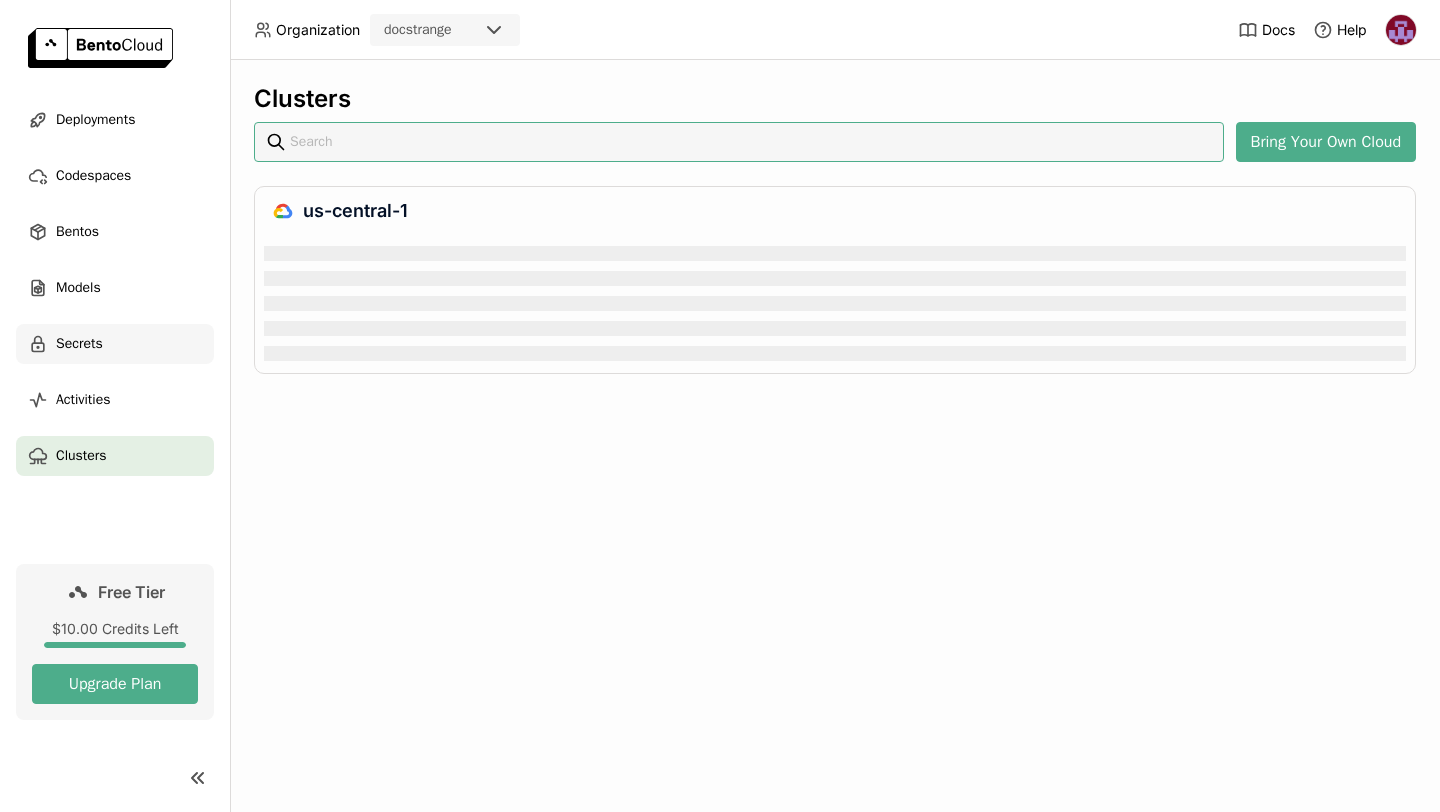 click on "Secrets" at bounding box center (79, 344) 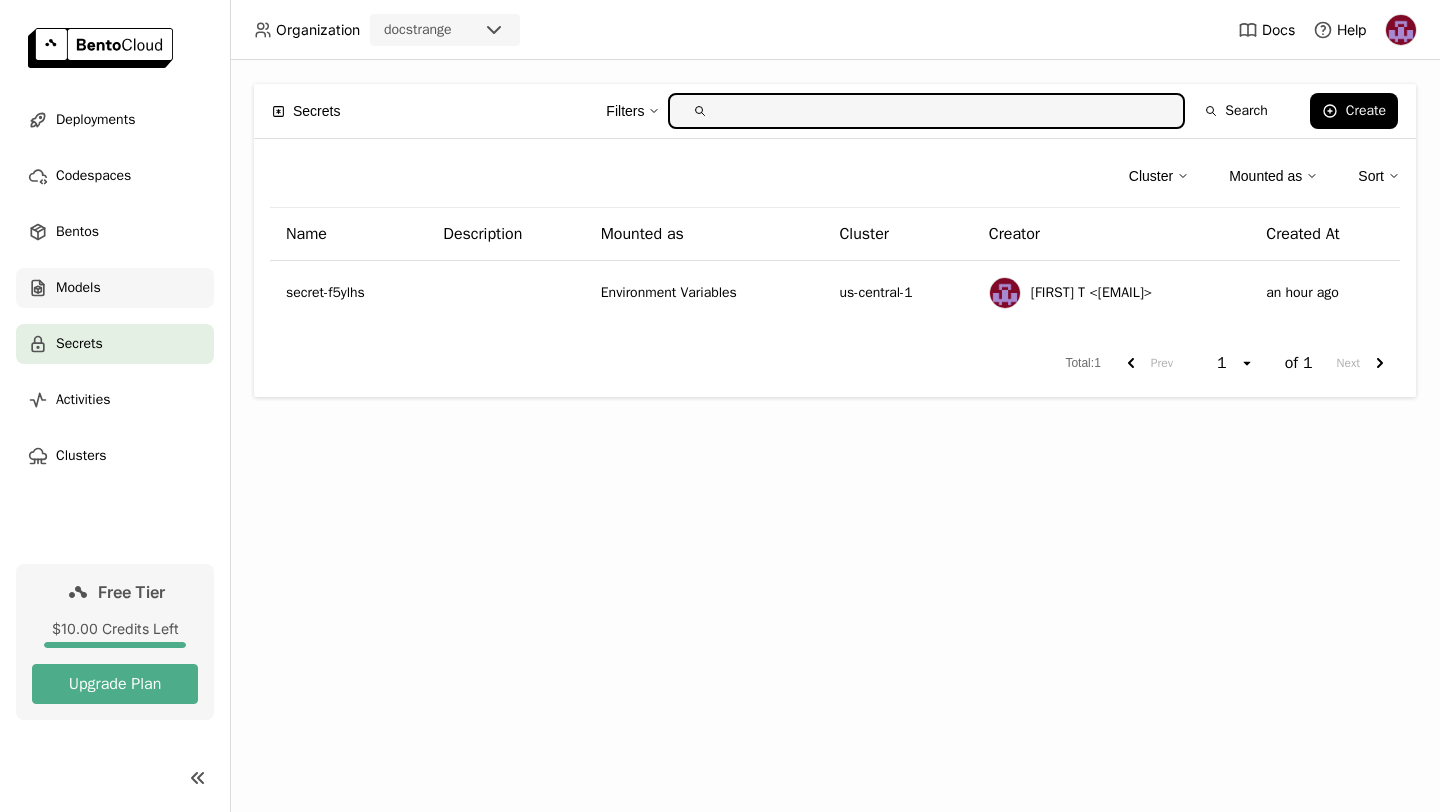 click on "Models" at bounding box center (78, 288) 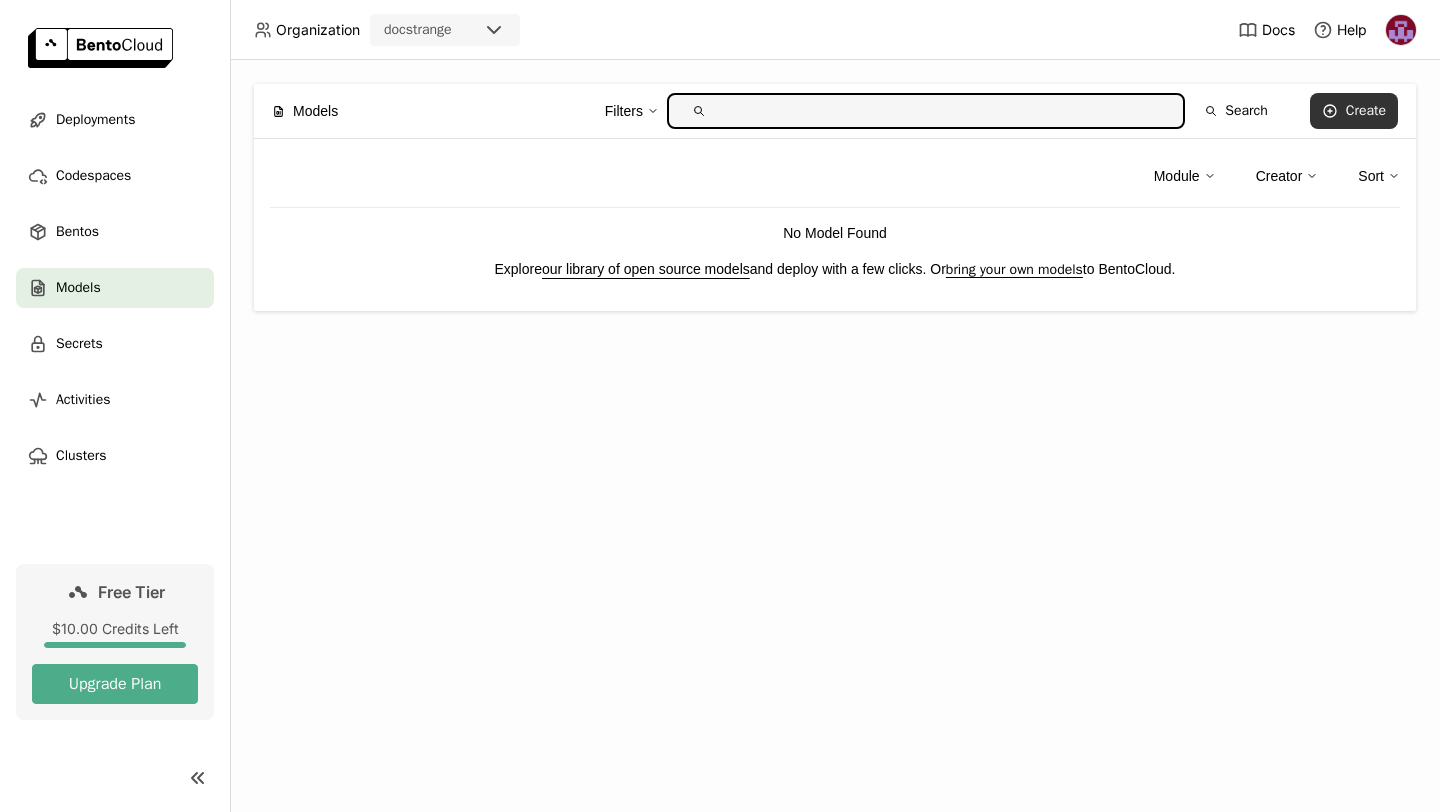 click on "Create" at bounding box center [1366, 111] 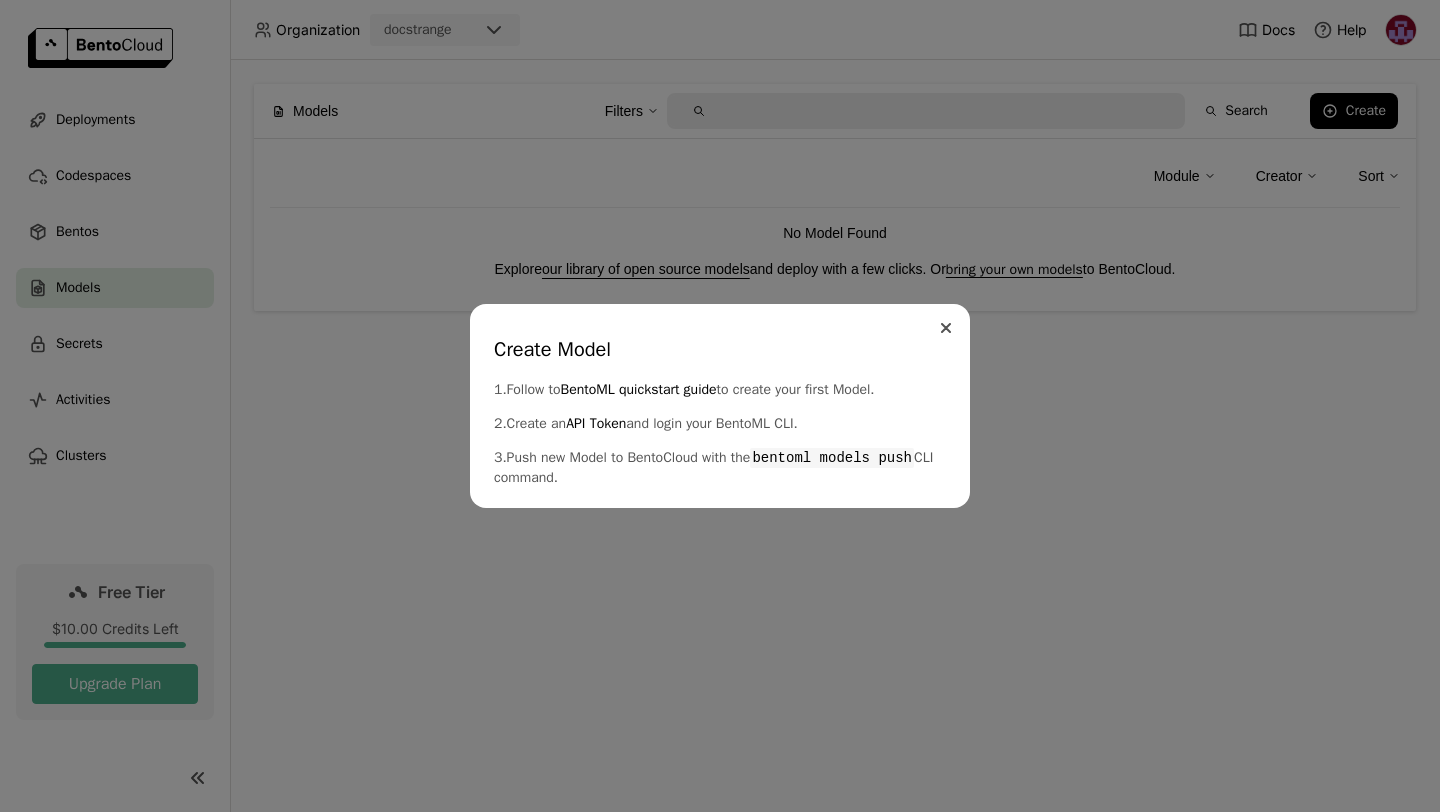 click at bounding box center [946, 328] 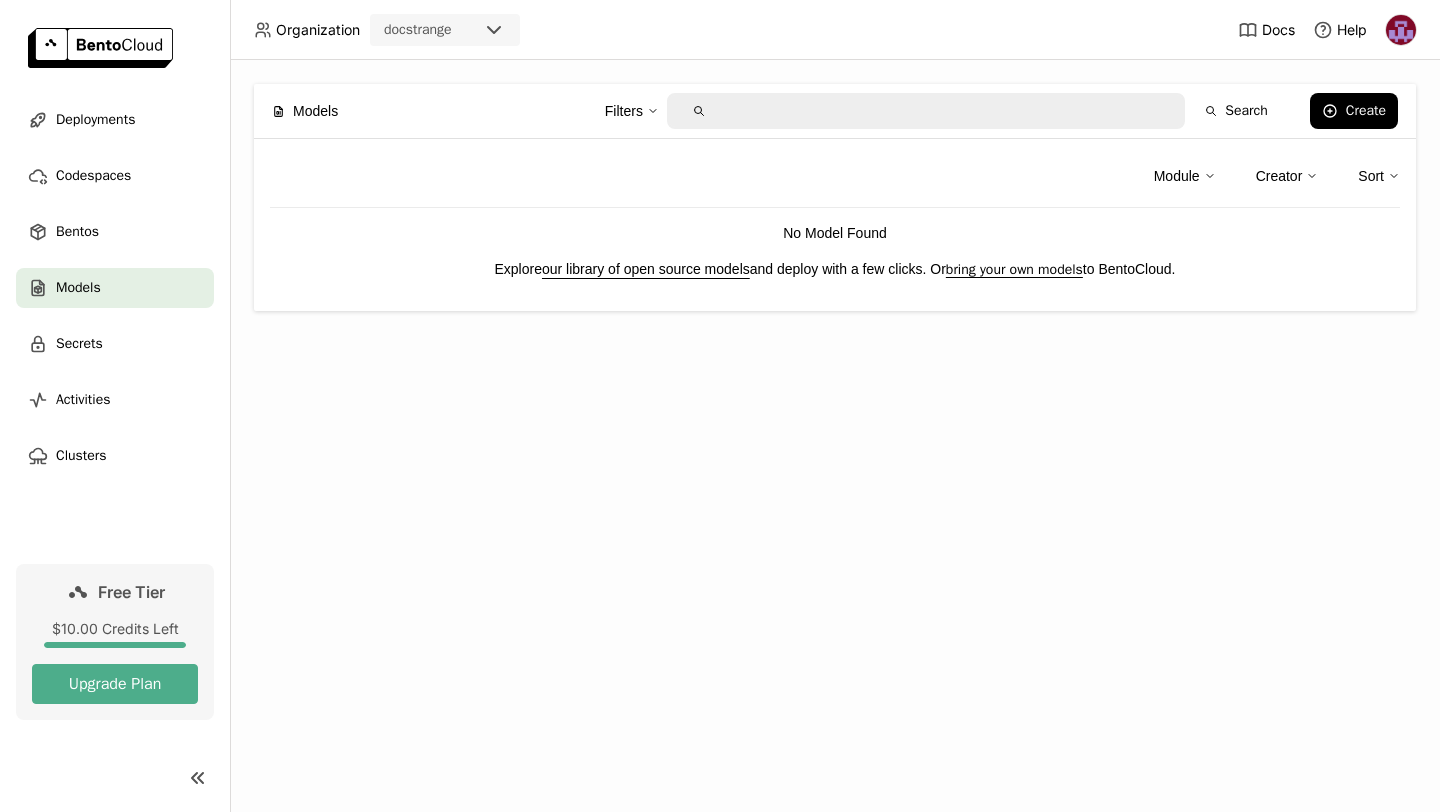 click at bounding box center (1401, 30) 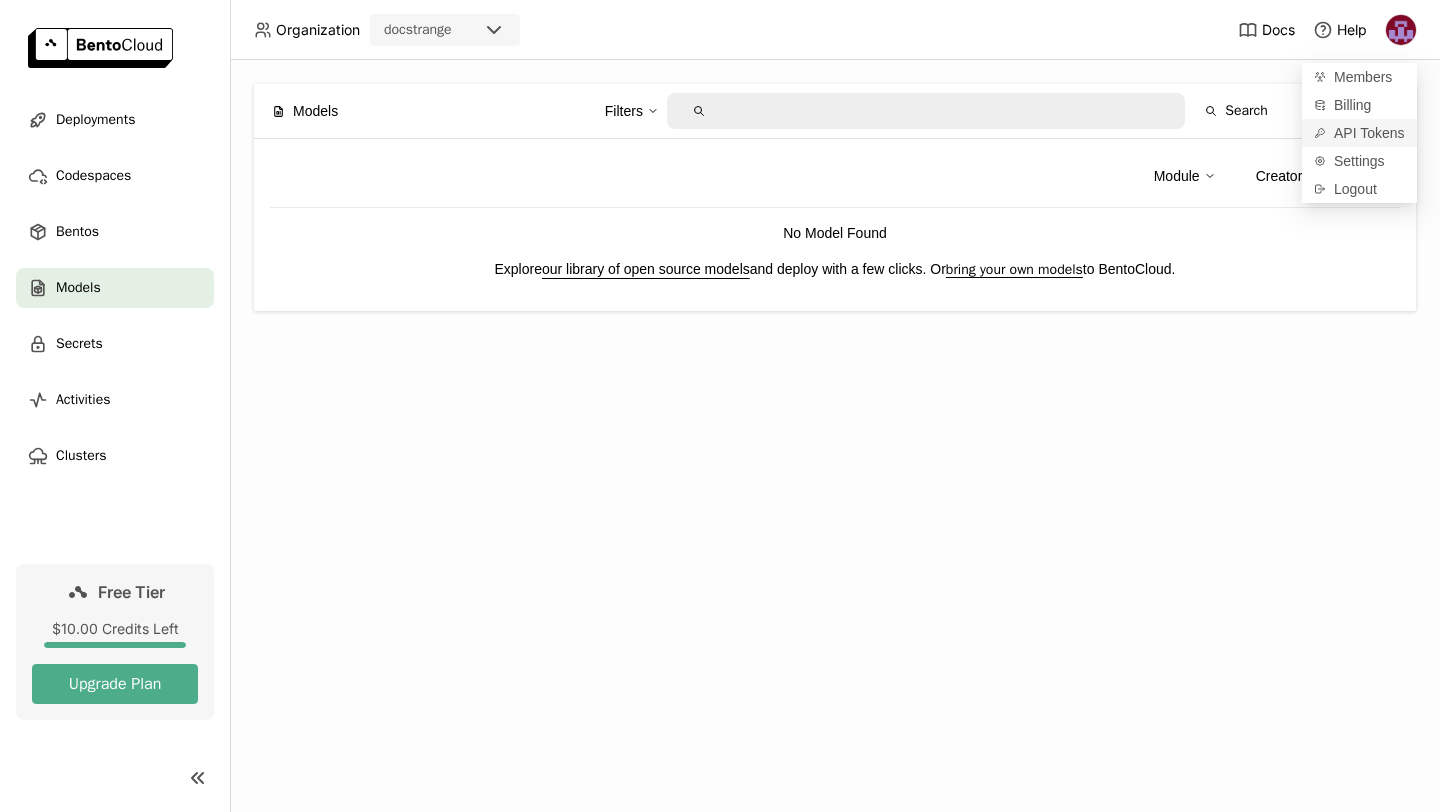 click on "API Tokens" at bounding box center (1369, 133) 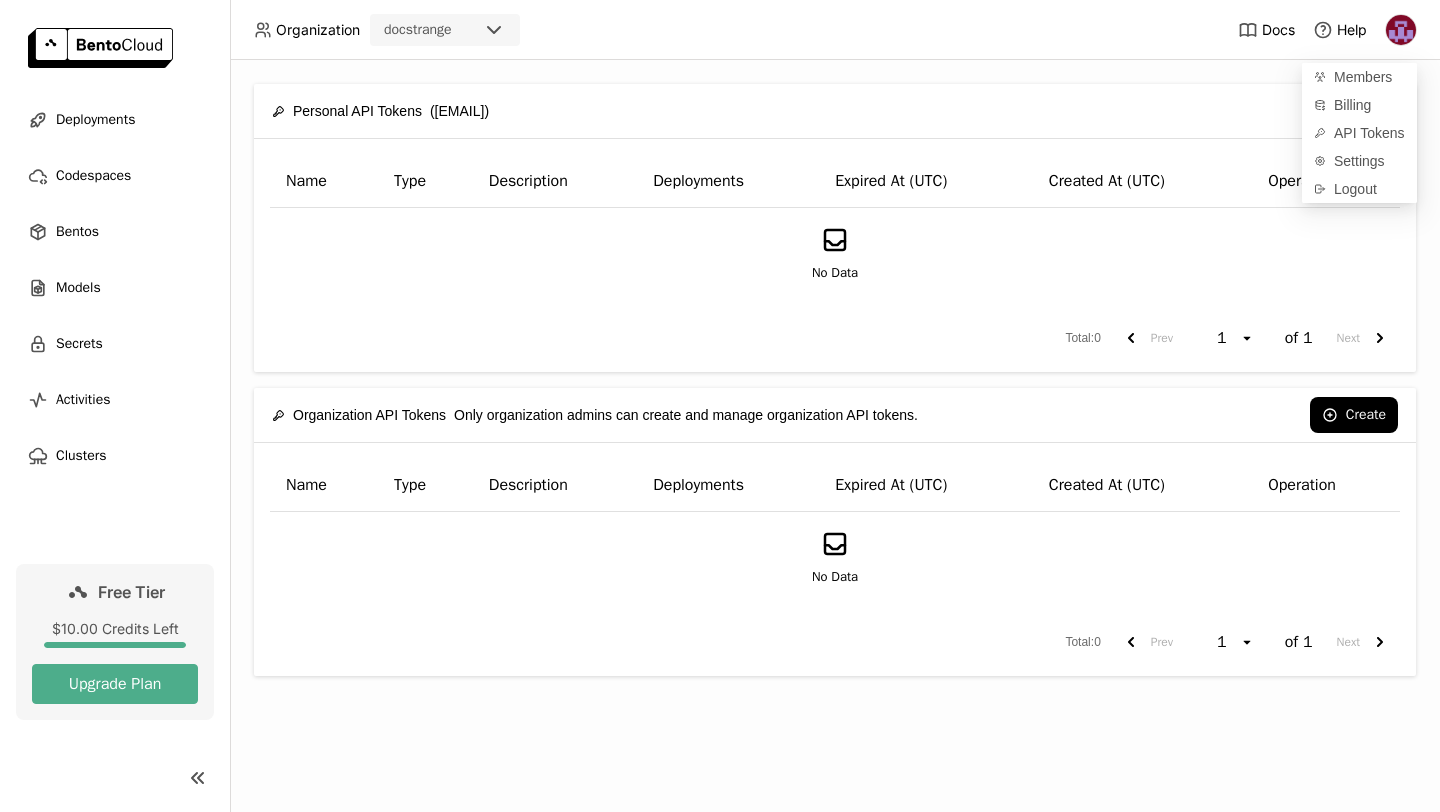 click on "Prev 1 open of 1 Next" at bounding box center [1255, 338] 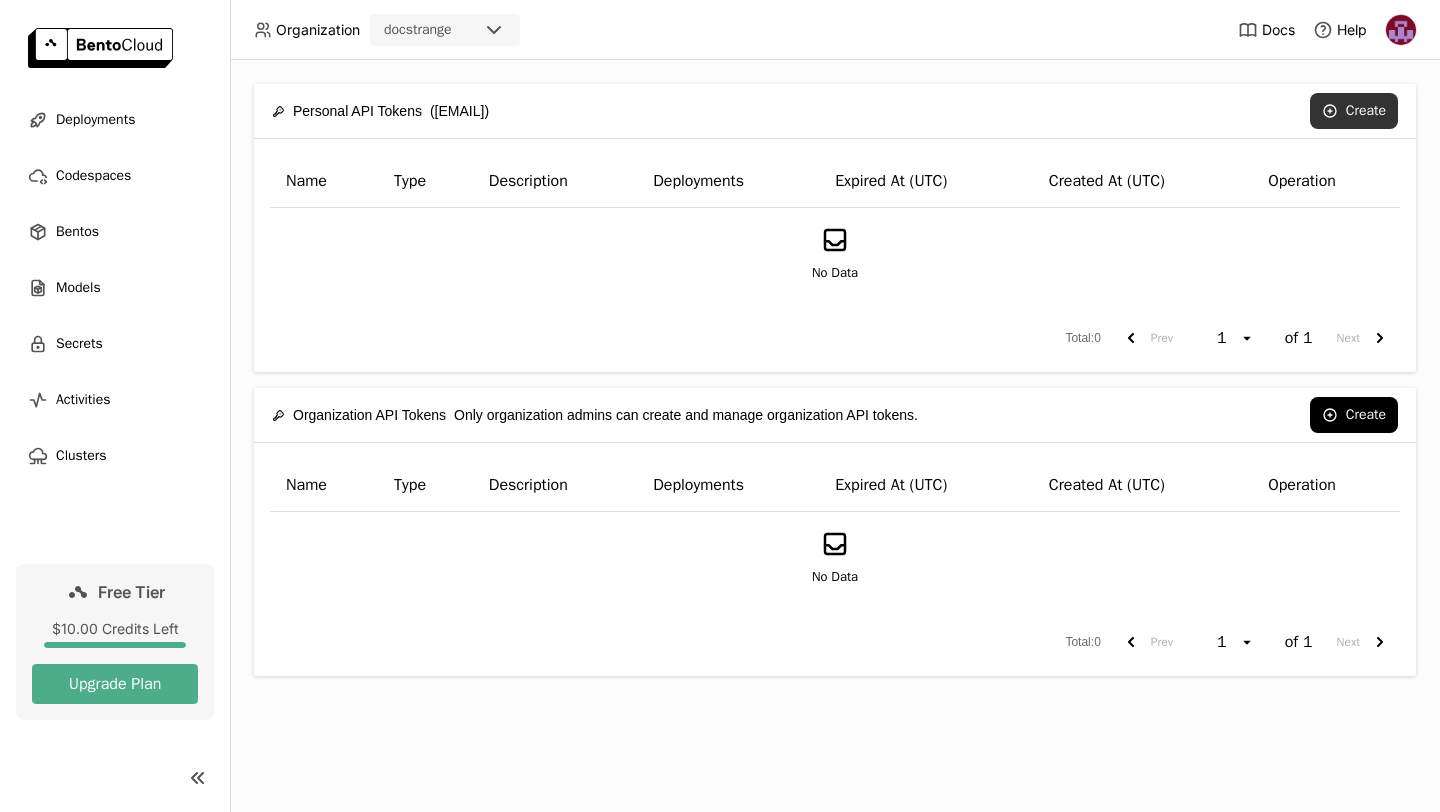 click on "Create" at bounding box center [1354, 111] 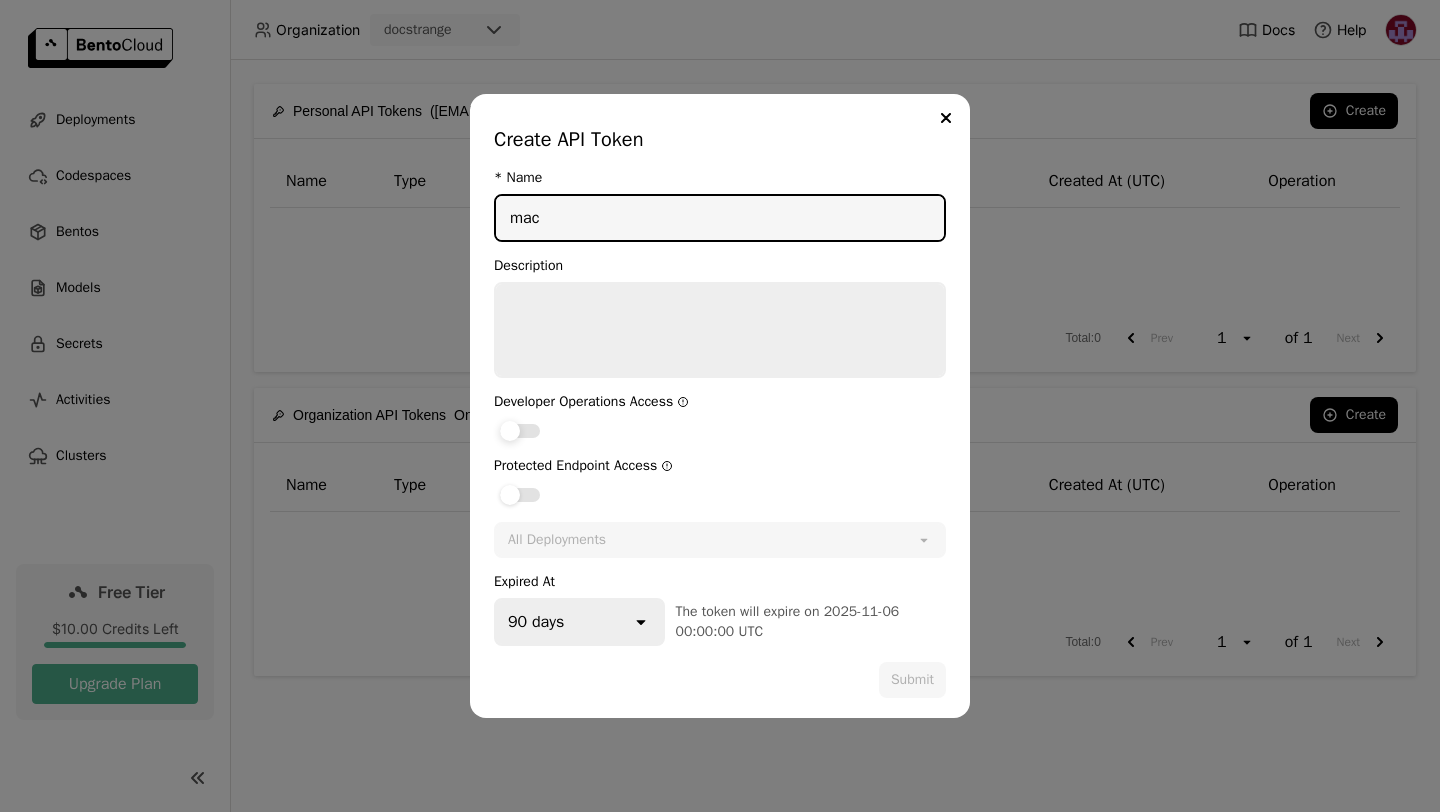 type on "mac" 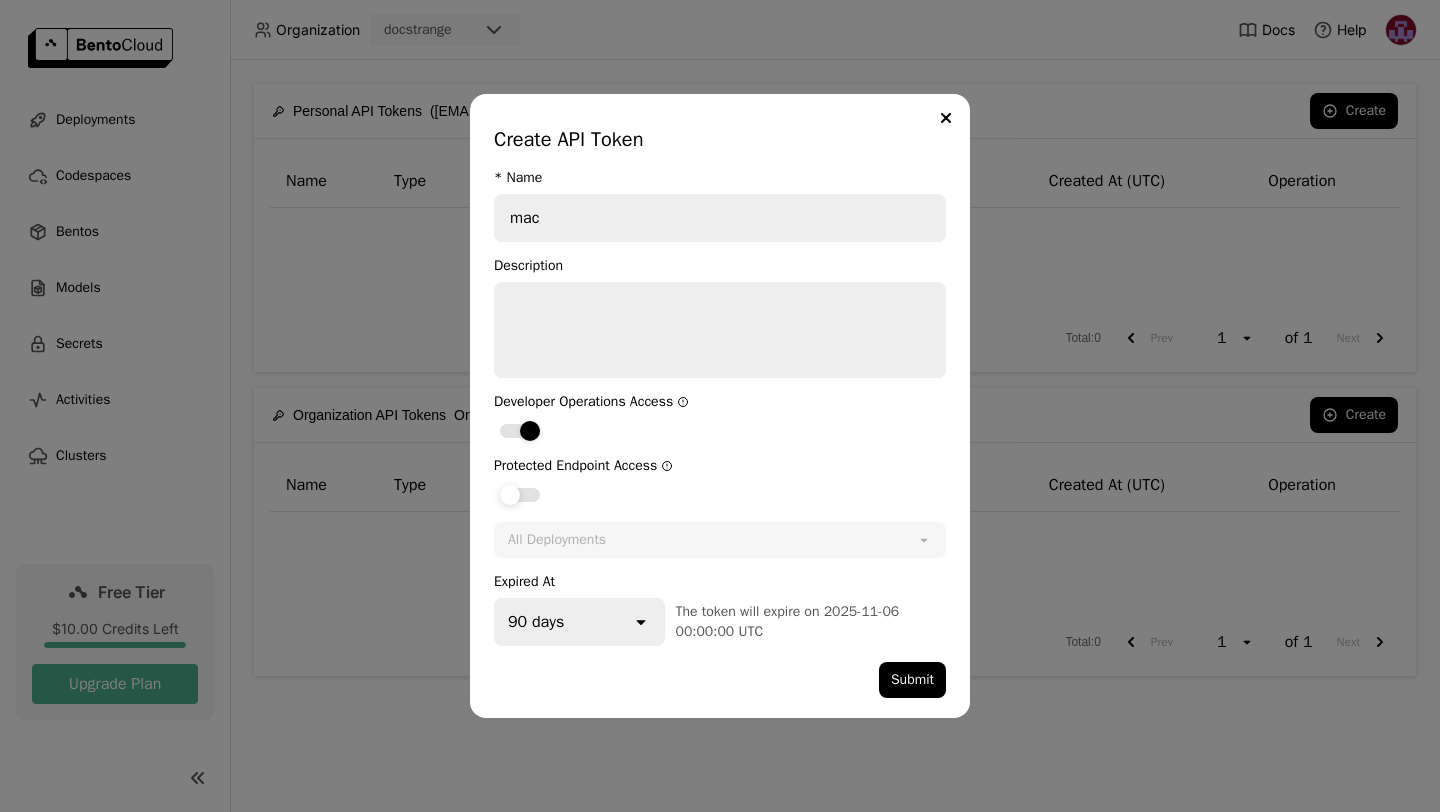 click at bounding box center (510, 495) 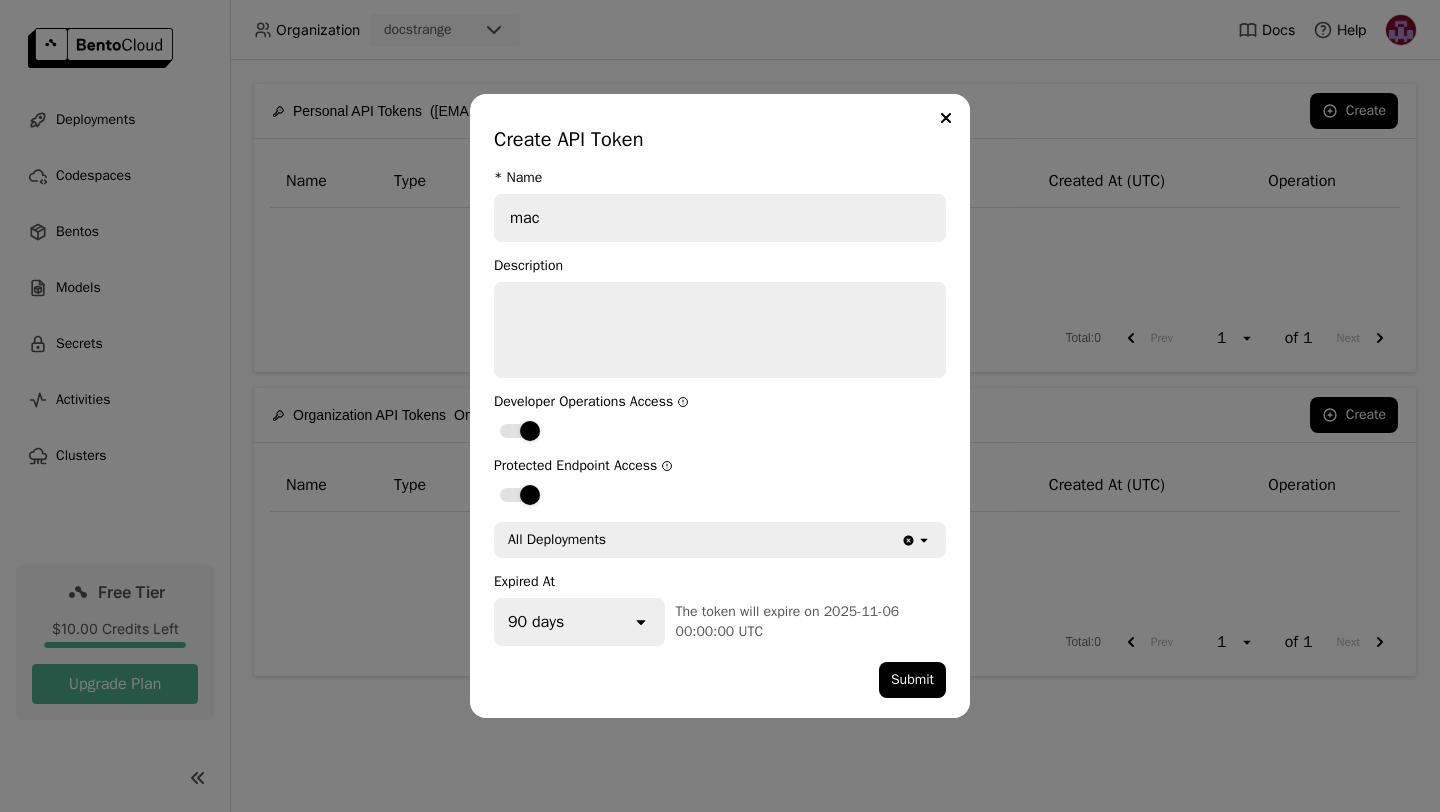 click on "90 days" at bounding box center [563, 622] 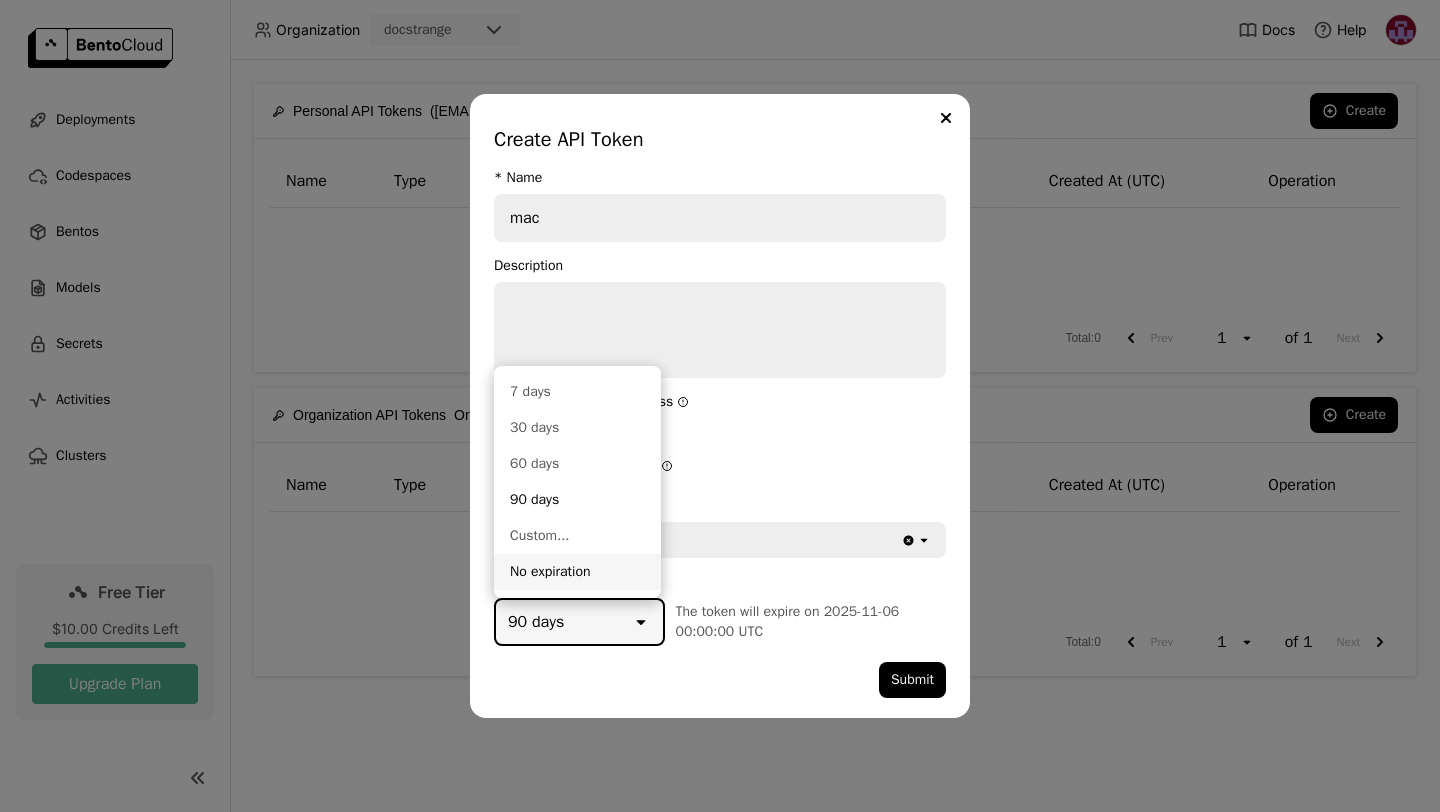 click on "No expiration" at bounding box center (577, 572) 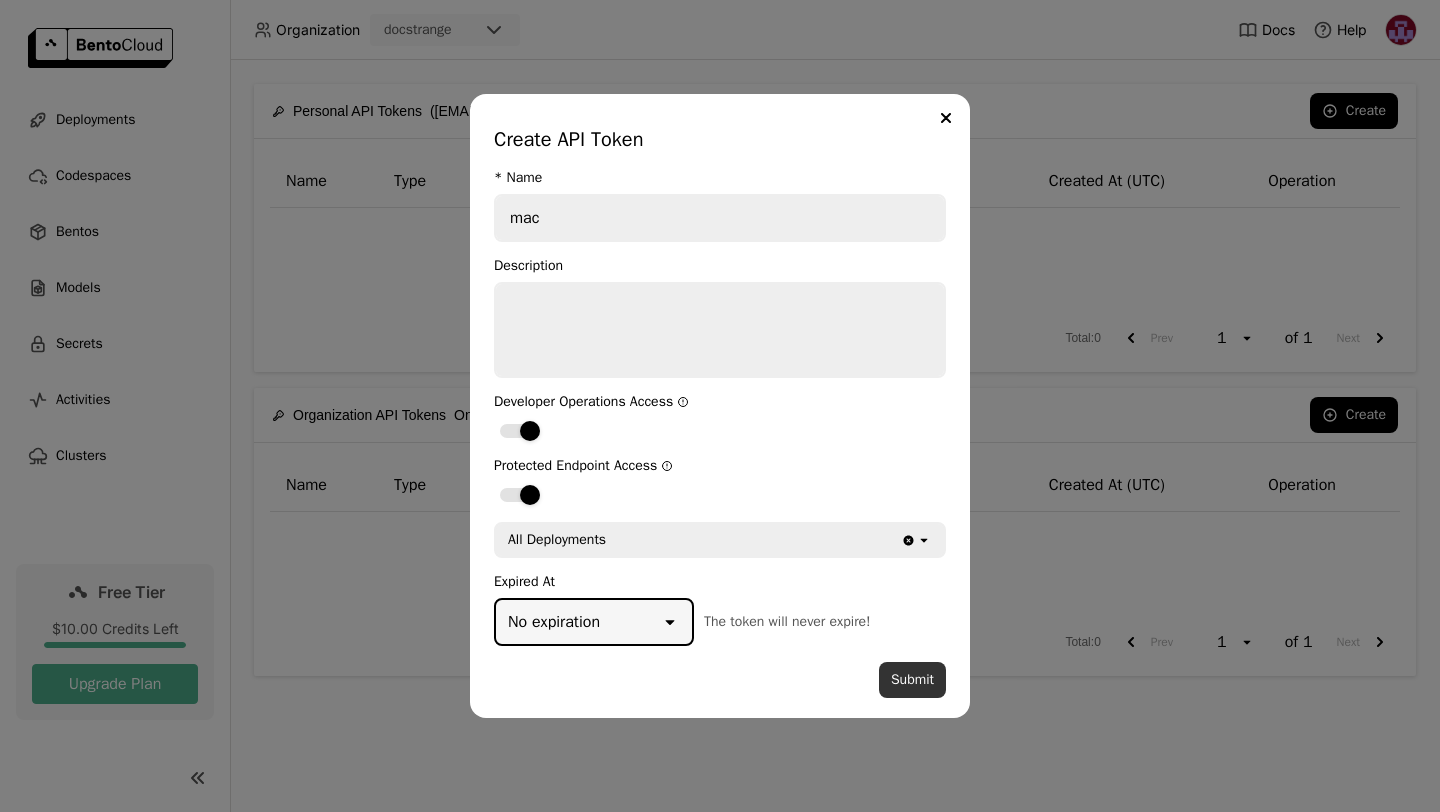 click on "Submit" at bounding box center [912, 680] 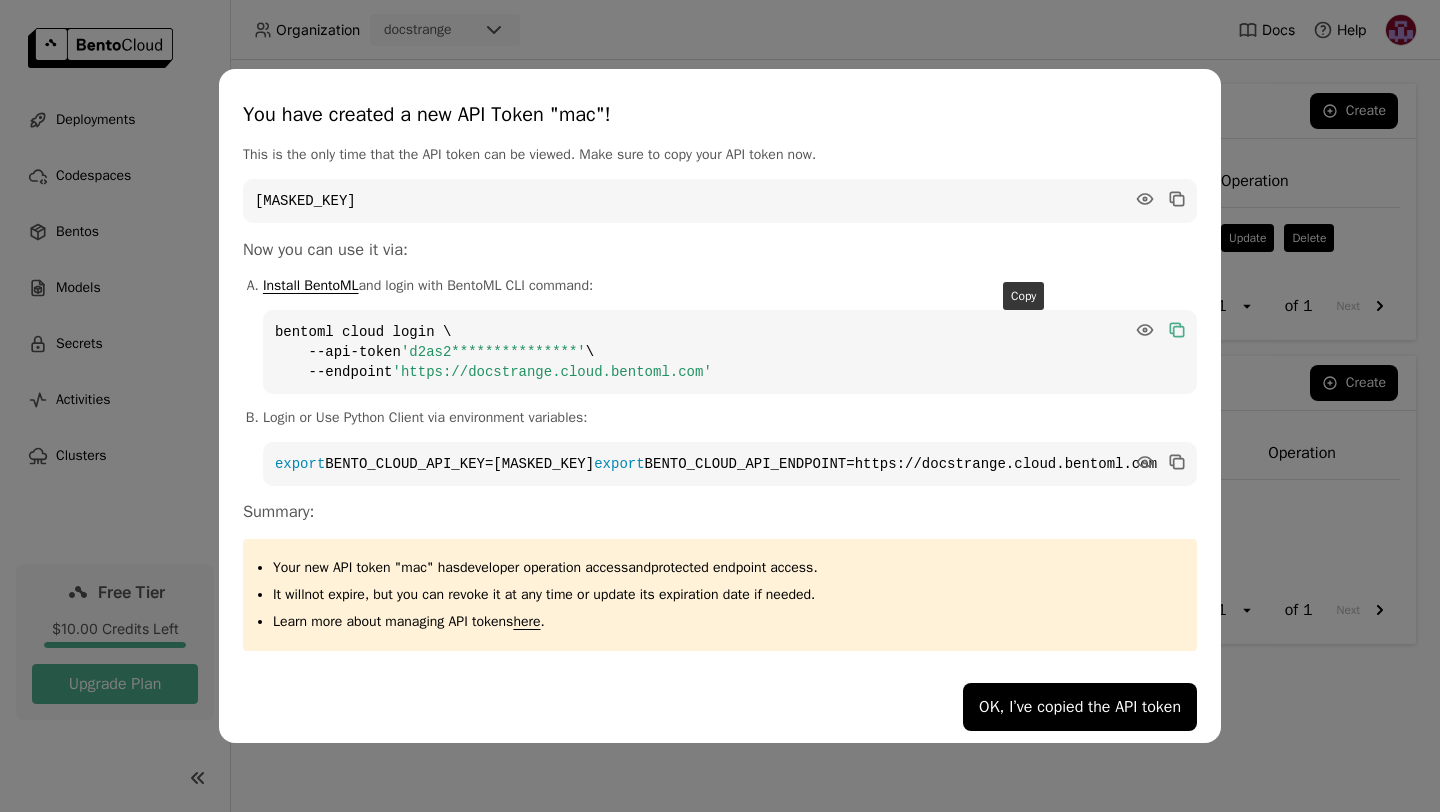 click 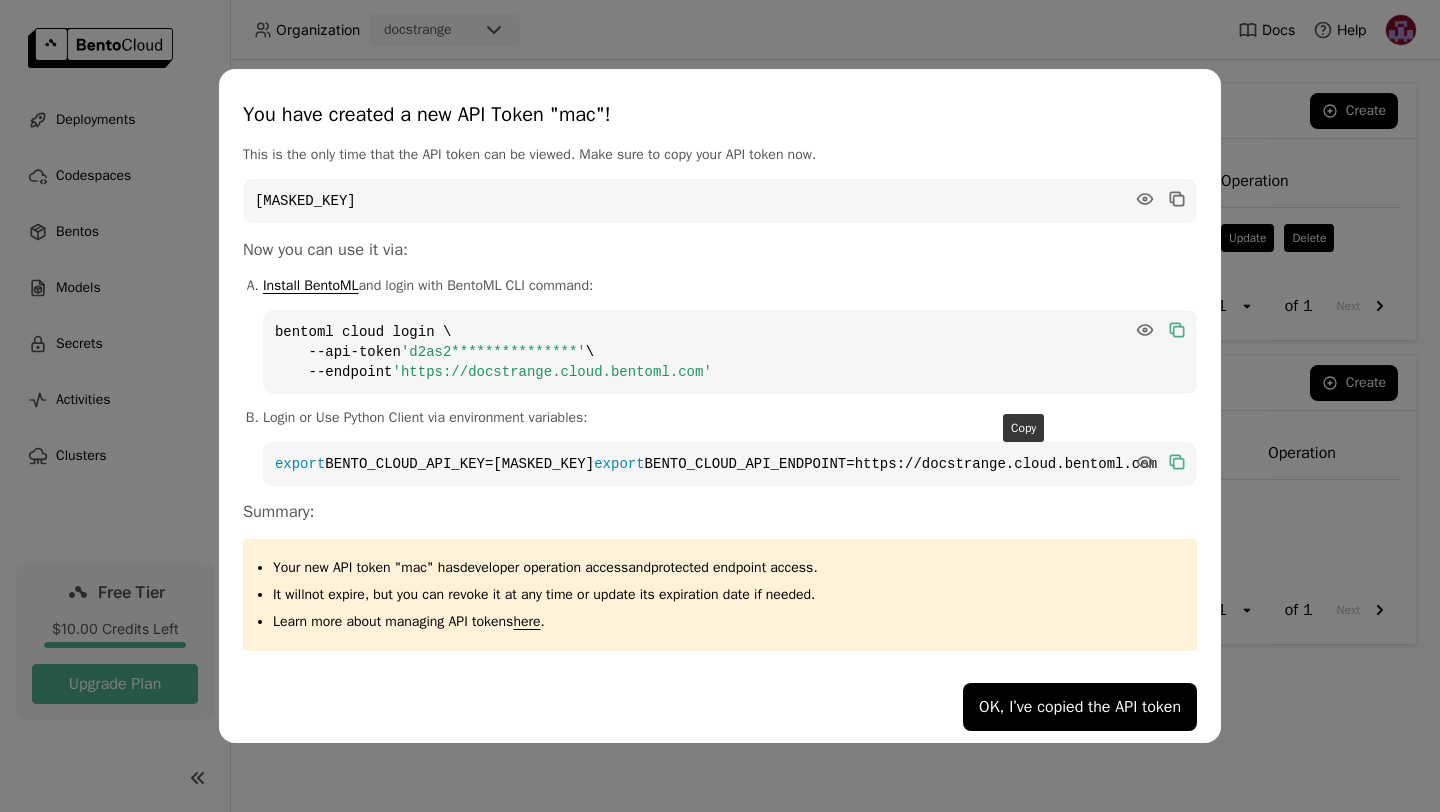 click 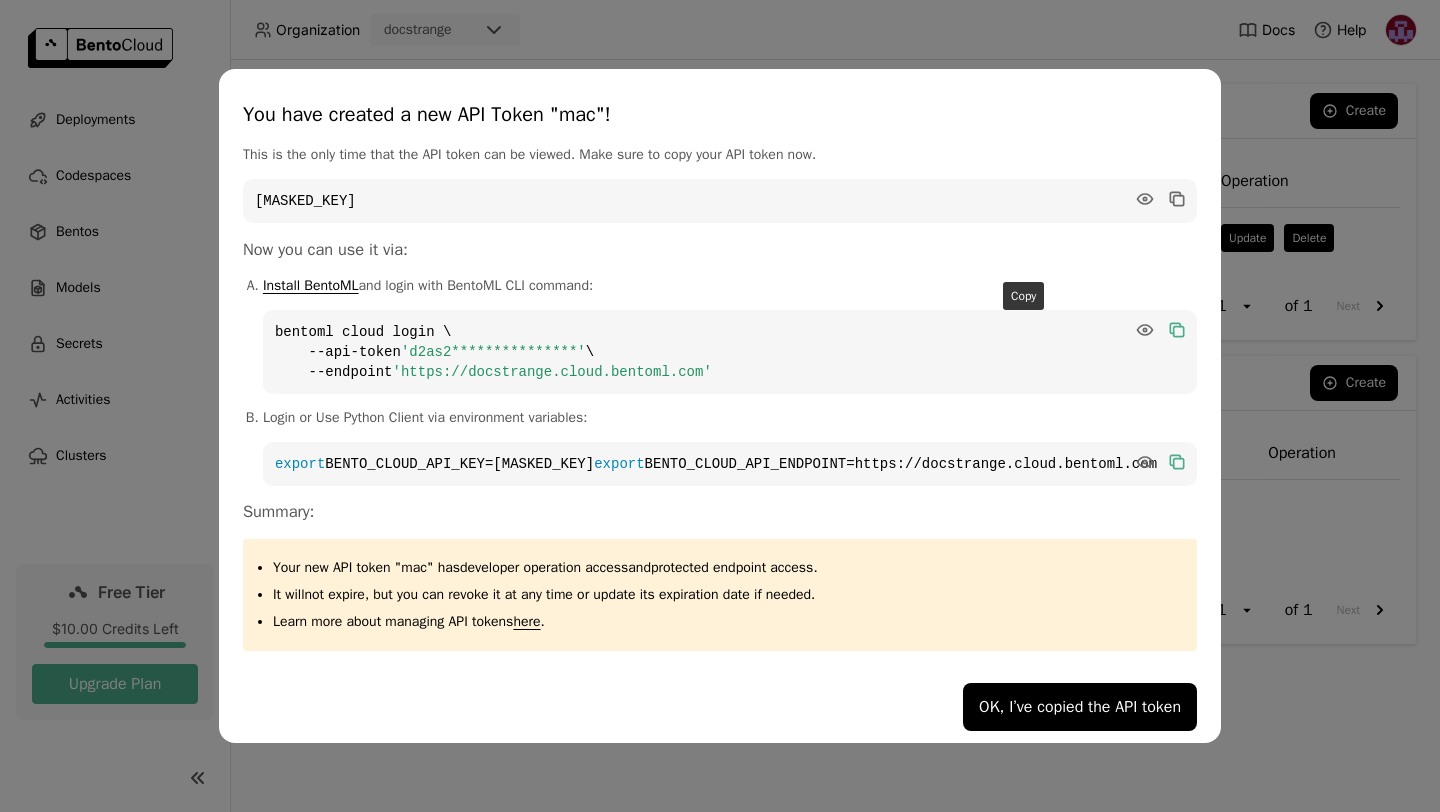 click 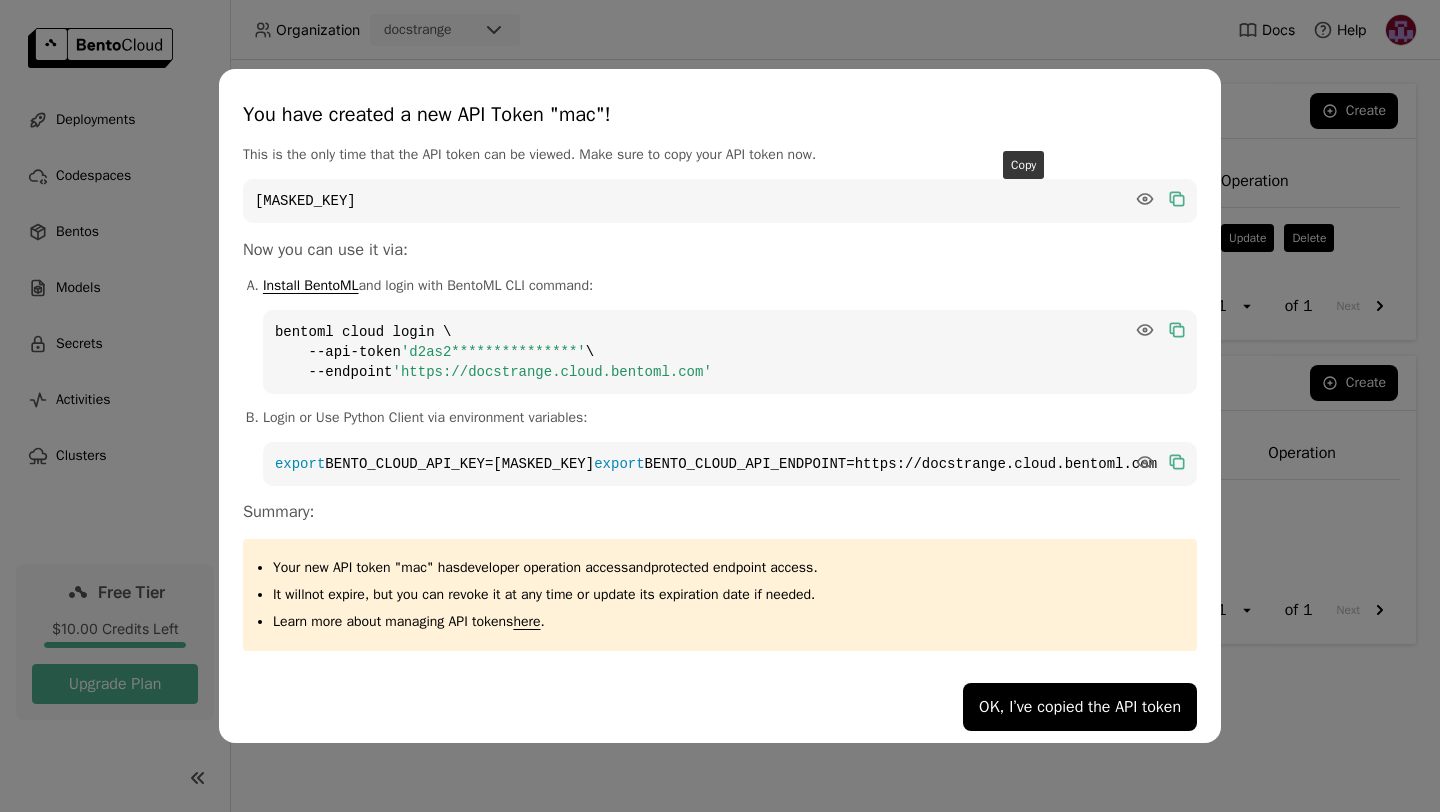 click 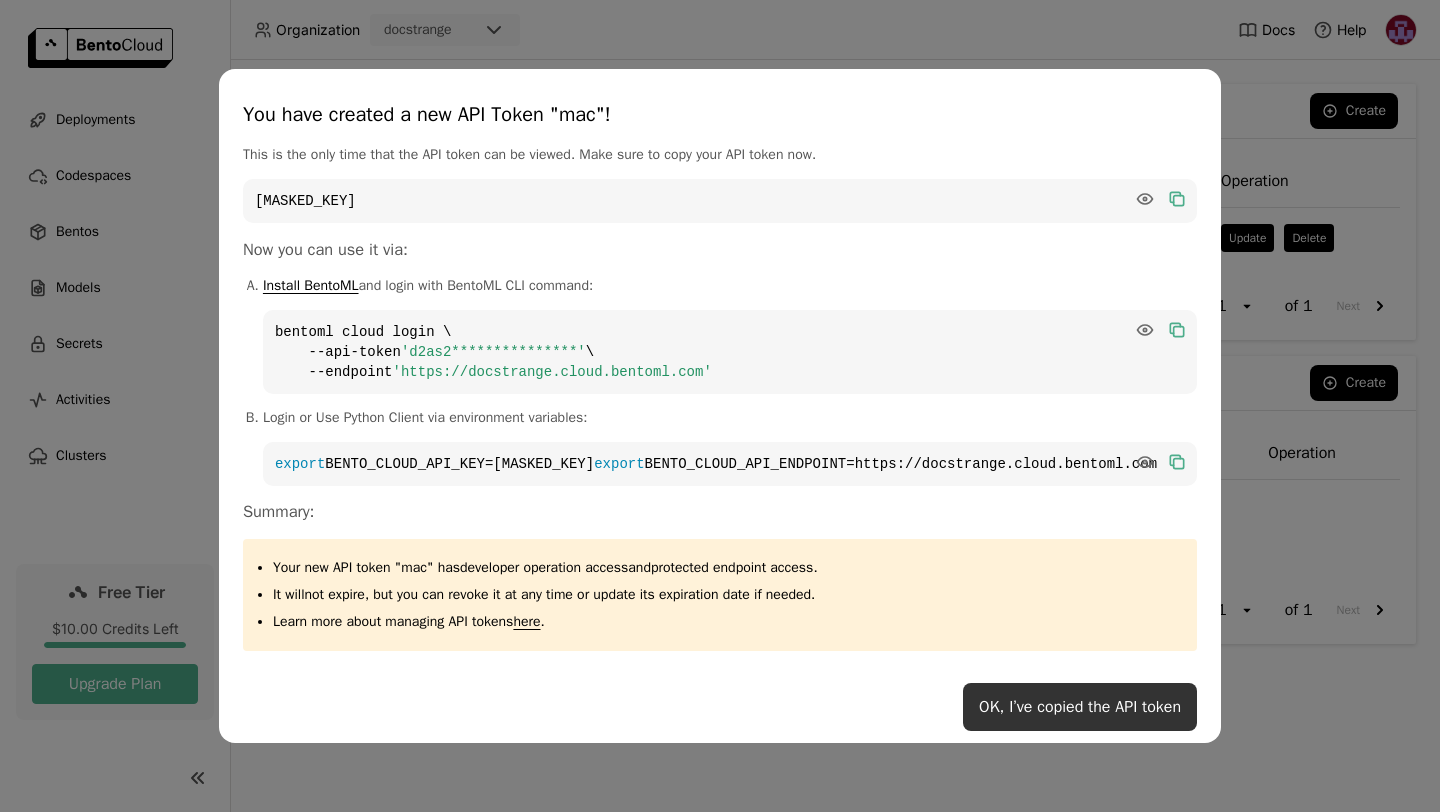 click on "OK, I’ve copied the API token" at bounding box center (1080, 707) 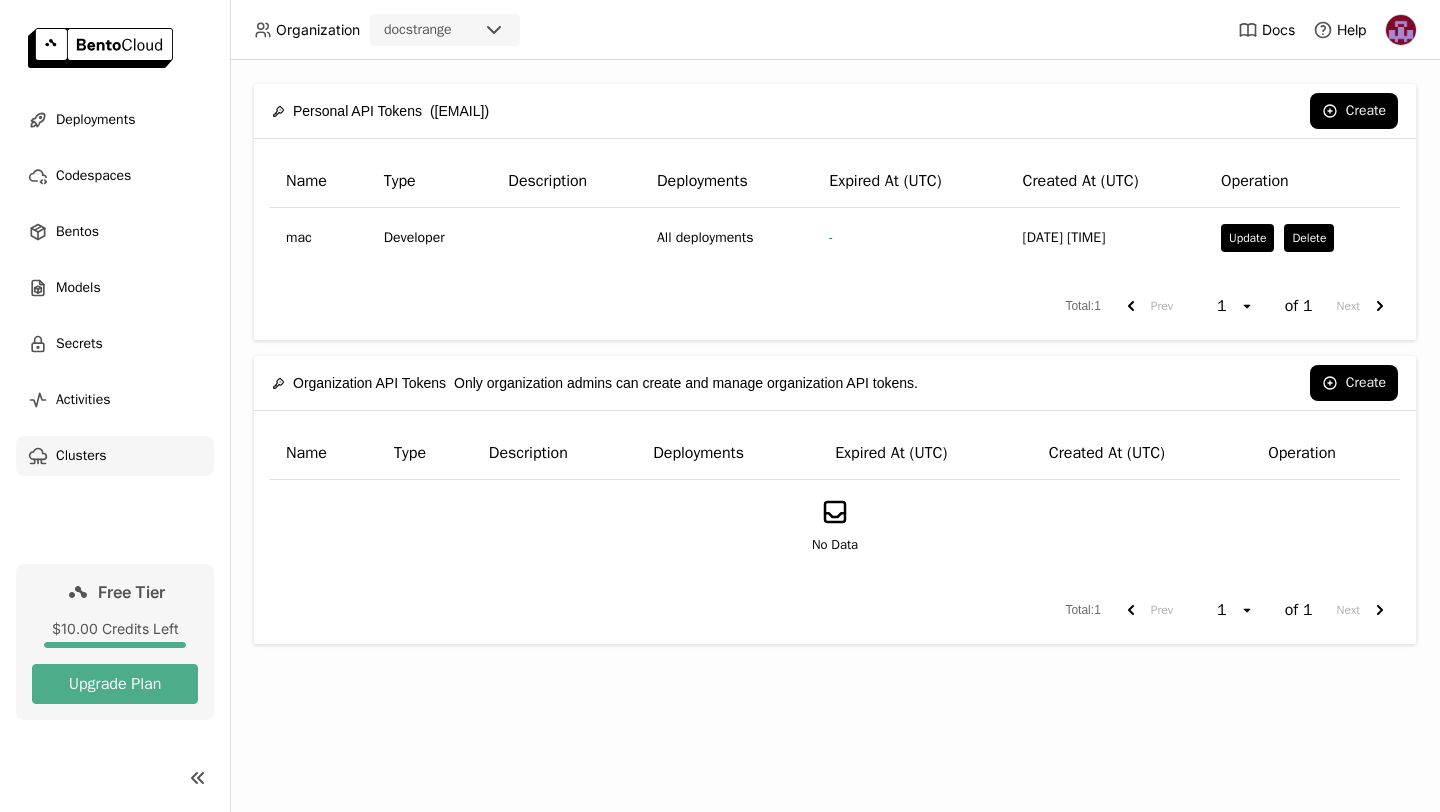 click on "Clusters" at bounding box center [81, 456] 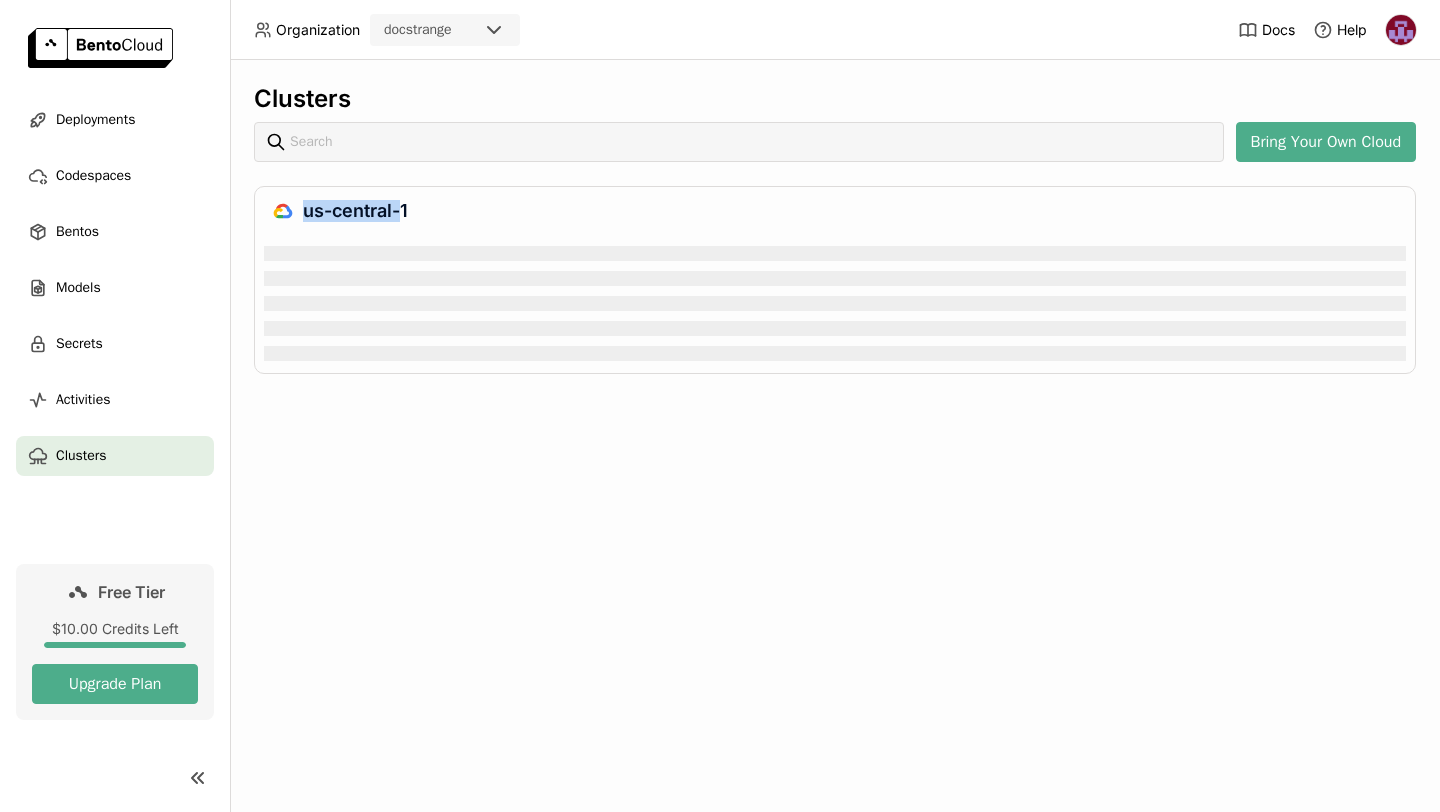 drag, startPoint x: 434, startPoint y: 212, endPoint x: 401, endPoint y: 210, distance: 33.06055 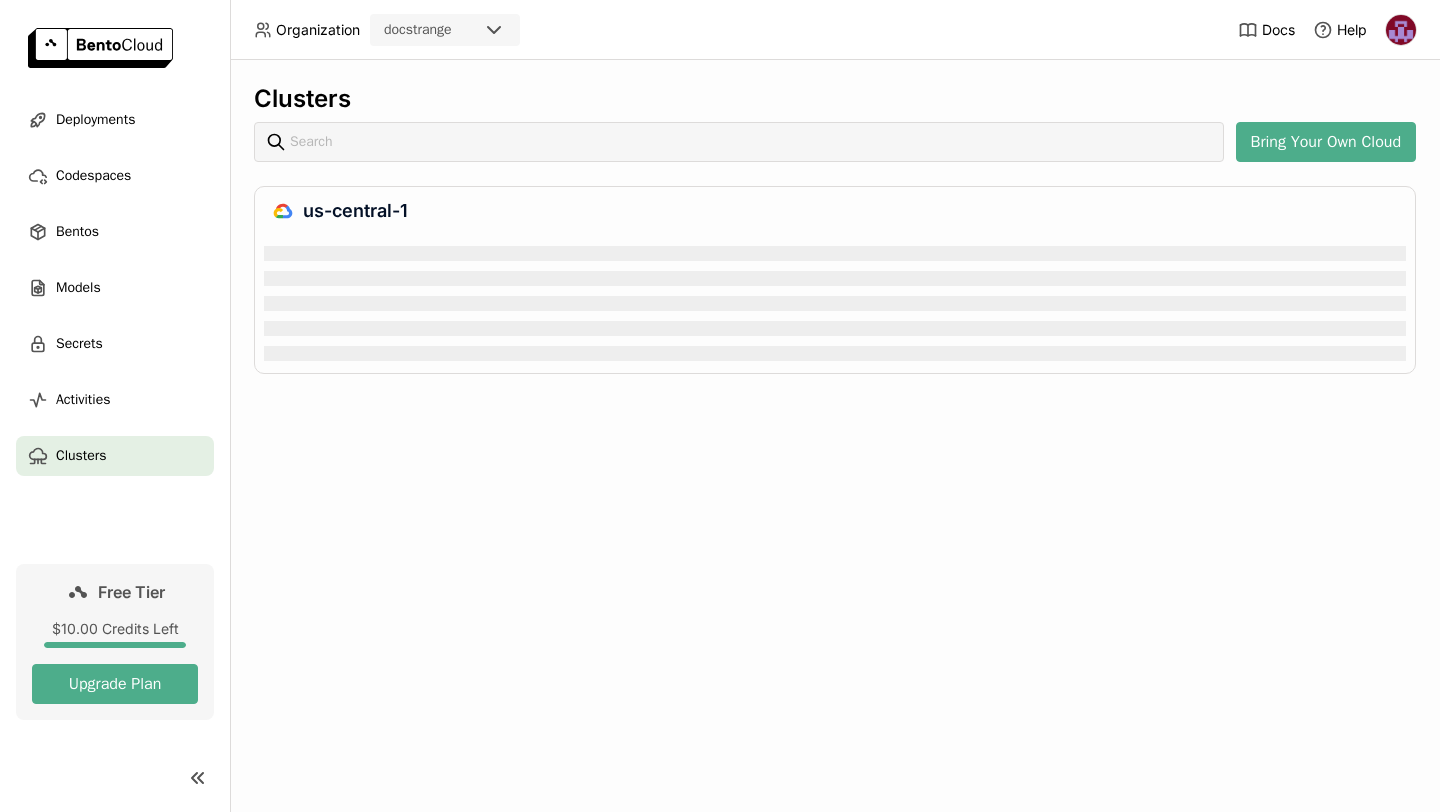 click on "us-central-1" at bounding box center [835, 211] 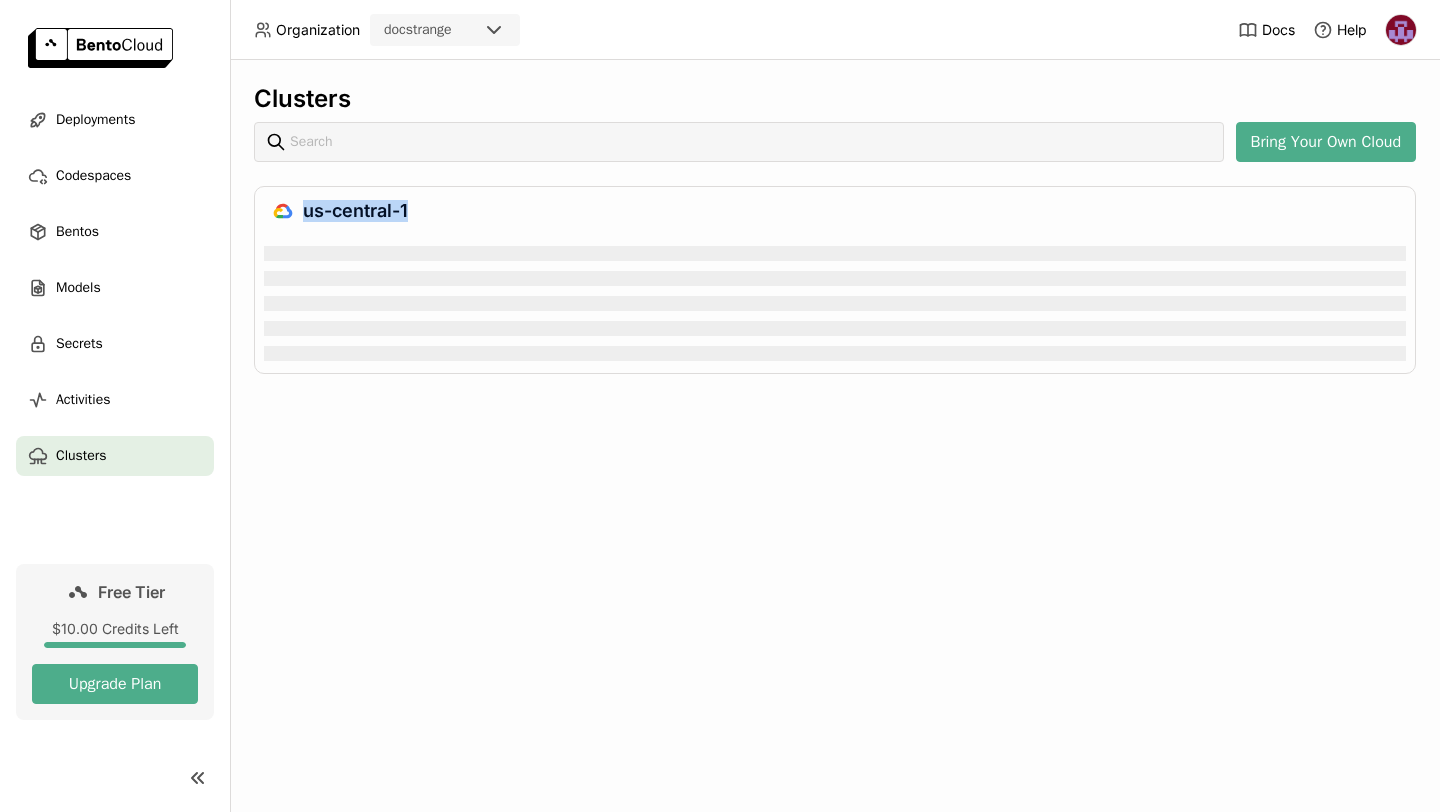 scroll, scrollTop: 0, scrollLeft: 0, axis: both 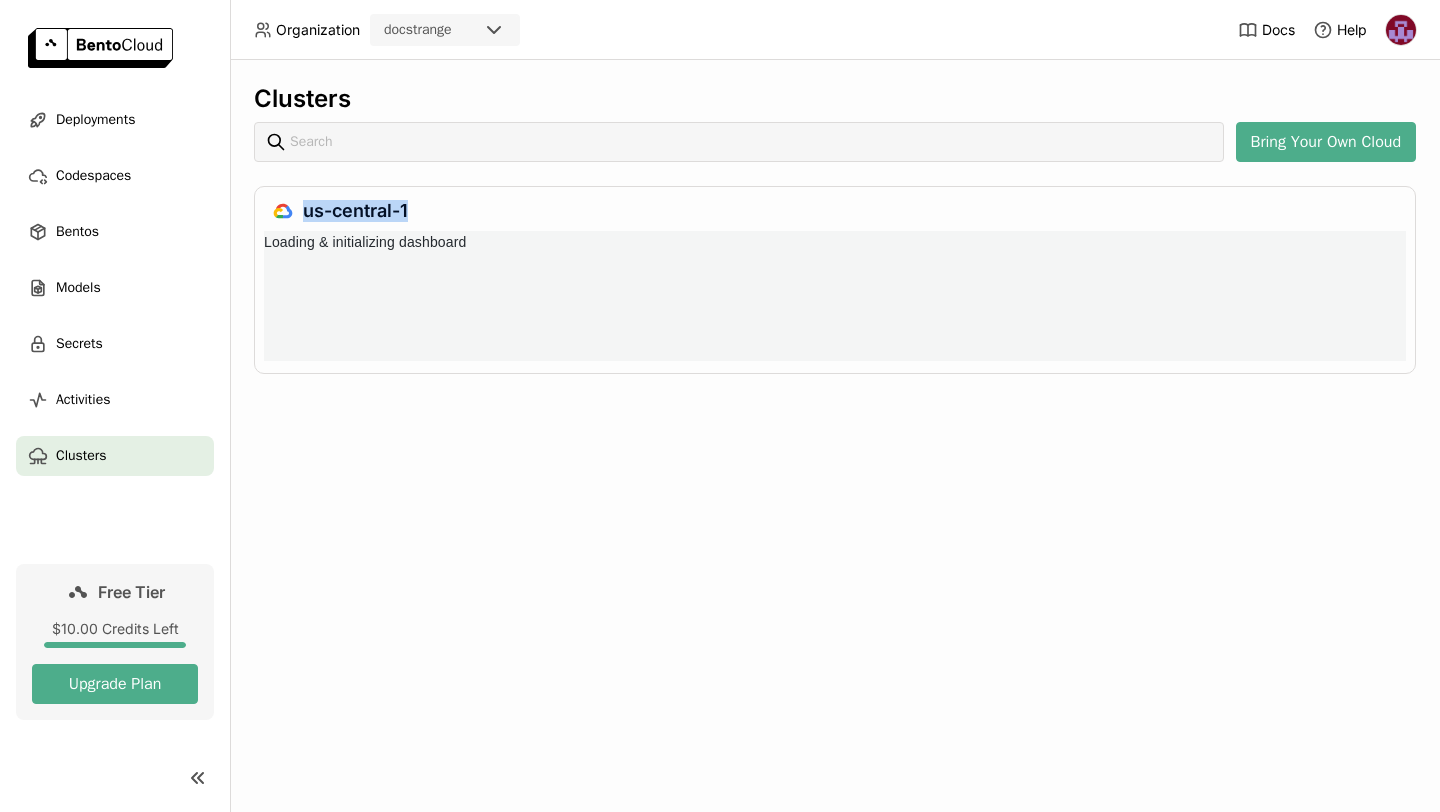 drag, startPoint x: 303, startPoint y: 214, endPoint x: 406, endPoint y: 213, distance: 103.00485 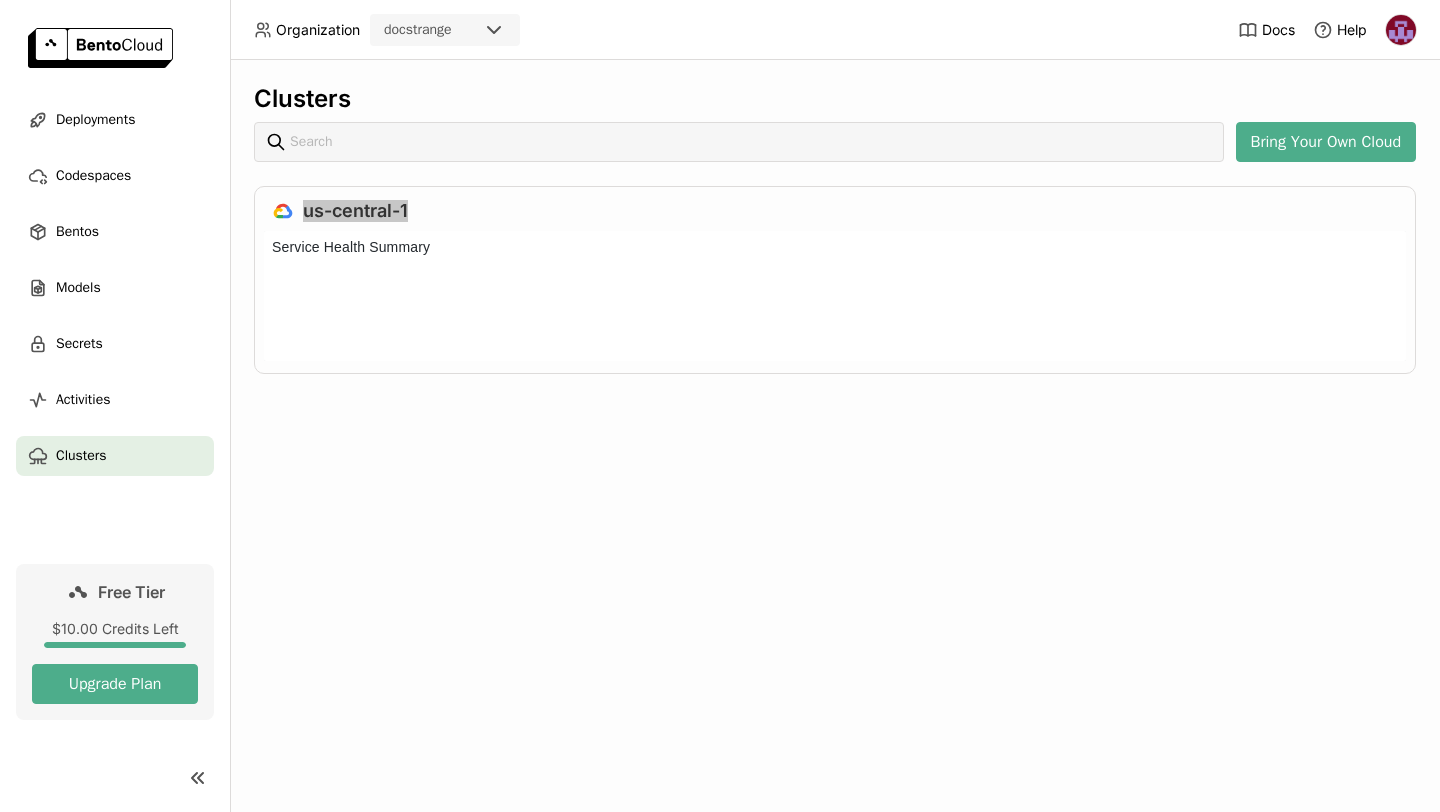scroll, scrollTop: 1, scrollLeft: 1, axis: both 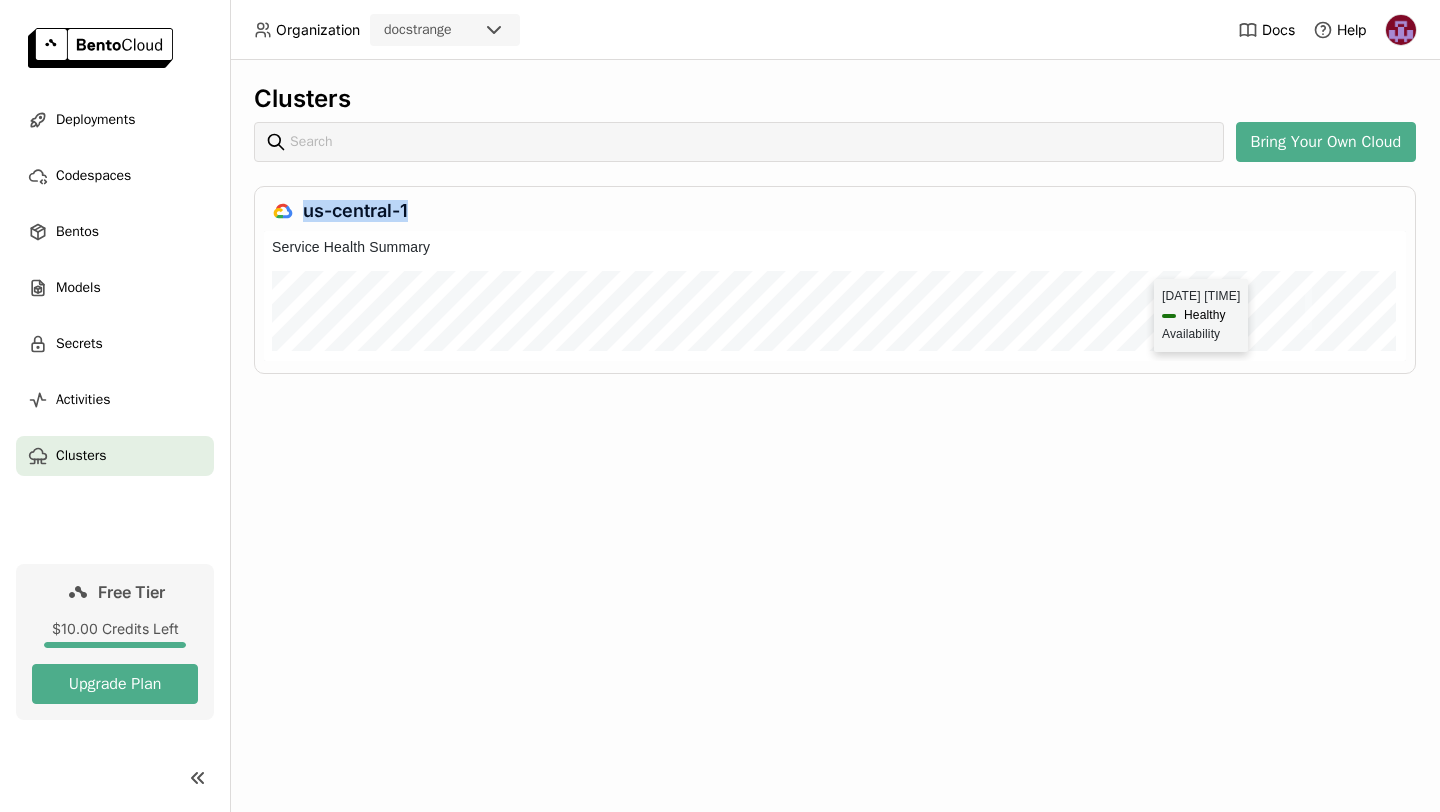 click at bounding box center [1308, 304] 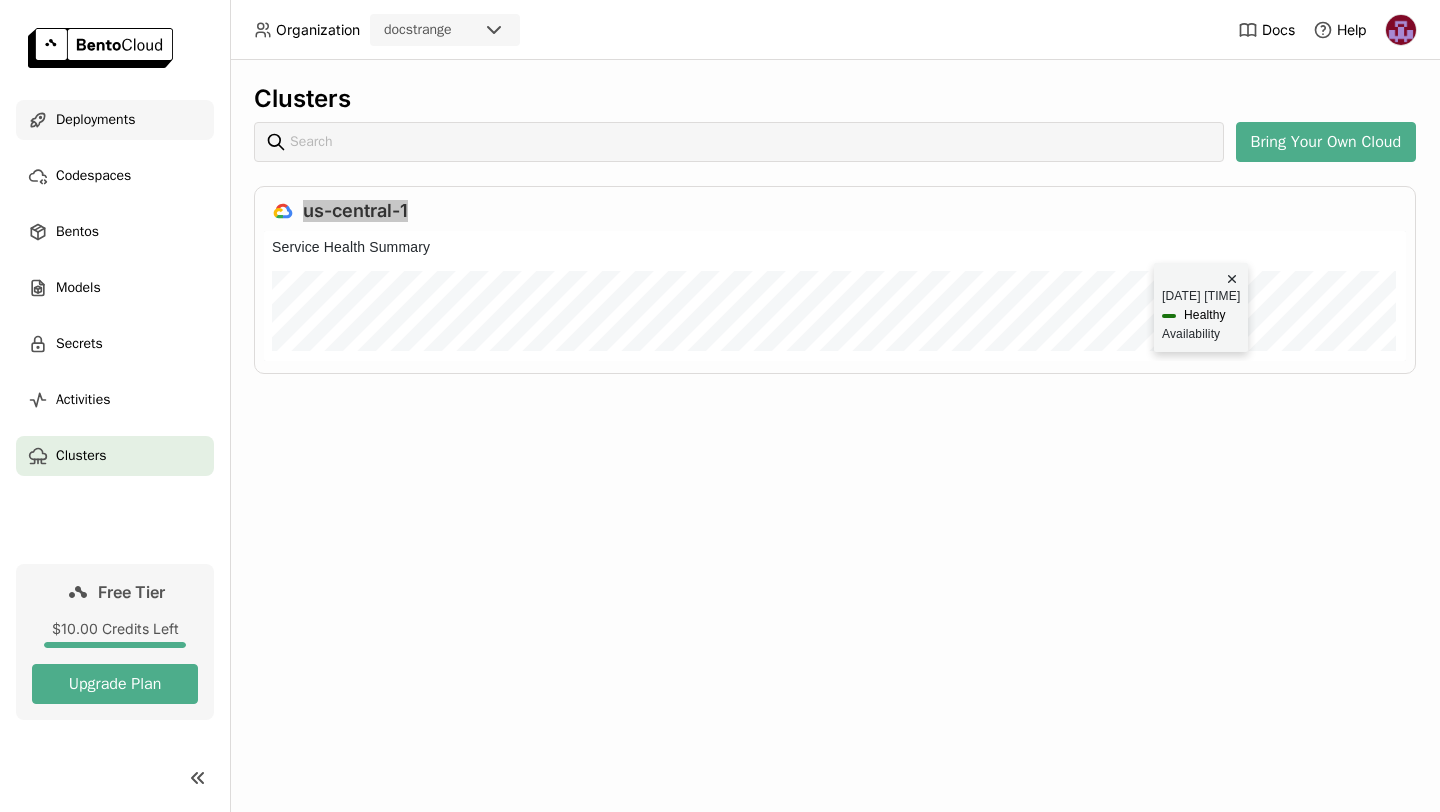 click on "Deployments" at bounding box center [95, 120] 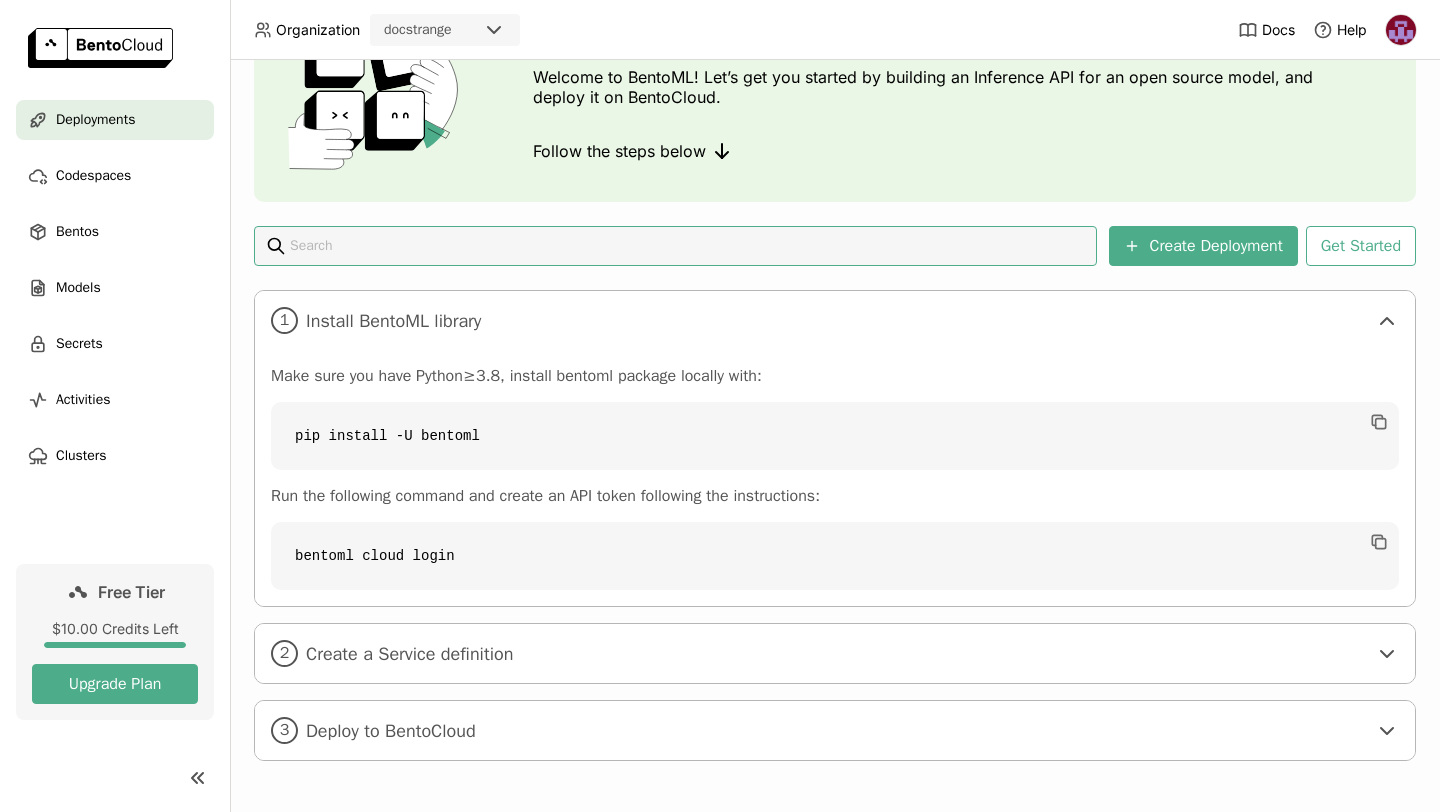 scroll, scrollTop: 137, scrollLeft: 0, axis: vertical 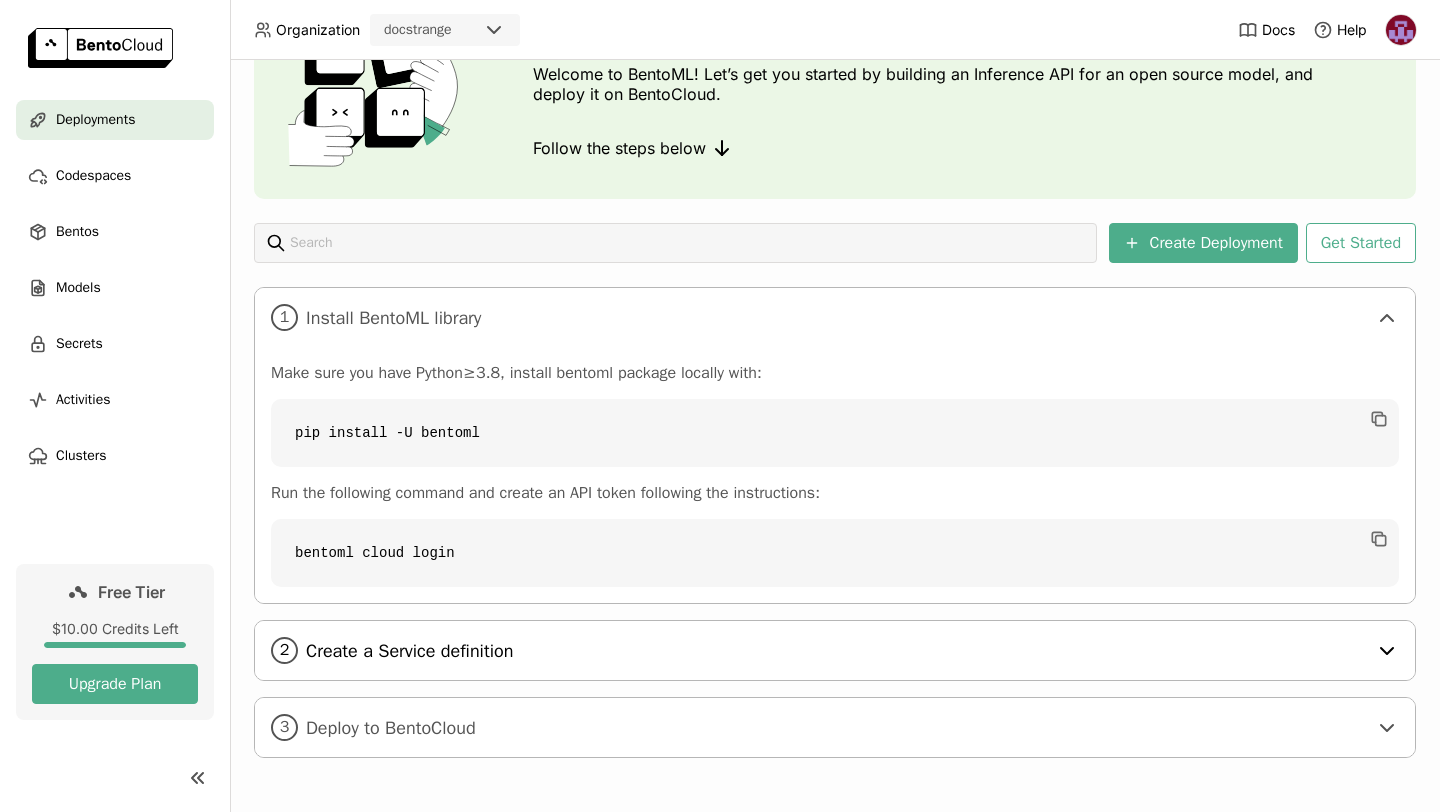 click on "Create a Service definition" at bounding box center [836, 651] 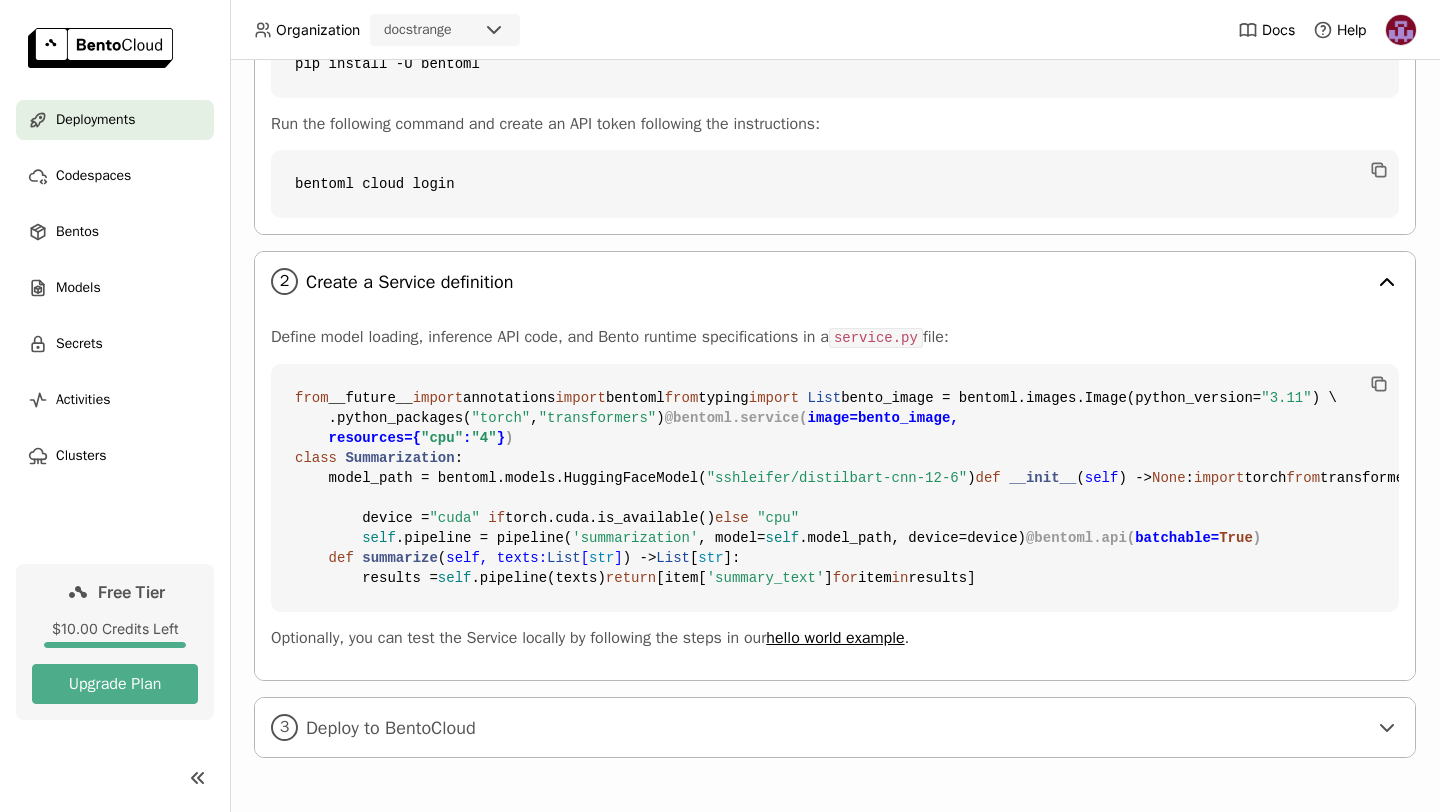 scroll, scrollTop: 866, scrollLeft: 0, axis: vertical 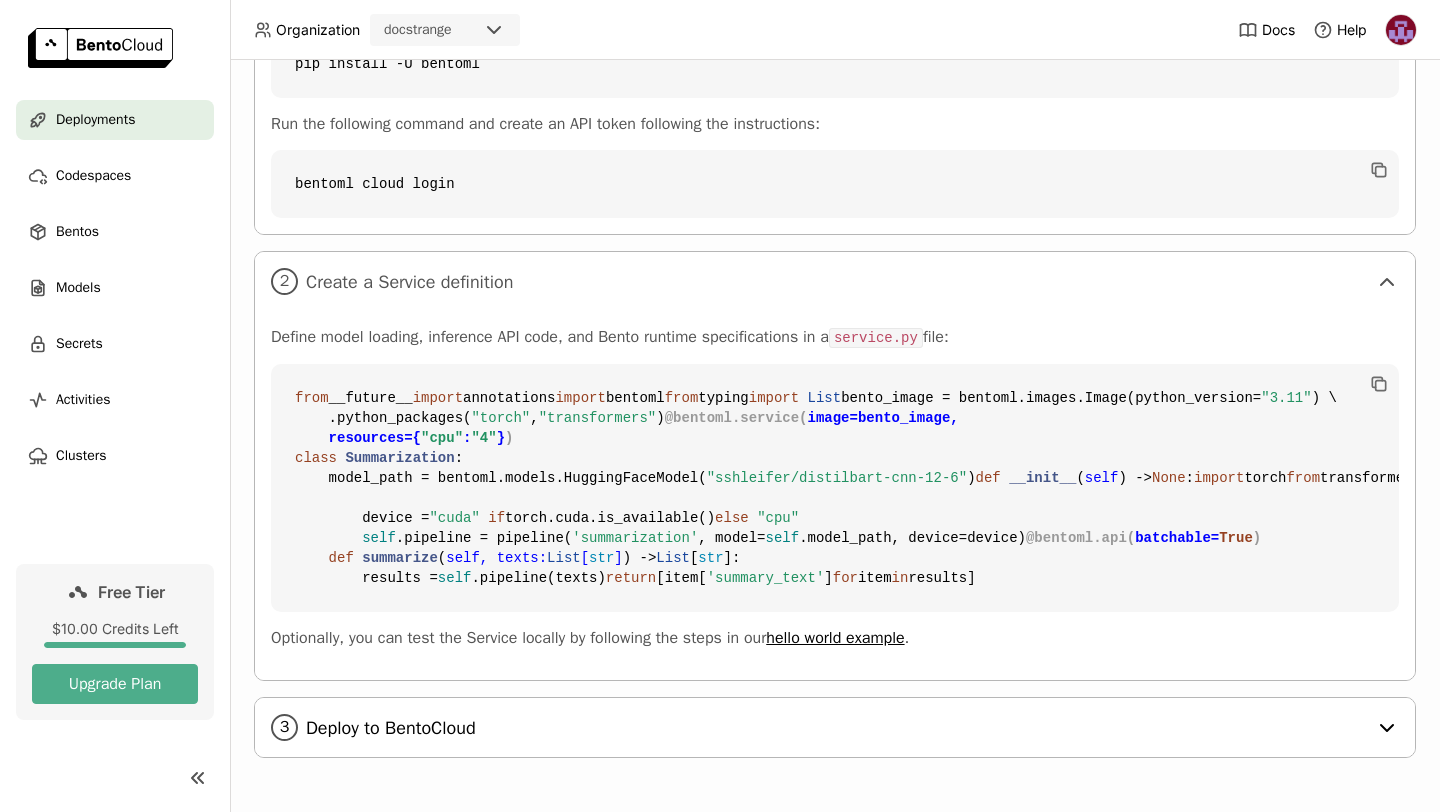 click on "Deploy to BentoCloud" at bounding box center [836, 728] 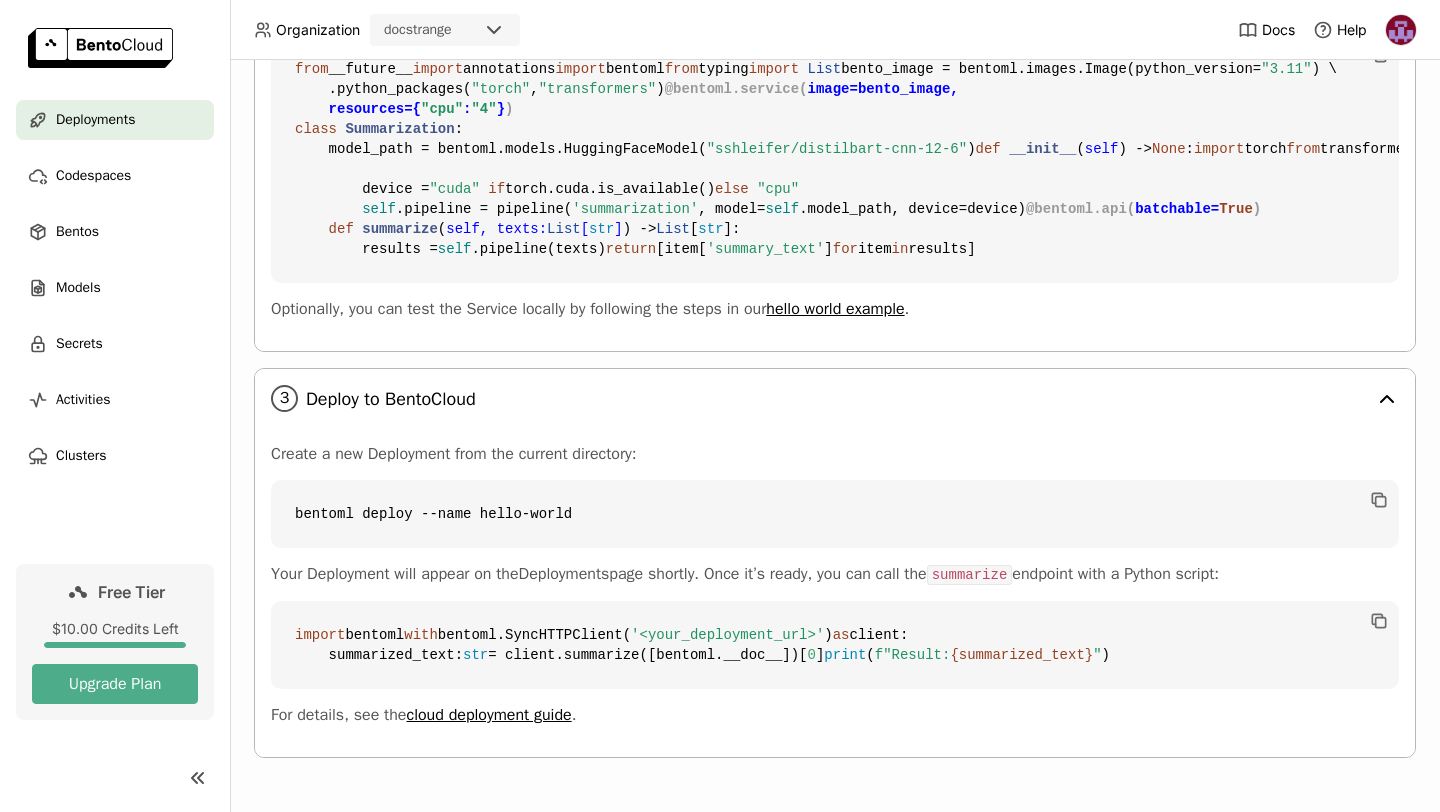 scroll, scrollTop: 830, scrollLeft: 0, axis: vertical 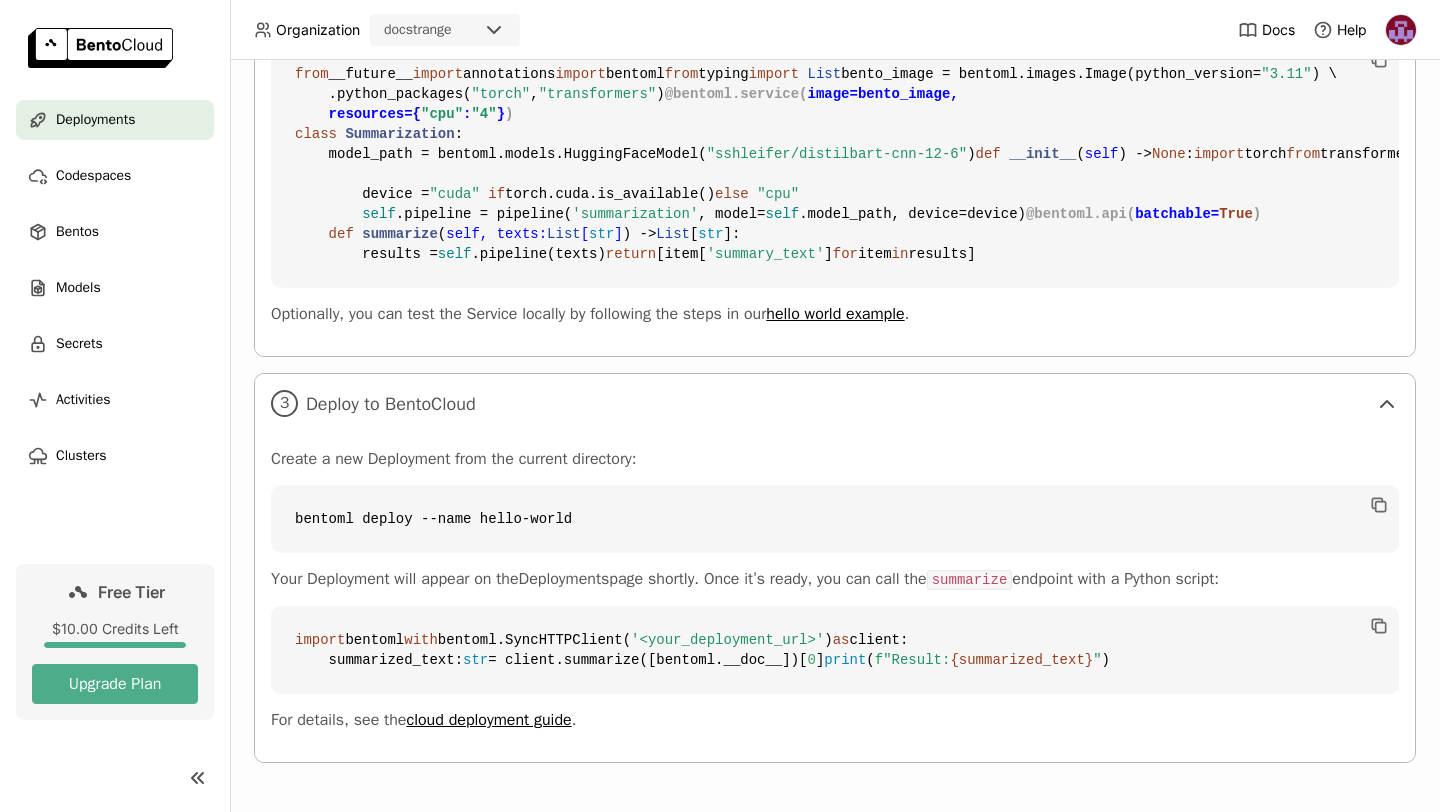 drag, startPoint x: 792, startPoint y: 614, endPoint x: 330, endPoint y: 125, distance: 672.7295 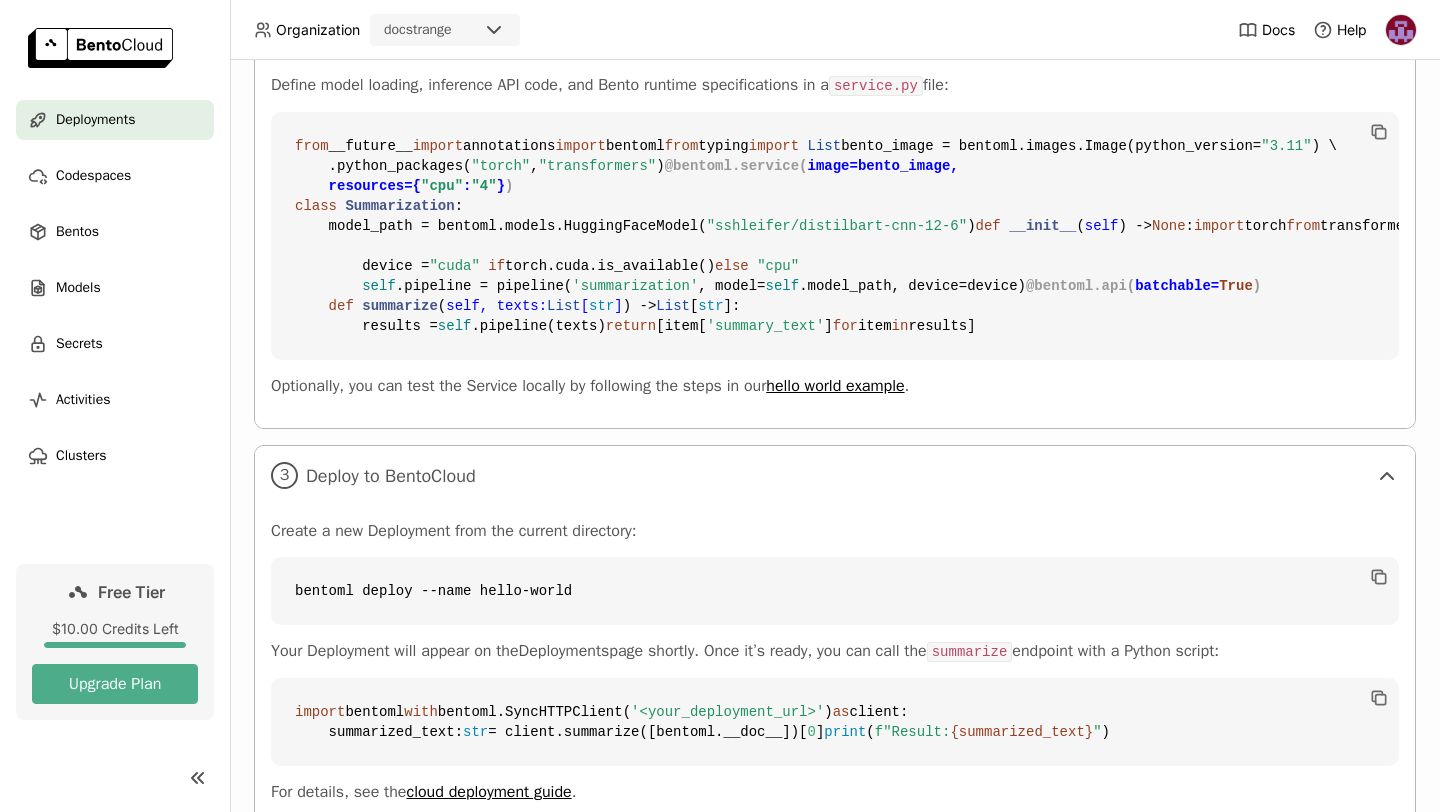 scroll, scrollTop: 757, scrollLeft: 0, axis: vertical 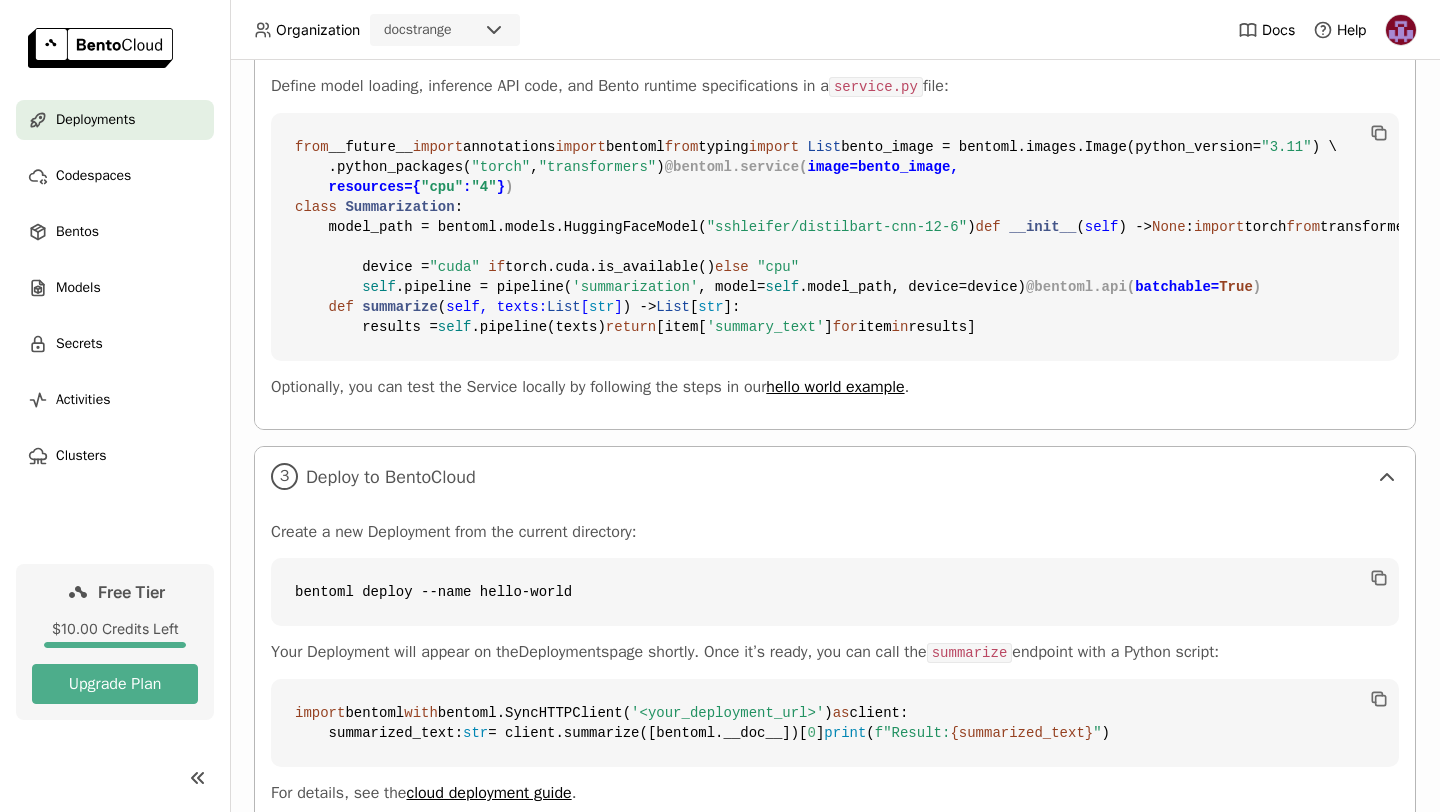 click on "from  __future__  import  annotations
import  bentoml
from  typing  import   List
bento_image = bentoml.images.Image(python_version= "3.11" ) \
.python_packages( "torch" ,  "transformers" )
@bentoml.service(
image=bento_image,
resources={ "cpu" :  "4" }
)
class   Summarization :
model_path = bentoml.models.HuggingFaceModel( "sshleifer/distilbart-cnn-12-6" )
def   __init__ ( self ) ->  None :
import  torch
from  transformers  import  pipeline
device =  "cuda"   if  torch.cuda.is_available()  else   "cpu"
self .pipeline = pipeline( 'summarization' , model= self .model_path, device=device)
@bentoml.api( batchable= True )
def   summarize ( self, texts:  List [ str ] ) ->  List [ str ]:
results =  self .pipeline(texts)
return  [item[ 'summary_text' ]  for  item  in  results]" at bounding box center (835, 237) 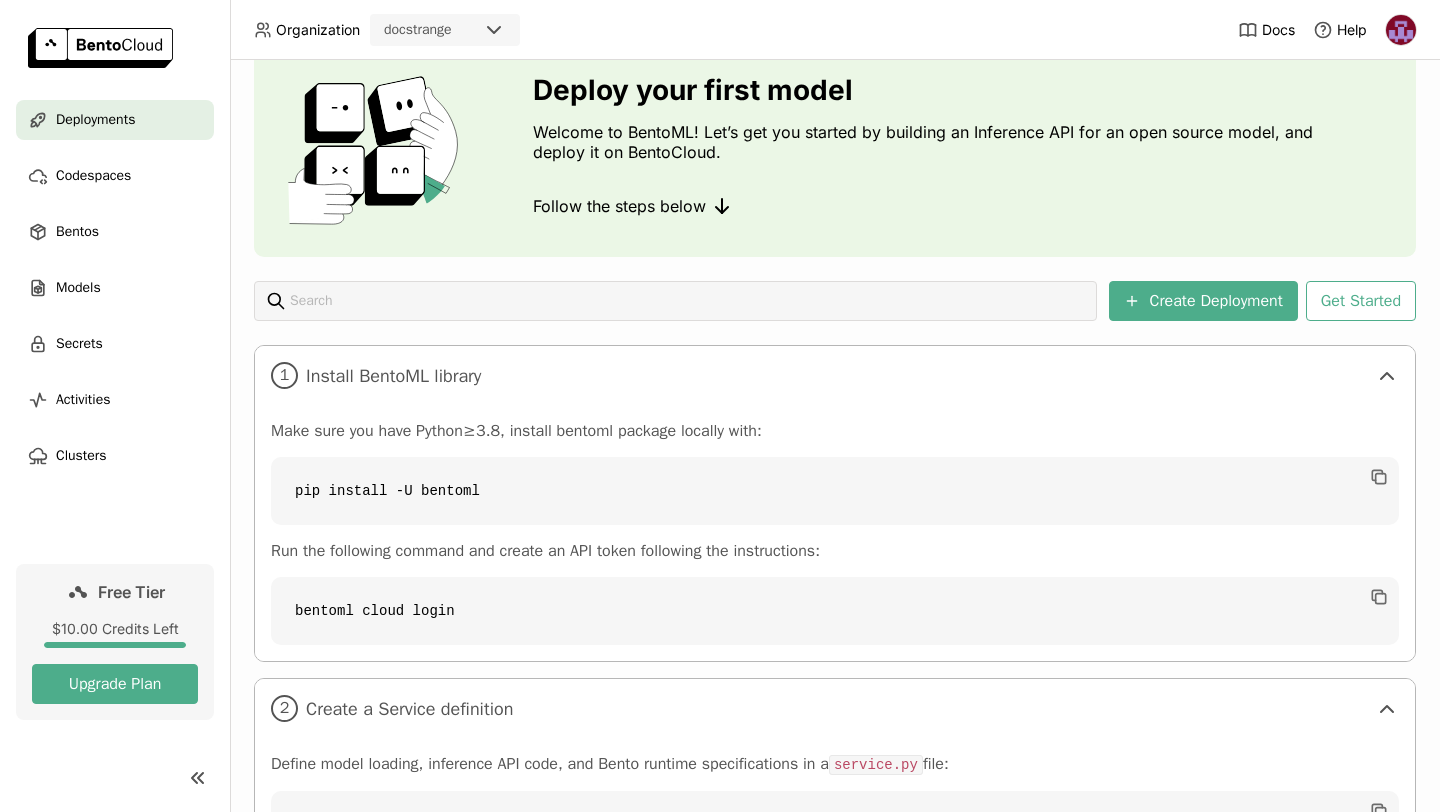 scroll, scrollTop: 0, scrollLeft: 0, axis: both 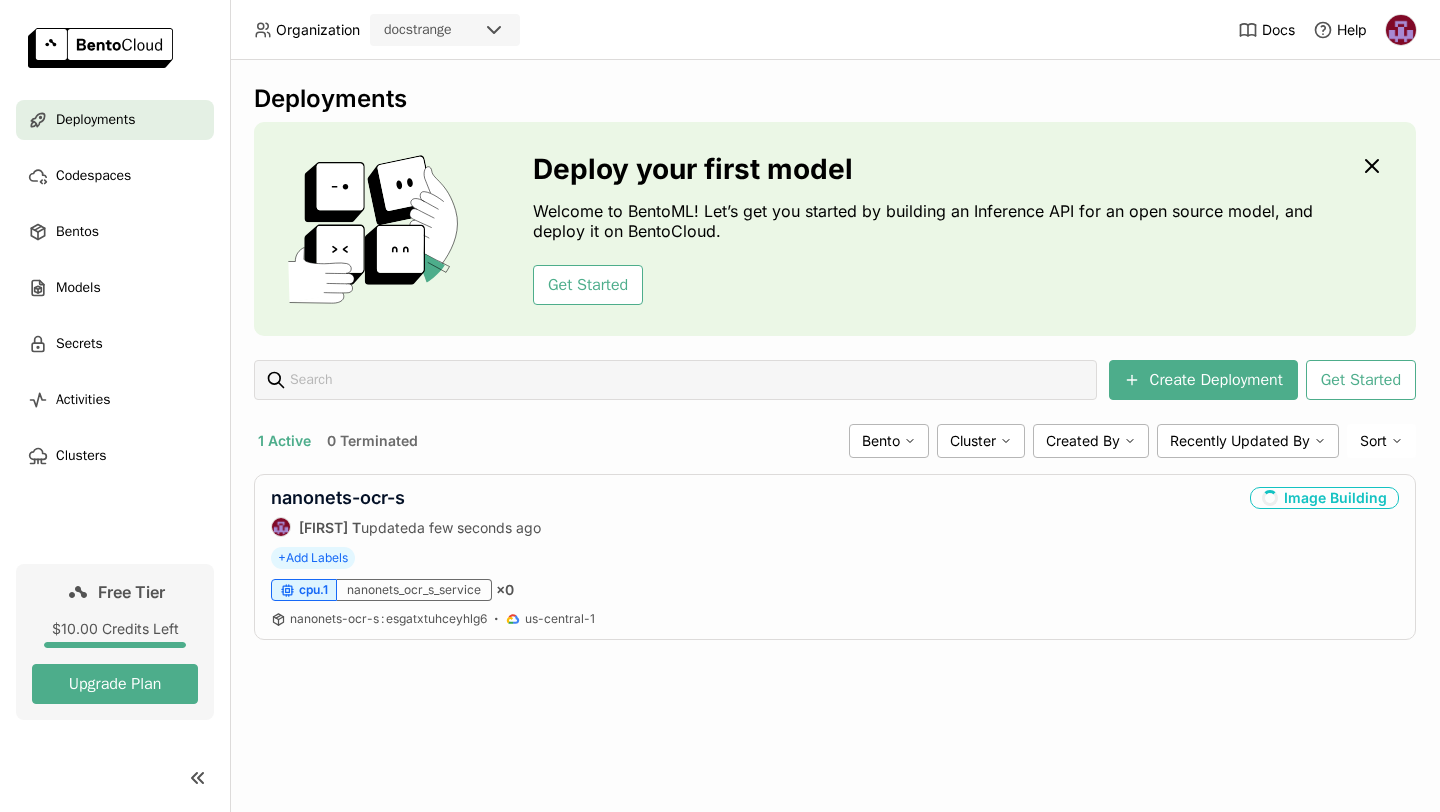 click on "Deployments" at bounding box center (115, 120) 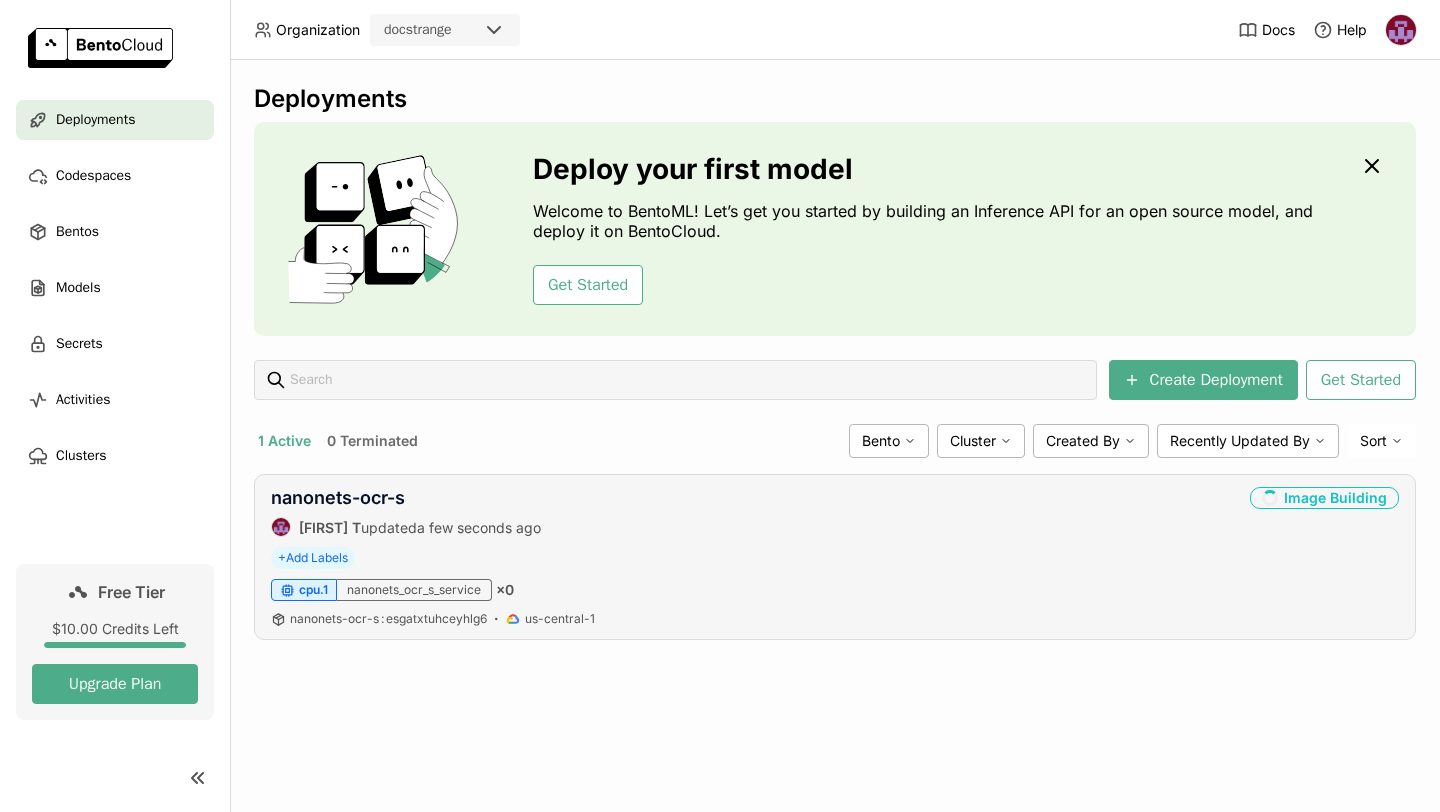 click on "cpu.1" at bounding box center [313, 590] 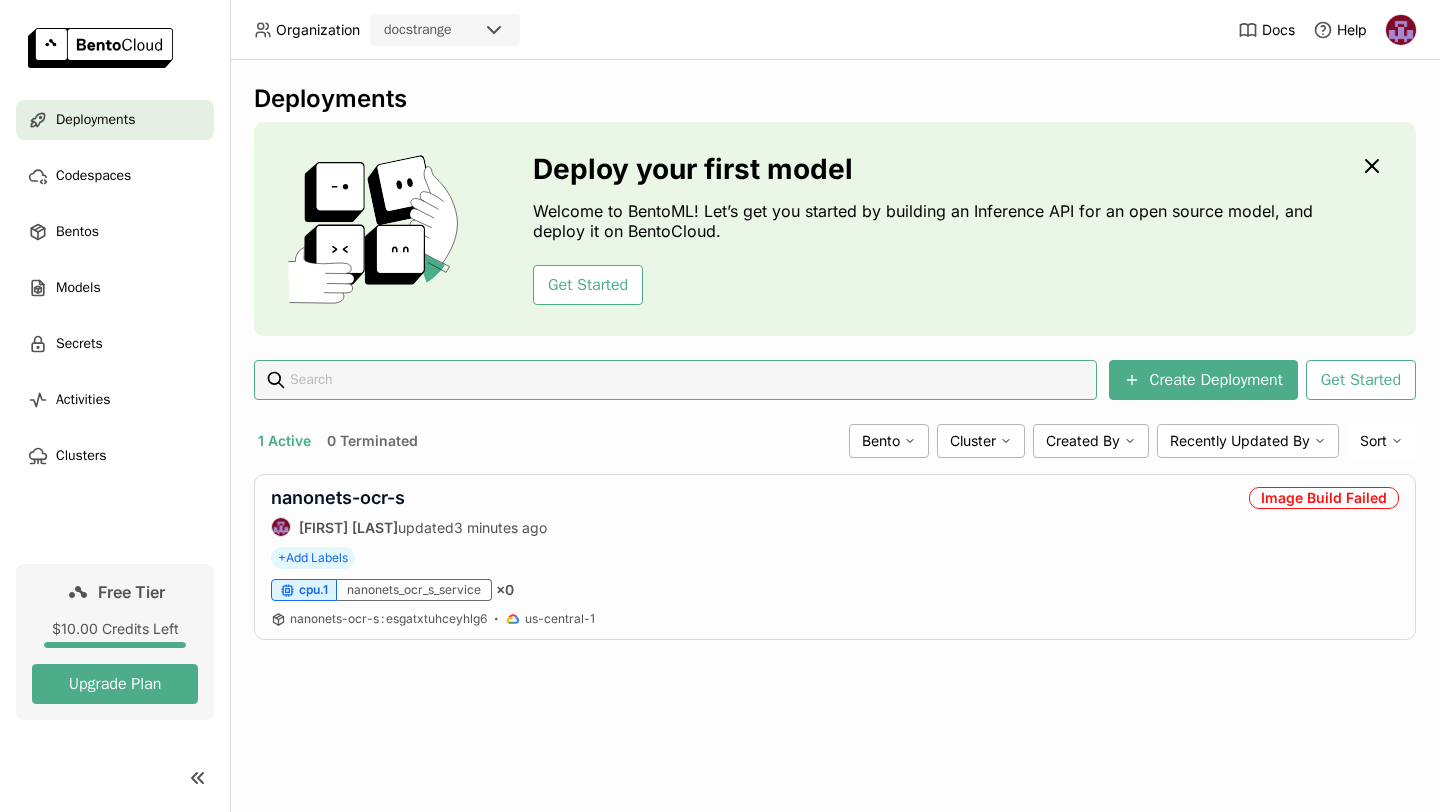 scroll, scrollTop: 0, scrollLeft: 0, axis: both 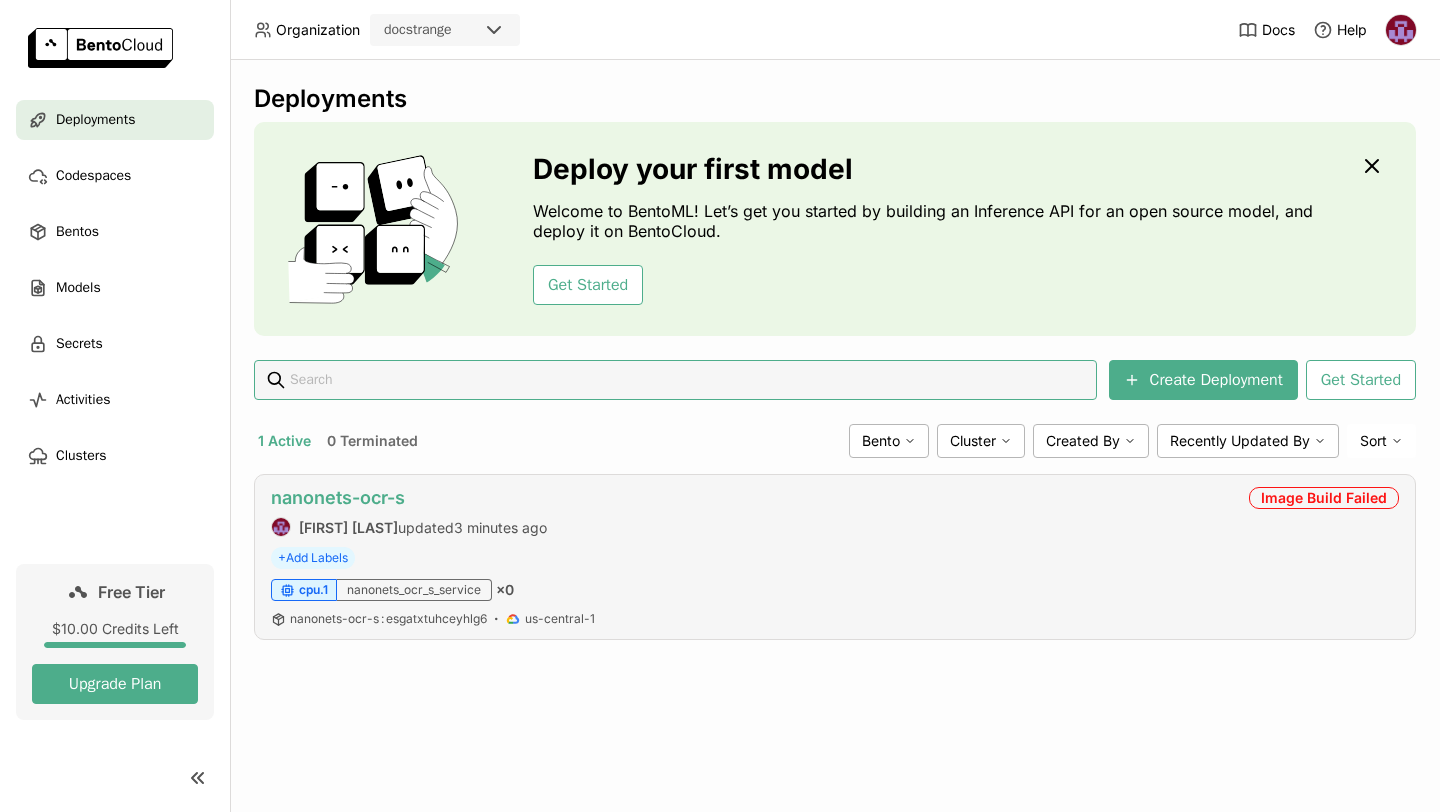 click on "nanonets-ocr-s" at bounding box center (338, 497) 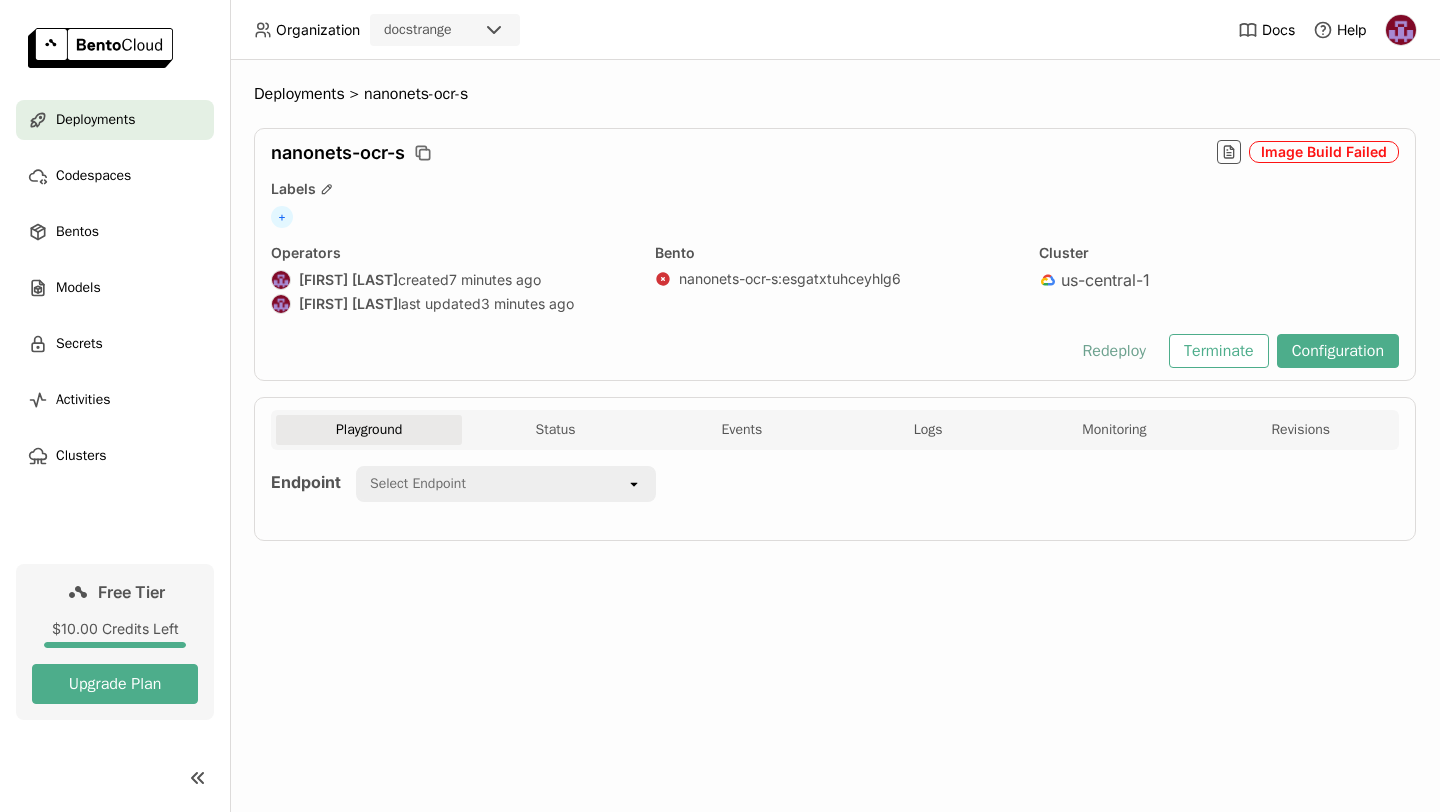 scroll, scrollTop: 0, scrollLeft: 0, axis: both 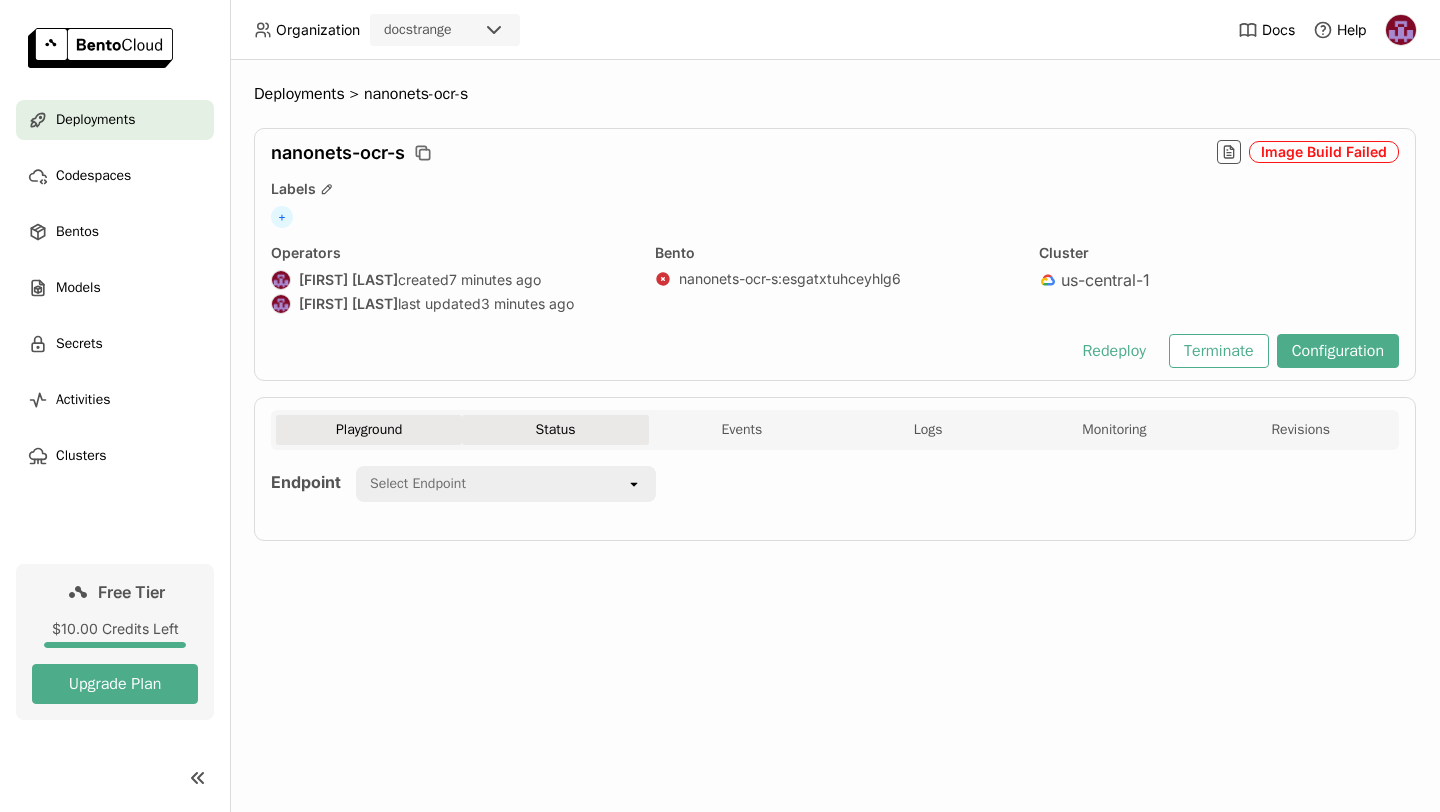 click on "Status" at bounding box center (555, 430) 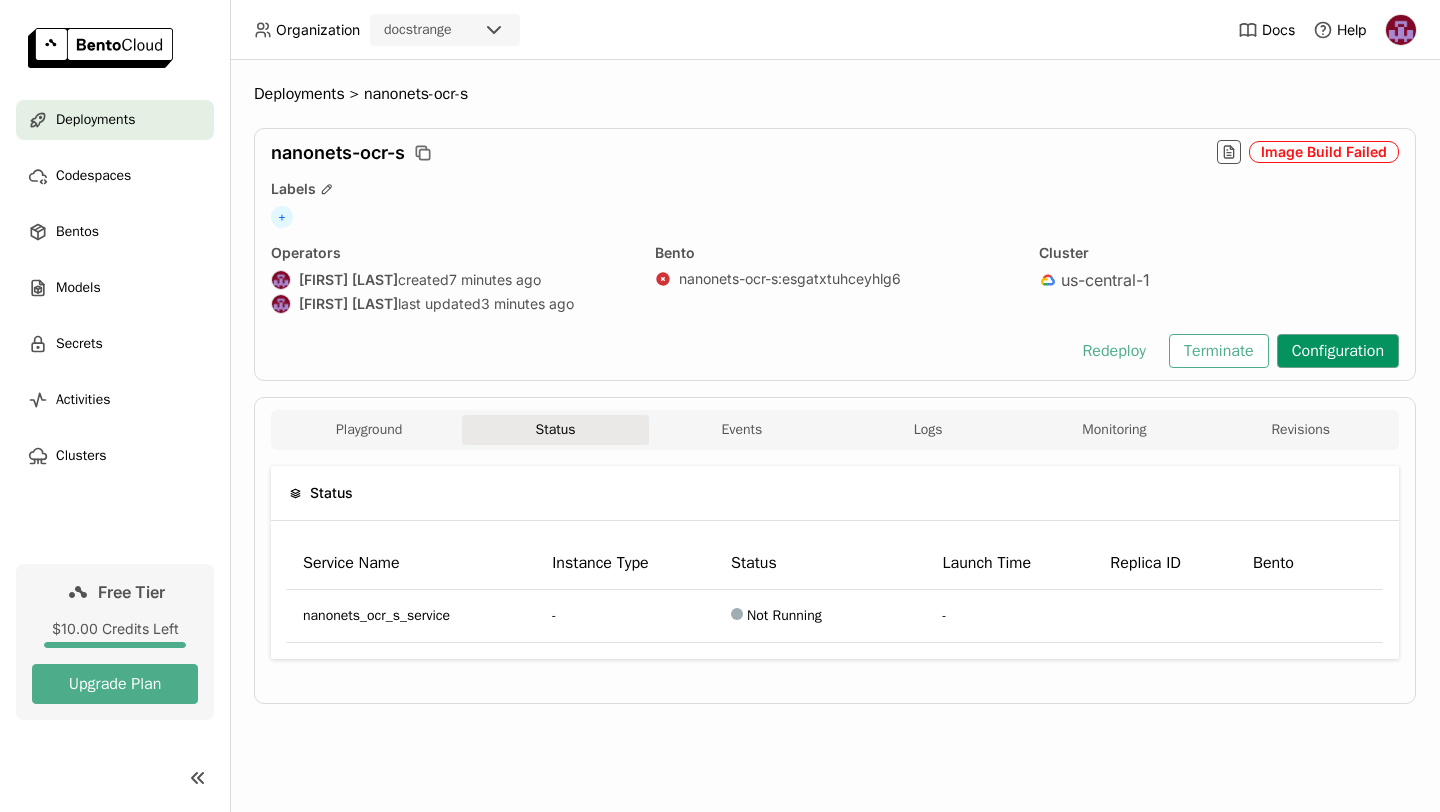 click on "Configuration" at bounding box center (1338, 351) 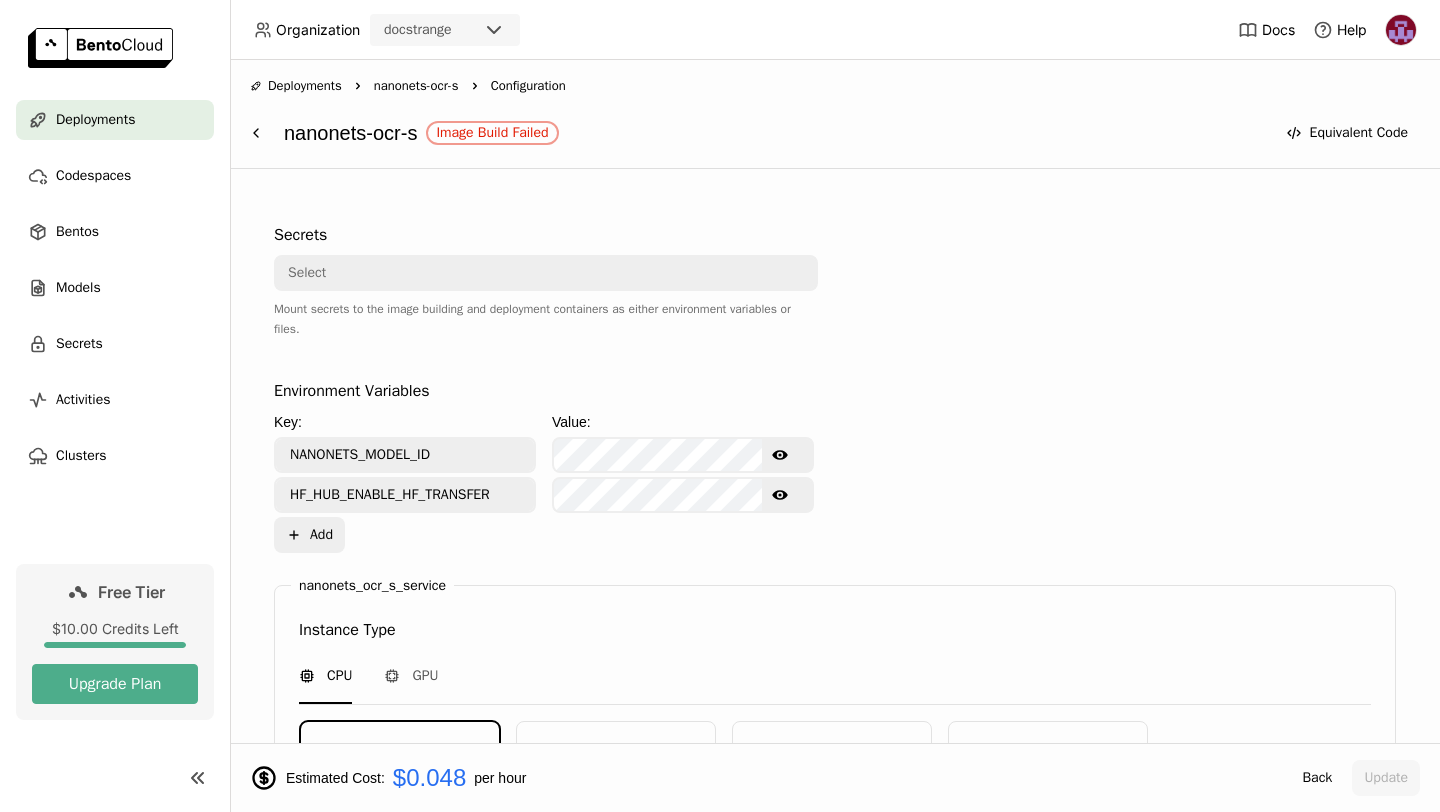 scroll, scrollTop: 593, scrollLeft: 0, axis: vertical 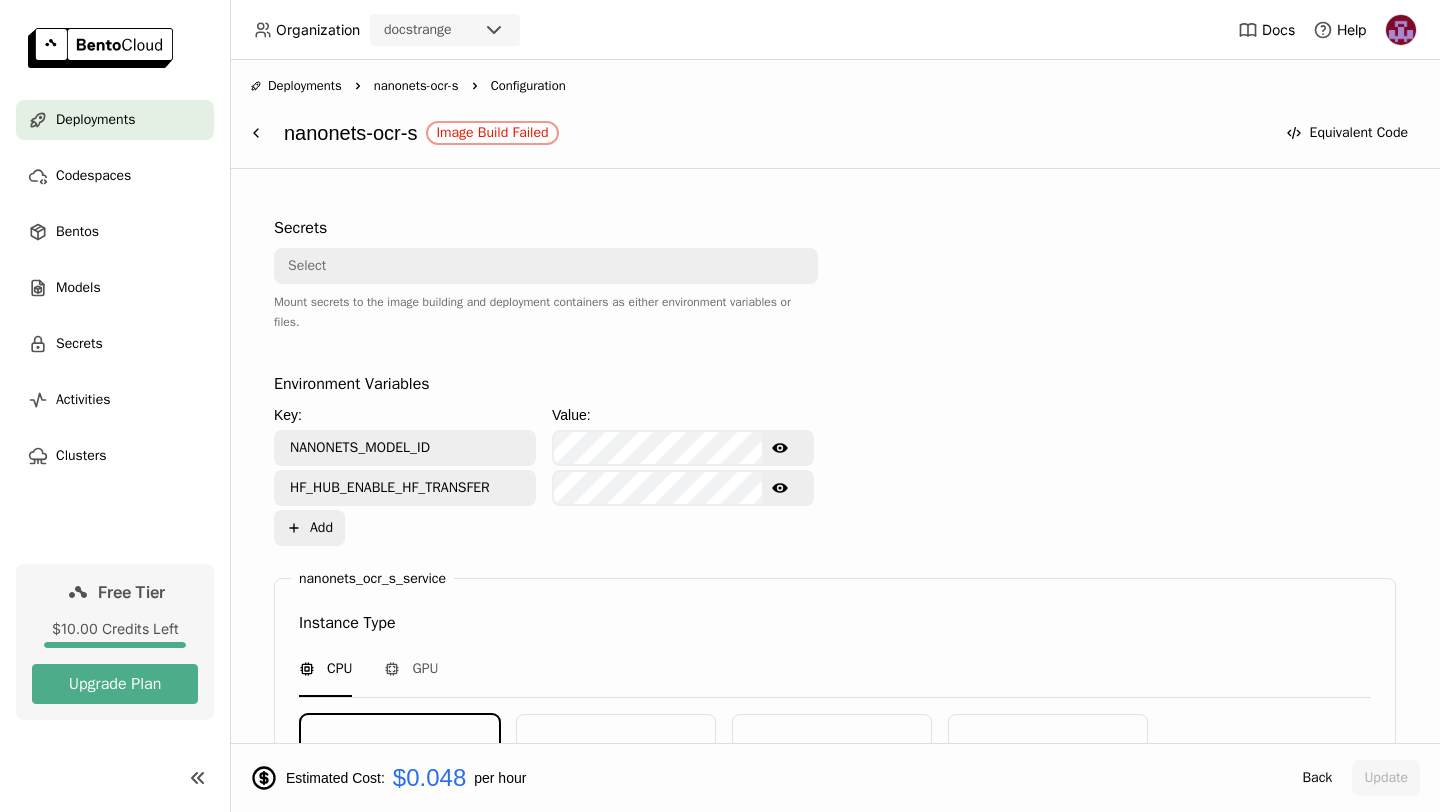 click on "Show password text" 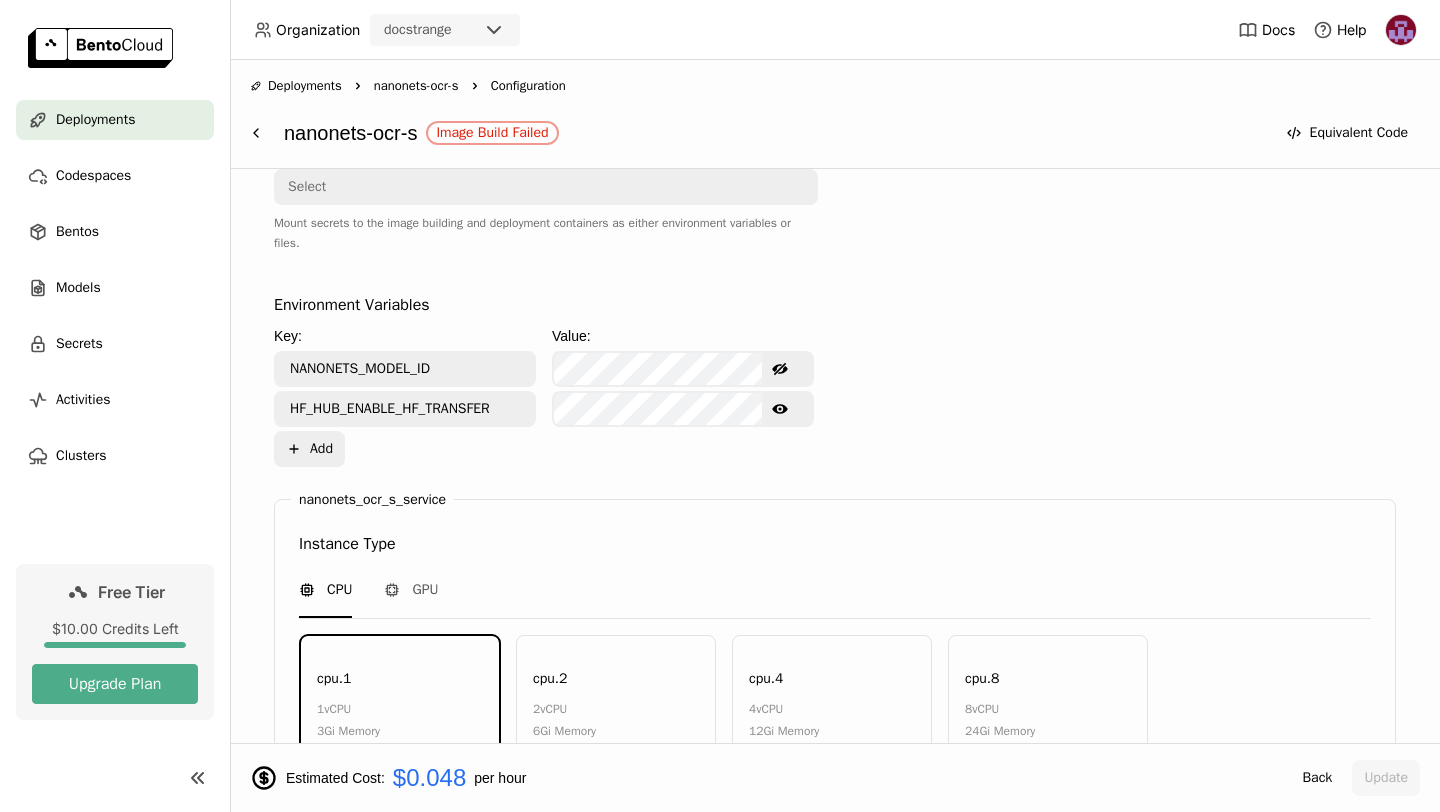 scroll, scrollTop: 683, scrollLeft: 0, axis: vertical 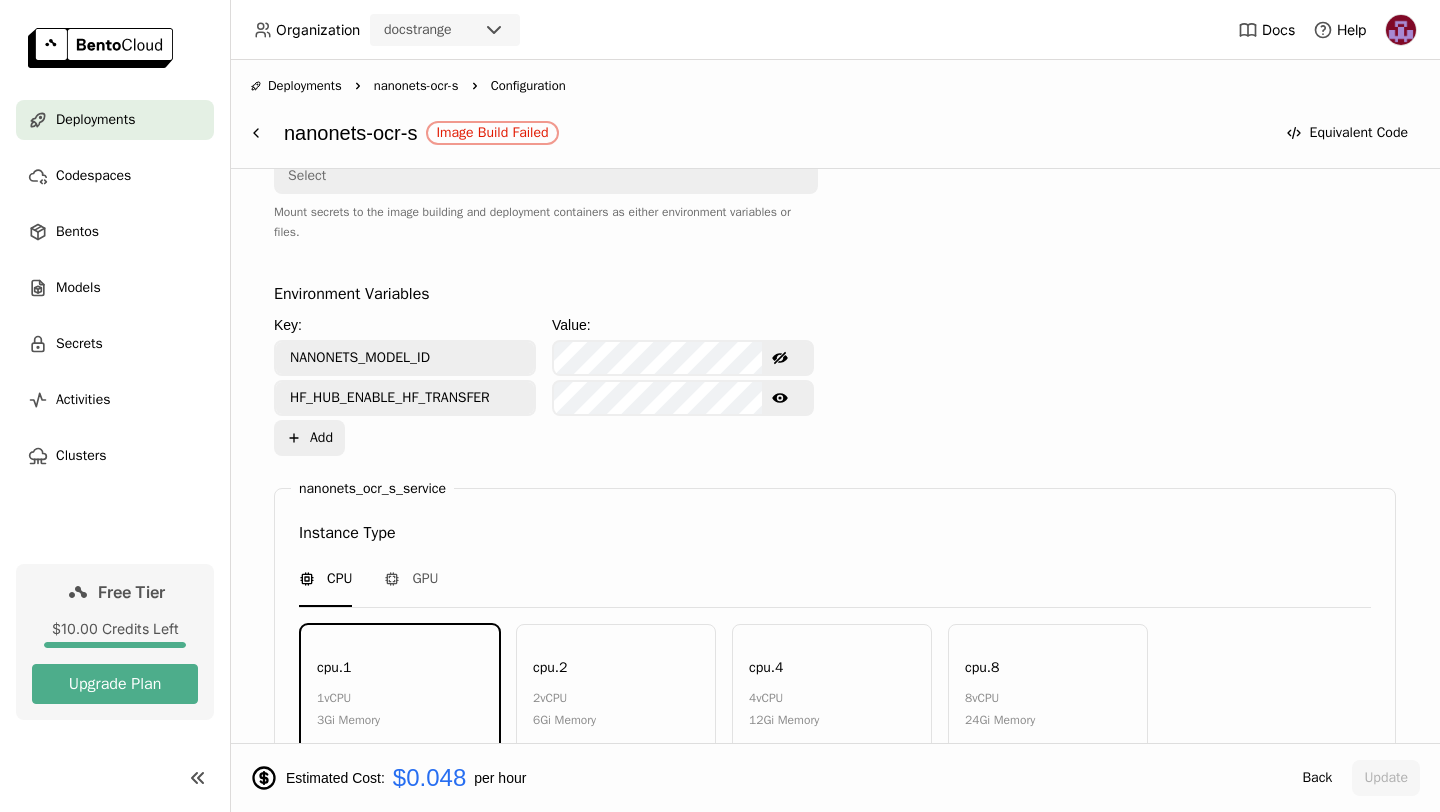click on "Show password text" 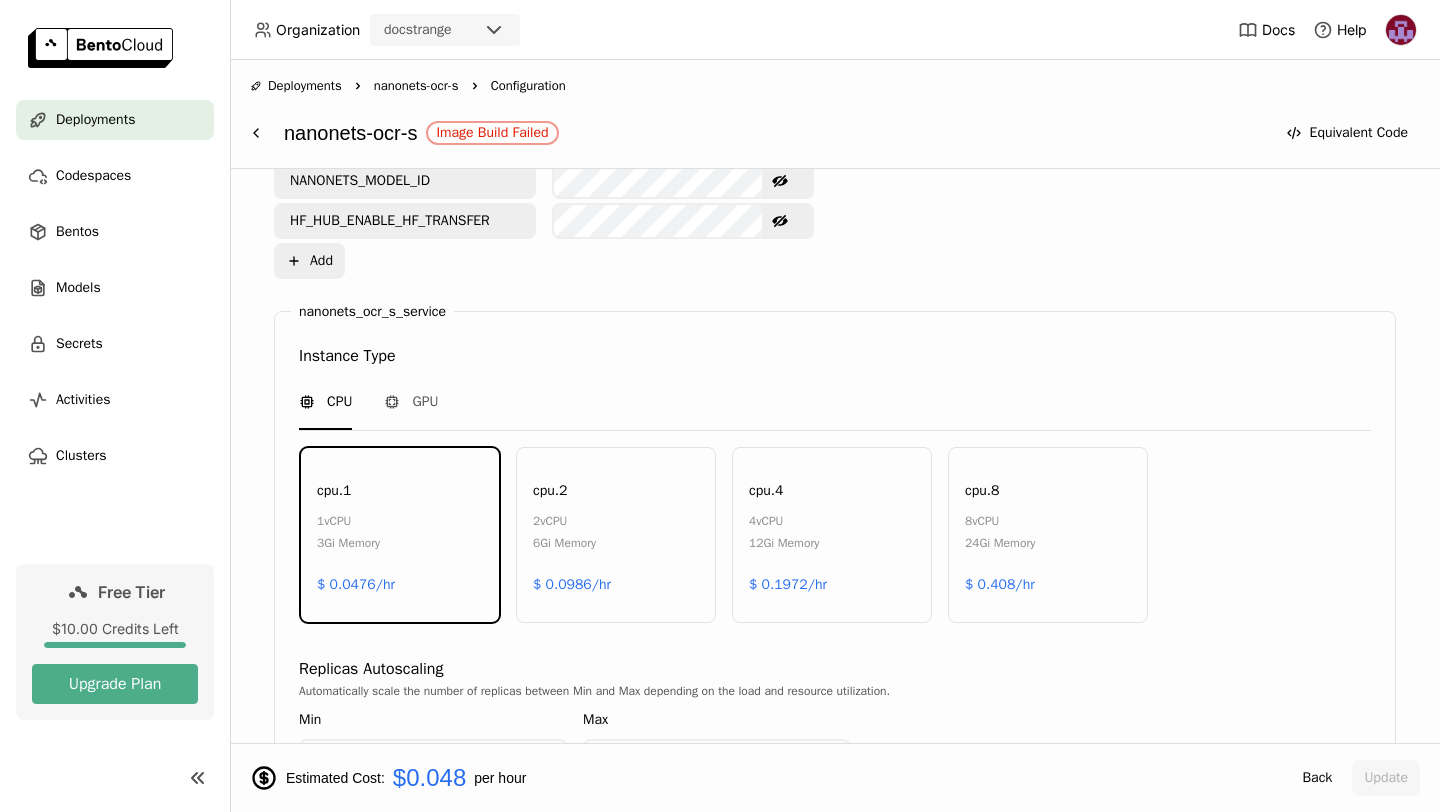 scroll, scrollTop: 872, scrollLeft: 0, axis: vertical 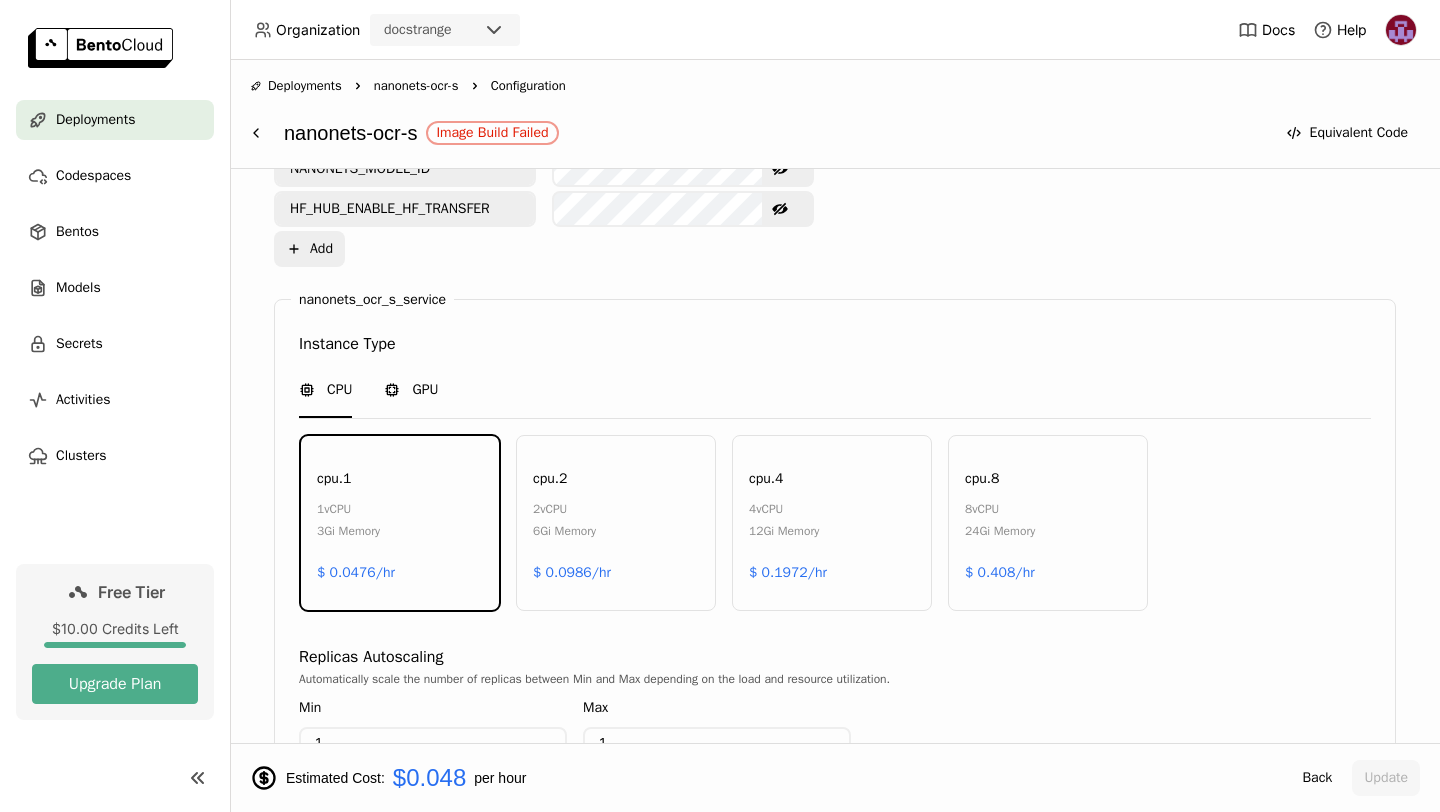 click on "GPU" at bounding box center (425, 390) 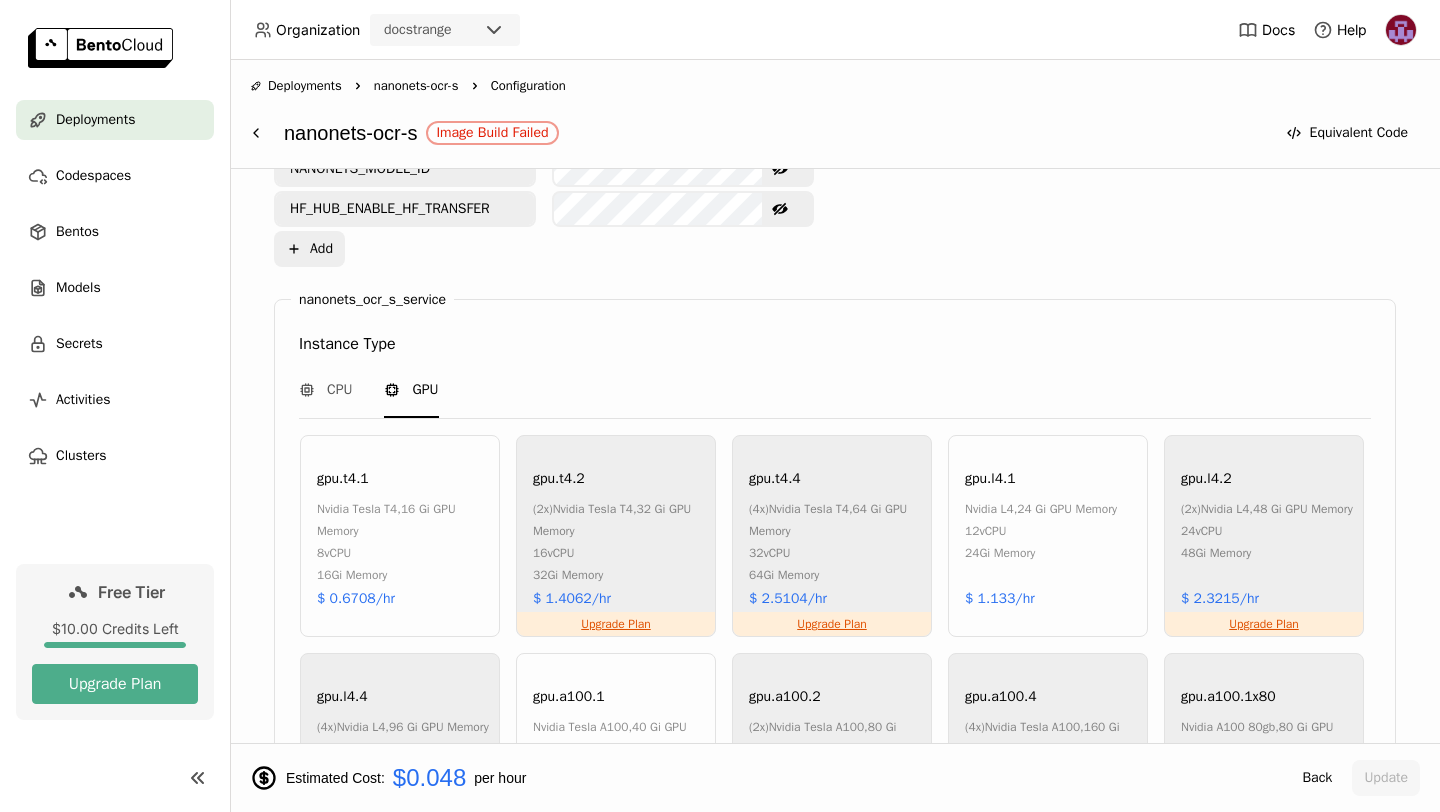 click on "nvidia tesla t4 ,  16 Gi   GPU Memory" at bounding box center [403, 520] 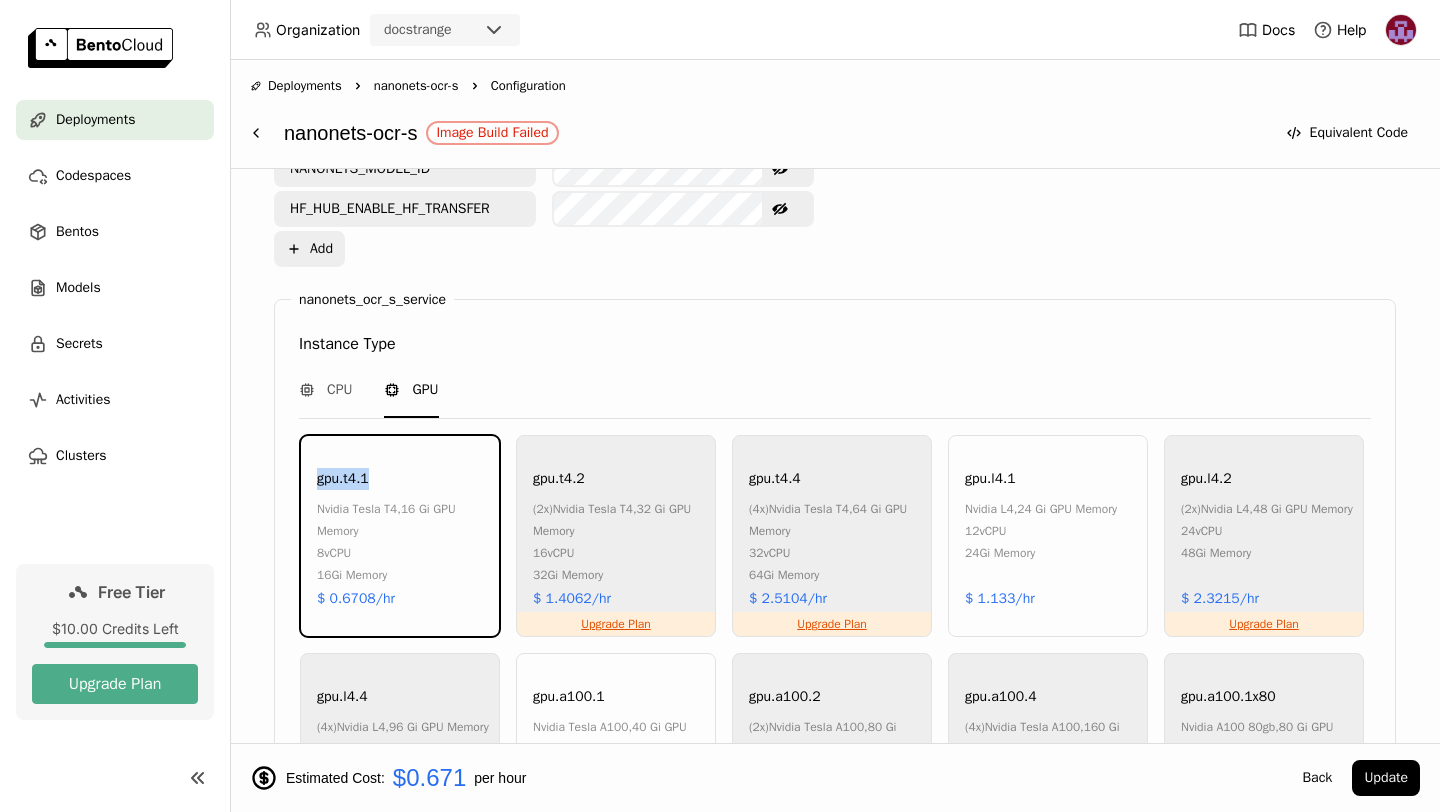 copy on "gpu.t4.1" 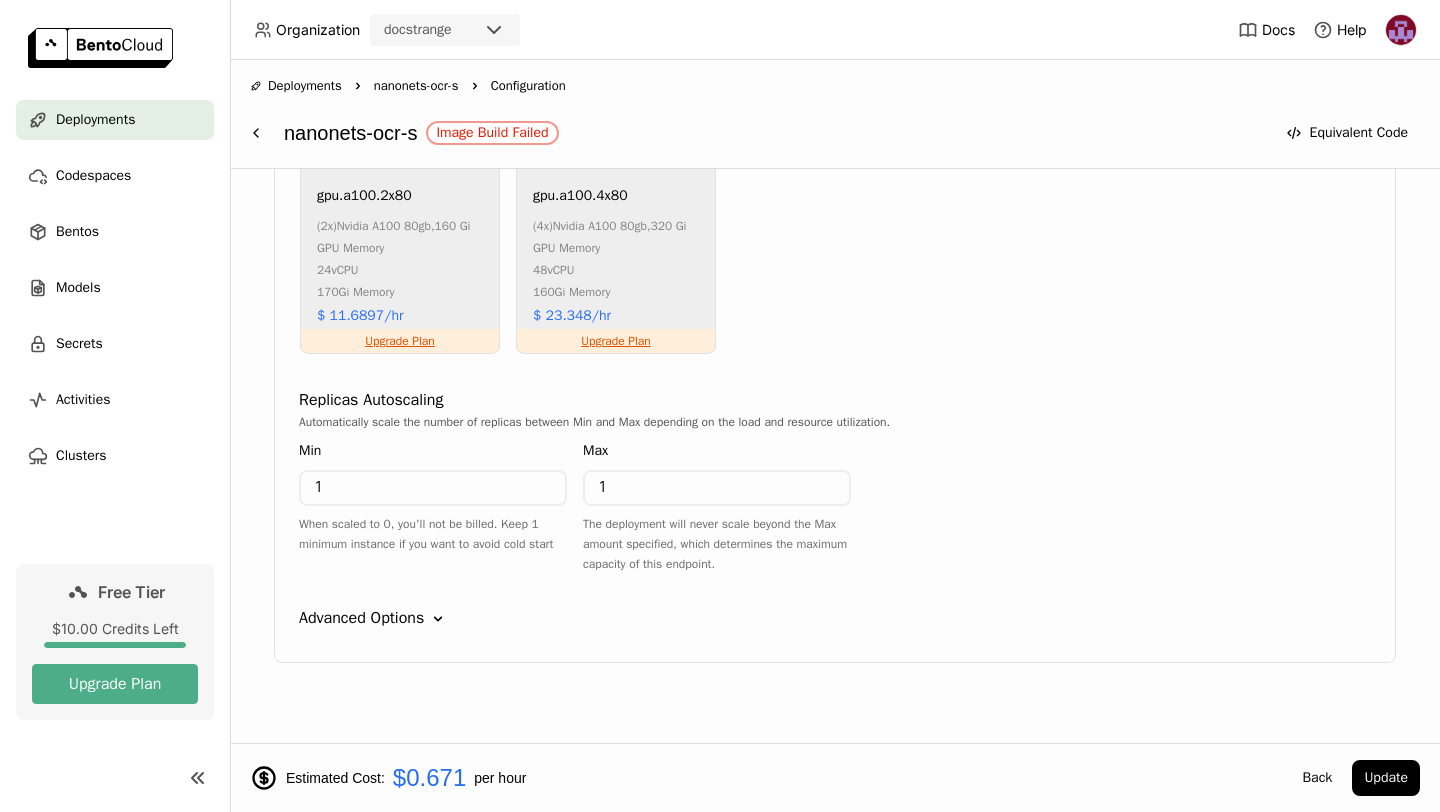 scroll, scrollTop: 1610, scrollLeft: 0, axis: vertical 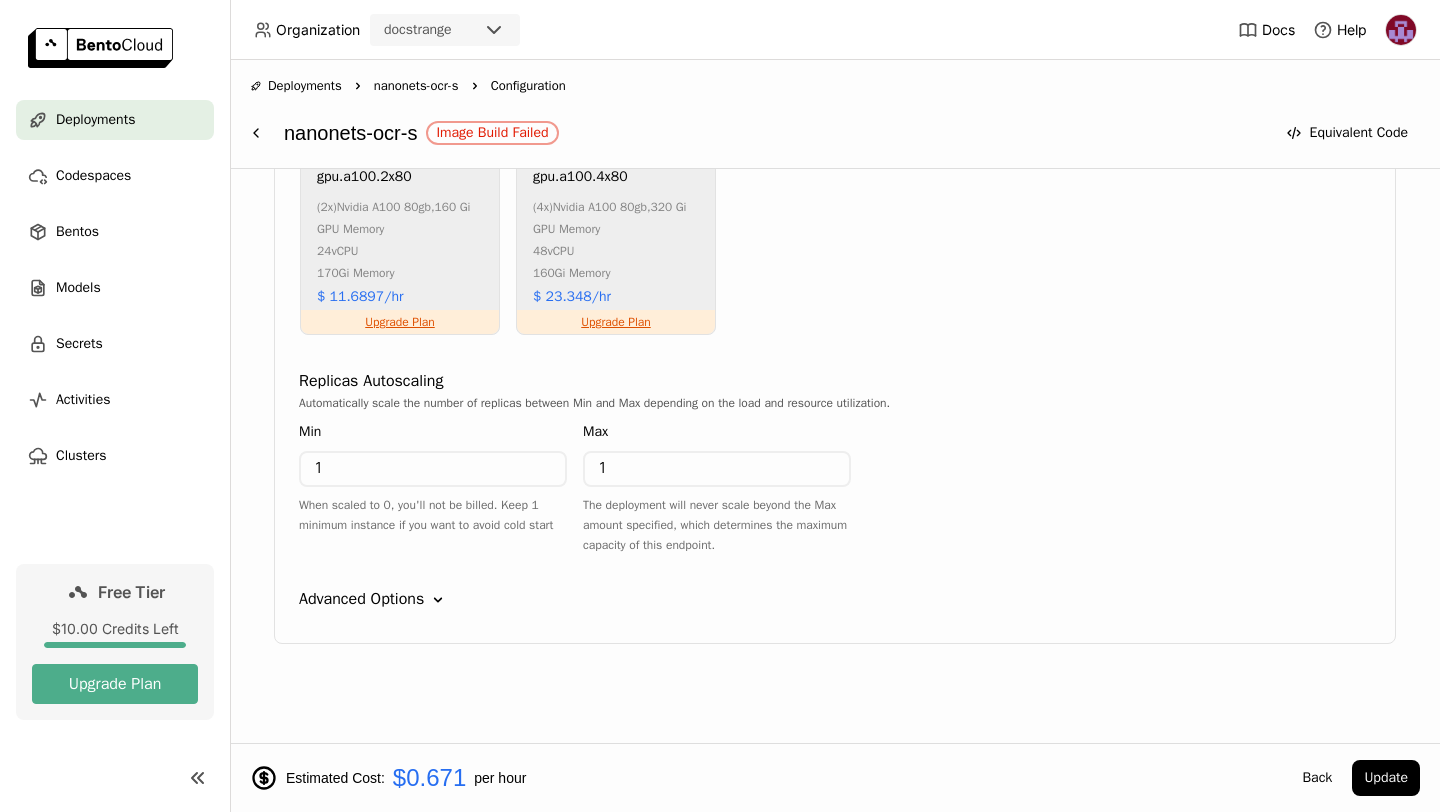 click on "Advanced Options Down" at bounding box center (835, 599) 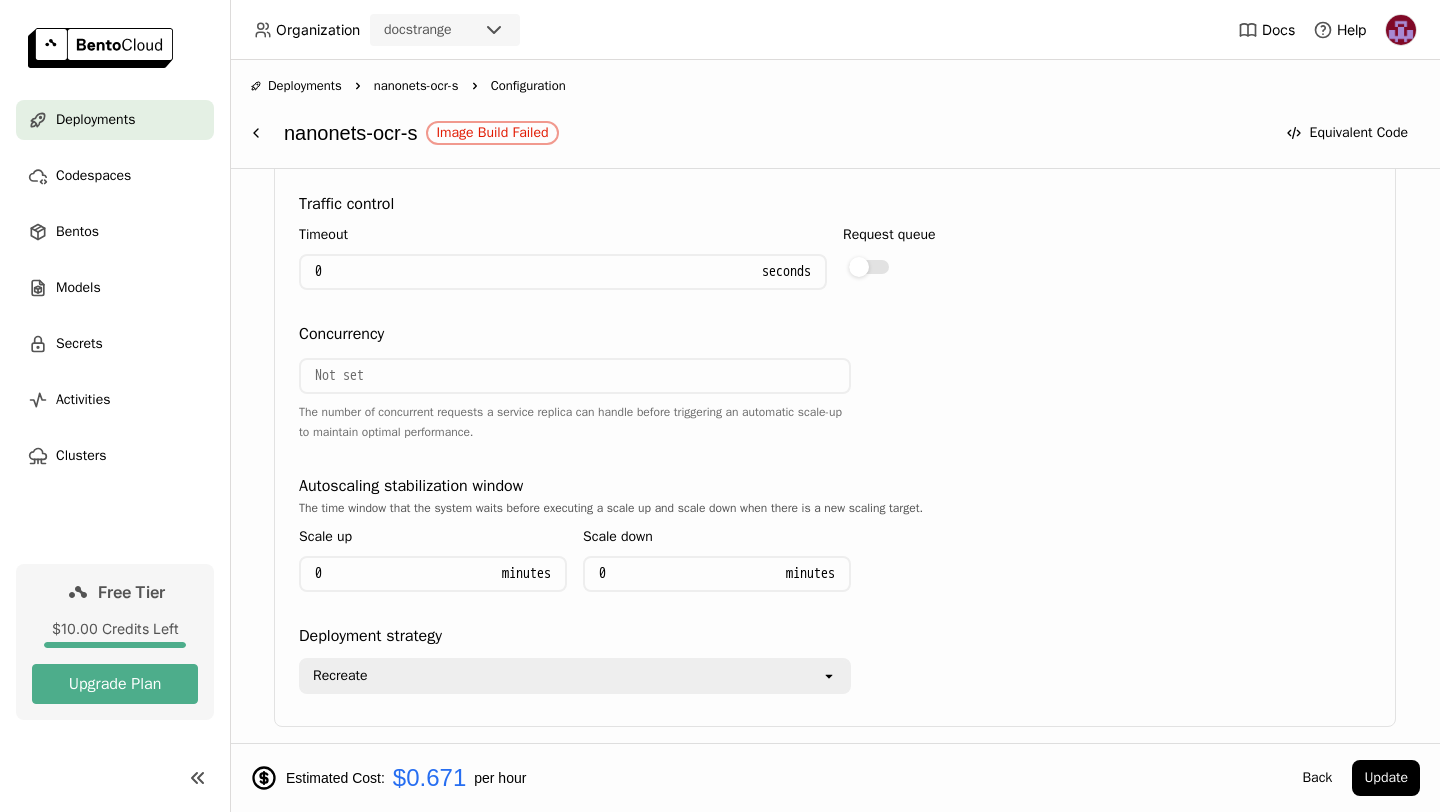scroll, scrollTop: 2144, scrollLeft: 0, axis: vertical 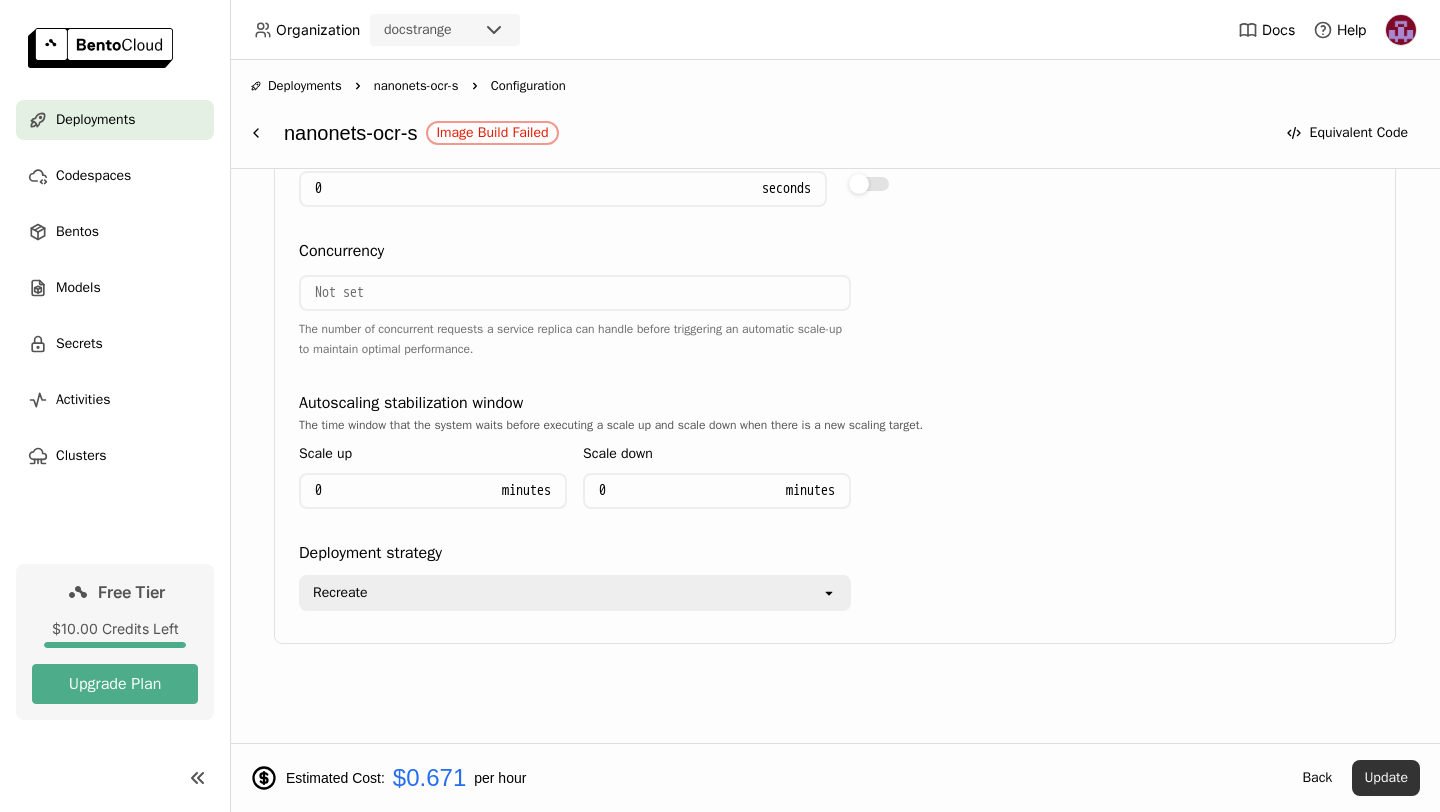 click on "Update" at bounding box center [1386, 778] 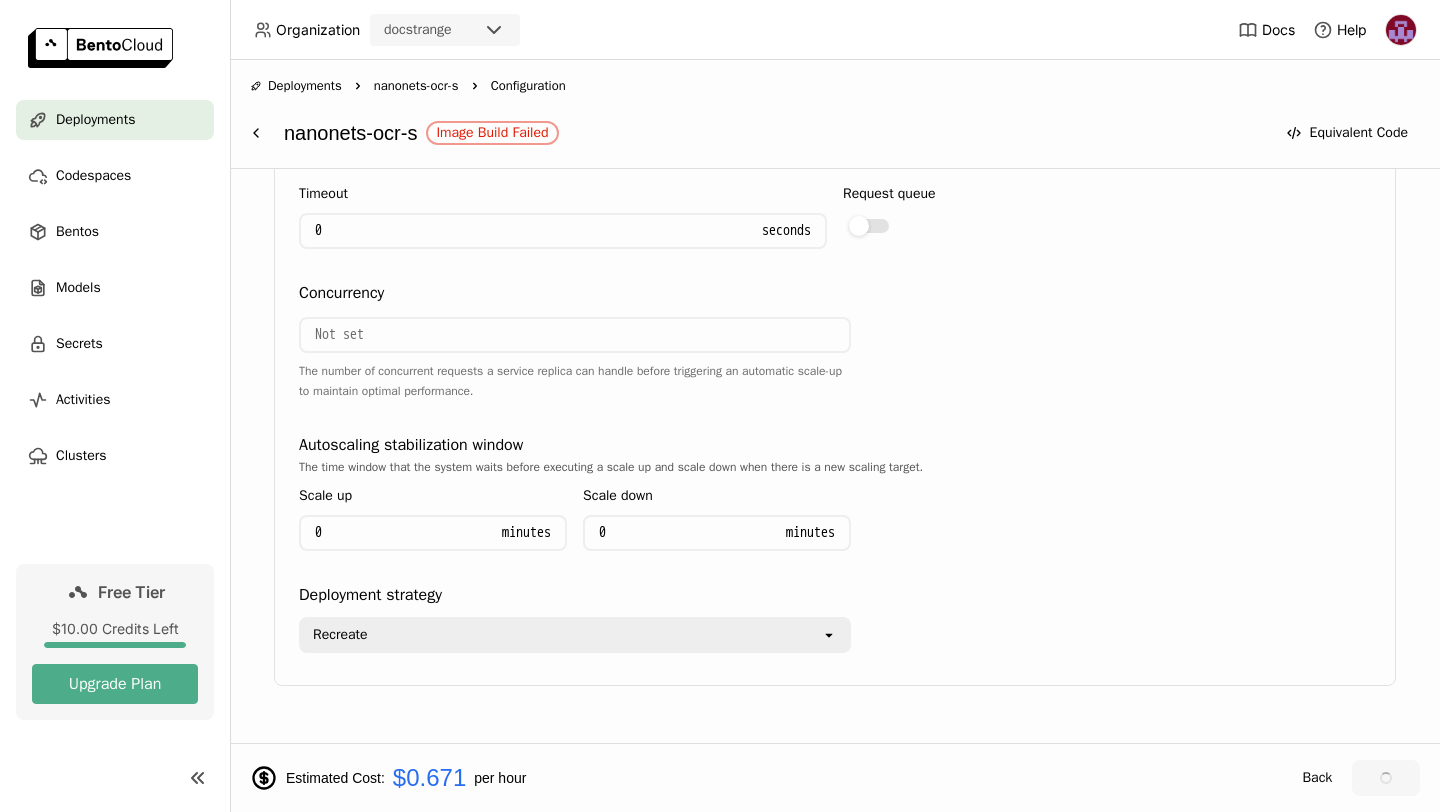 scroll, scrollTop: 2046, scrollLeft: 0, axis: vertical 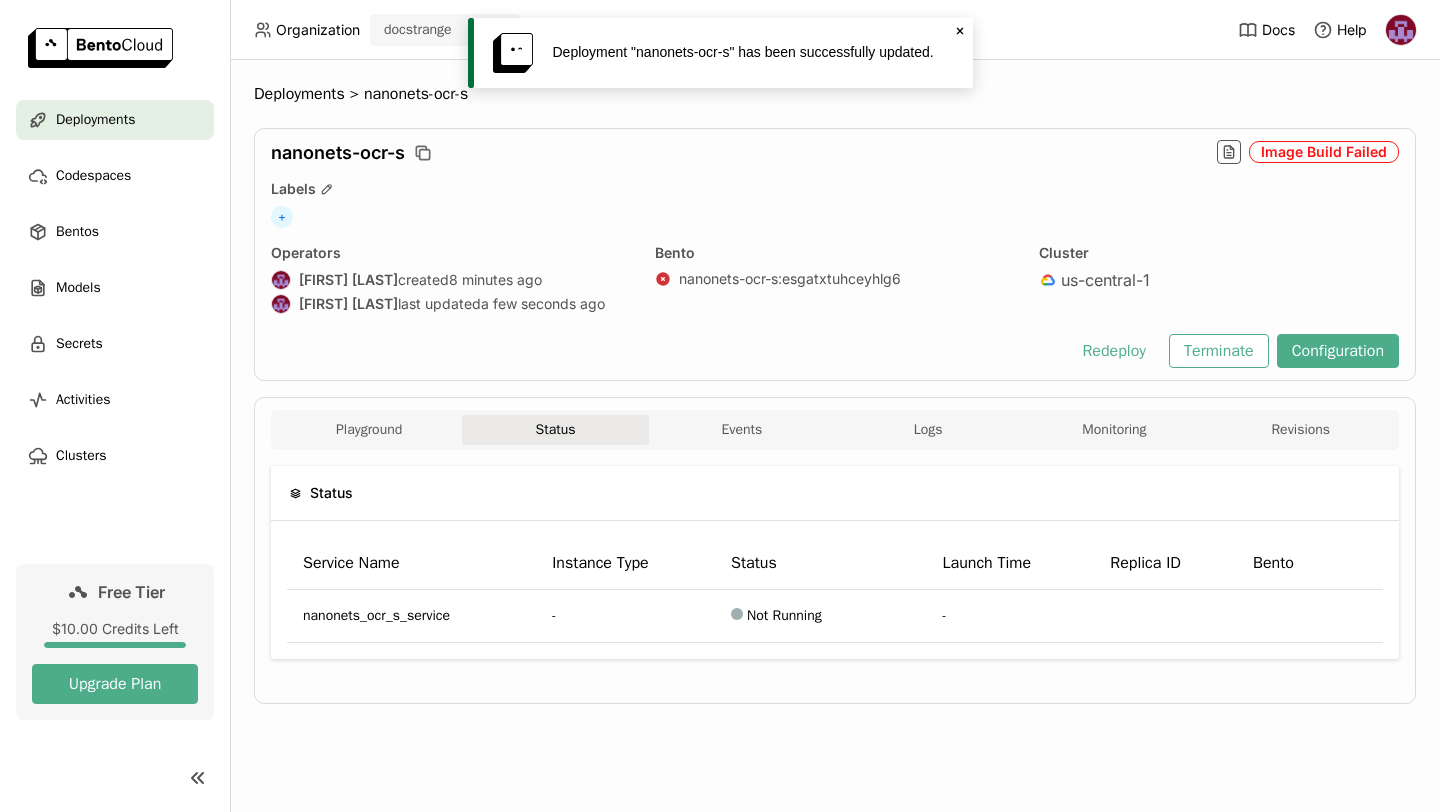 click on "Image Build Failed" at bounding box center [1324, 152] 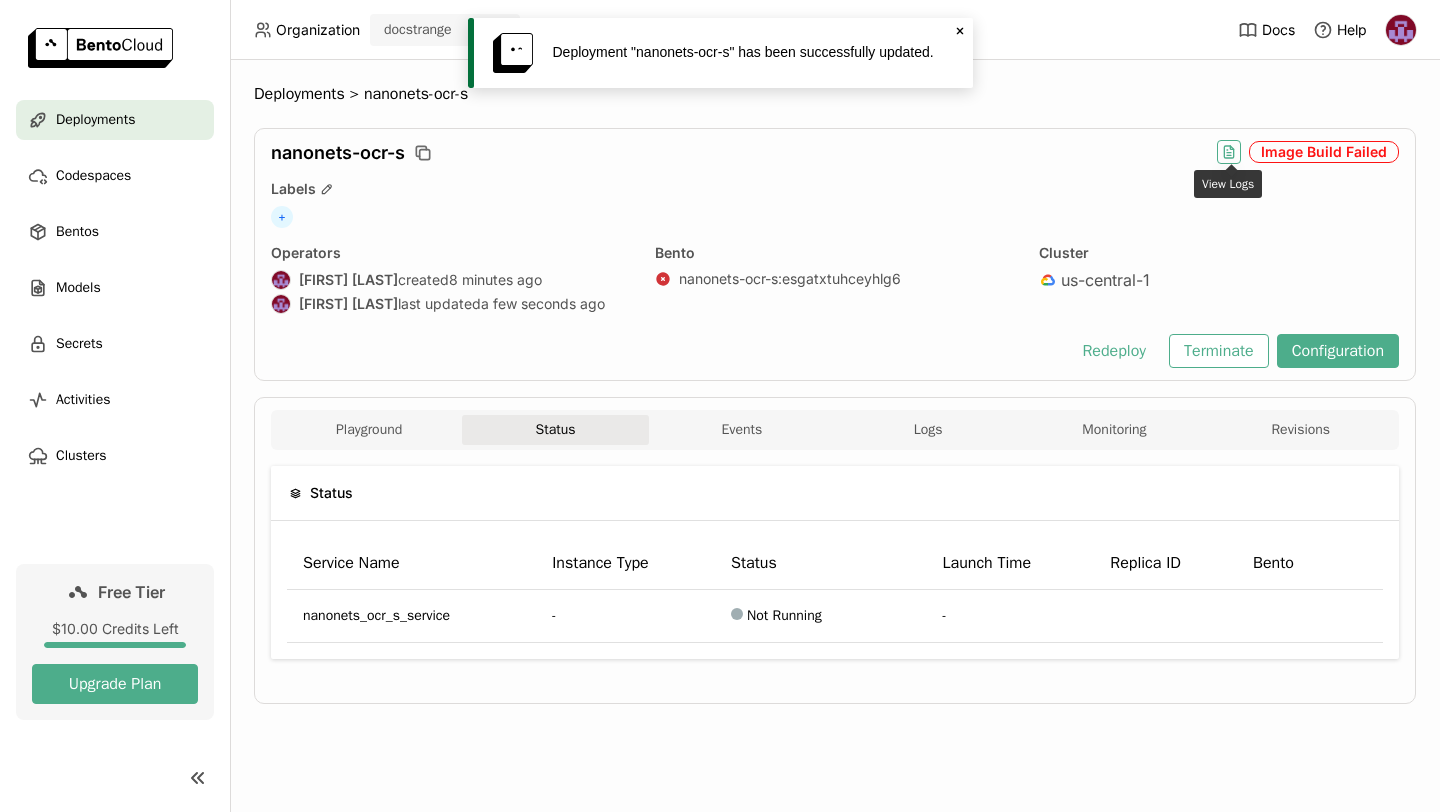 click 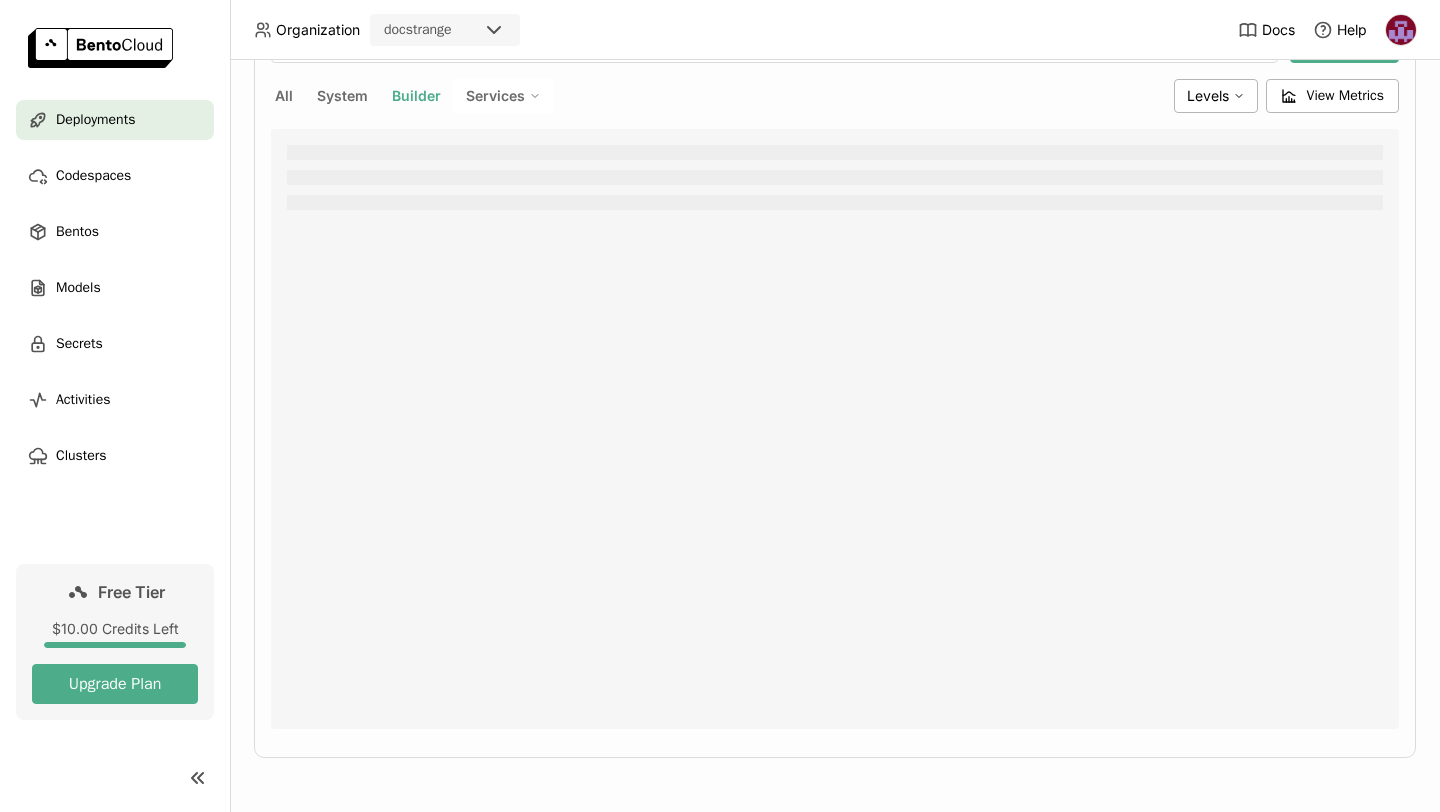 scroll, scrollTop: 436, scrollLeft: 0, axis: vertical 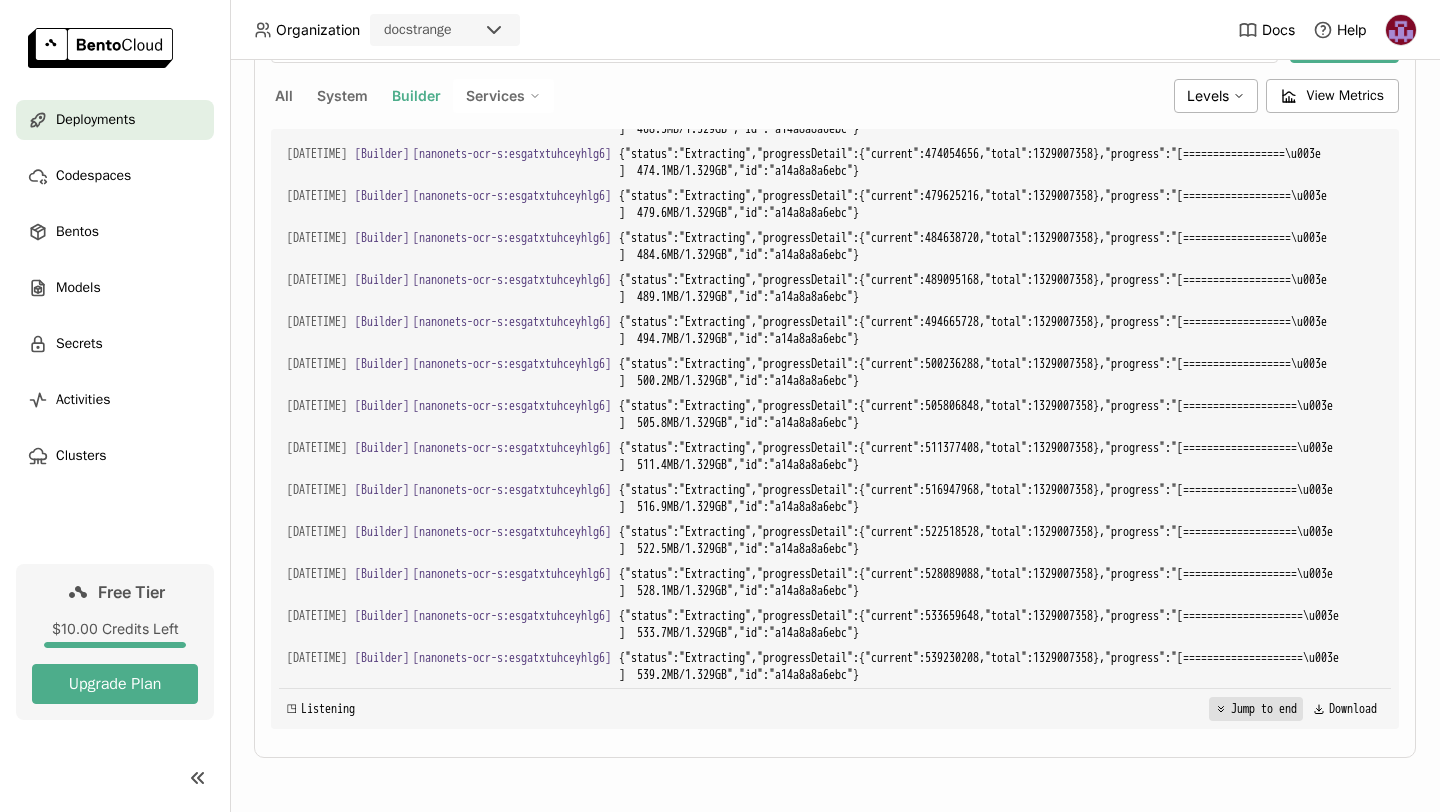 click on "Jump to end" at bounding box center (1256, 709) 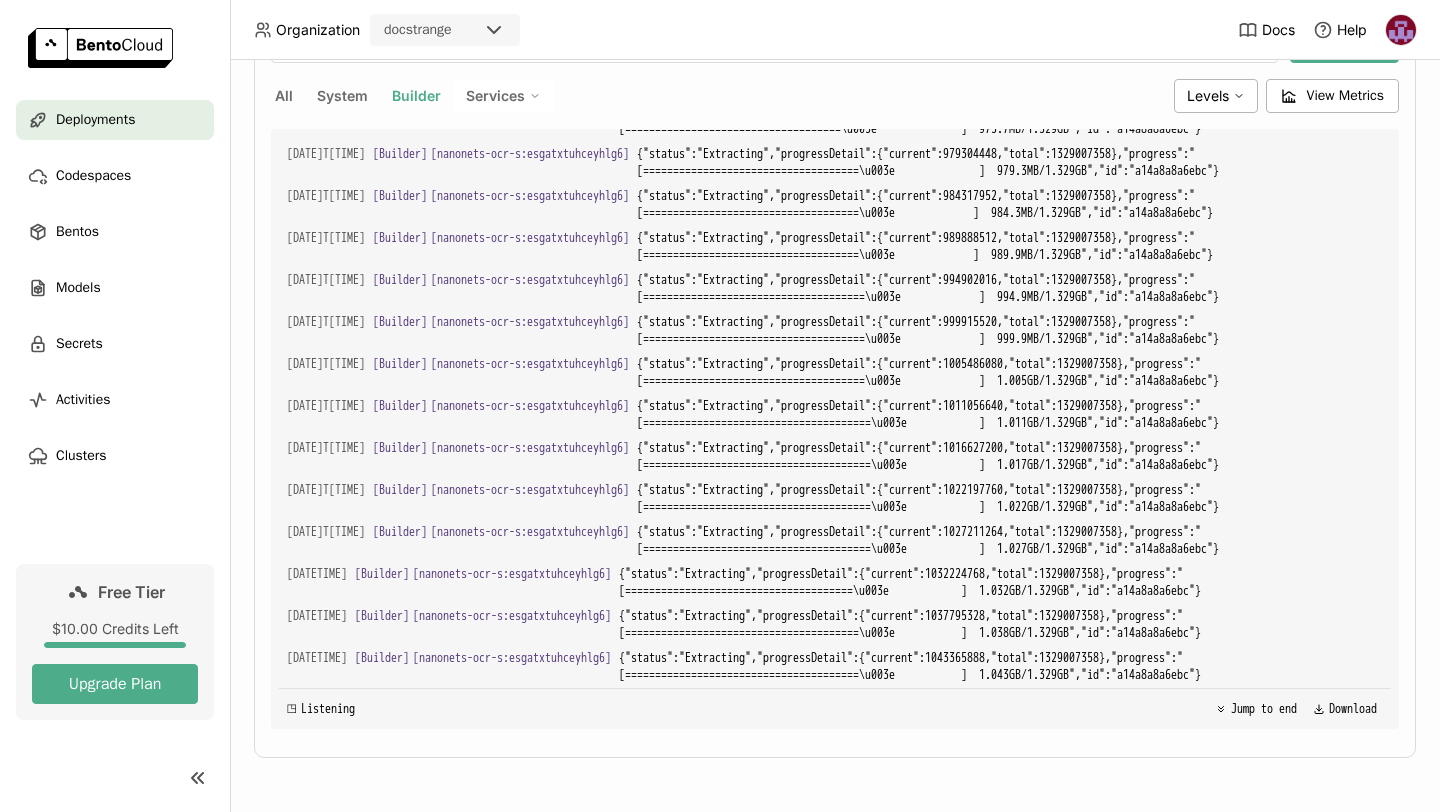 scroll, scrollTop: 17937, scrollLeft: 0, axis: vertical 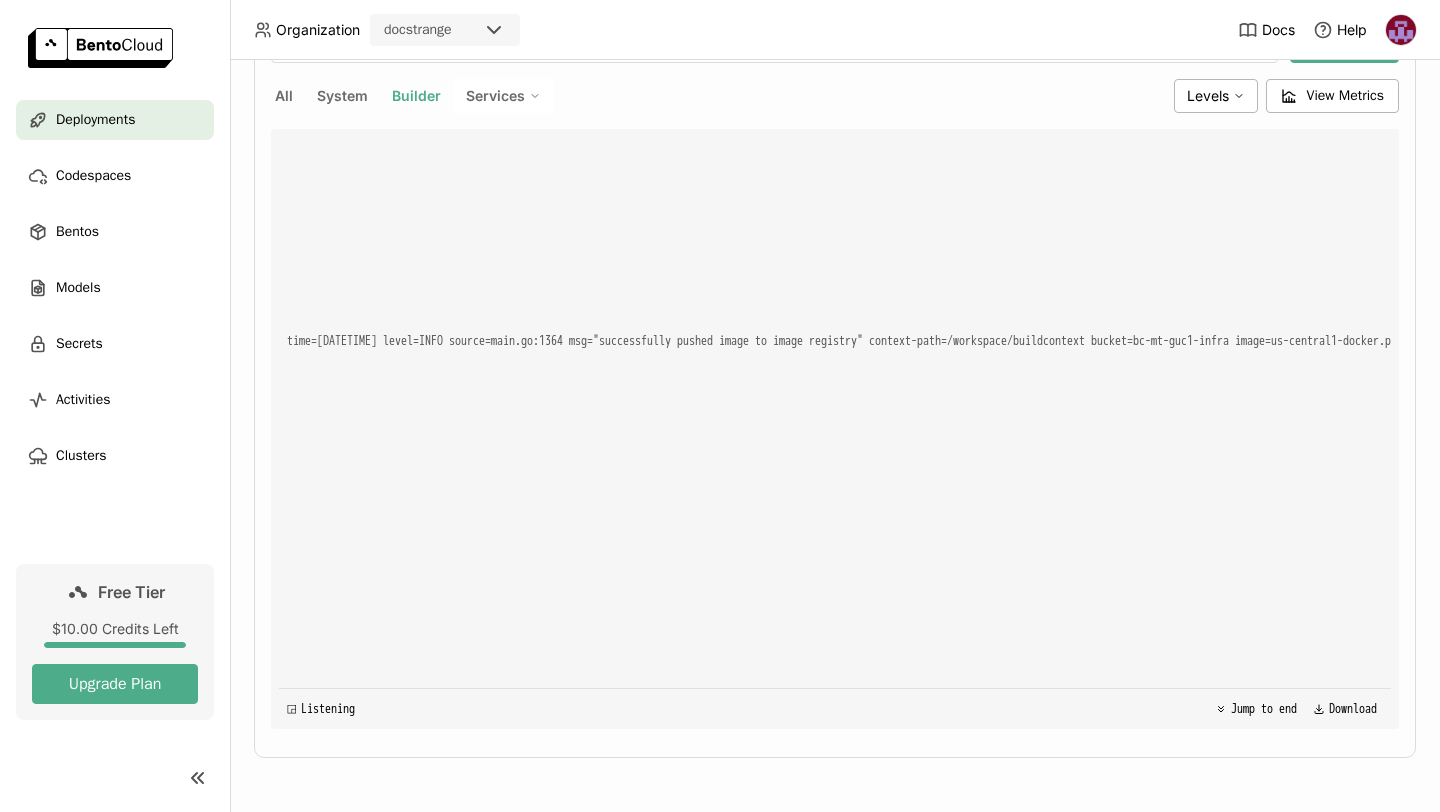 drag, startPoint x: 863, startPoint y: 676, endPoint x: 277, endPoint y: 253, distance: 722.7206 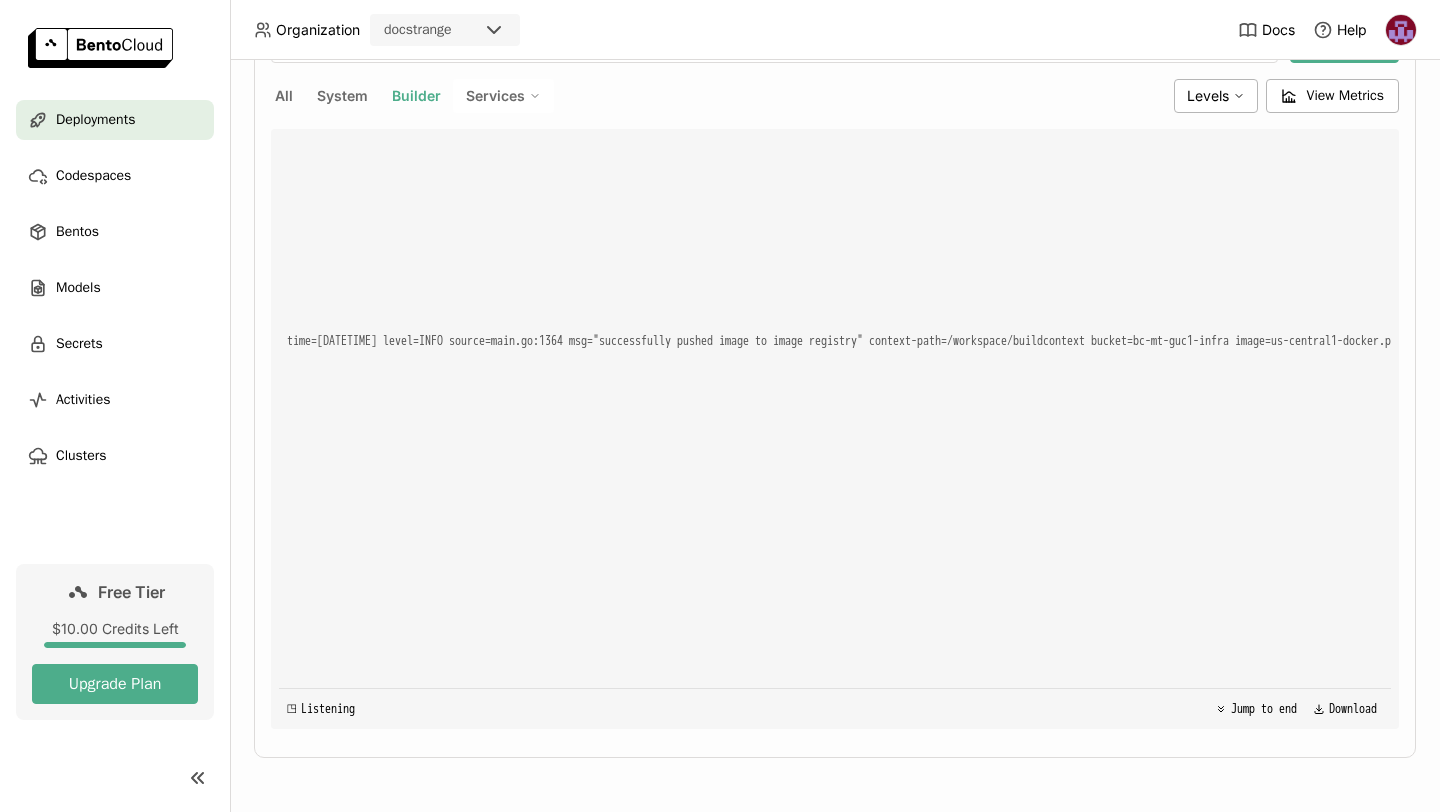 copy on "2025-08-08T09:33:15Z [Builder] [ nanonets-ocr-s:esgatxtuhceyhlg6 ] + pip install uv 2025-08-08T09:33:15Z [Builder] [ nanonets-ocr-s:esgatxtuhceyhlg6 ] bash: line 6: pip: command not found 2025-08-08T09:33:15Z [Builder] [ nanonets-ocr-s:esgatxtuhceyhlg6 ] + export UV_COMPILE_BYTECODE=1 2025-08-08T09:33:15Z [Builder] [ nanonets-ocr-s:esgatxtuhceyhlg6 ] + UV_COMPILE_BYTECODE=1 2025-08-08T09:33:15Z [Builder] [ nanonets-ocr-s:esgatxtuhceyhlg6 ] + uv --directory /workspace/buildcontext/env/python/ pip install -r /workspace/buildcontext/env/python/requirements.txt 2025-08-08T09:33:15Z [Builder] [ nanonets-ocr-s:esgatxtuhceyhlg6 ] bash: line 8: uv: command not found 2025-08-08T09:33:16Z [Builder] [ nanonets-ocr-s:esgatxtuhceyhlg6 ] time=2025-08-08T09:33:16.406Z level=INFO source=main.go:703 msg="container has exited" context-path=/workspace/buildcontext bucket=bc-mt-guc1-infra image=us-central1-docker.pkg.dev/bentoml-prod/bc-mt-guc1/bento-images:yatai.nanonets-ocr-s.esgatxtuhceyhlg6.nomodels.s3 action=build-env-la..." 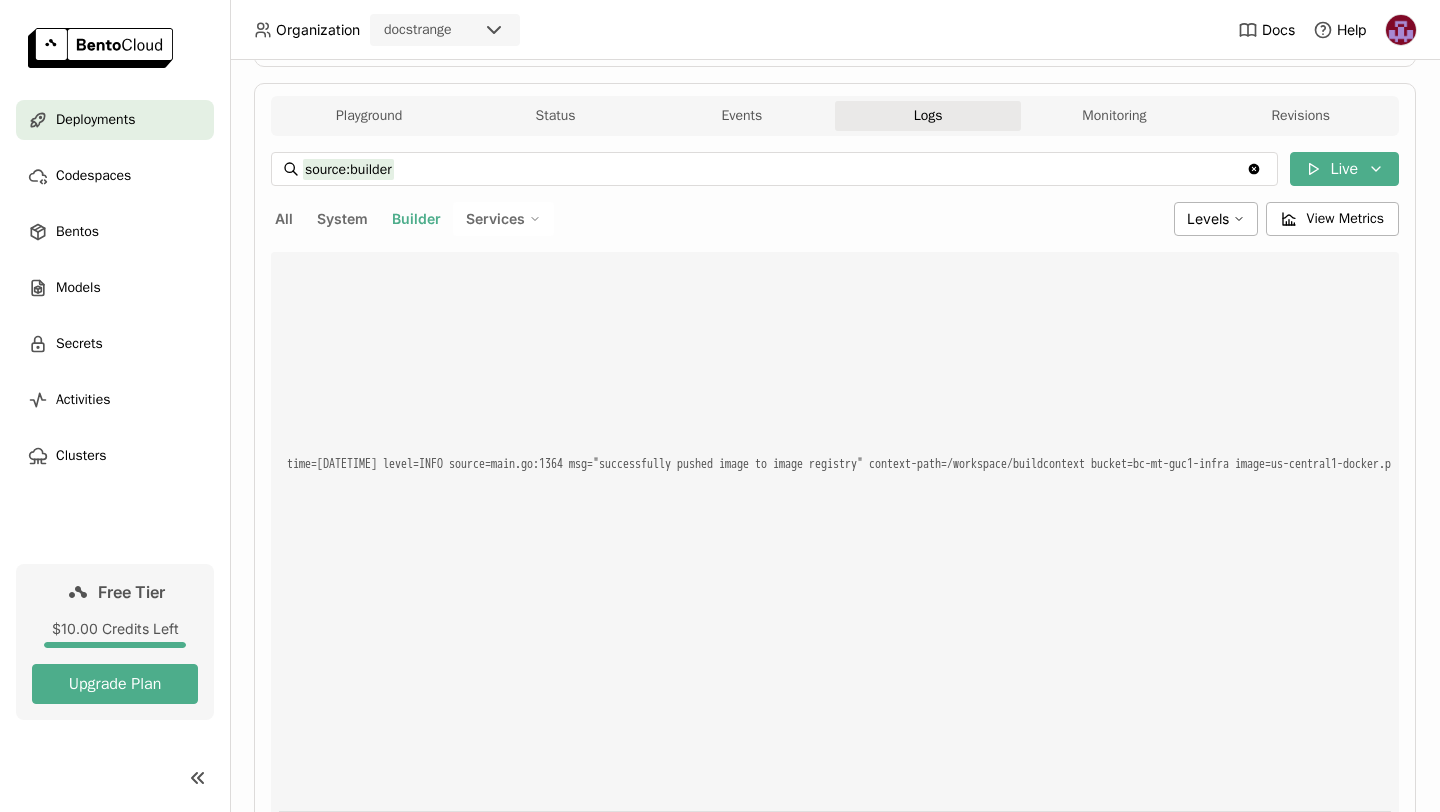 scroll, scrollTop: 309, scrollLeft: 0, axis: vertical 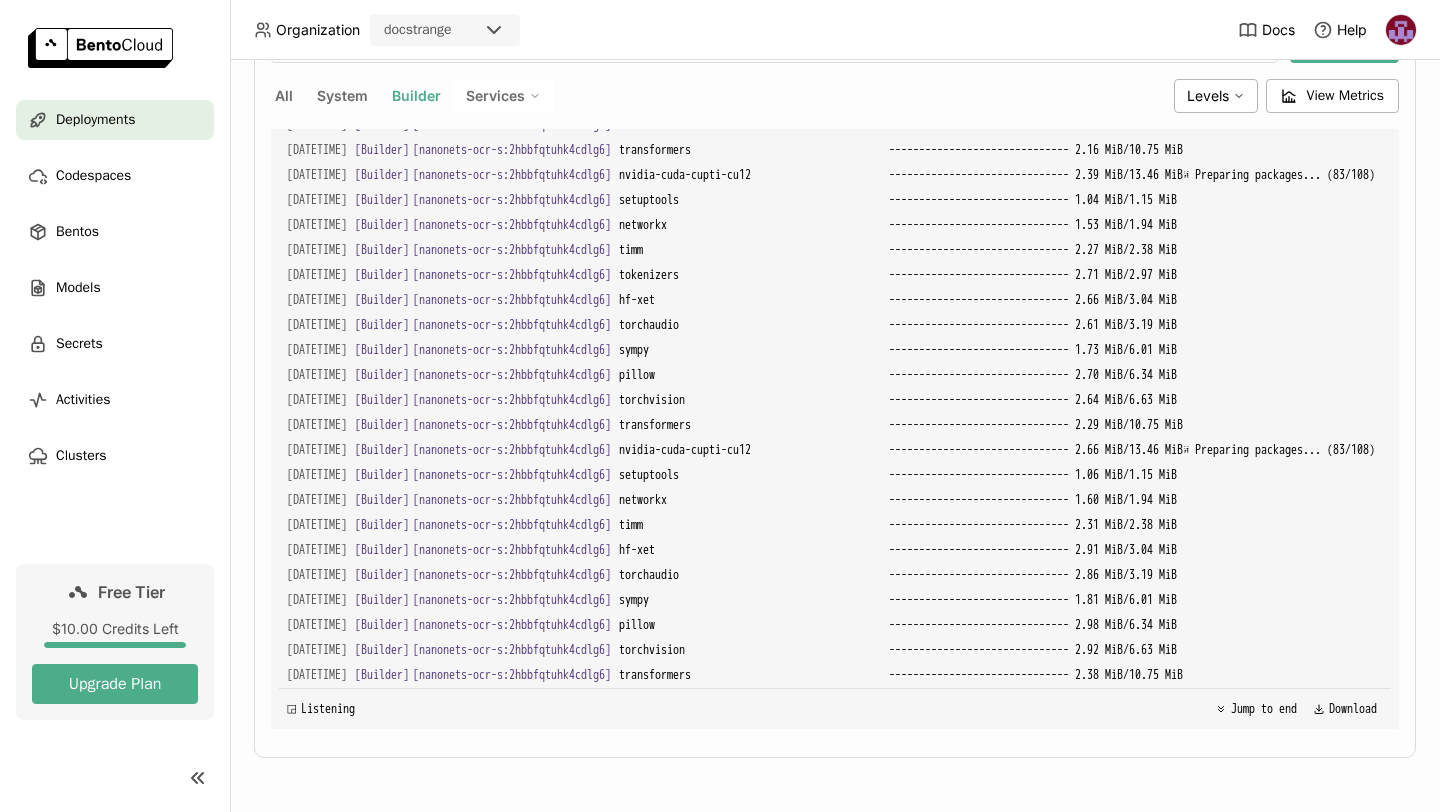 click at bounding box center [1401, 30] 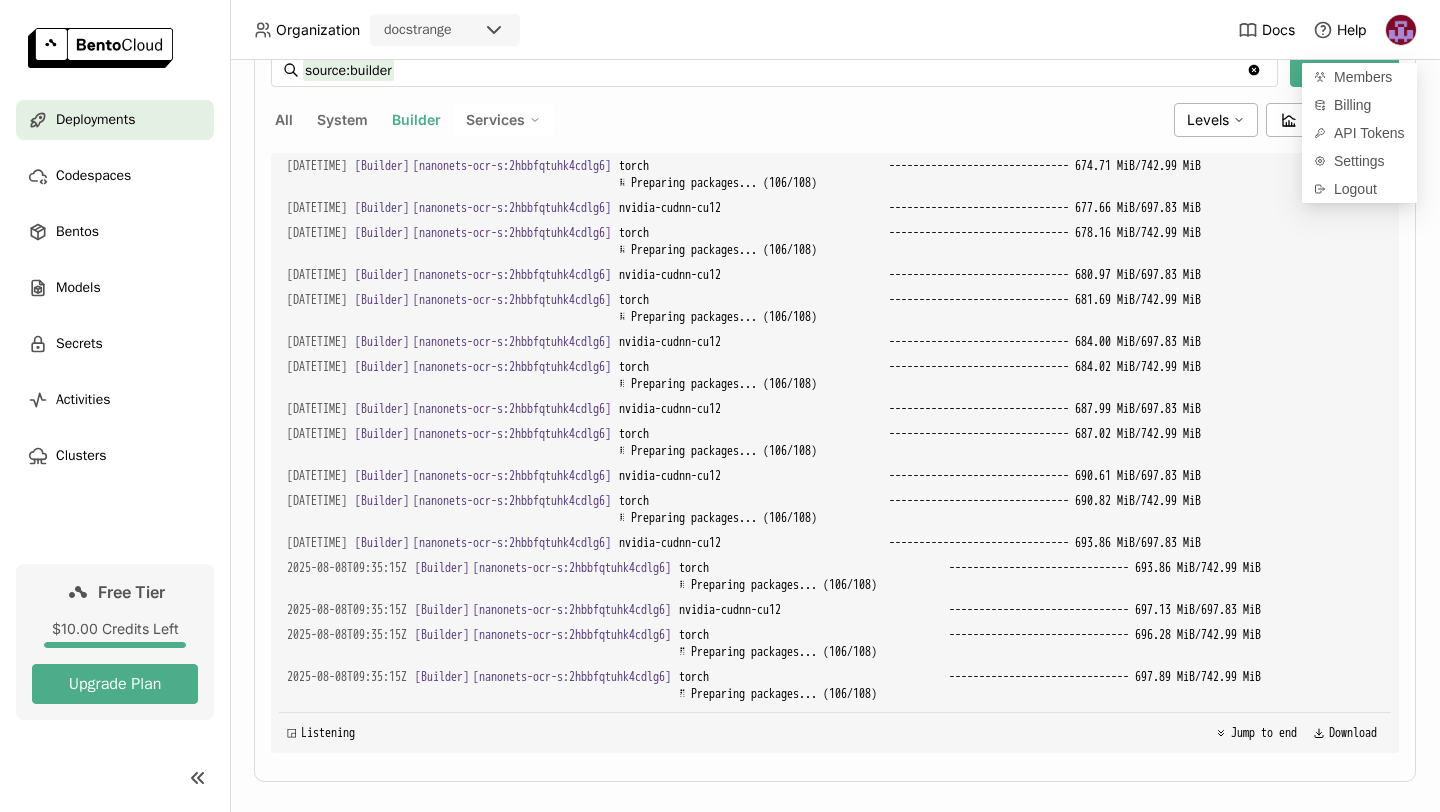 scroll, scrollTop: 42250, scrollLeft: 0, axis: vertical 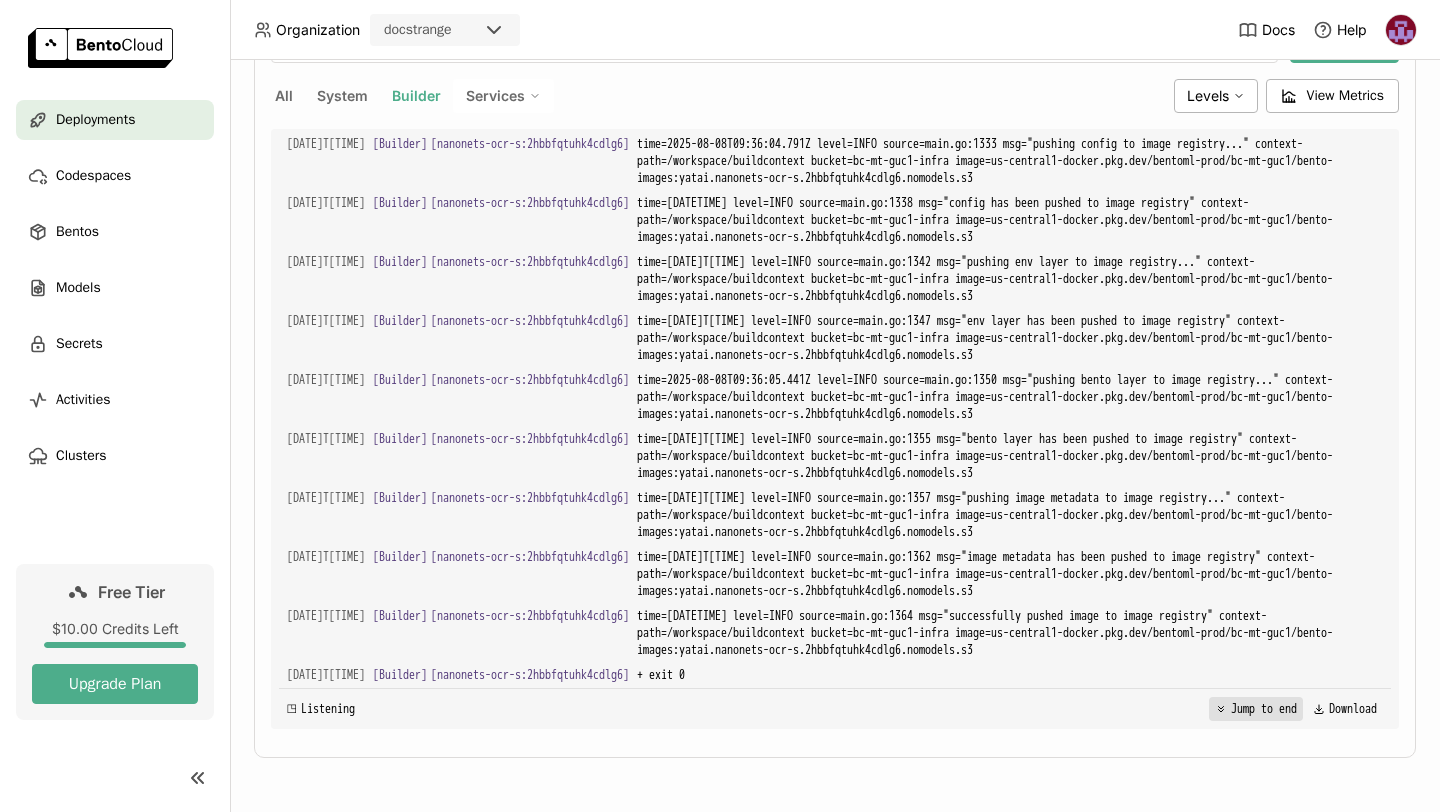 click on "Jump to end" at bounding box center [1256, 709] 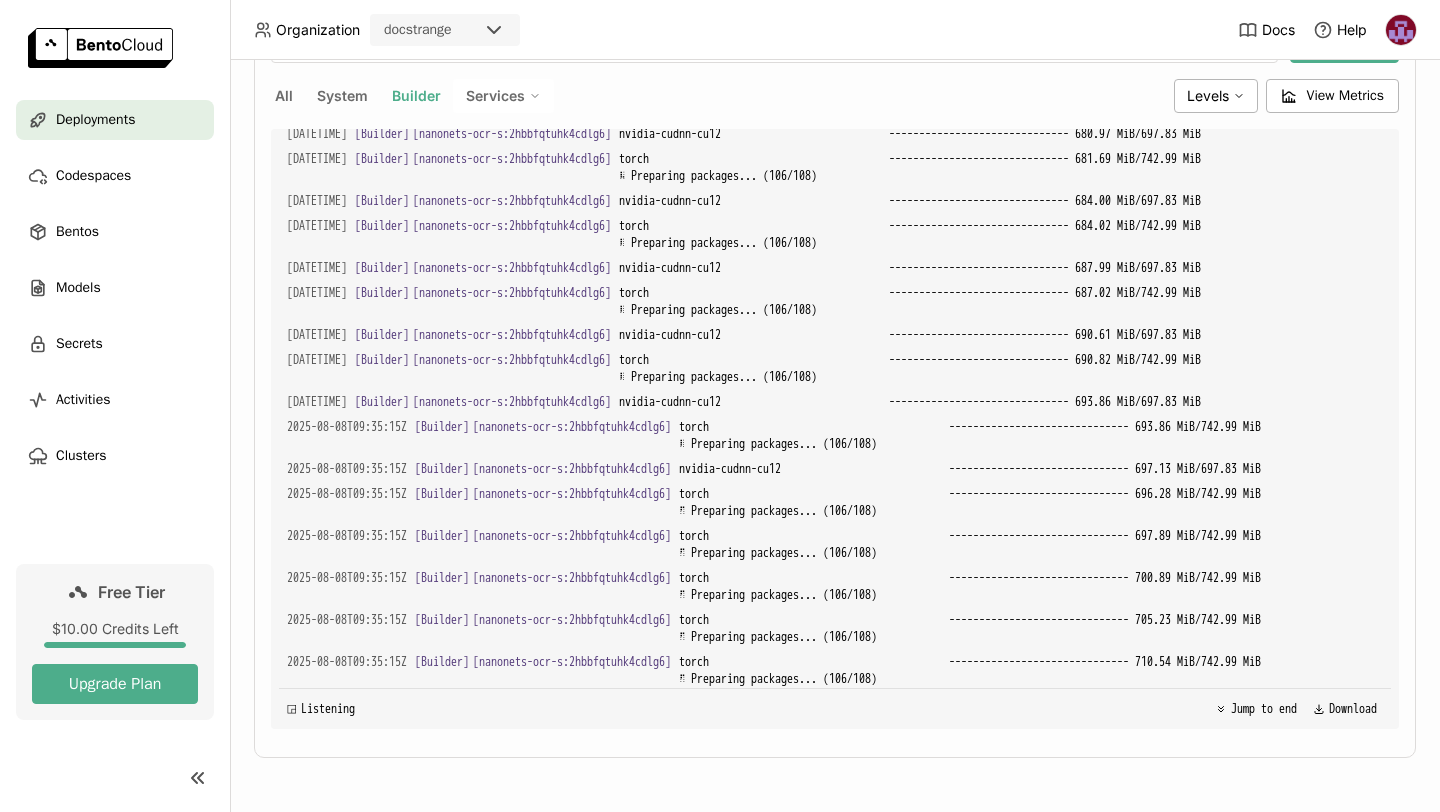 scroll, scrollTop: 359, scrollLeft: 0, axis: vertical 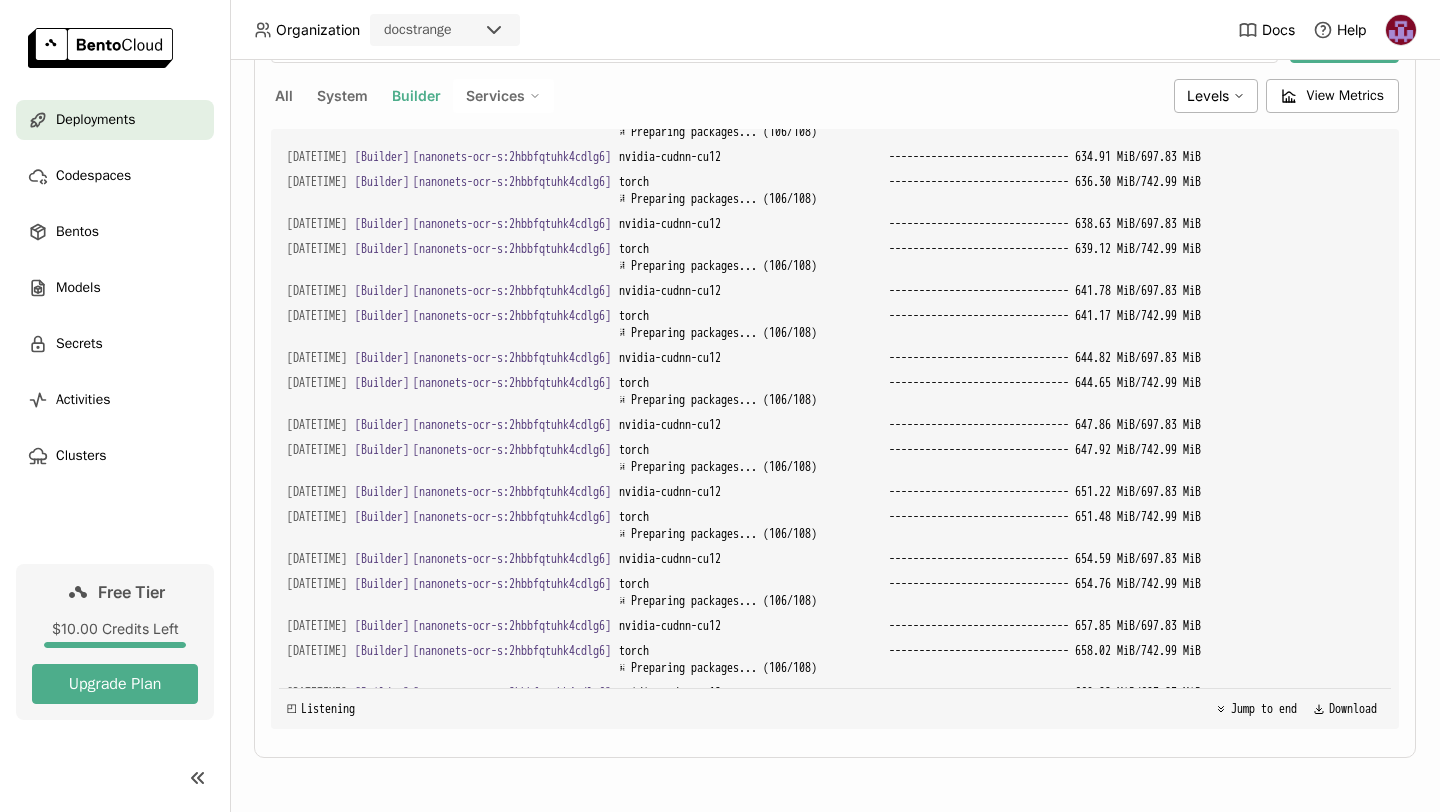 click on "All" at bounding box center [284, 96] 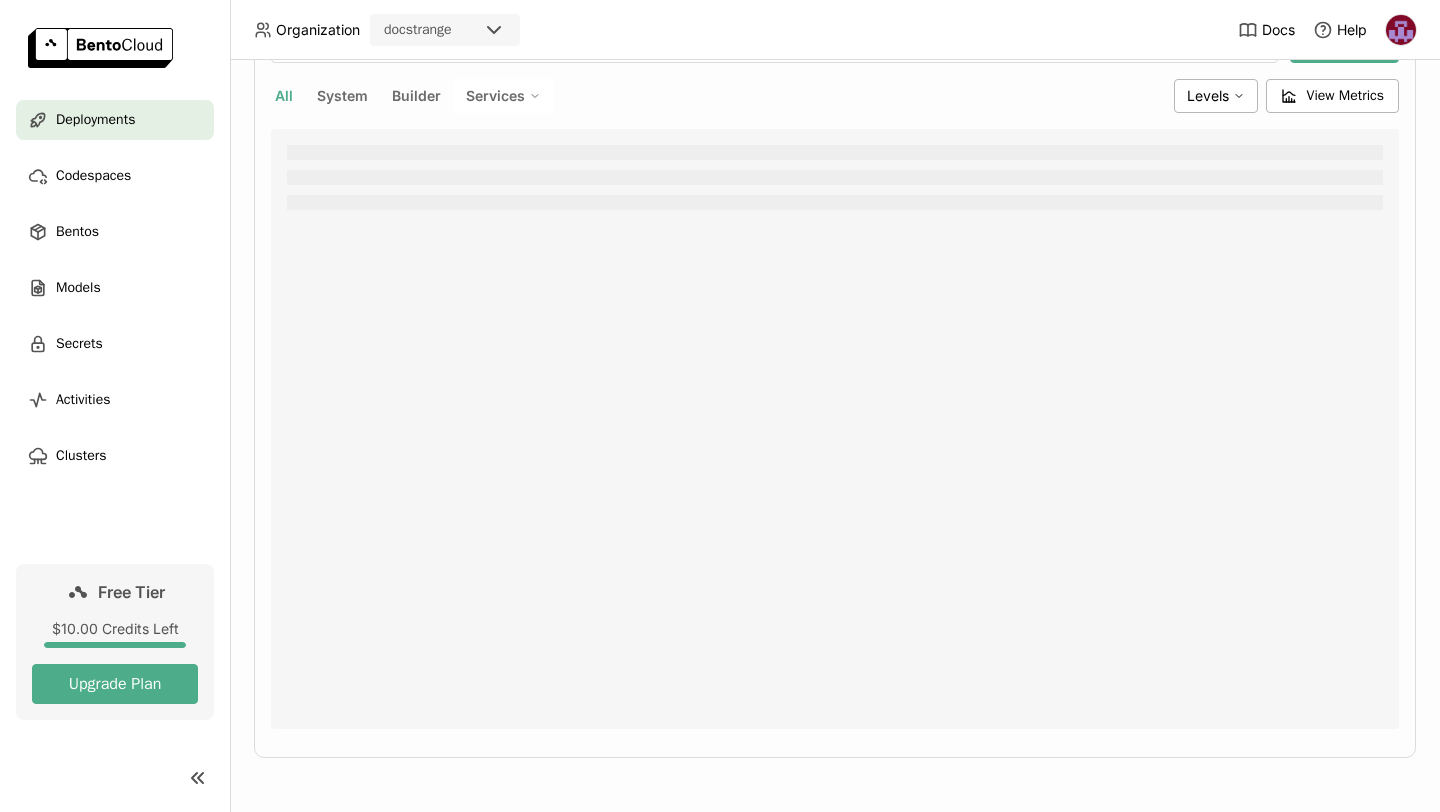 scroll, scrollTop: 0, scrollLeft: 0, axis: both 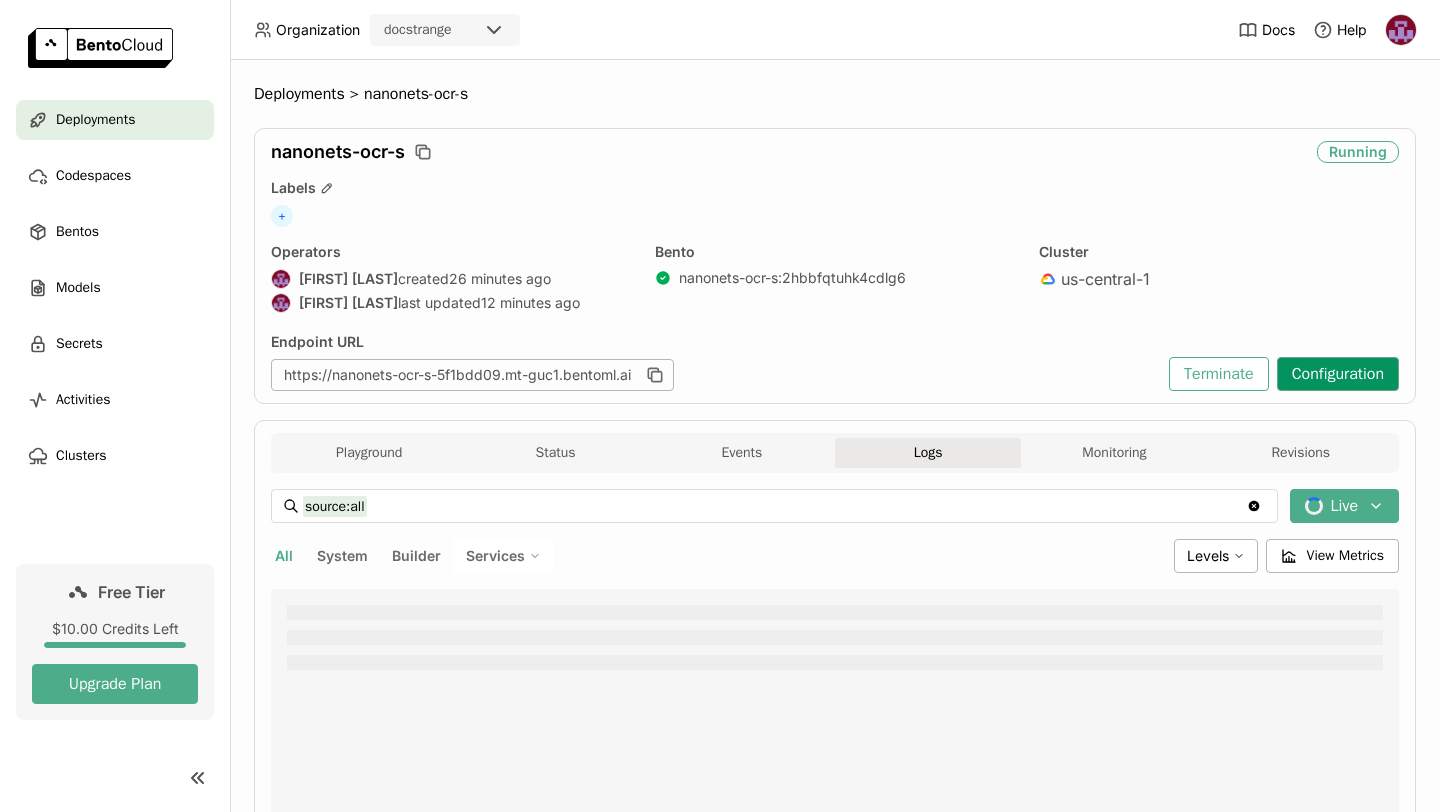 click on "Configuration" at bounding box center [1338, 374] 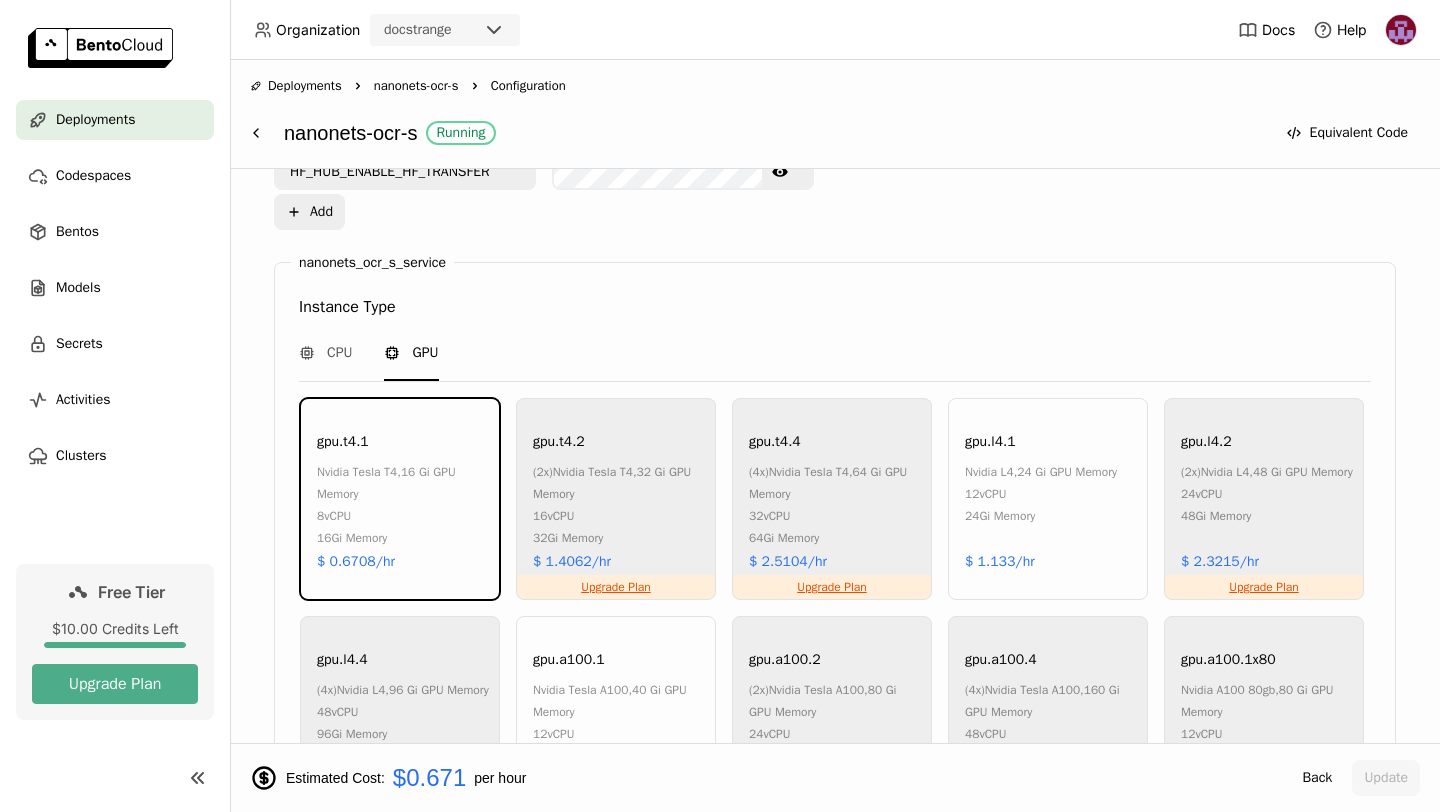 scroll, scrollTop: 1133, scrollLeft: 0, axis: vertical 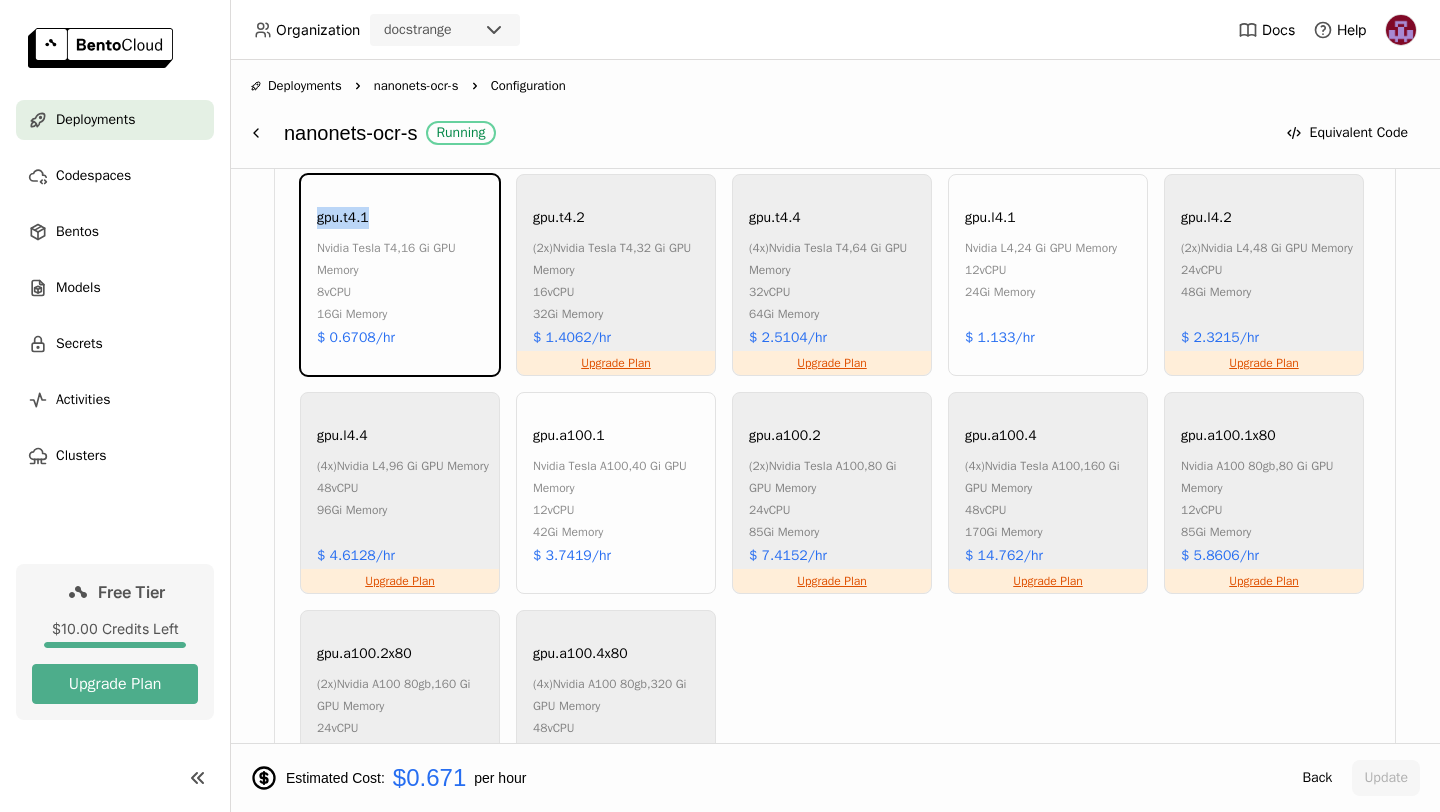 copy on "gpu.t4.1" 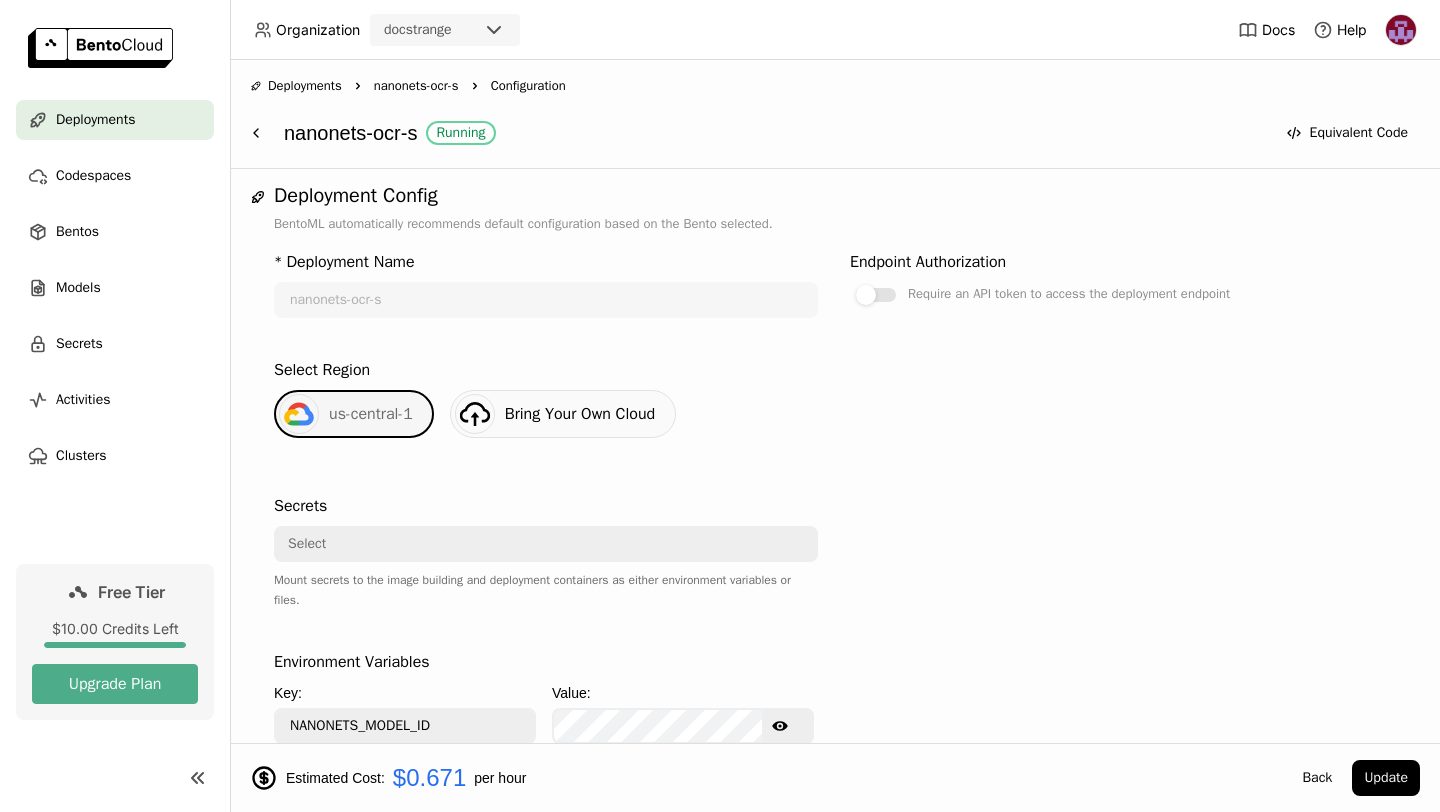 scroll, scrollTop: 0, scrollLeft: 0, axis: both 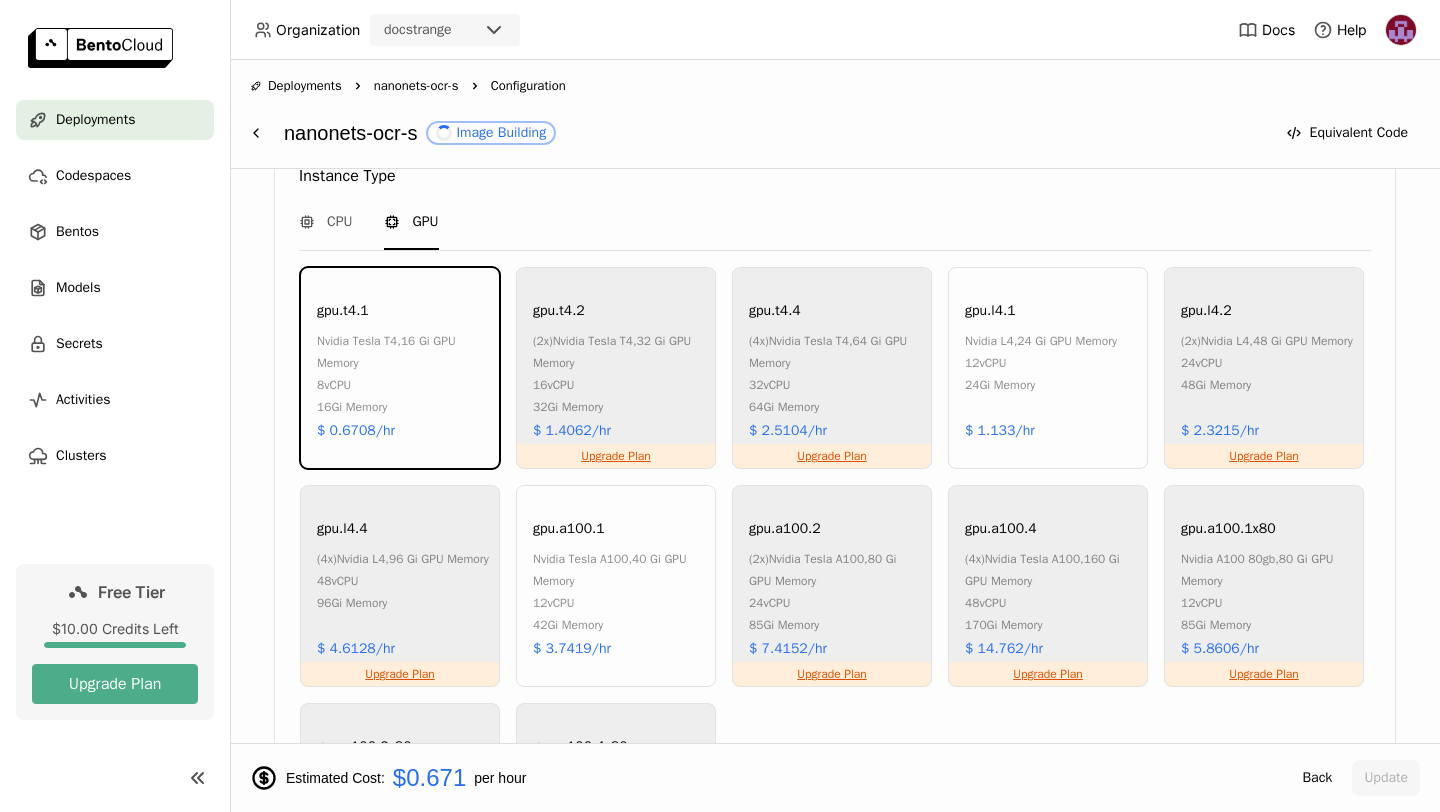click on "8  vCPU" at bounding box center [403, 385] 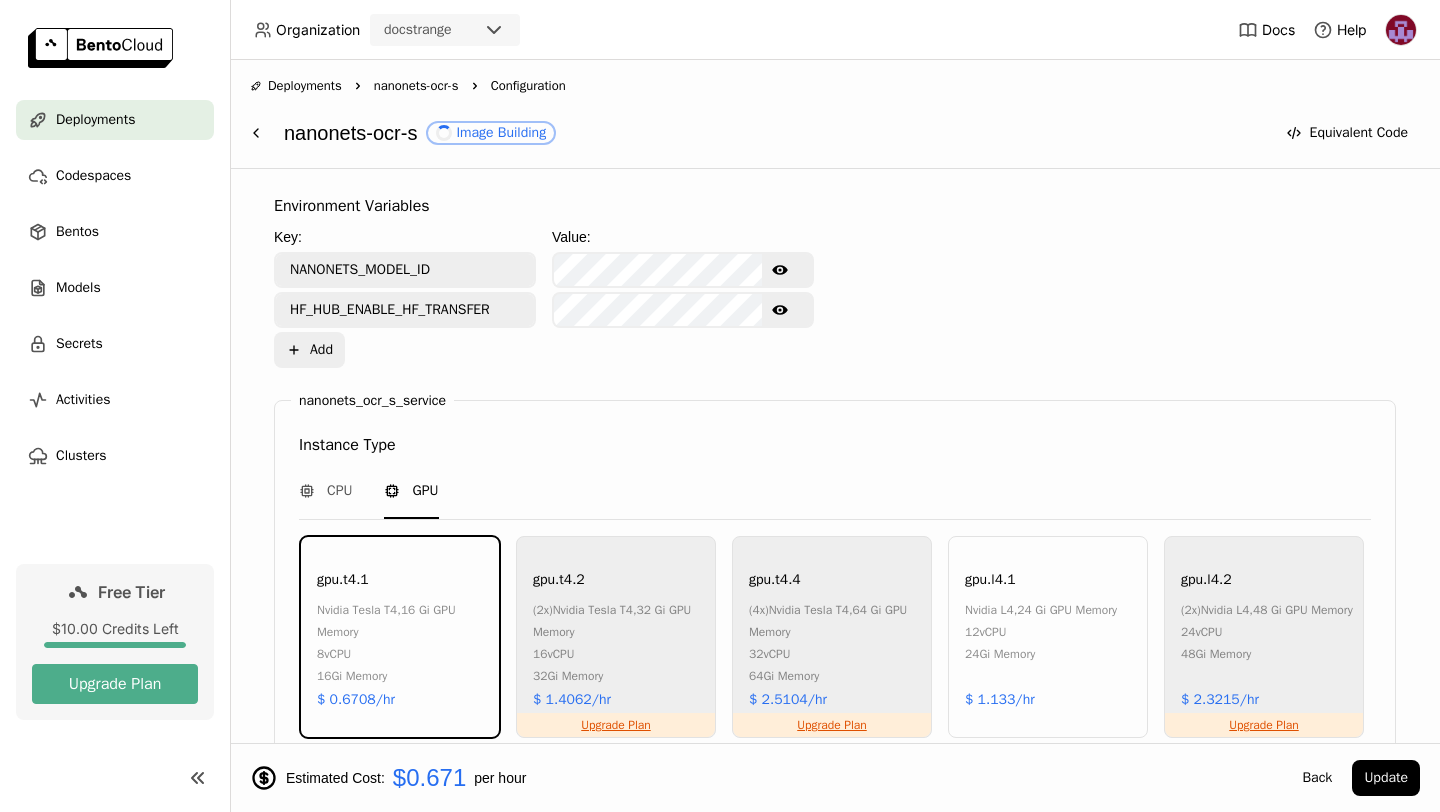scroll, scrollTop: 0, scrollLeft: 0, axis: both 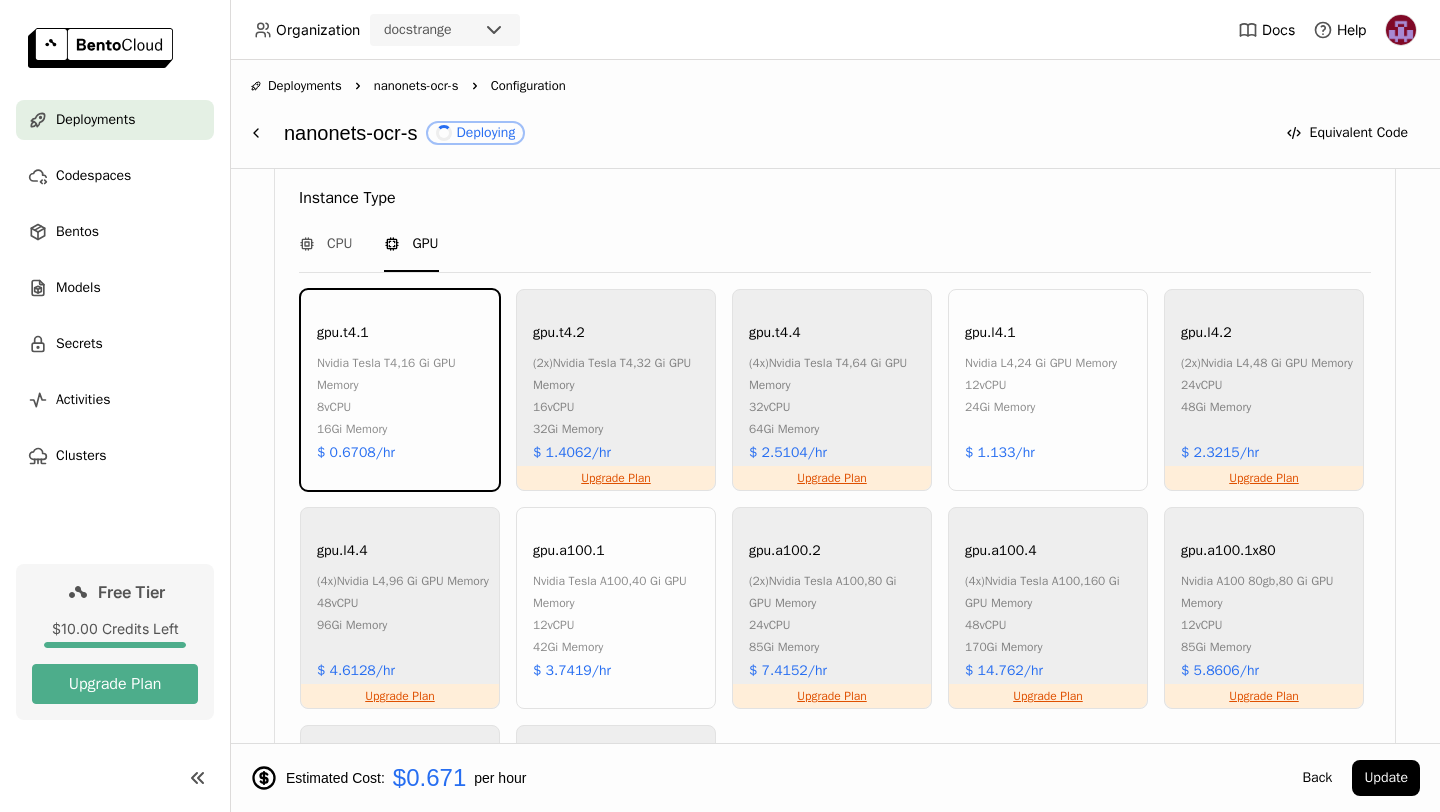 click on "gpu.t4.1 nvidia tesla t4 ,  16 Gi   GPU Memory 8  vCPU 16Gi   Memory $ 0.6708/hr" at bounding box center [400, 390] 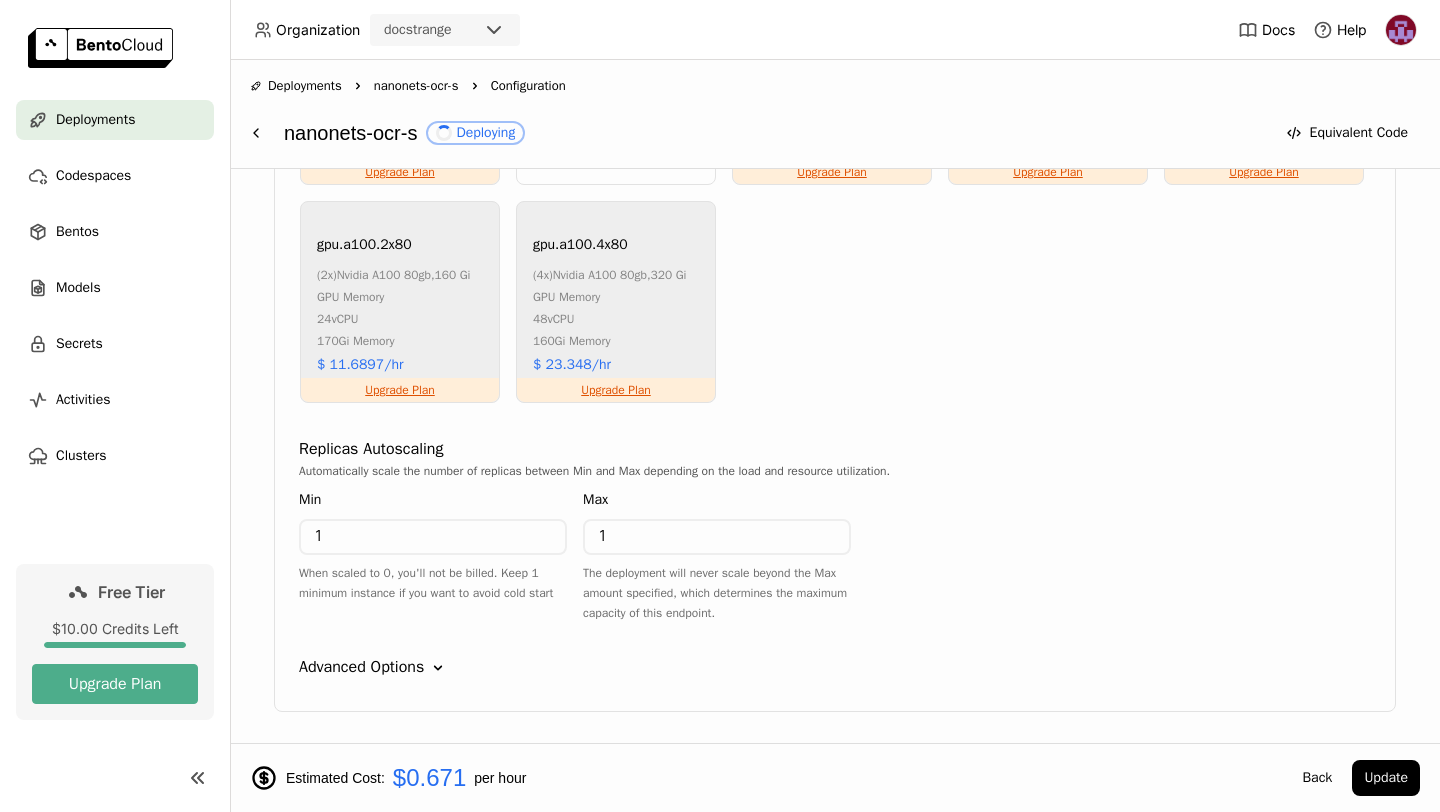 scroll, scrollTop: 1610, scrollLeft: 0, axis: vertical 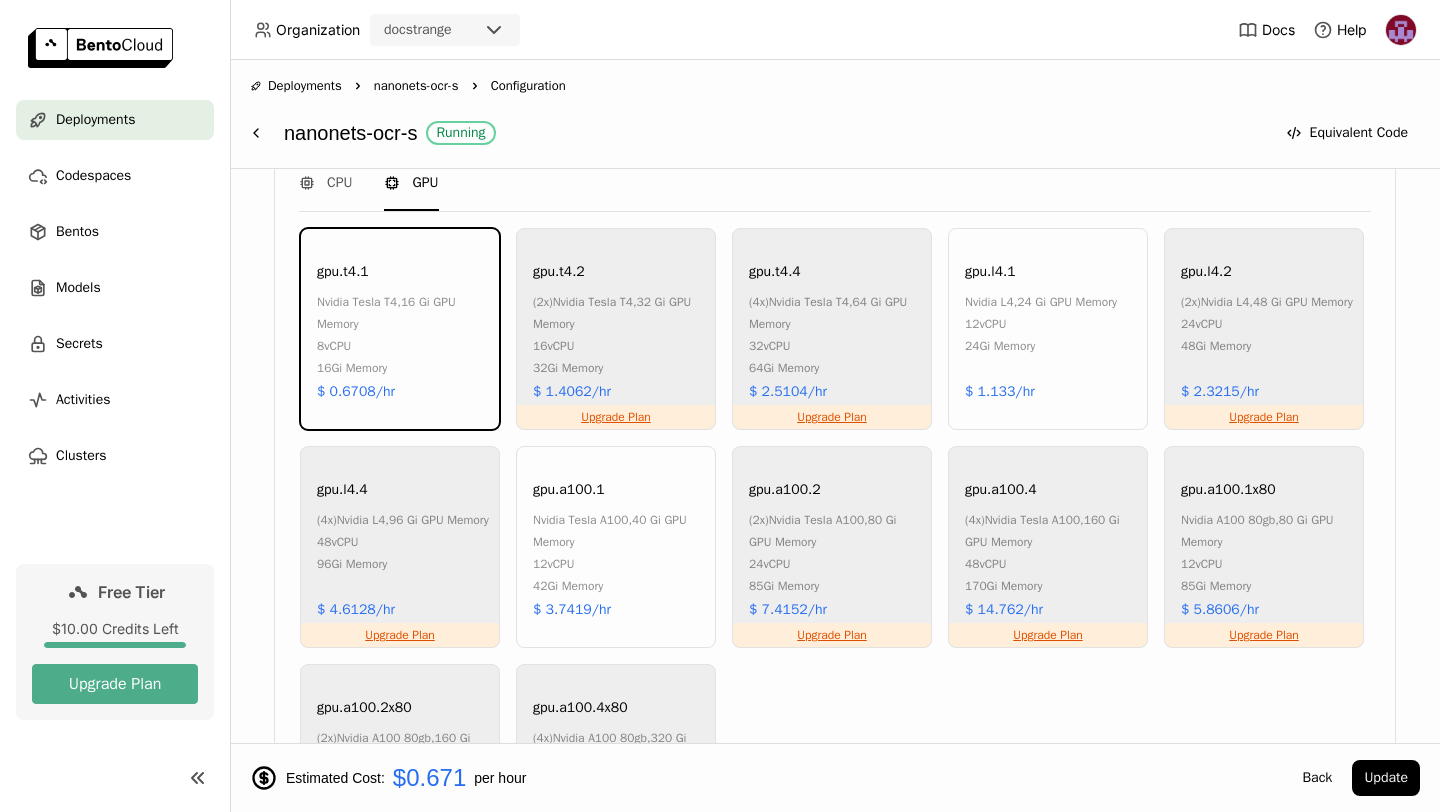 click on "nvidia tesla t4 ,  16 Gi   GPU Memory" at bounding box center (403, 313) 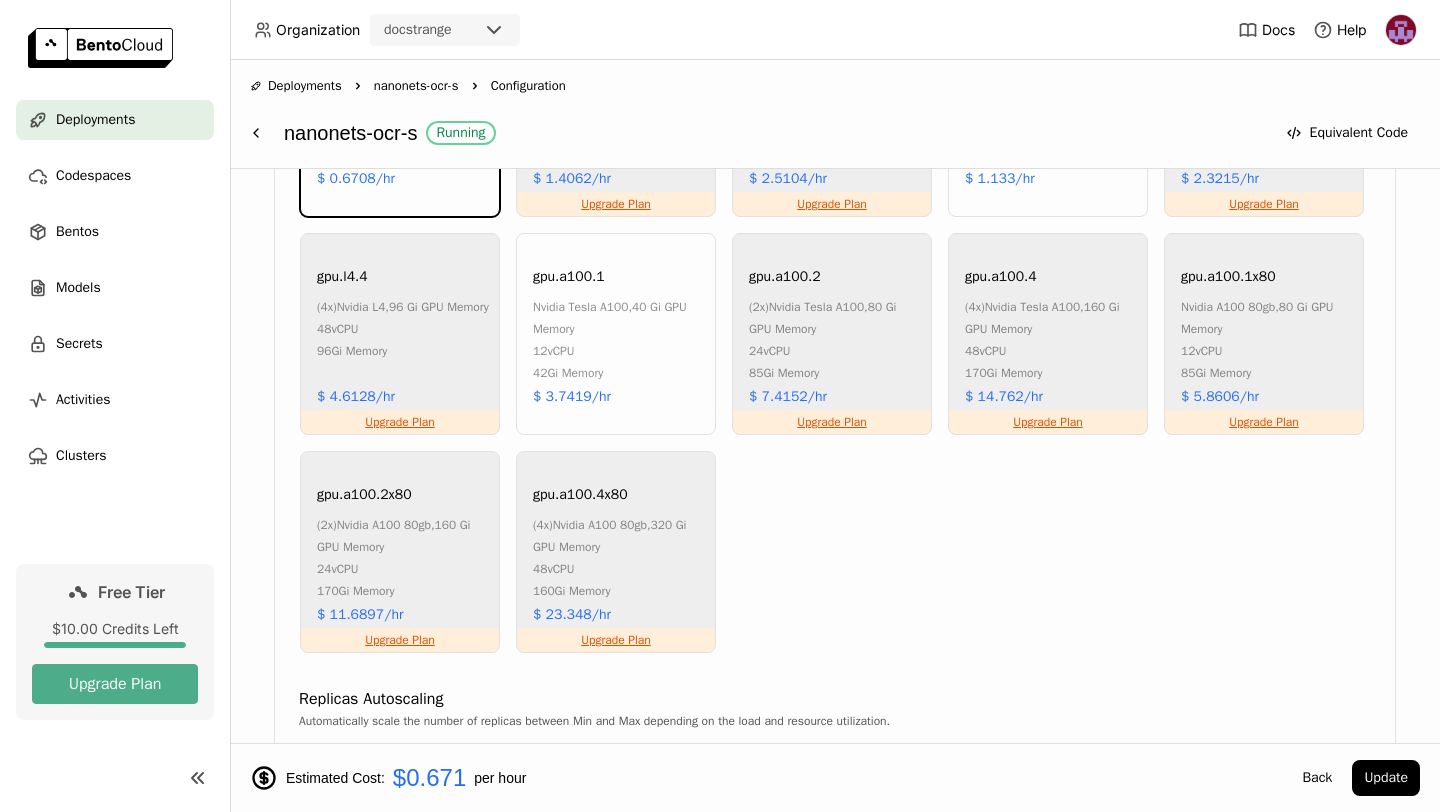 scroll, scrollTop: 1437, scrollLeft: 0, axis: vertical 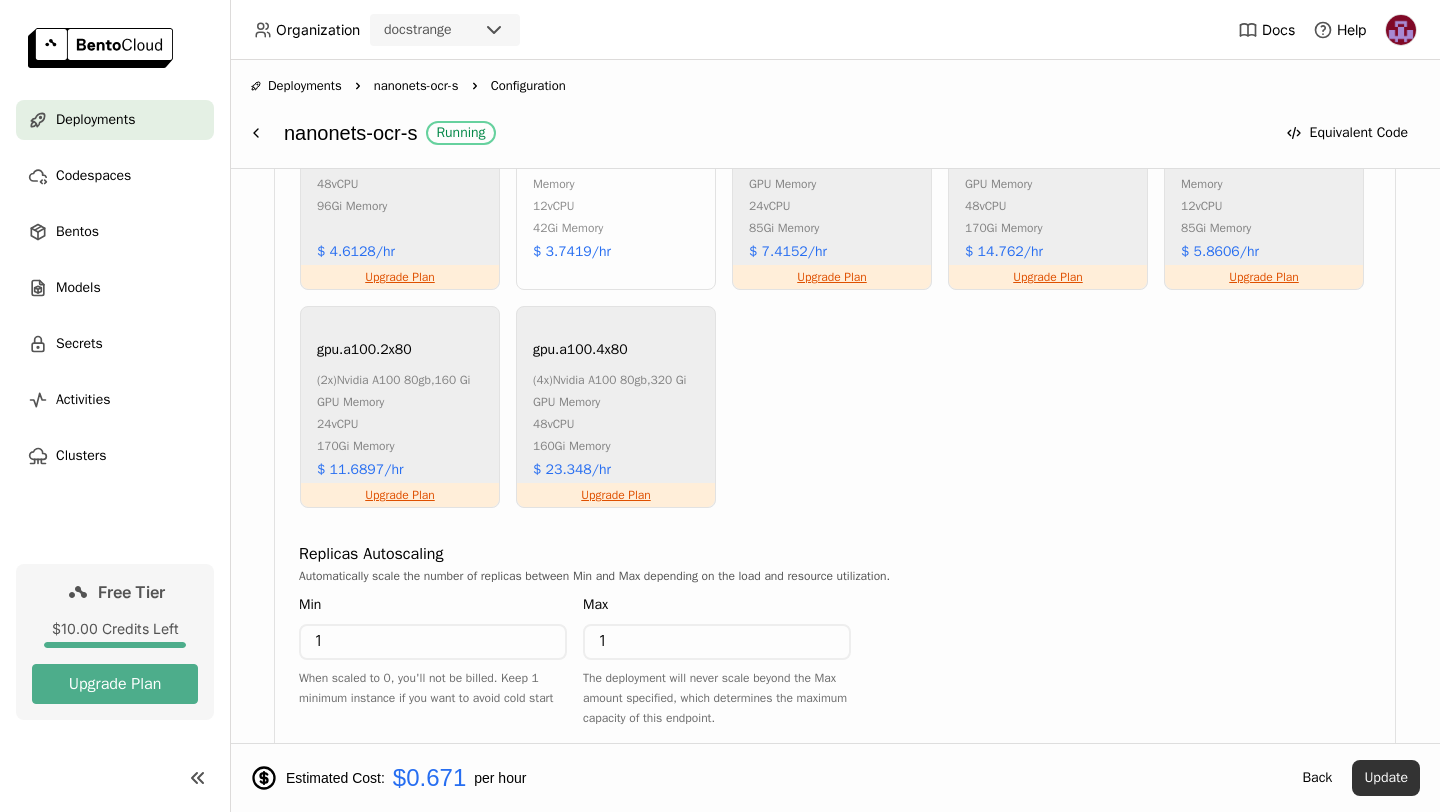 click on "Update" at bounding box center [1386, 778] 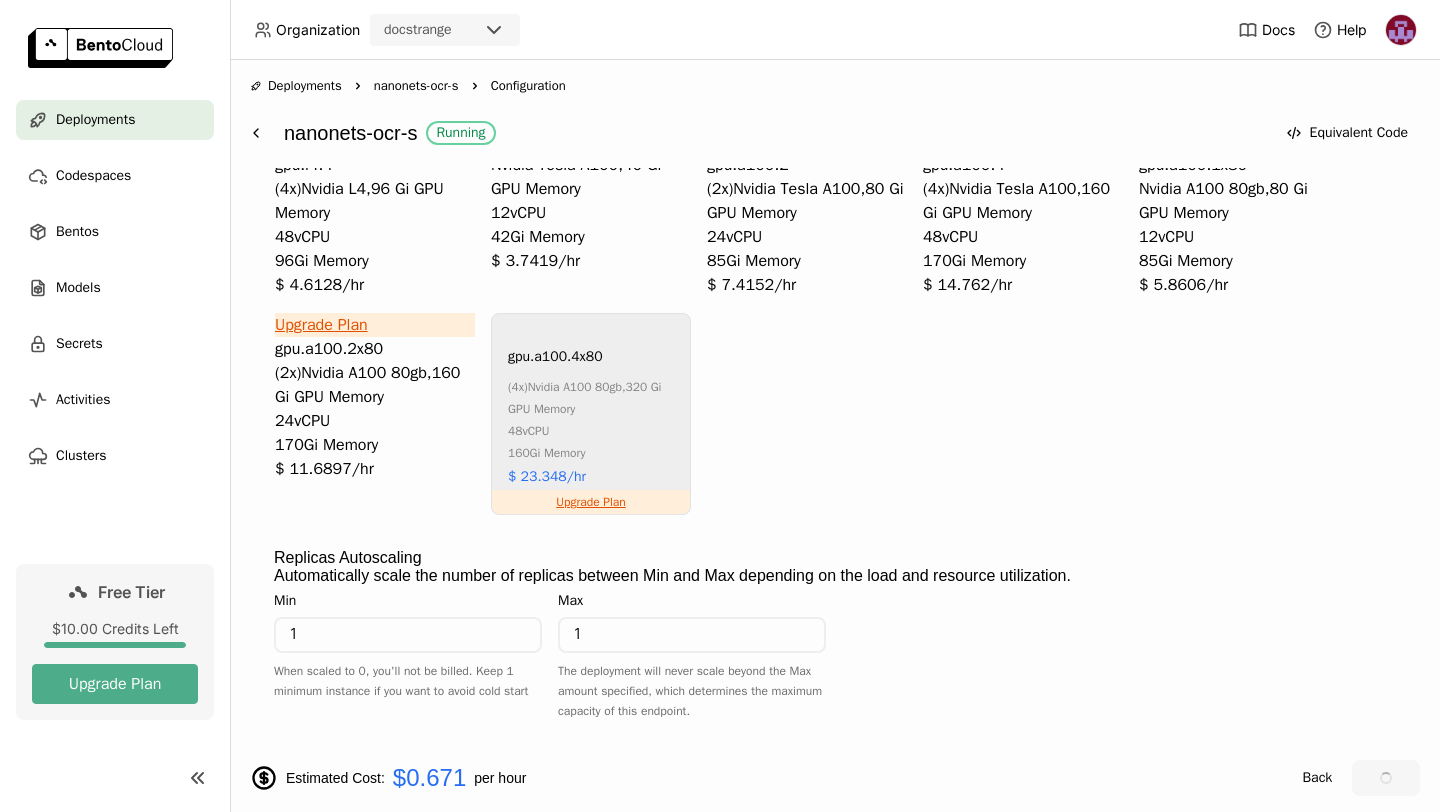scroll, scrollTop: 0, scrollLeft: 0, axis: both 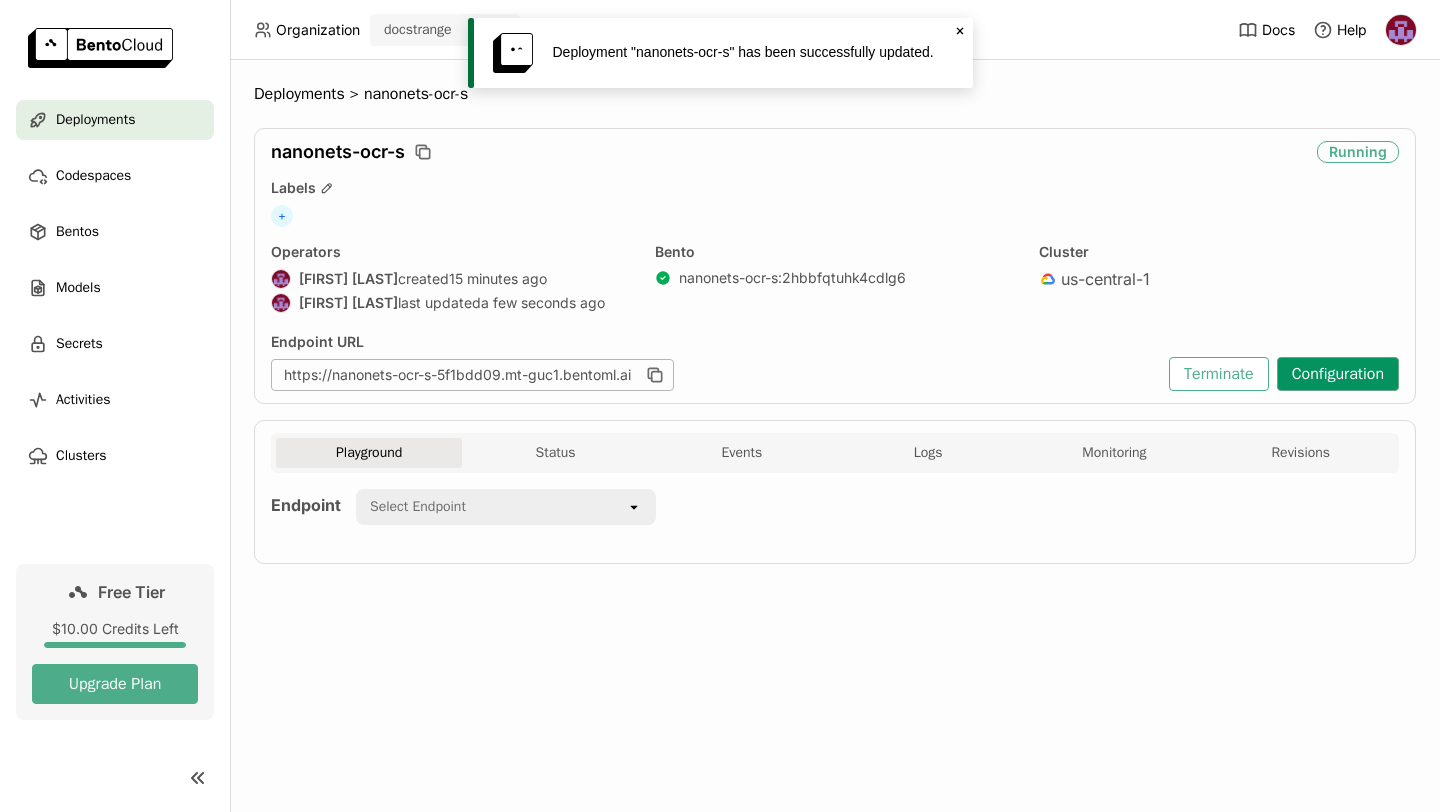 click on "Configuration" at bounding box center [1338, 374] 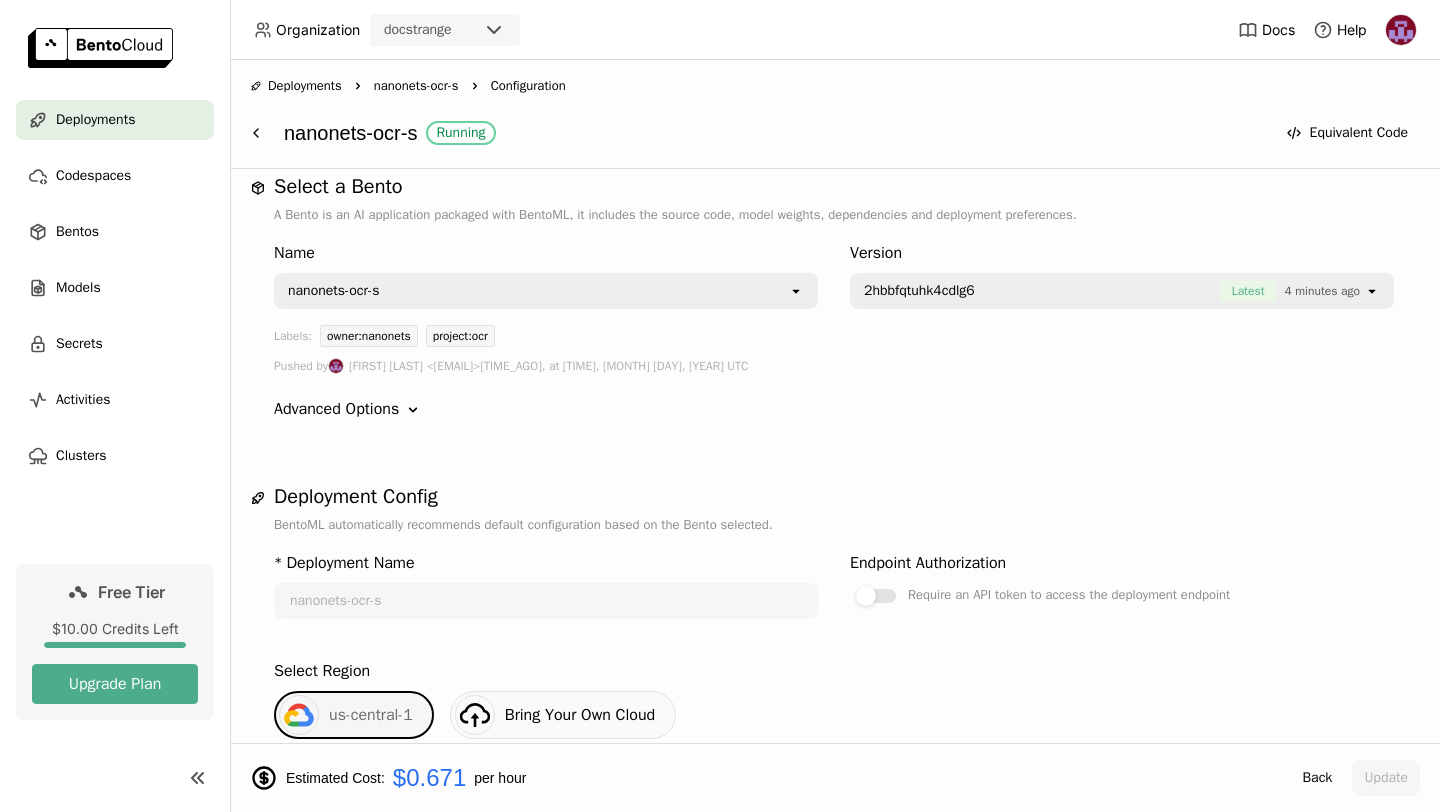 scroll, scrollTop: 0, scrollLeft: 0, axis: both 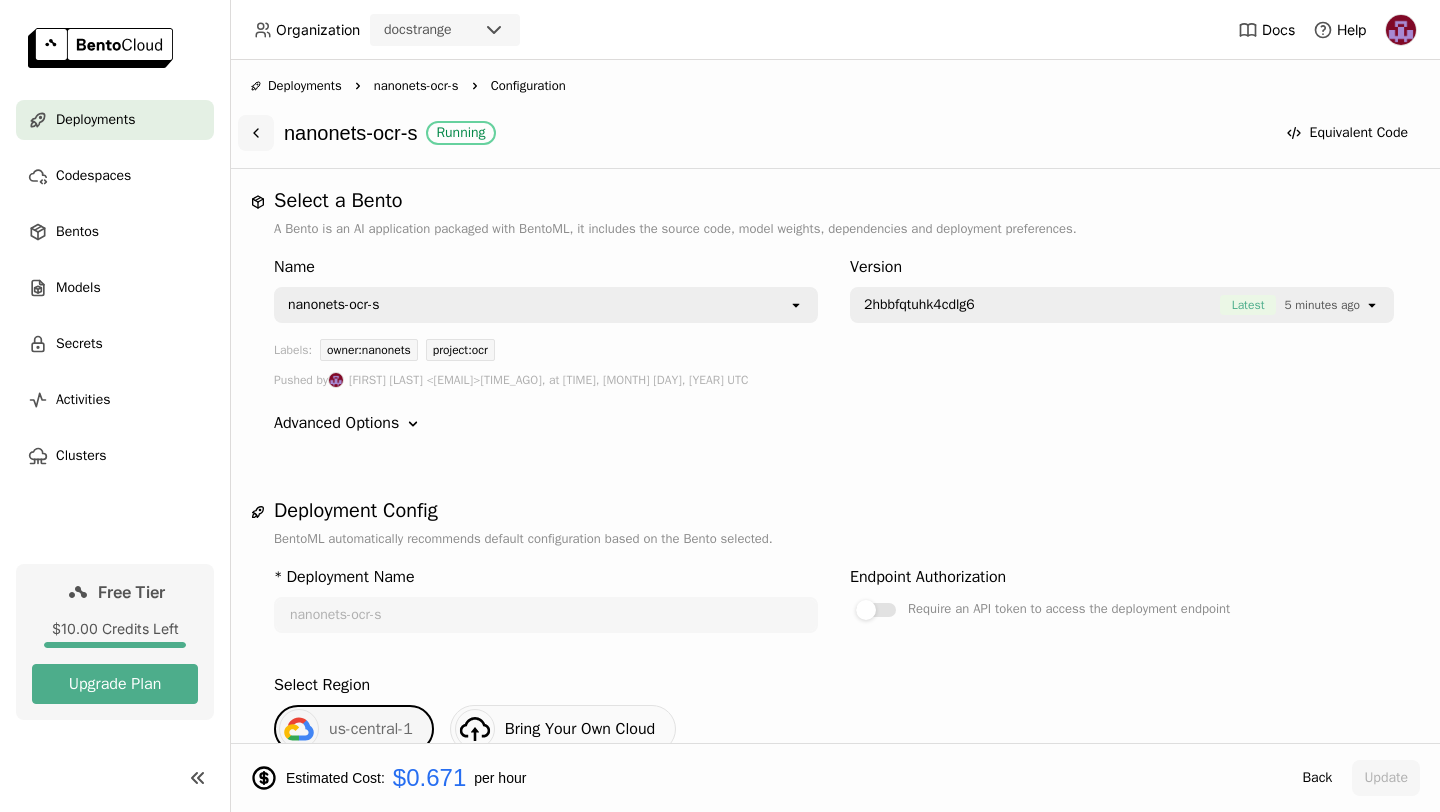 click 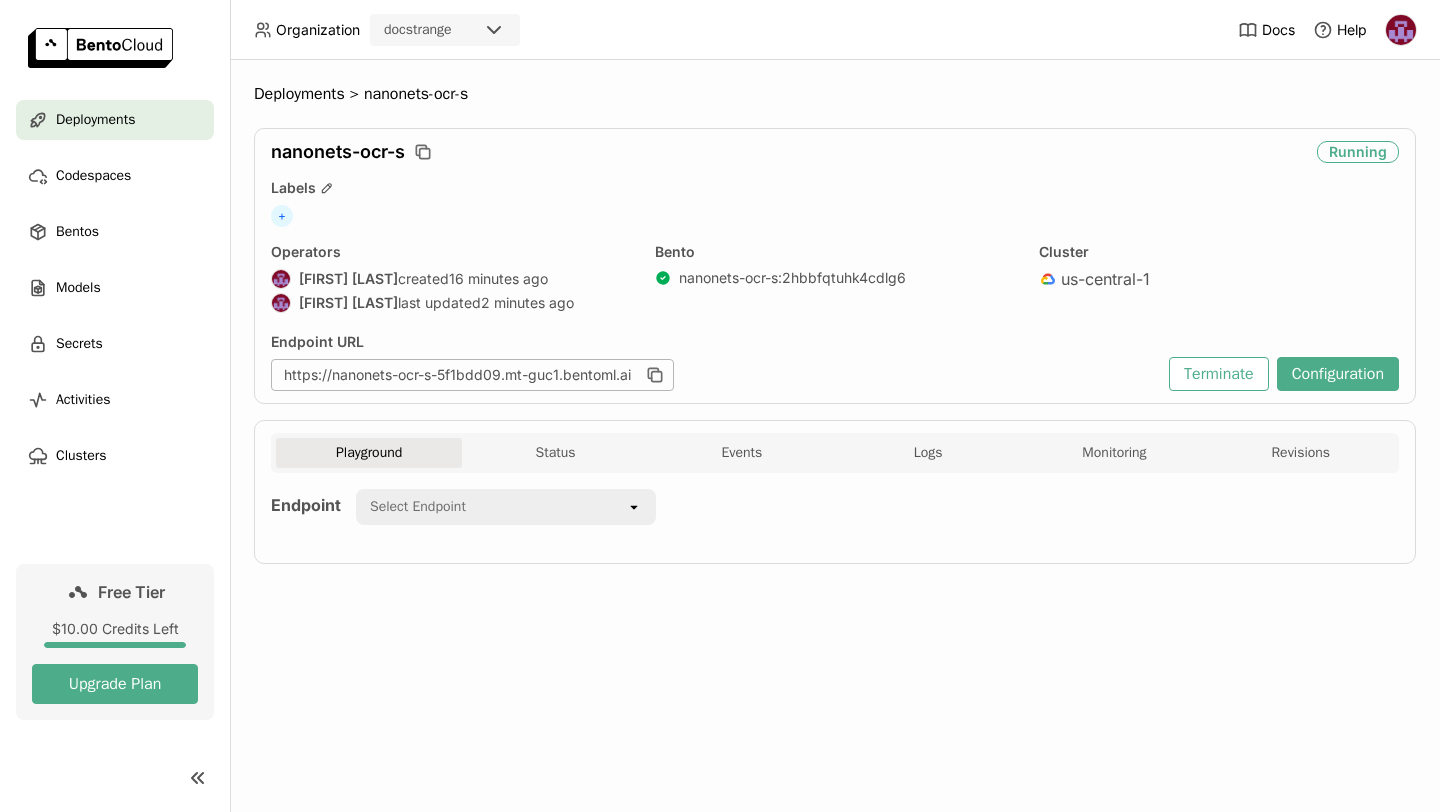 scroll, scrollTop: 0, scrollLeft: 0, axis: both 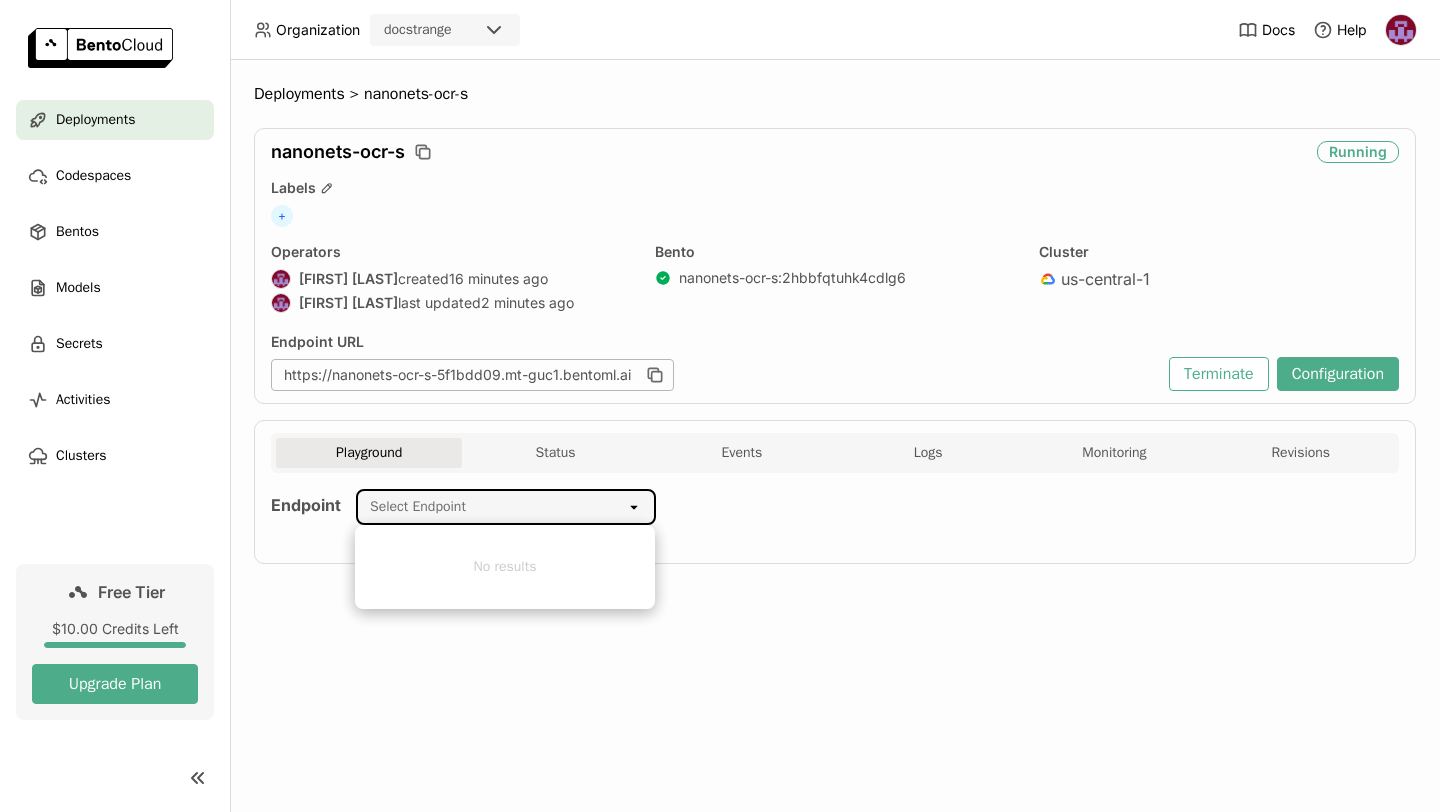 click on "Deployments   >   nanonets-ocr-s nanonets-ocr-s Running Labels + Operators Ashish T  created  16 minutes ago Ashish T  last updated  2 minutes ago Bento nanonets-ocr-s : 2hbbfqtuhk4cdlg6 Cluster us-central-1 Endpoint URL https://nanonets-ocr-s-5f1bdd09.mt-guc1.bentoml.ai Terminate Configuration Playground Status Events Logs Monitoring Revisions Endpoint Select Endpoint open Status Service Name Instance Type Status Launch Time Replica ID Bento nanonets_ocr_s_service gpu.t4.1 Running 3 minutes ago nanonets-ocr-s-594b68bd6c-wsq5p nanonets-ocr-s:2hbbfqtuhk4cdlg6 Events Time (UTC) Status Bento 2025-08-08 09:37:59 Running nanonets-ocr-s:2hbbfqtuhk4cdlg6 2025-08-08 09:37:57 Updating nanonets-ocr-s:2hbbfqtuhk4cdlg6 2025-08-08 09:37:02 Running nanonets-ocr-s:2hbbfqtuhk4cdlg6 2025-08-08 09:36:28 Deploying nanonets-ocr-s:2hbbfqtuhk4cdlg6 2025-08-08 09:36:27 Scaling up nanonets-ocr-s:2hbbfqtuhk4cdlg6 2025-08-08 09:36:21 Deploying nanonets-ocr-s:2hbbfqtuhk4cdlg6 2025-08-08 09:34:39 Image Building 2025-08-08 09:34:34 :" at bounding box center [835, 339] 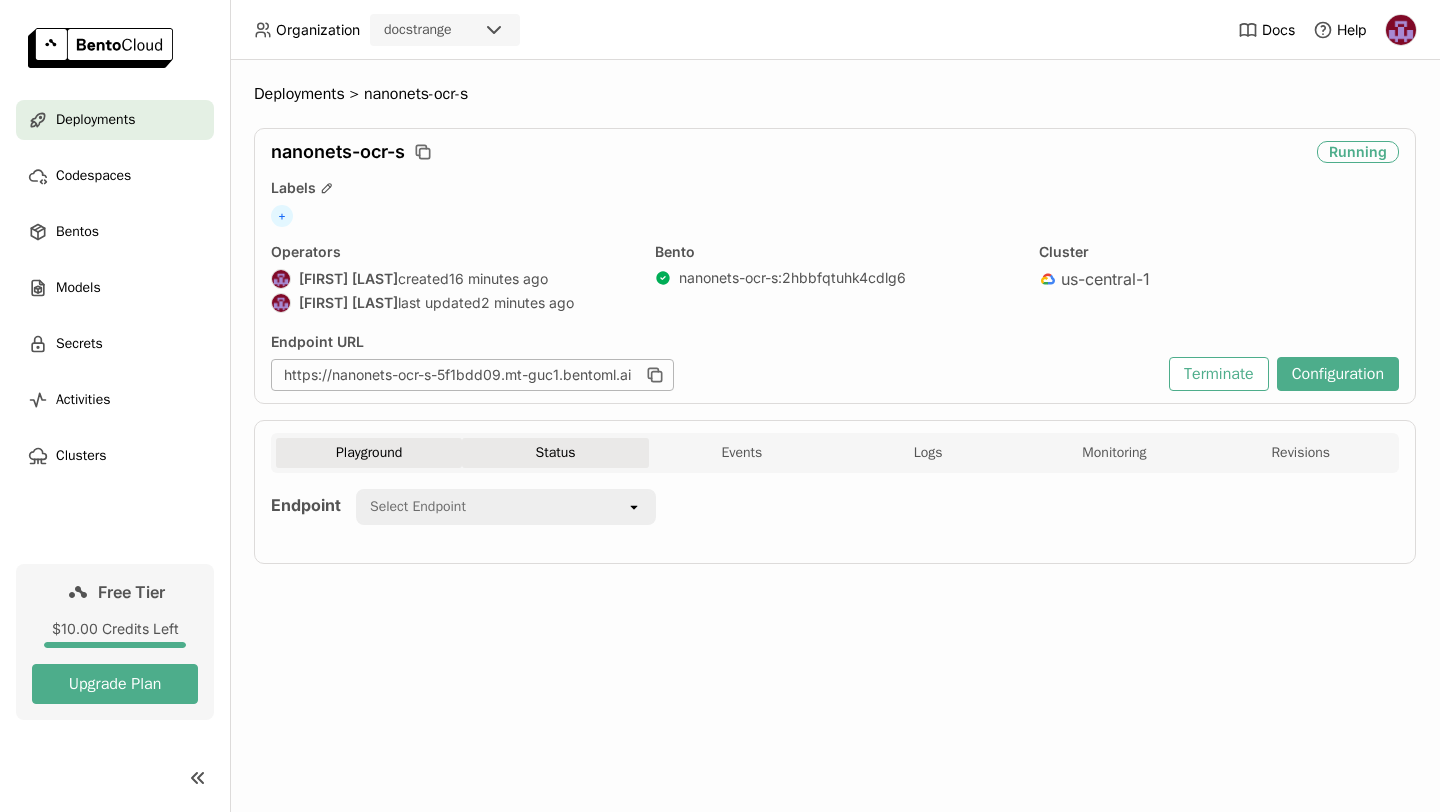 click on "Status" at bounding box center [555, 453] 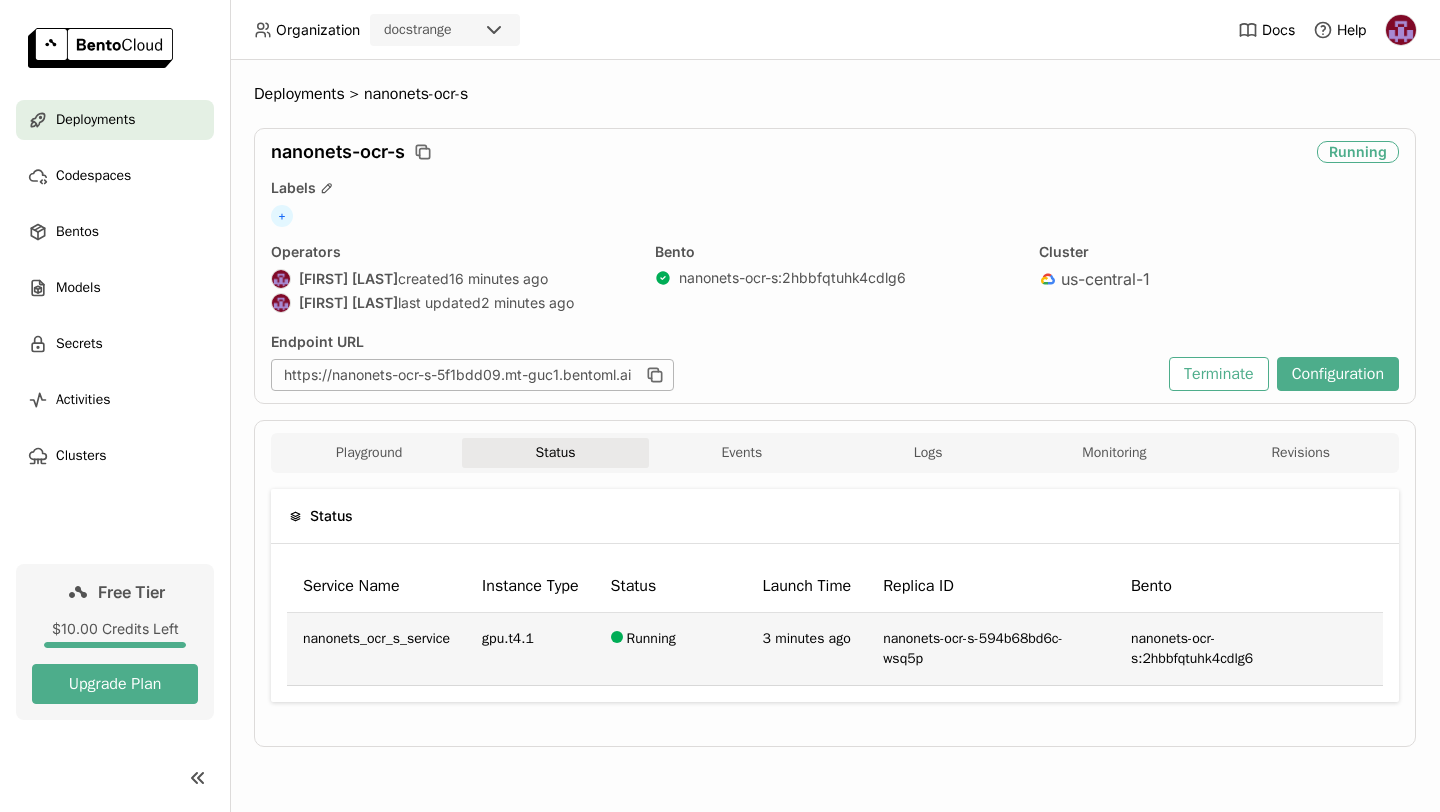 click on "nanonets_ocr_s_service" at bounding box center (376, 639) 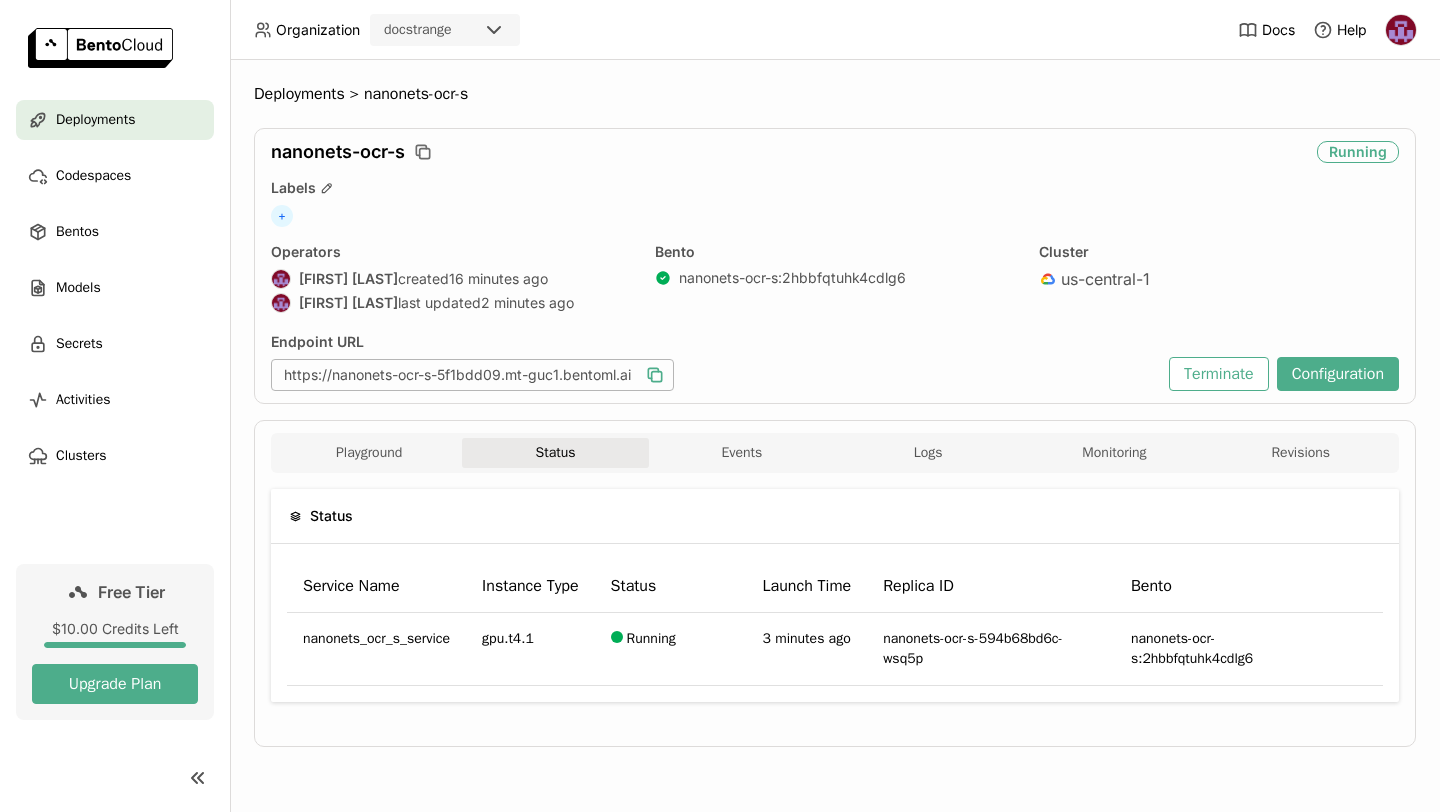 click 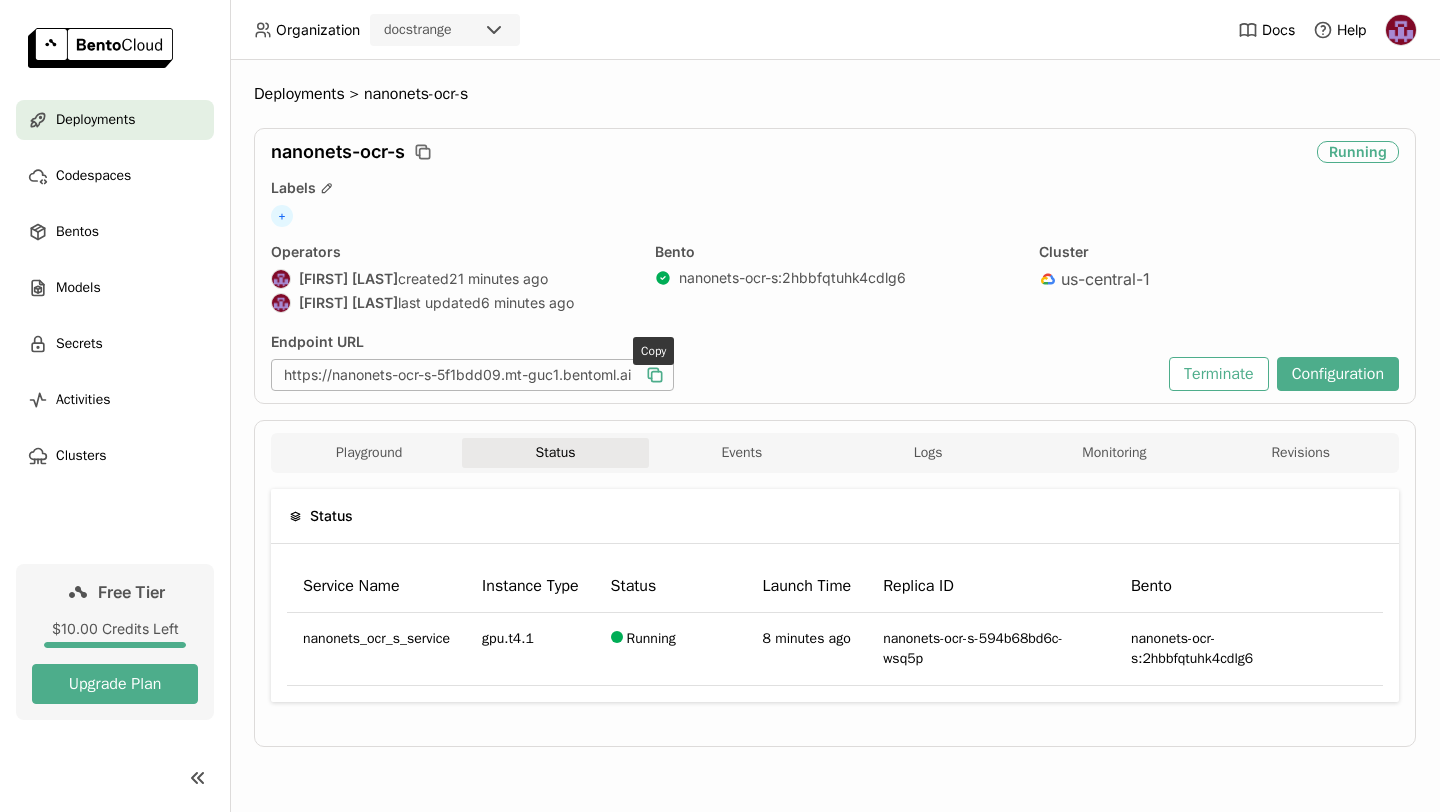 click 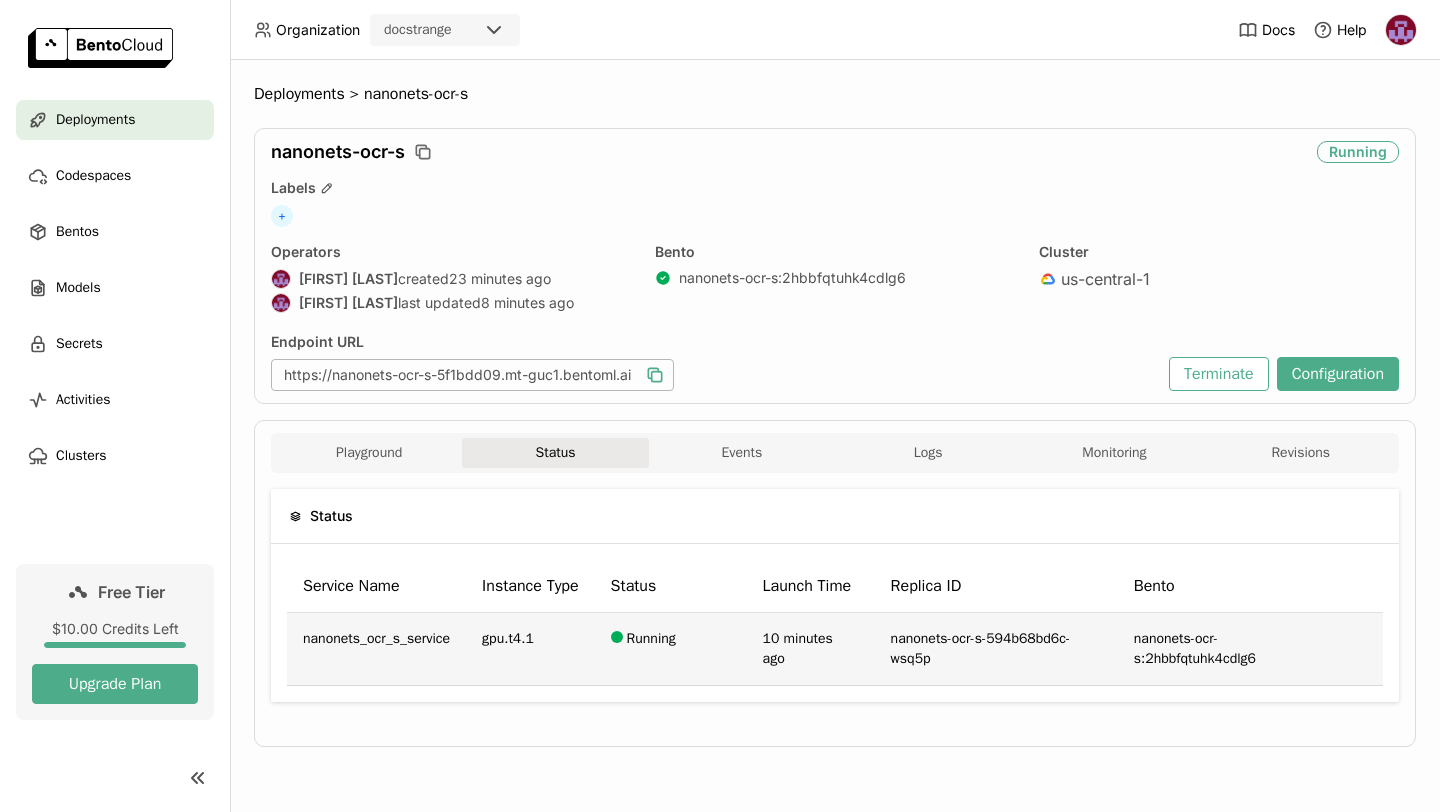 click on "nanonets_ocr_s_service" at bounding box center [376, 639] 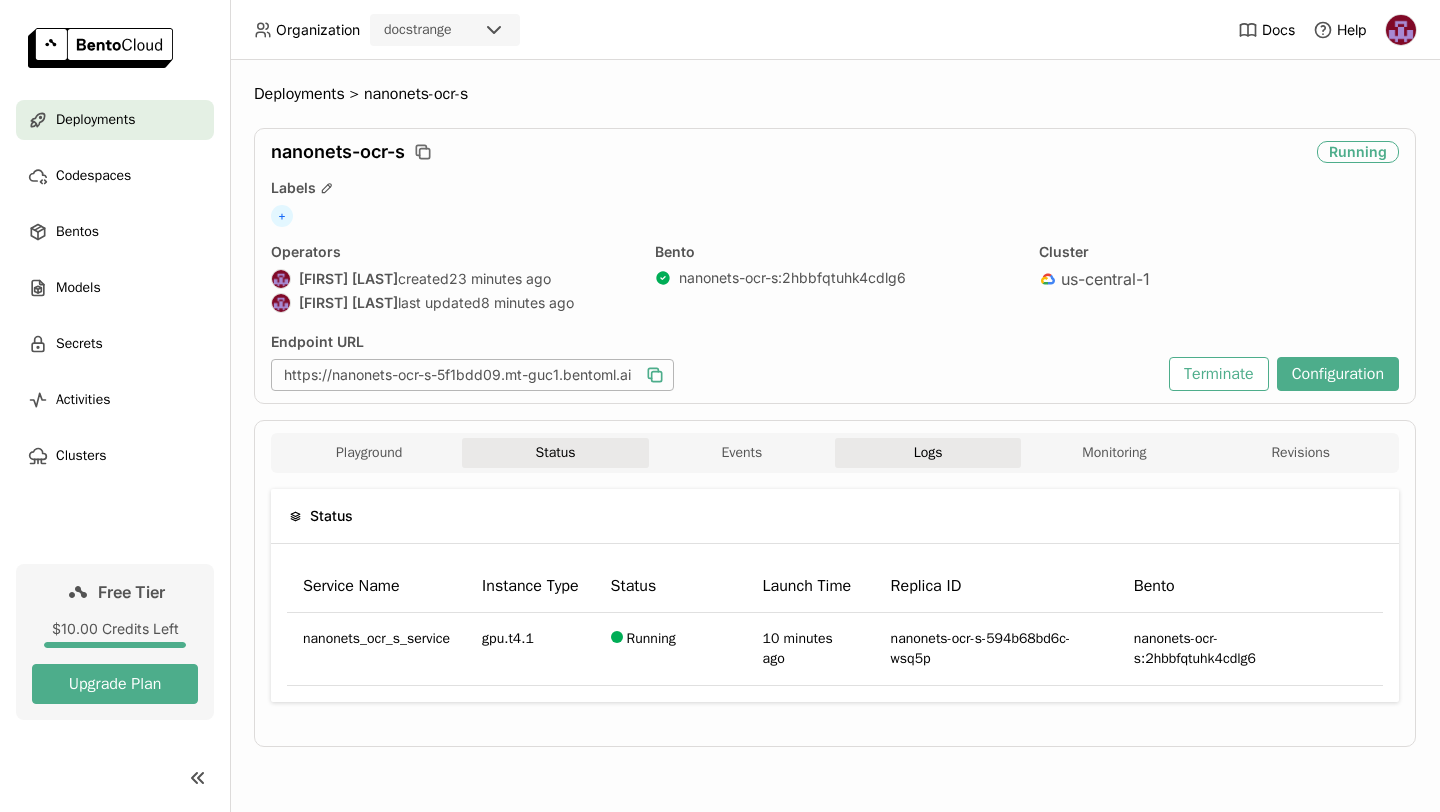 click on "Logs" at bounding box center [928, 453] 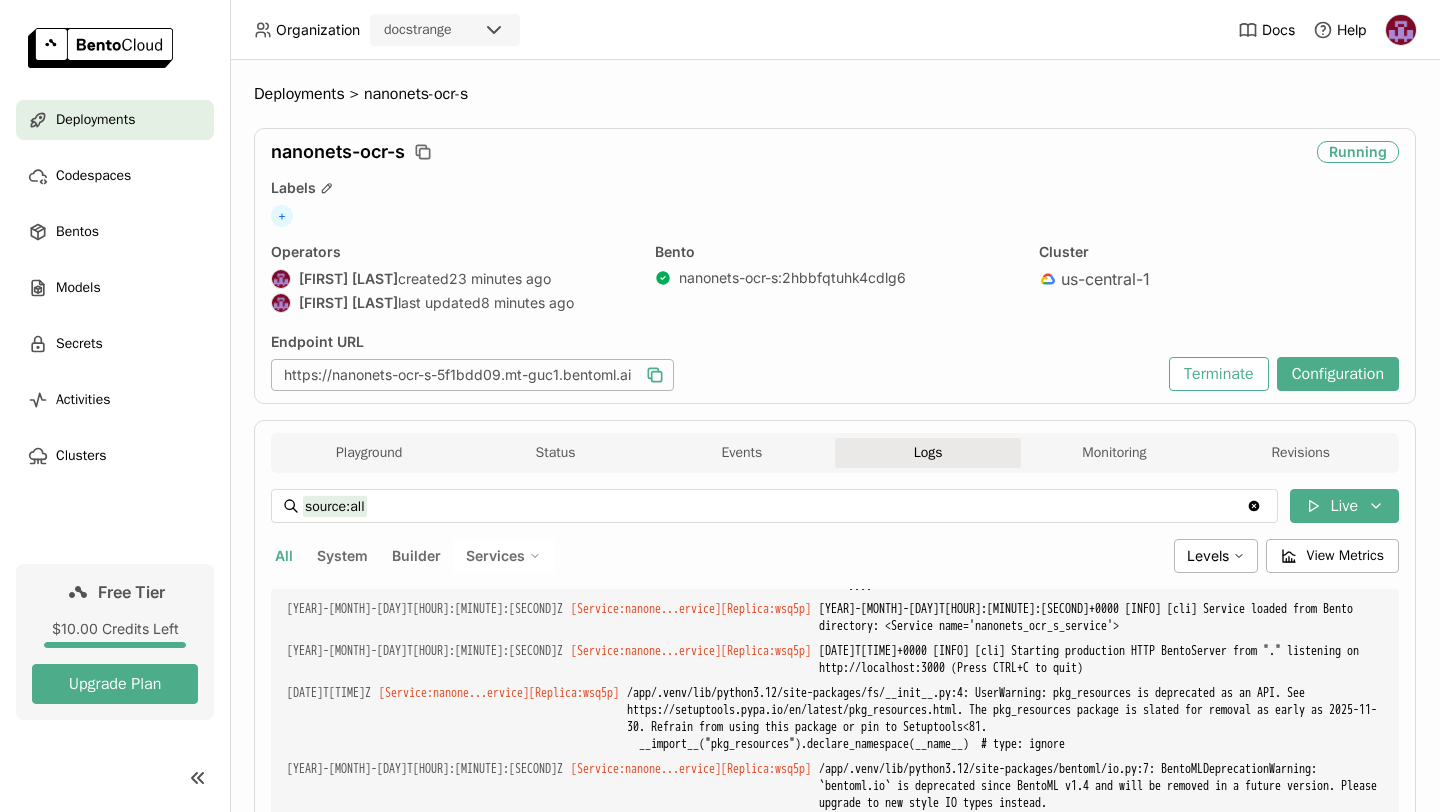 scroll, scrollTop: 12125, scrollLeft: 0, axis: vertical 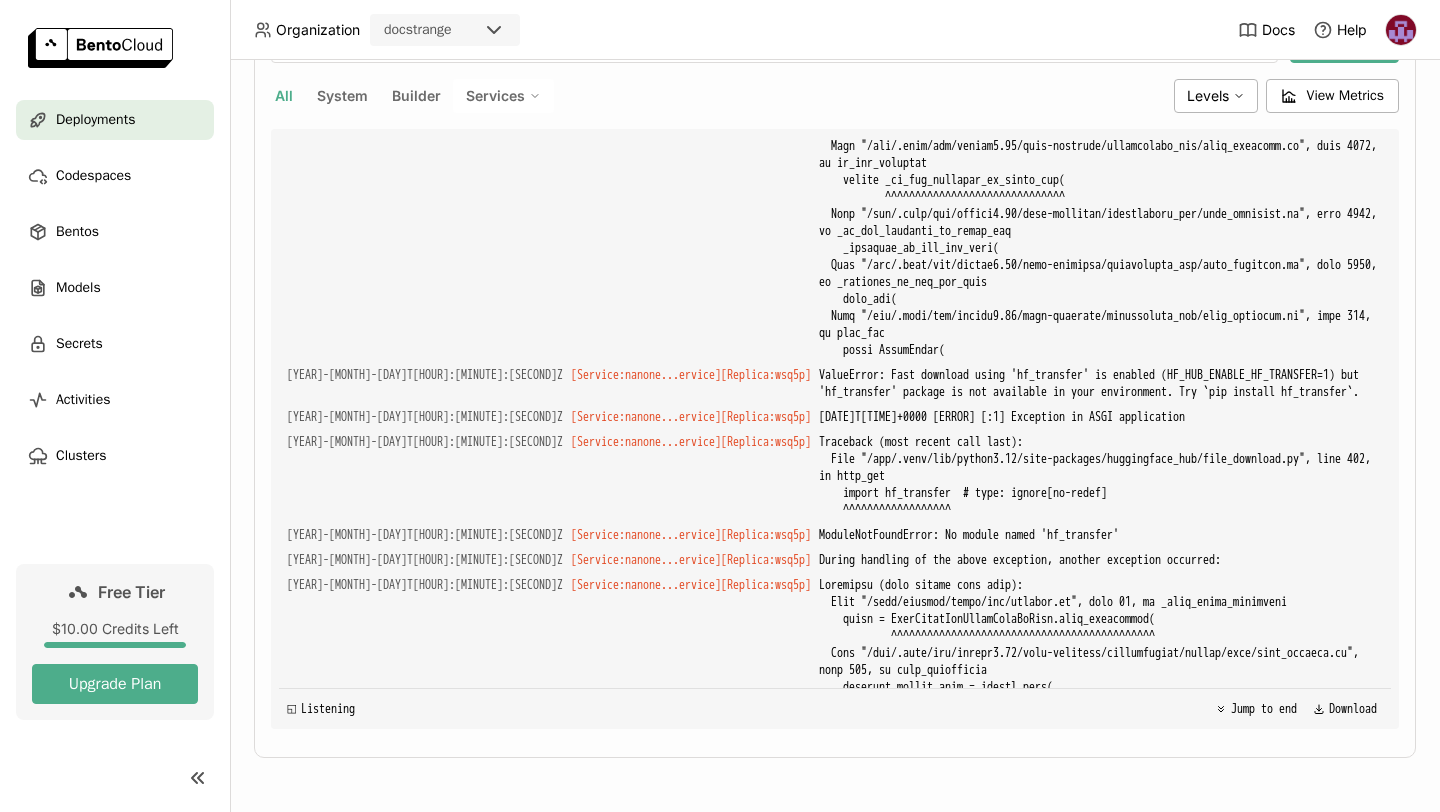 drag, startPoint x: 870, startPoint y: 682, endPoint x: 582, endPoint y: 336, distance: 450.17773 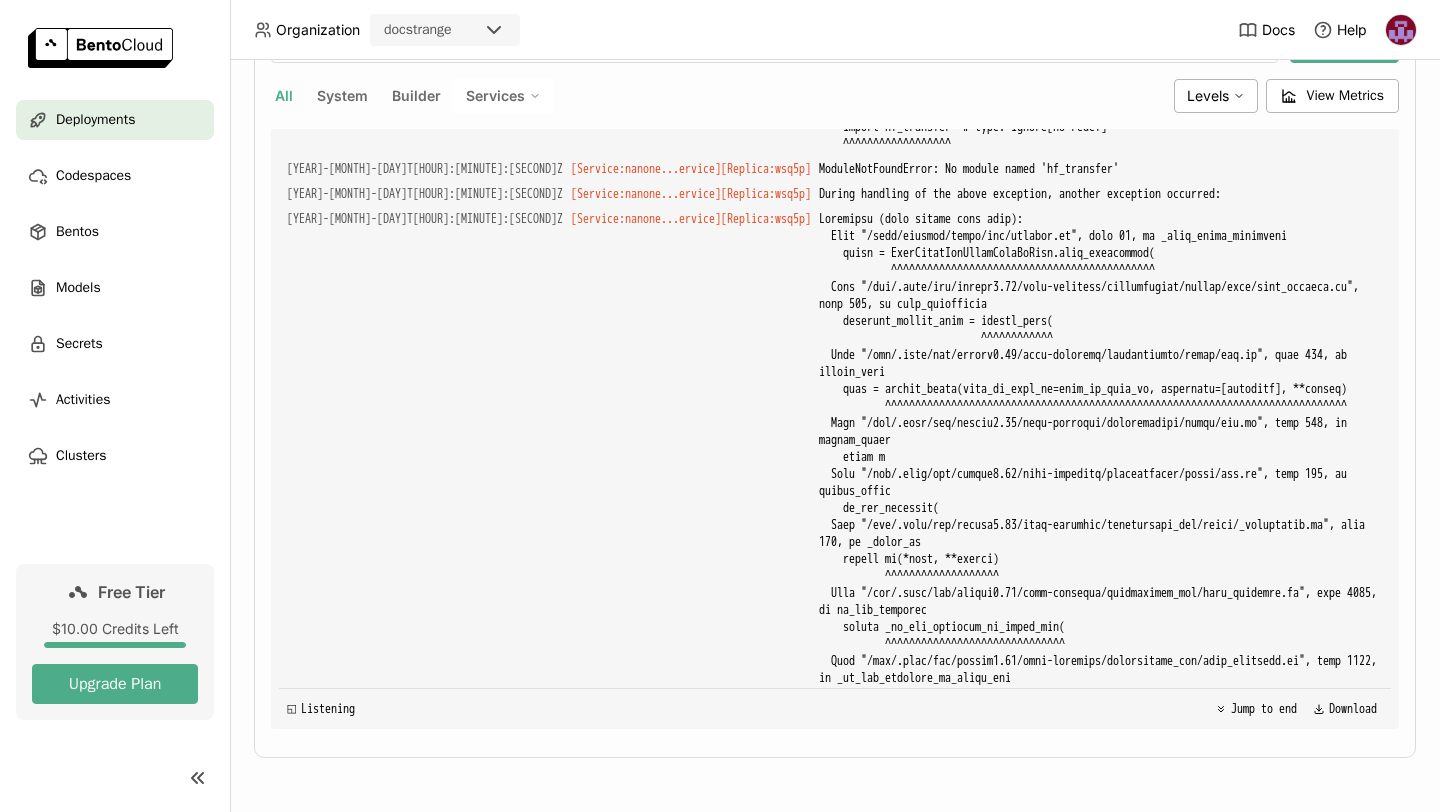 scroll, scrollTop: 21139, scrollLeft: 0, axis: vertical 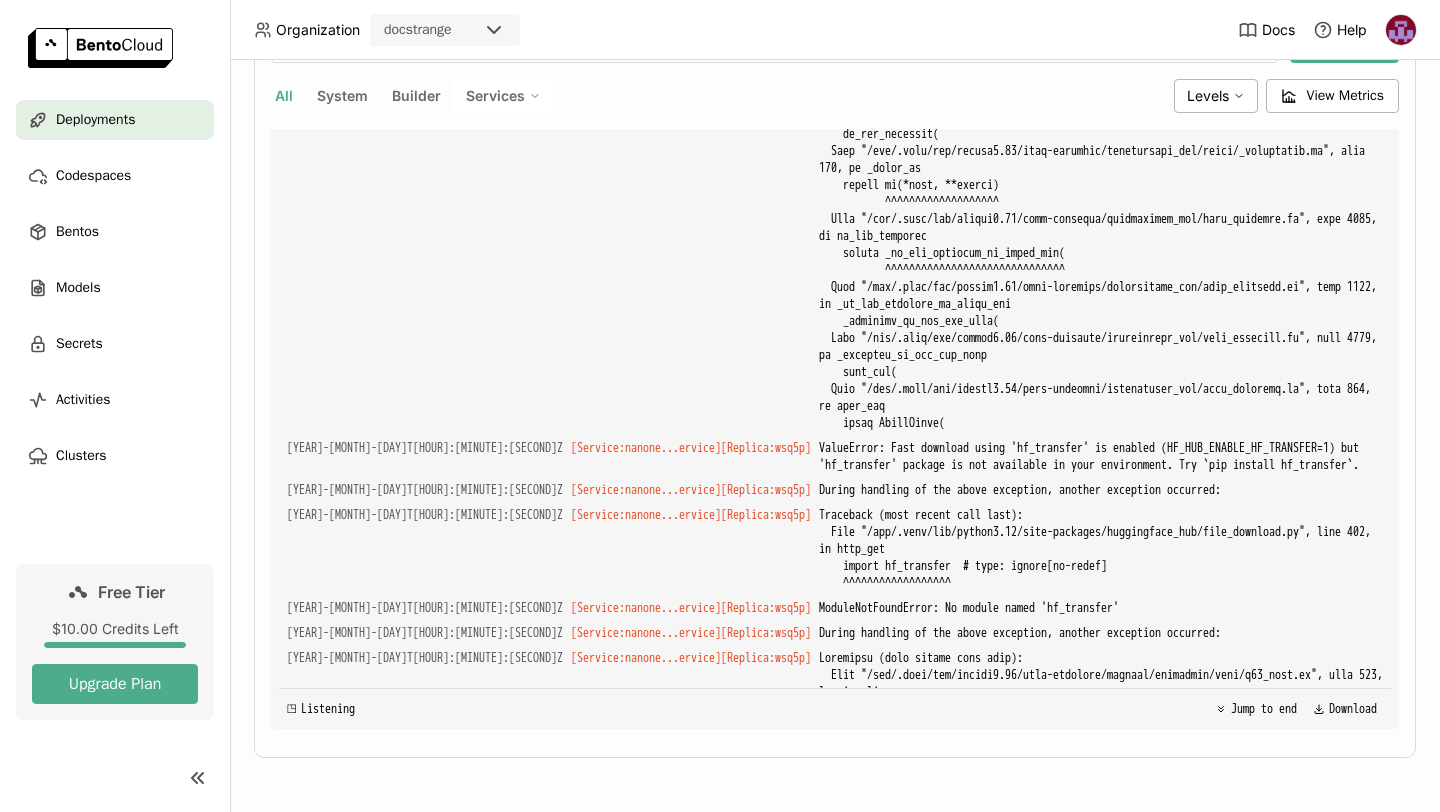 click on "2025-08-08T09:45:21Z" at bounding box center (425, 2774) 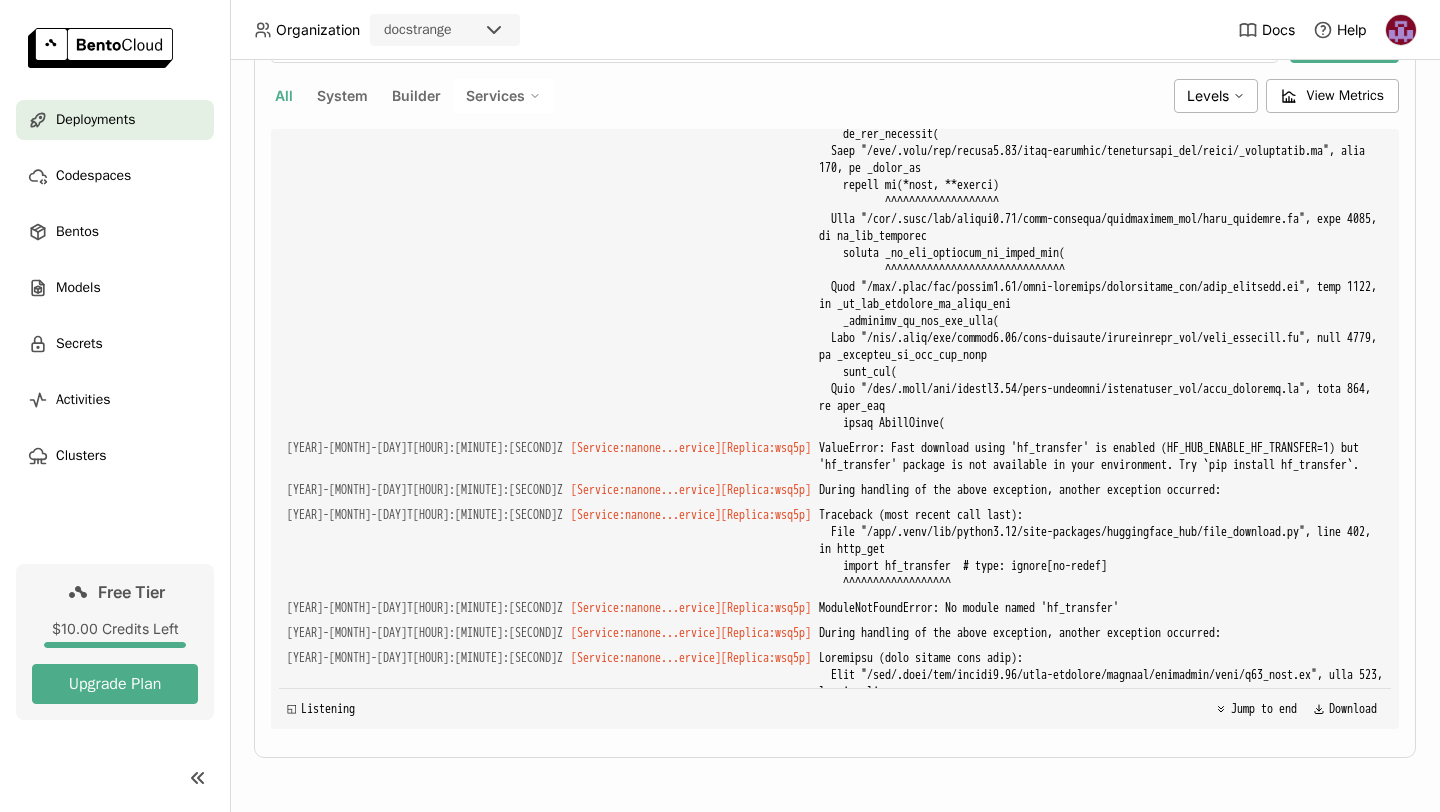 copy on "2025-08-08T09:45:21Z [Service:nanone...ervice] [Replica: wsq5p ] ValueError: Fast download using 'hf_transfer' is enabled (HF_HUB_ENABLE_HF_TRANSFER=1) but 'hf_transfer' package is not available in your environment. Try `pip install hf_transfer`. 2025-08-08T09:45:21Z [Service:nanone...ervice] [Replica: wsq5p ] 2025-08-08T09:45:21+0000 [ERROR] [:1] Exception in ASGI application 2025-08-08T09:45:21Z [Service:nanone...ervice] [Replica: wsq5p ] Traceback (most recent call last):
File "/app/.venv/lib/python3.12/site-packages/huggingface_hub/file_download.py", line 402, in http_get
import hf_transfer  # type: ignore[no-redef]
^^^^^^^^^^^^^^^^^^ 2025-08-08T09:45:21Z [Service:nanone...ervice] [Replica: wsq5p ] ModuleNotFoundError: No module named 'hf_transfer'
2025-08-08T09:45:21Z [Service:nanone...ervice] [Replica: wsq5p ] During handling of the above exception, another exception occurred:
2025-08-08T09:45:21Z [Service:nanone...ervice] [Replica: wsq5p ] Traceback (most recent call last):
File "/home..." 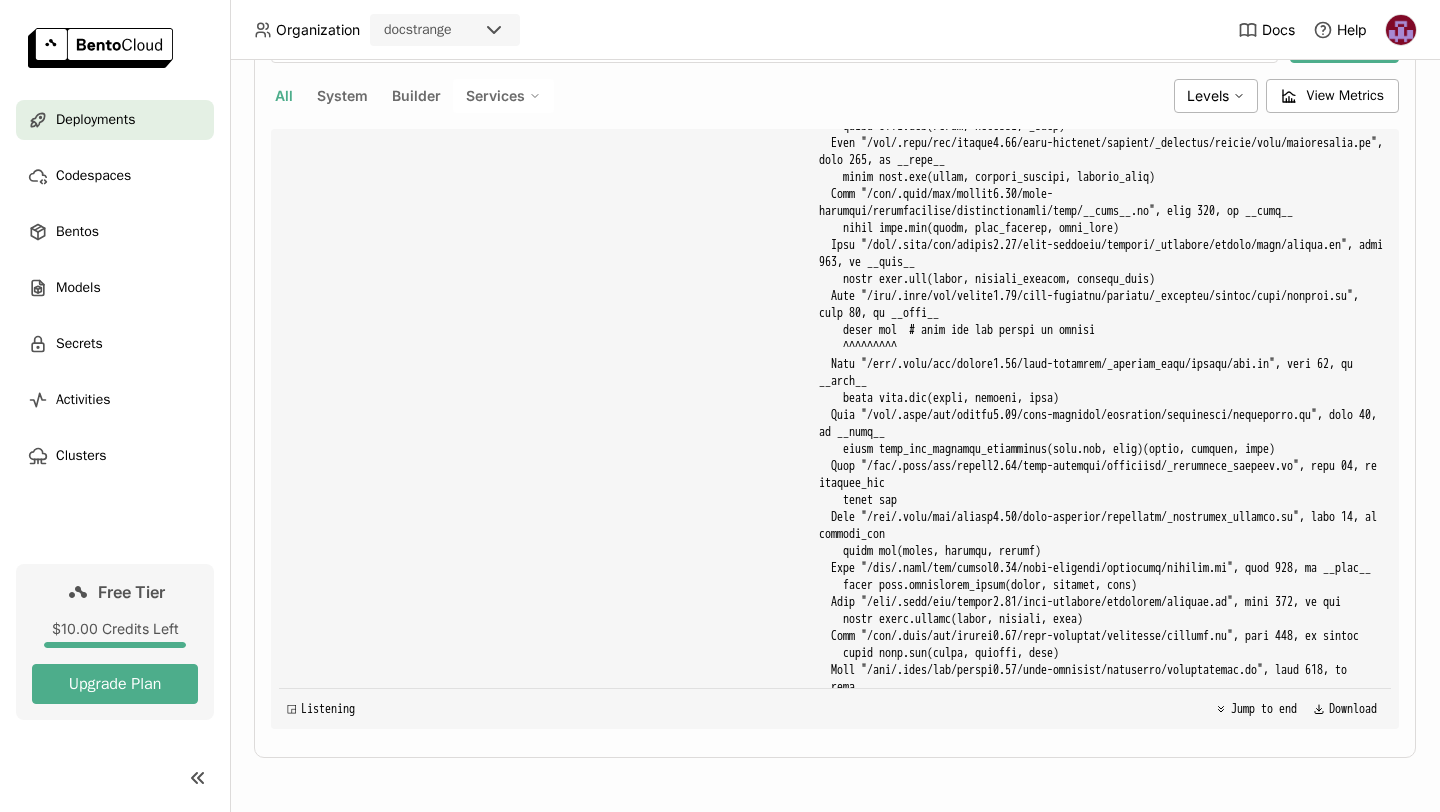 scroll, scrollTop: 21807, scrollLeft: 0, axis: vertical 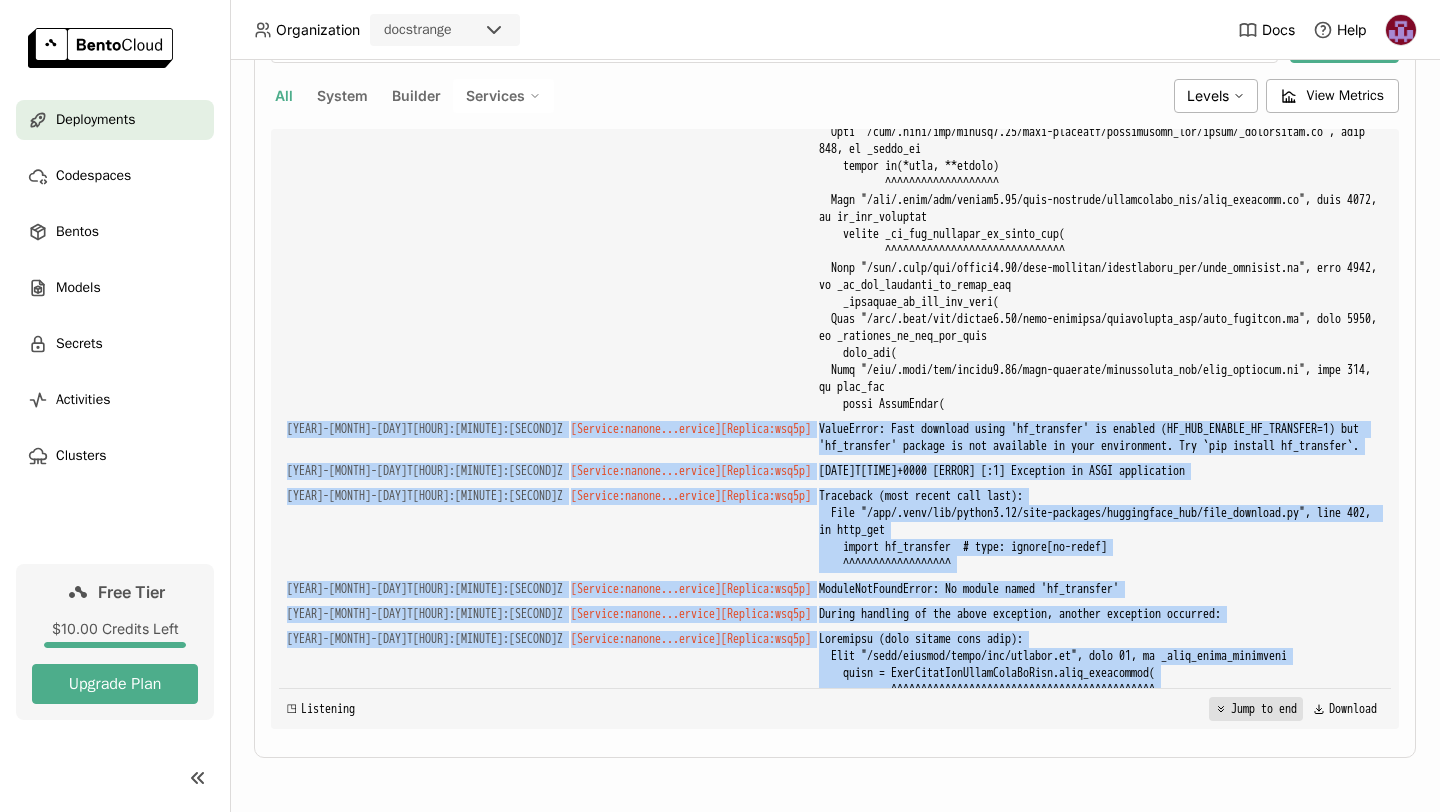 click on "Jump to end" at bounding box center [1256, 709] 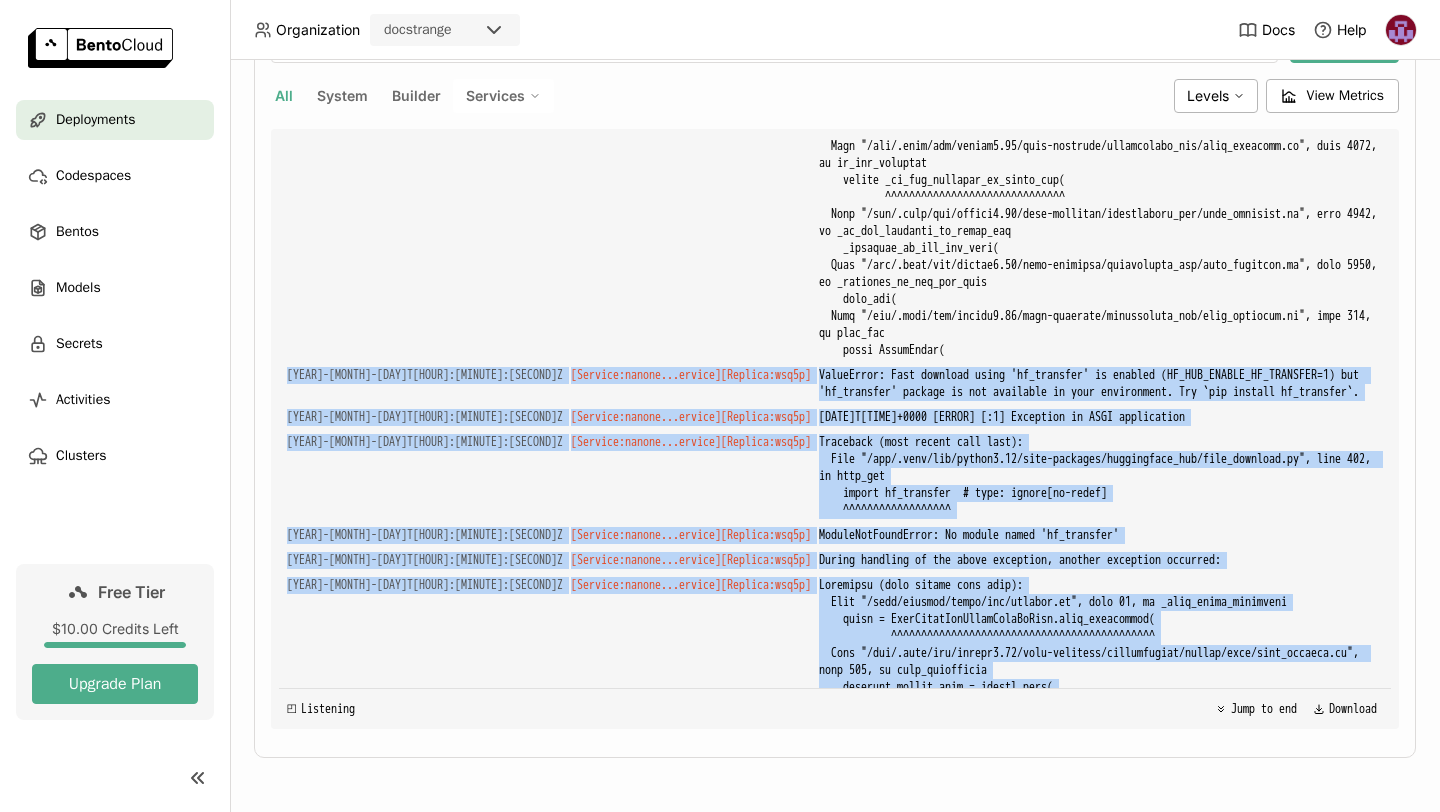 click on "ValueError: Fast download using 'hf_transfer' is enabled (HF_HUB_ENABLE_HF_TRANSFER=1) but 'hf_transfer' package is not available in your environment. Try `pip install hf_transfer`." at bounding box center (1101, 3523) 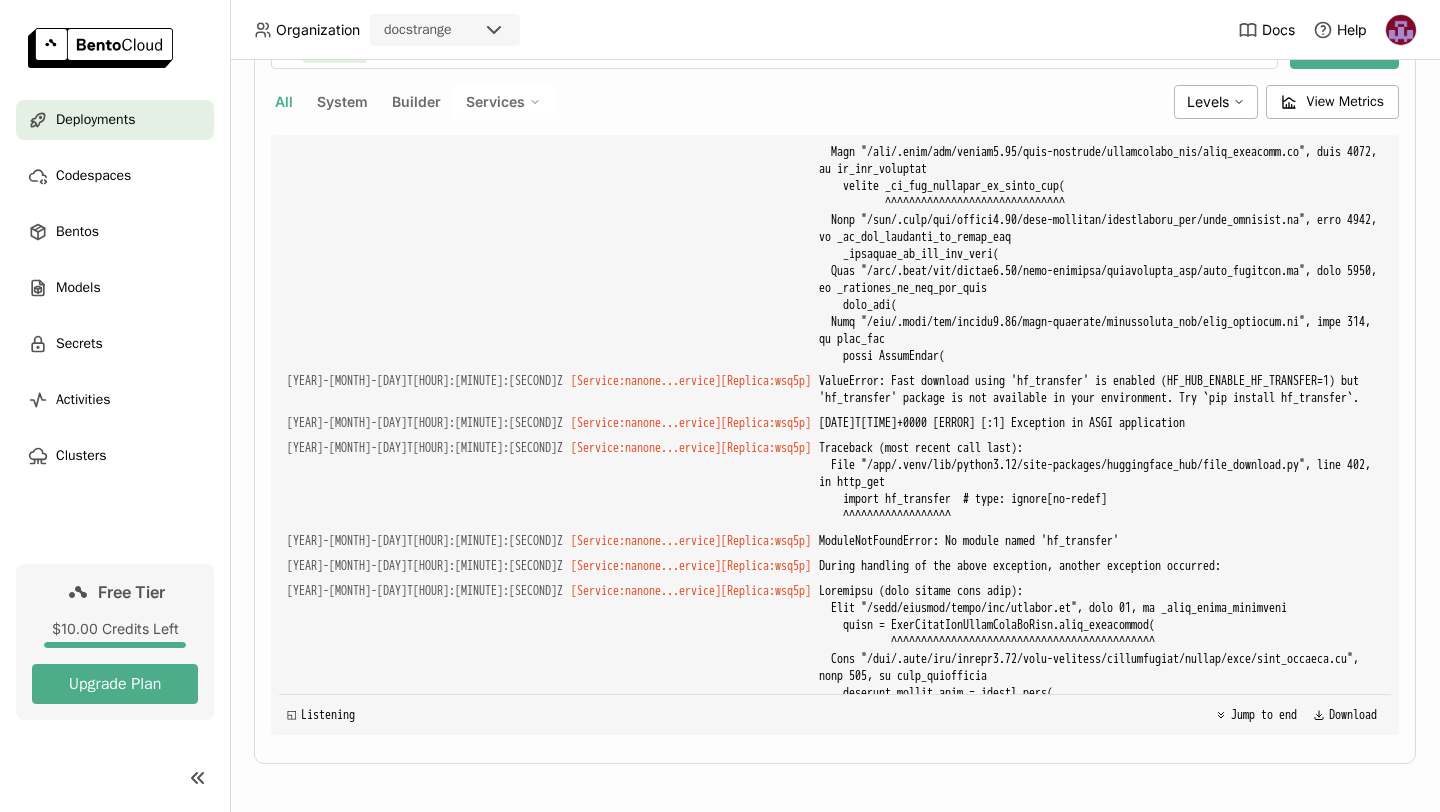 scroll, scrollTop: 460, scrollLeft: 0, axis: vertical 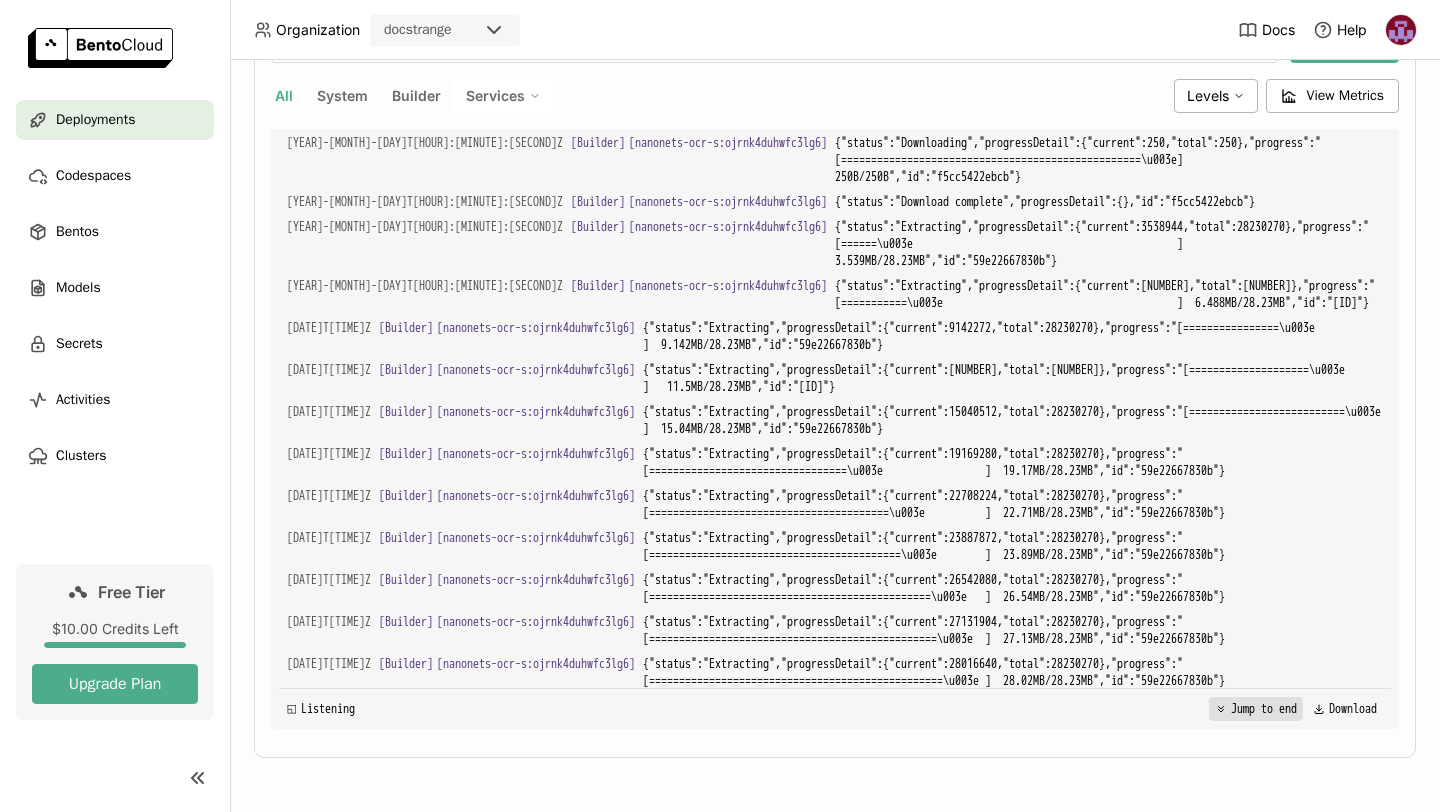 click on "Jump to end" at bounding box center [1256, 709] 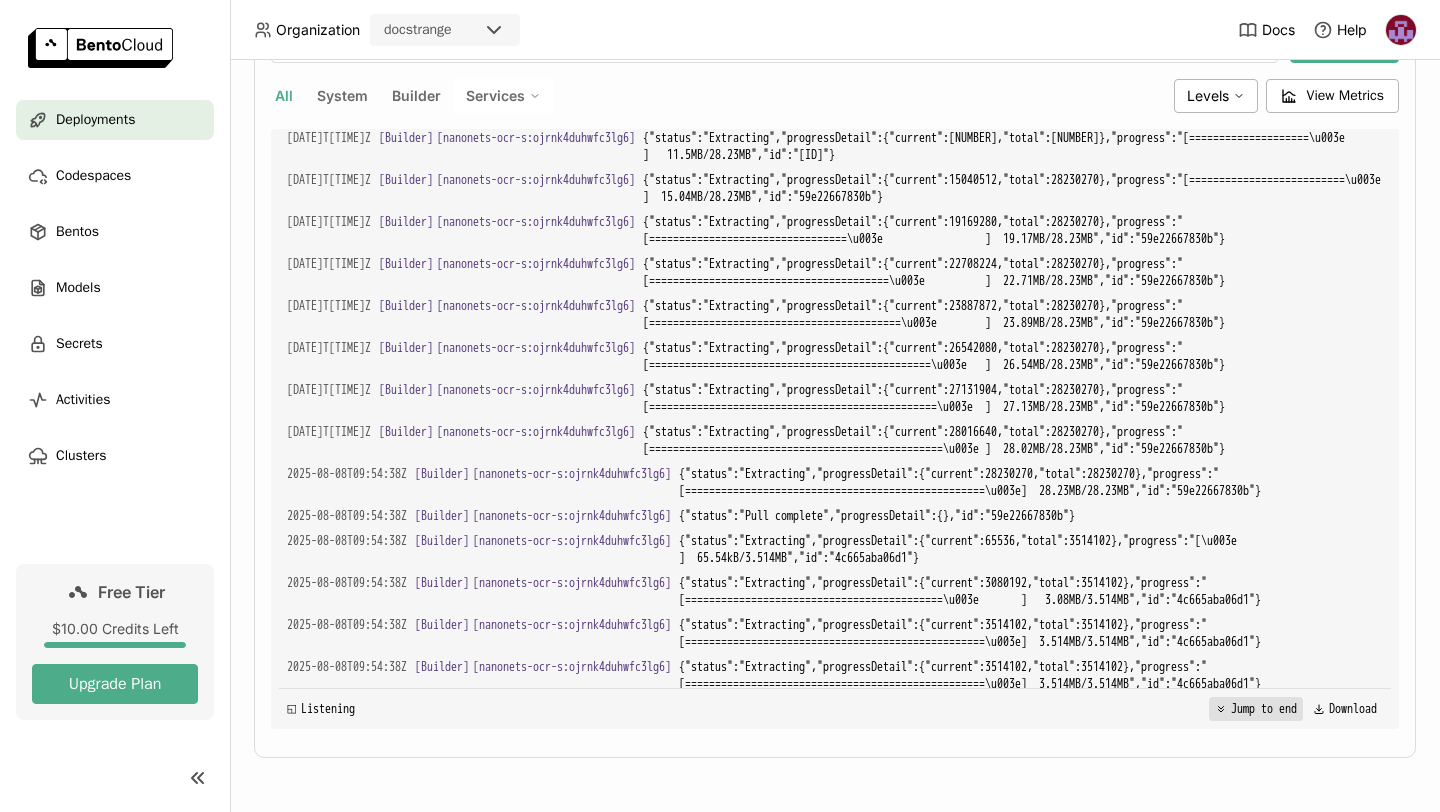 scroll, scrollTop: 19277, scrollLeft: 0, axis: vertical 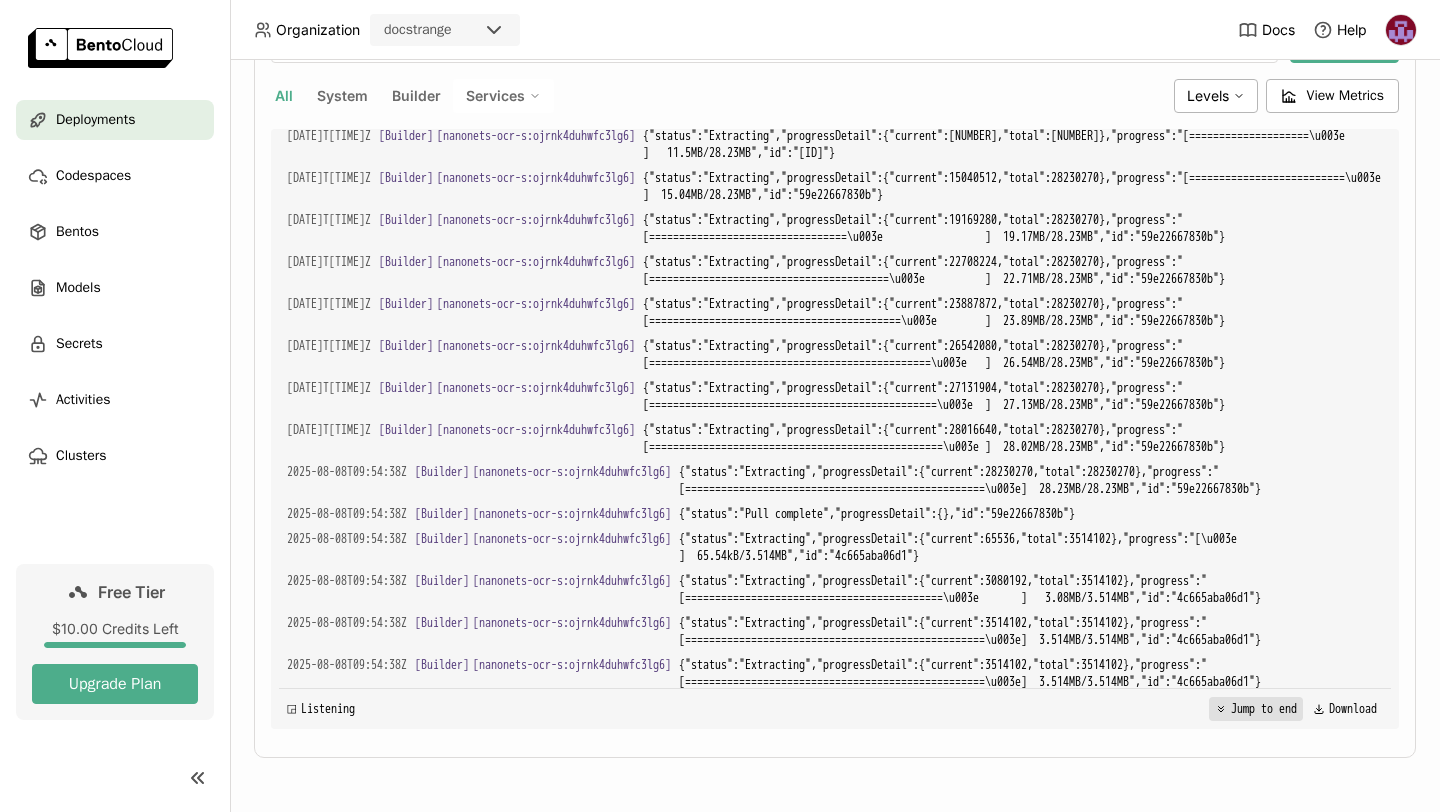 click on "Jump to end" at bounding box center [1256, 709] 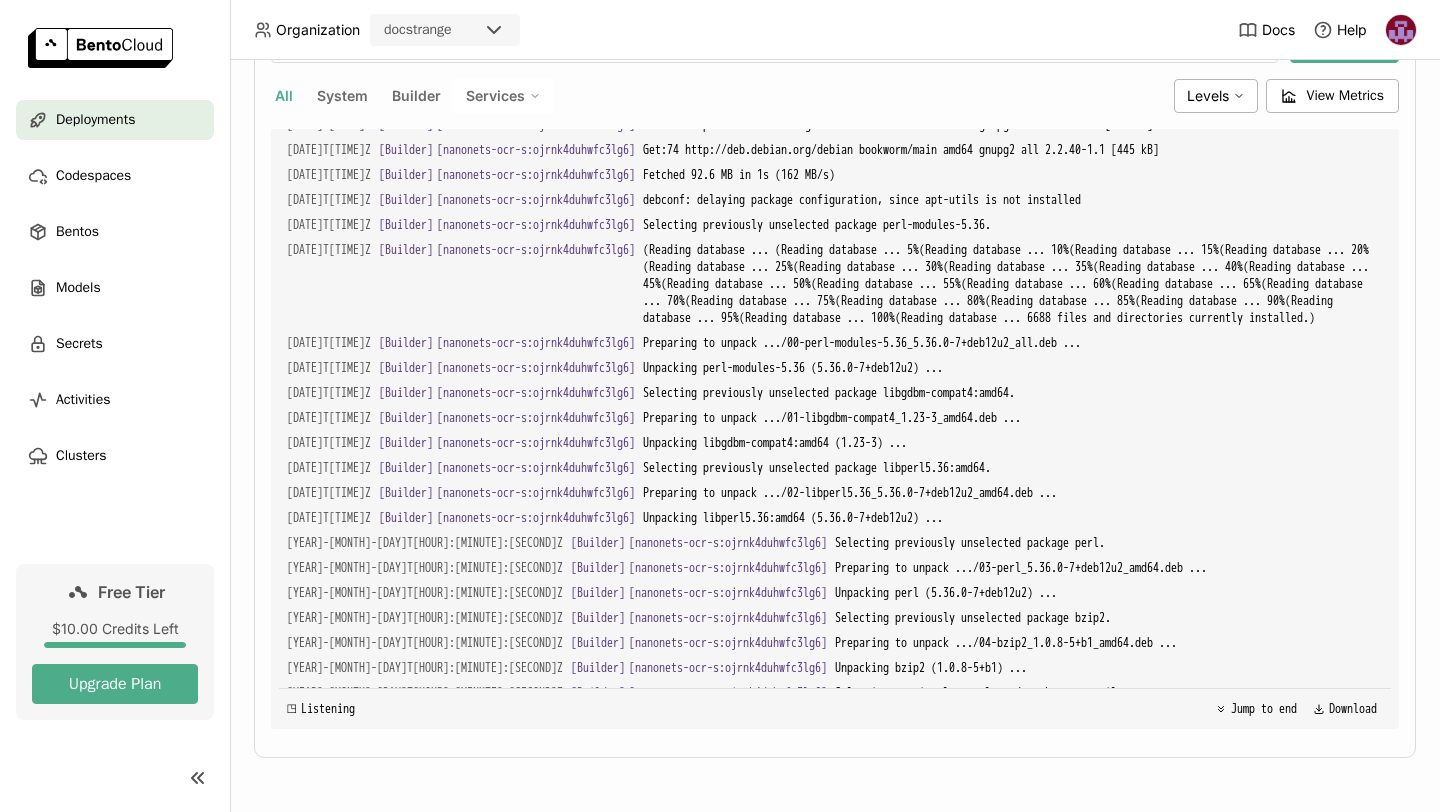 scroll, scrollTop: 25137, scrollLeft: 0, axis: vertical 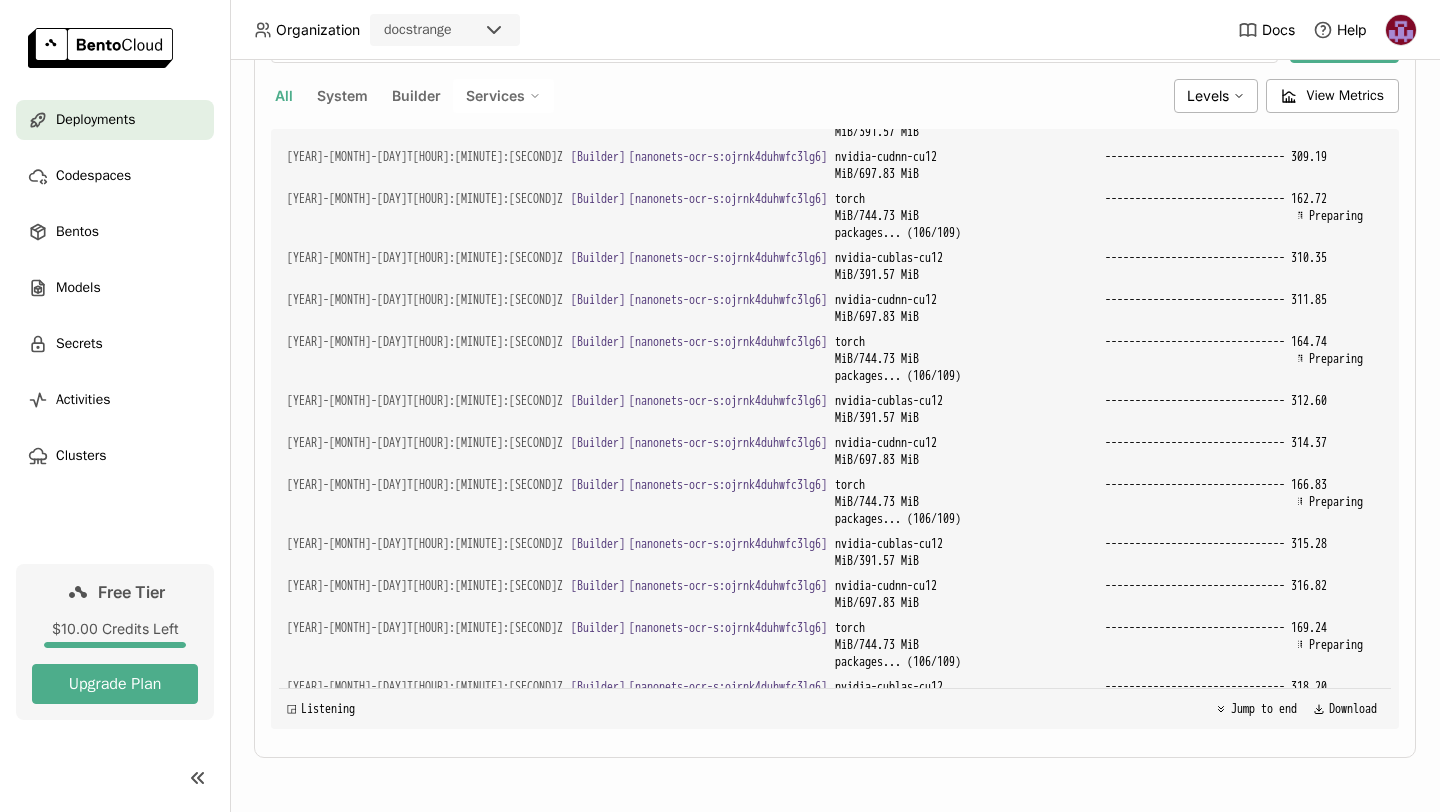 click on "Jump to end" at bounding box center [1256, 709] 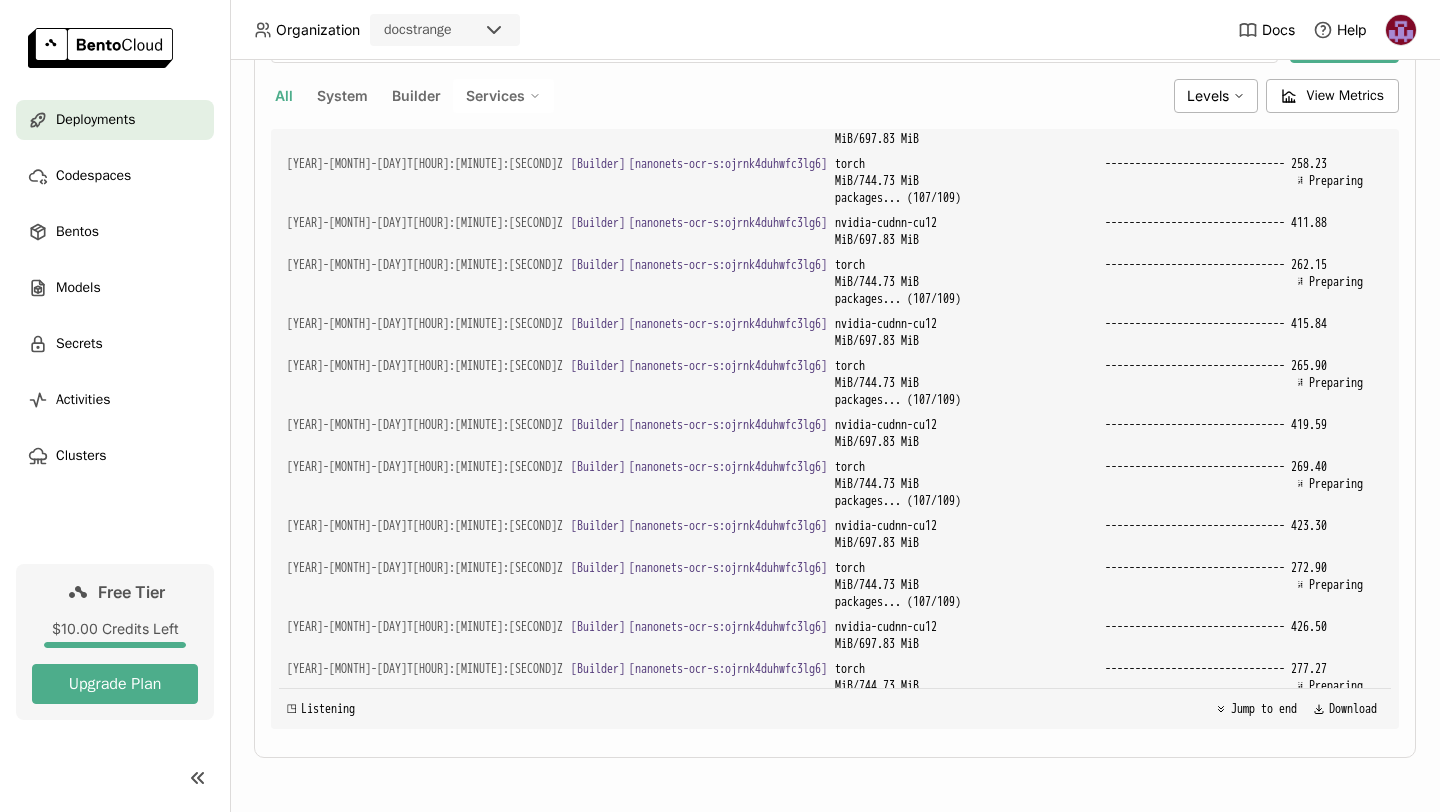 scroll, scrollTop: 42532, scrollLeft: 0, axis: vertical 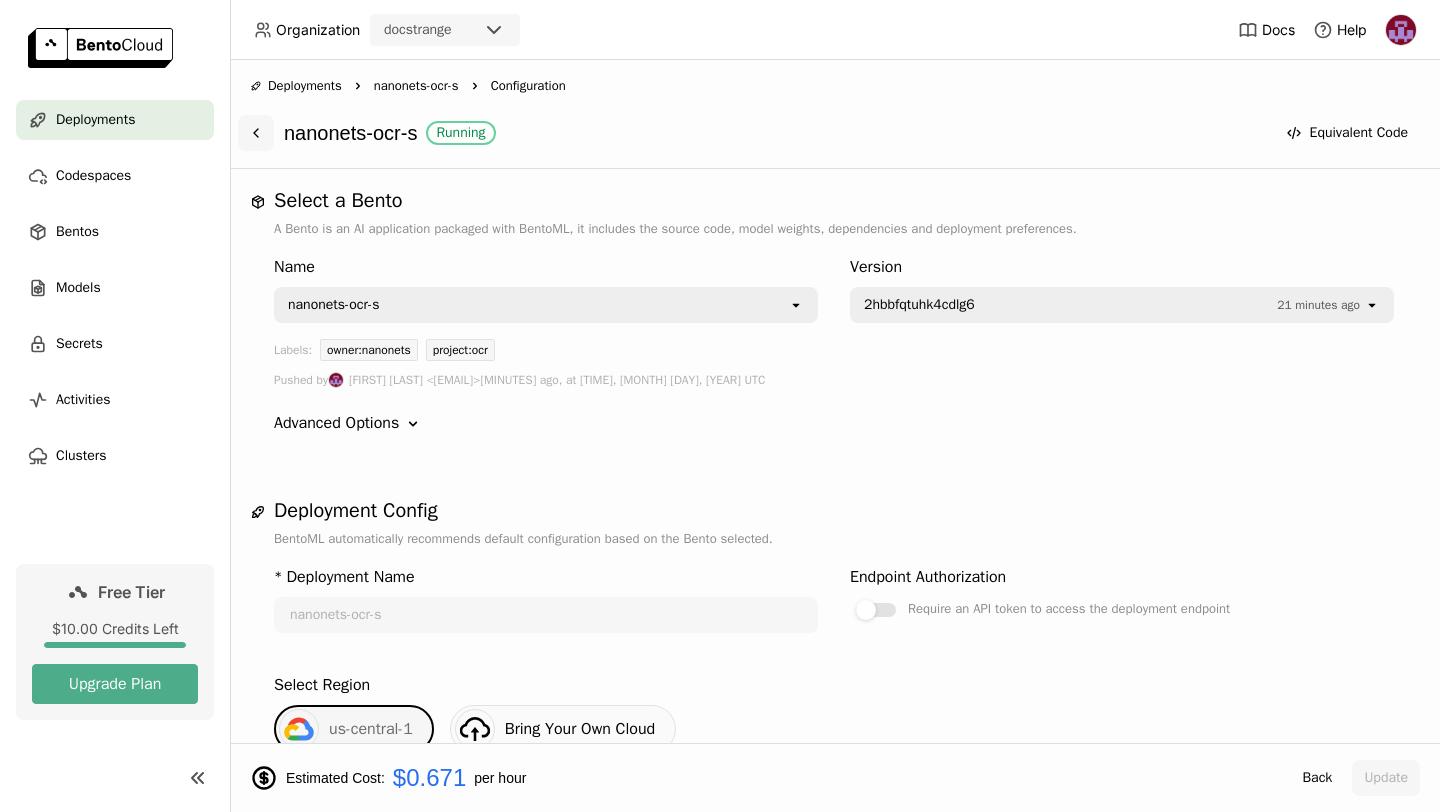 click 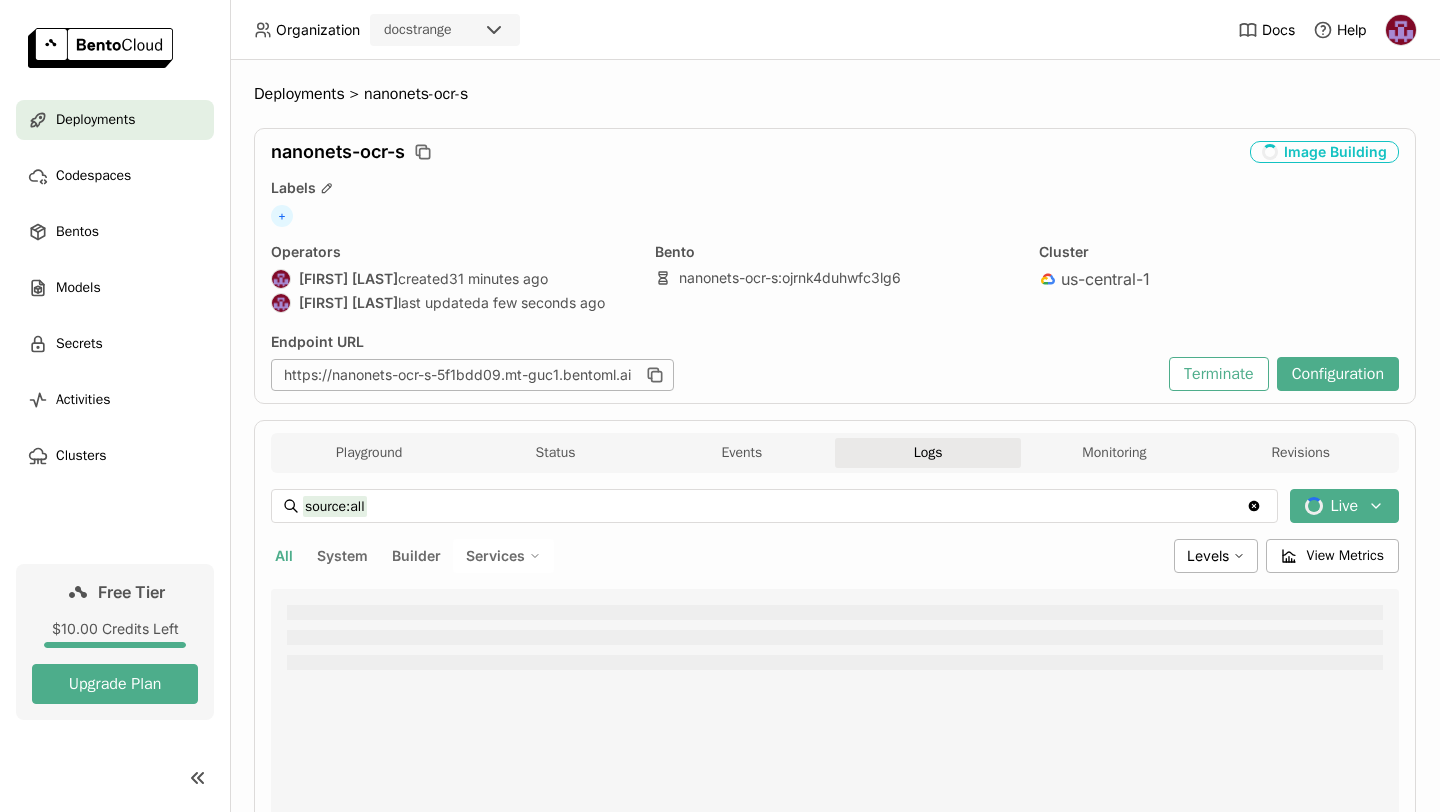 scroll, scrollTop: 0, scrollLeft: 0, axis: both 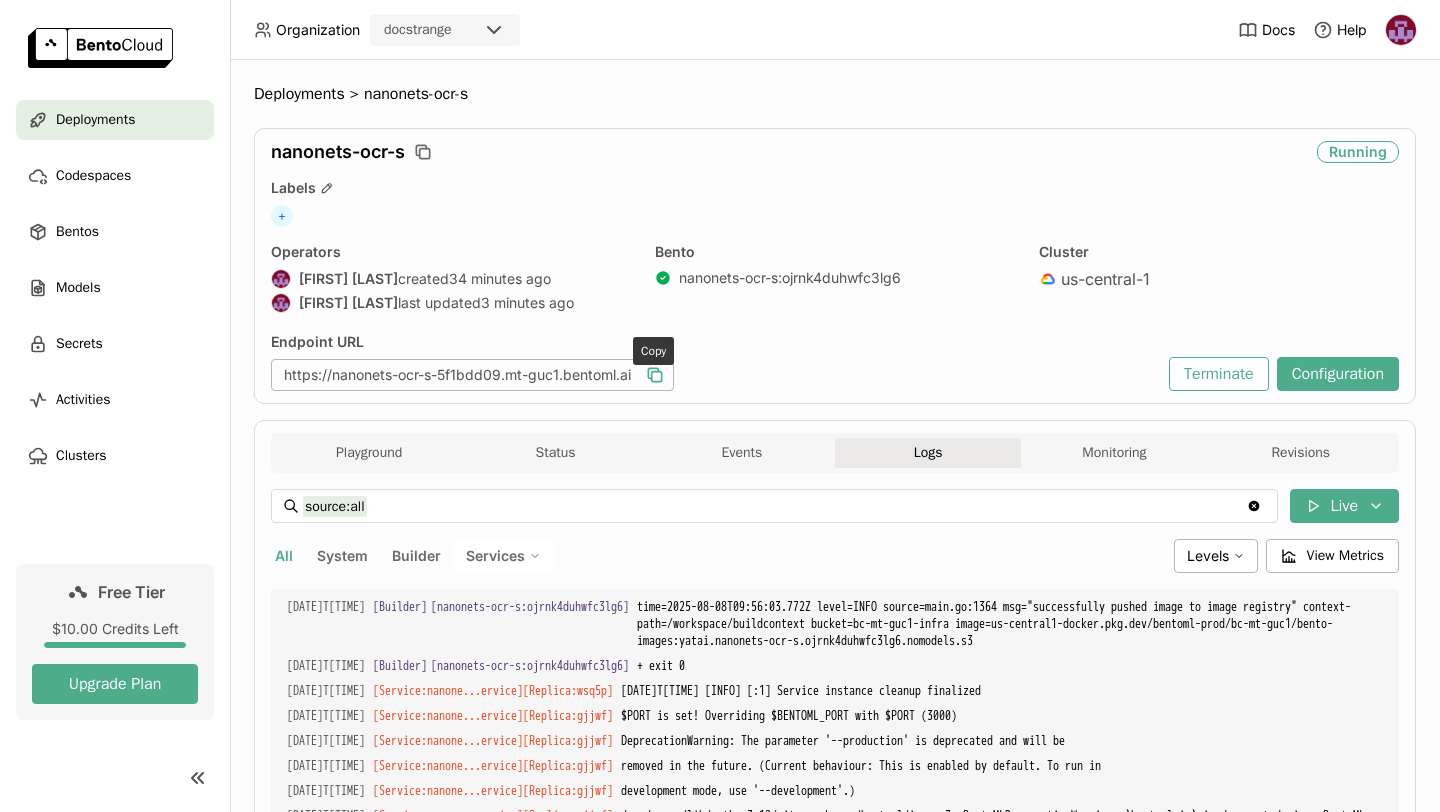 click 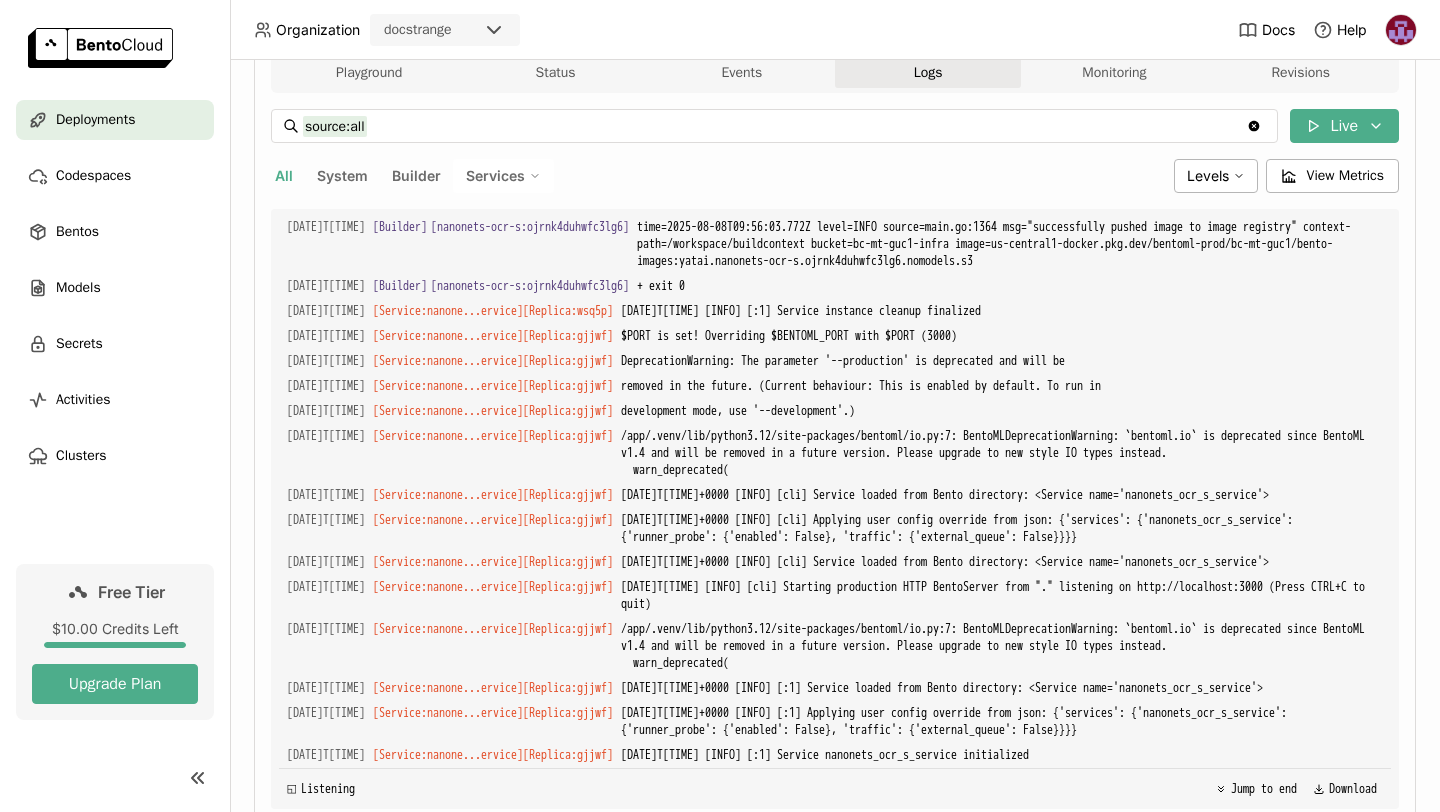 scroll, scrollTop: 419, scrollLeft: 0, axis: vertical 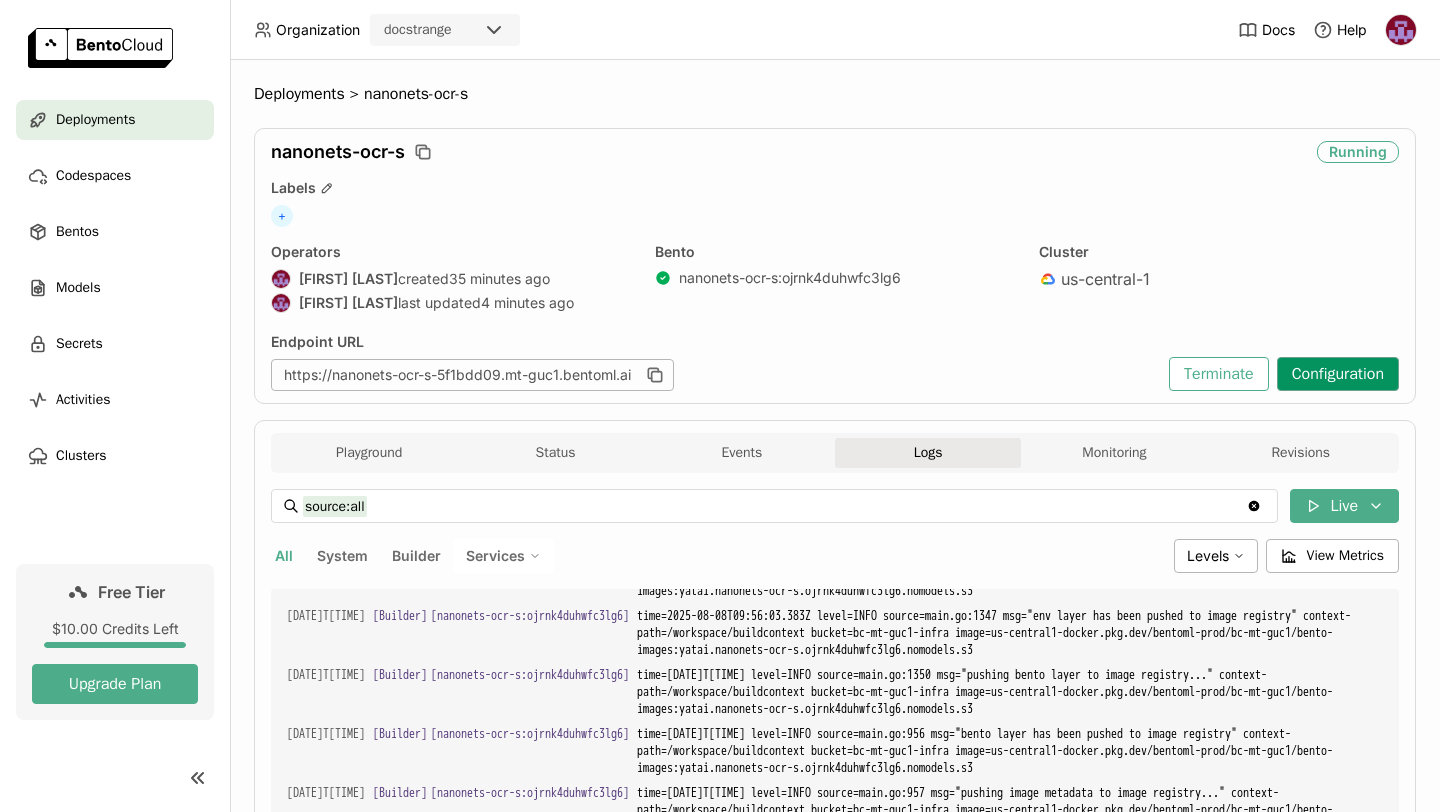 click on "Configuration" at bounding box center [1338, 374] 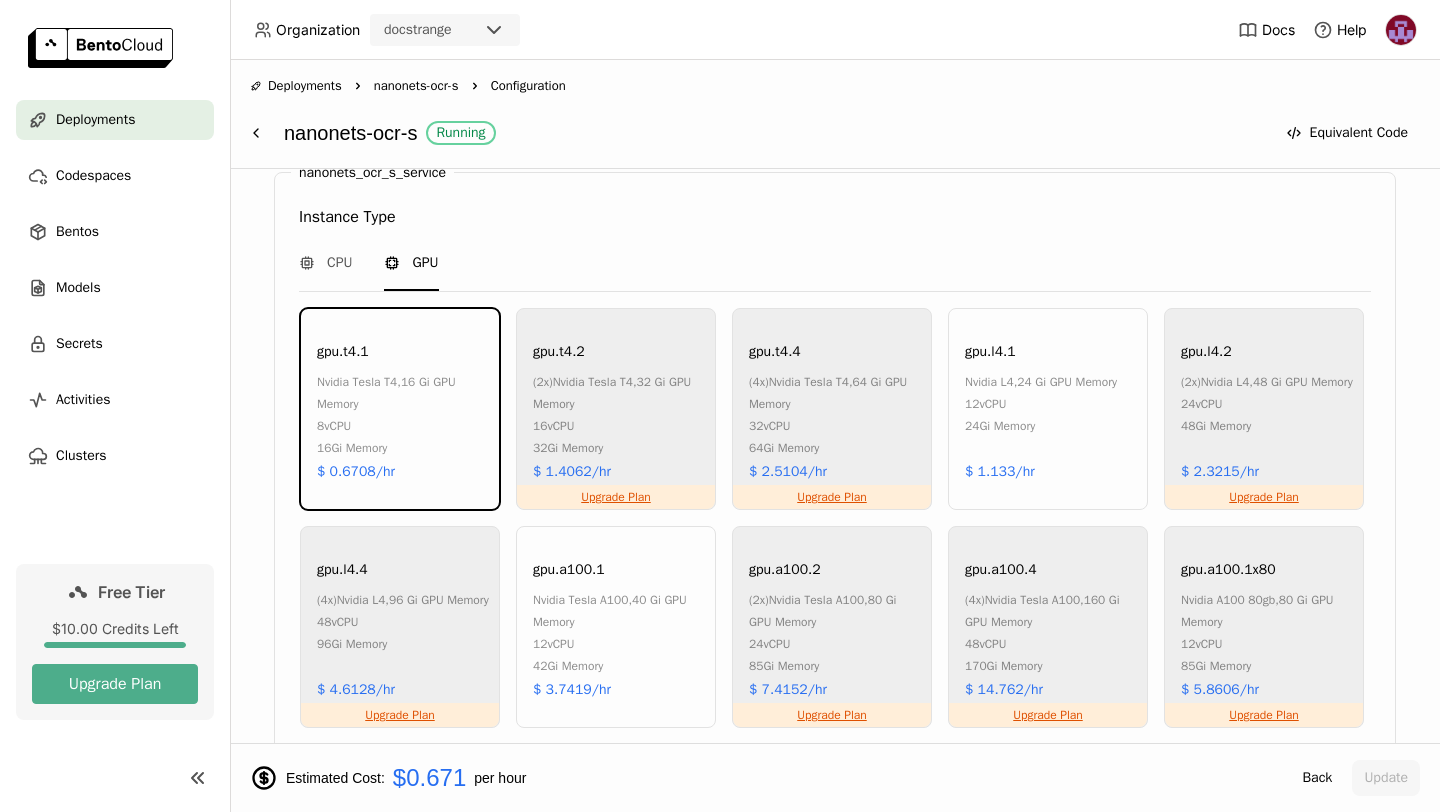 scroll, scrollTop: 1047, scrollLeft: 0, axis: vertical 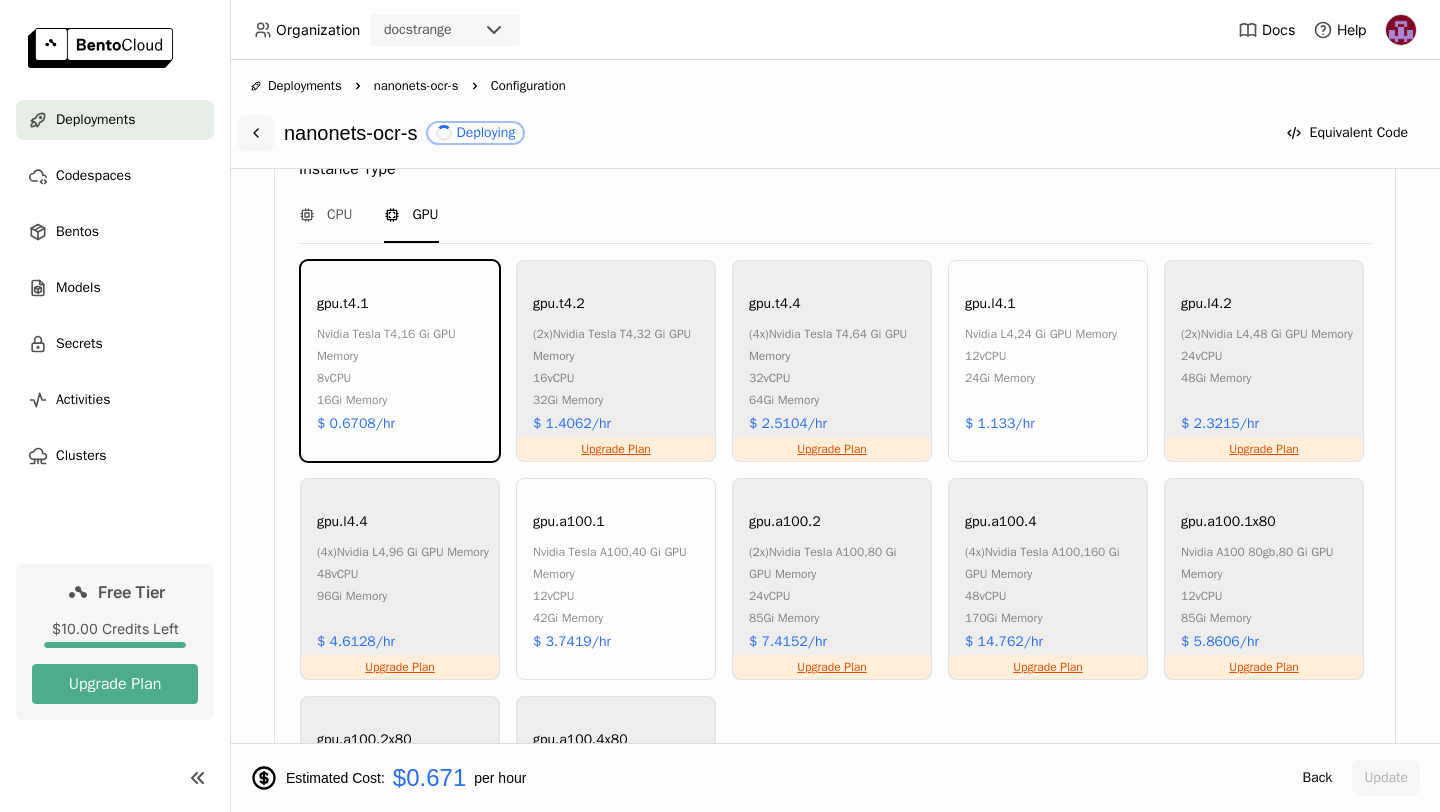 click 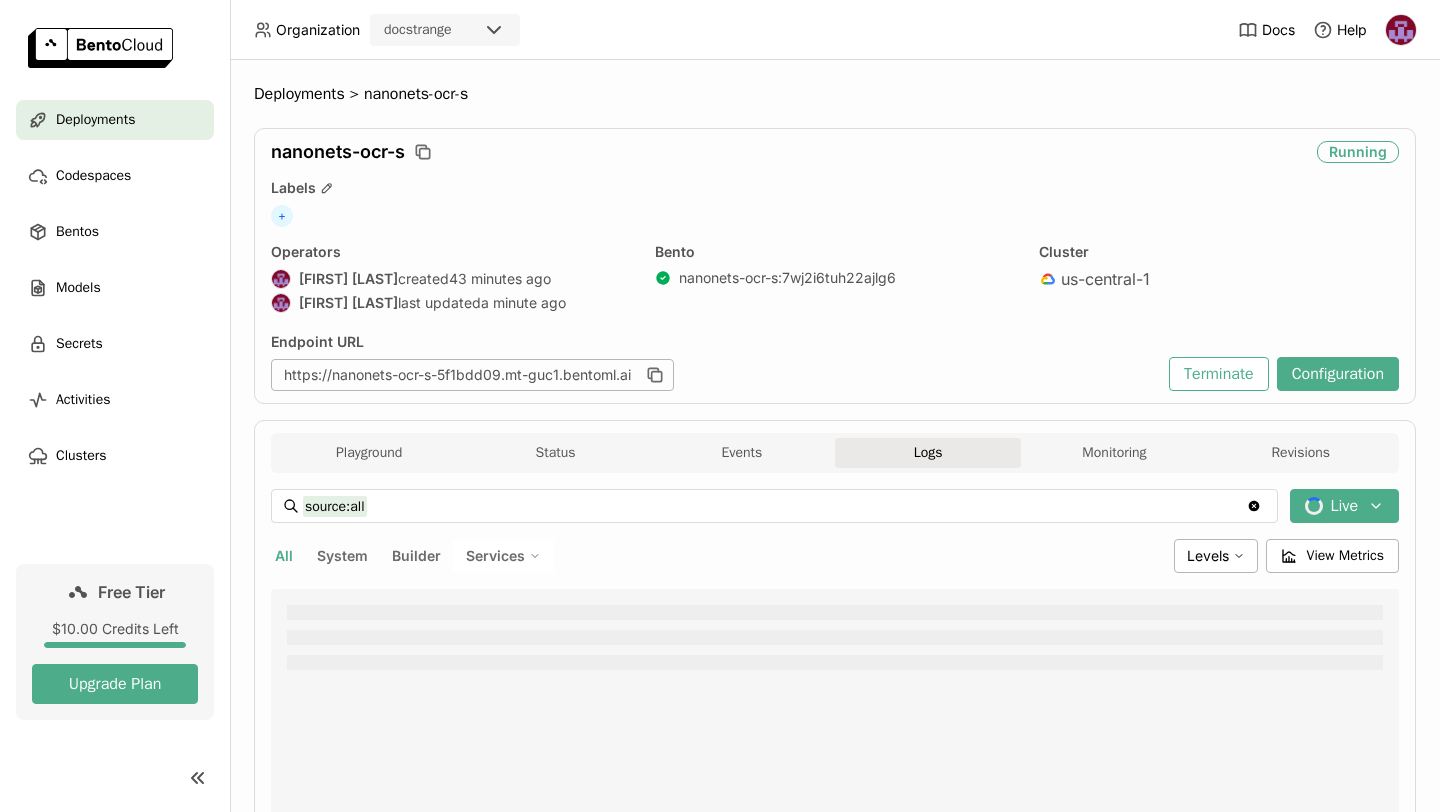 scroll, scrollTop: 0, scrollLeft: 0, axis: both 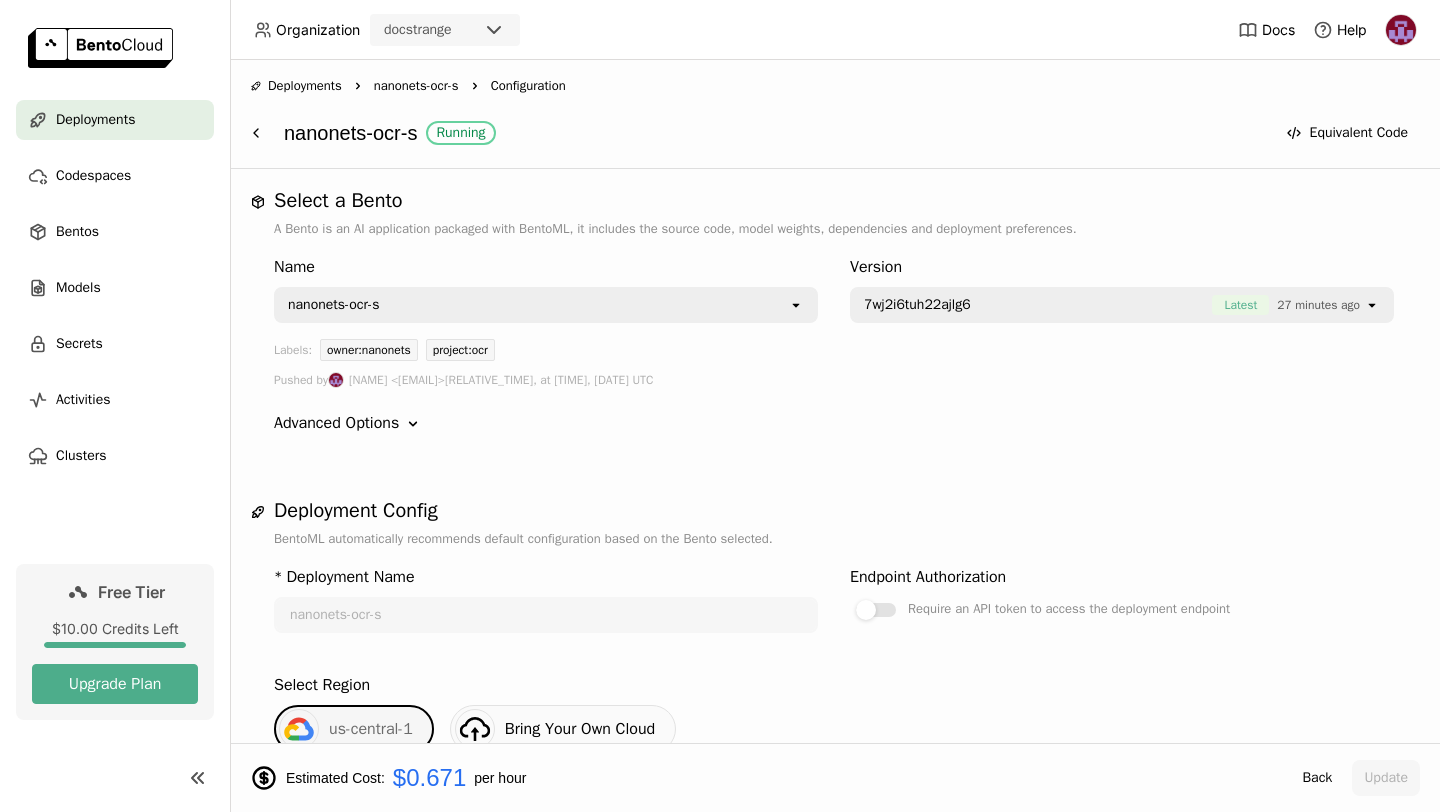 click on "nanonets-ocr-s" at bounding box center (416, 86) 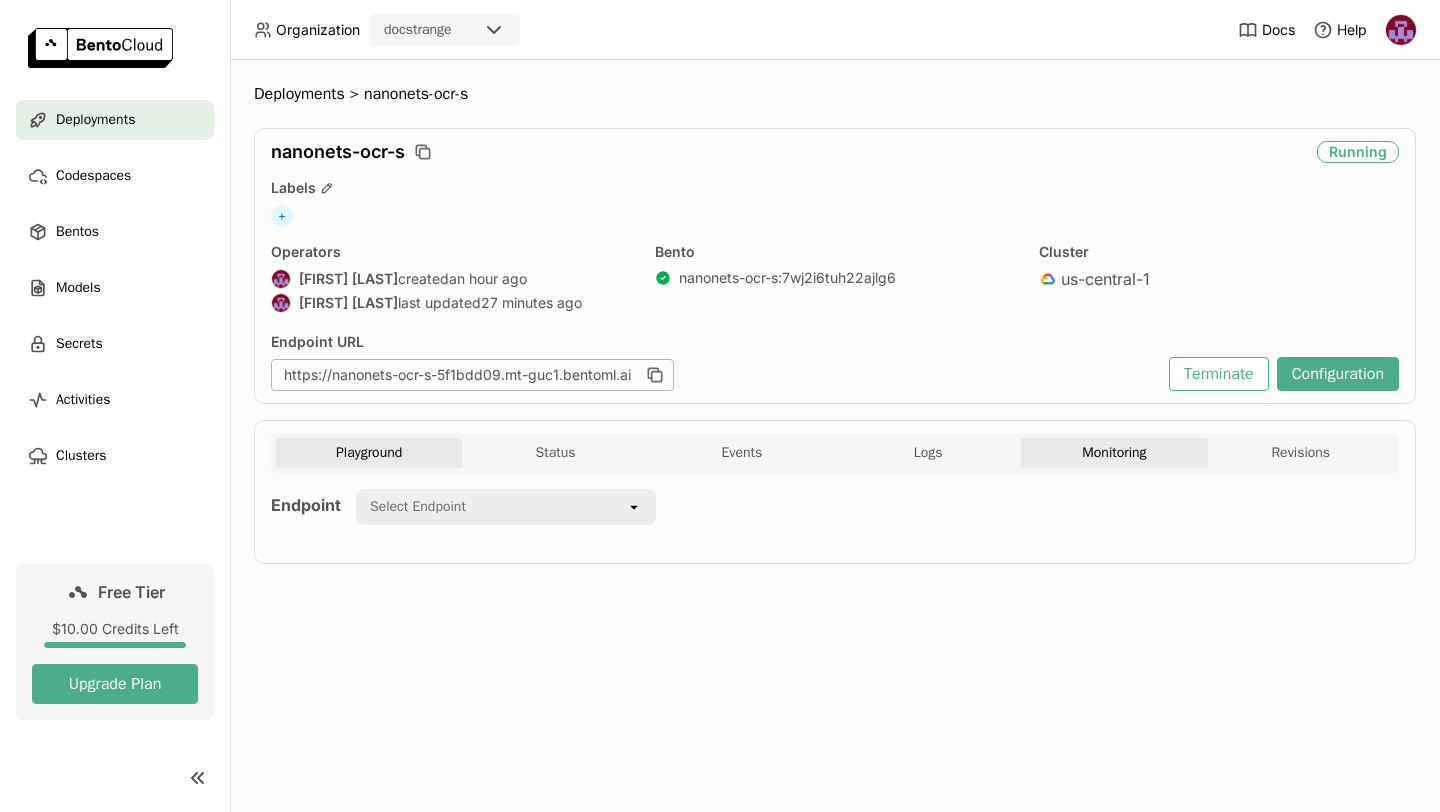 scroll, scrollTop: 0, scrollLeft: 0, axis: both 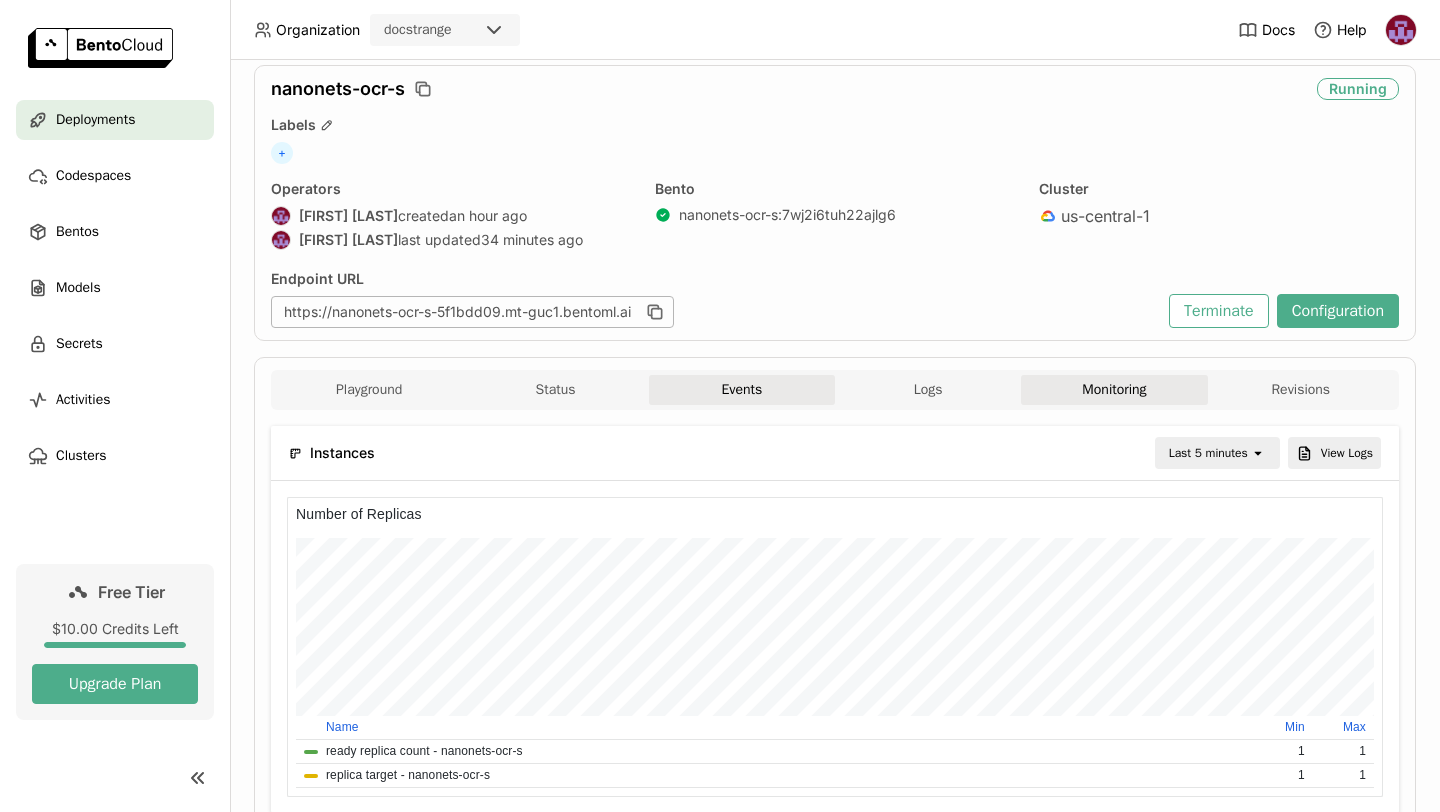 click on "Events" at bounding box center [742, 390] 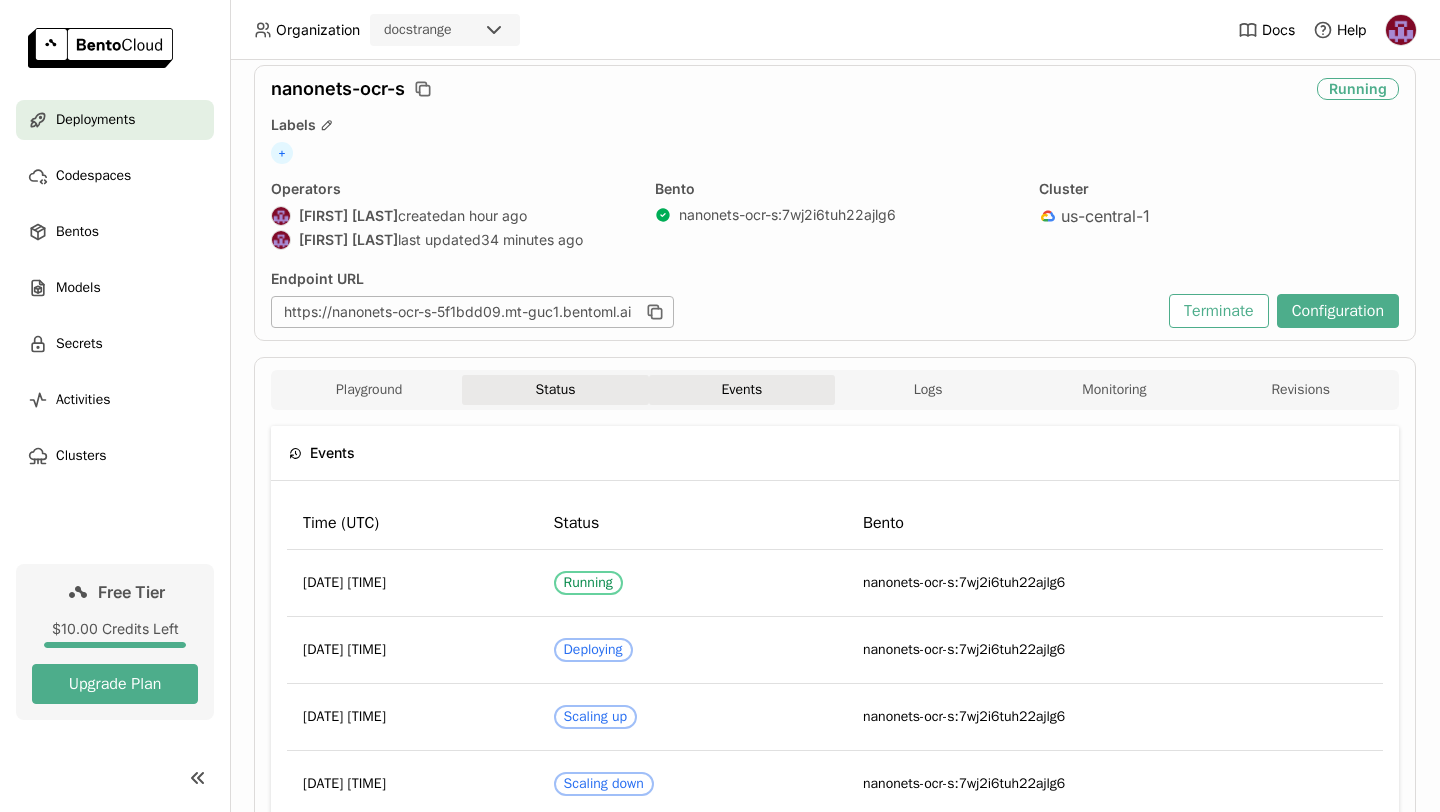 click on "Status" at bounding box center (555, 390) 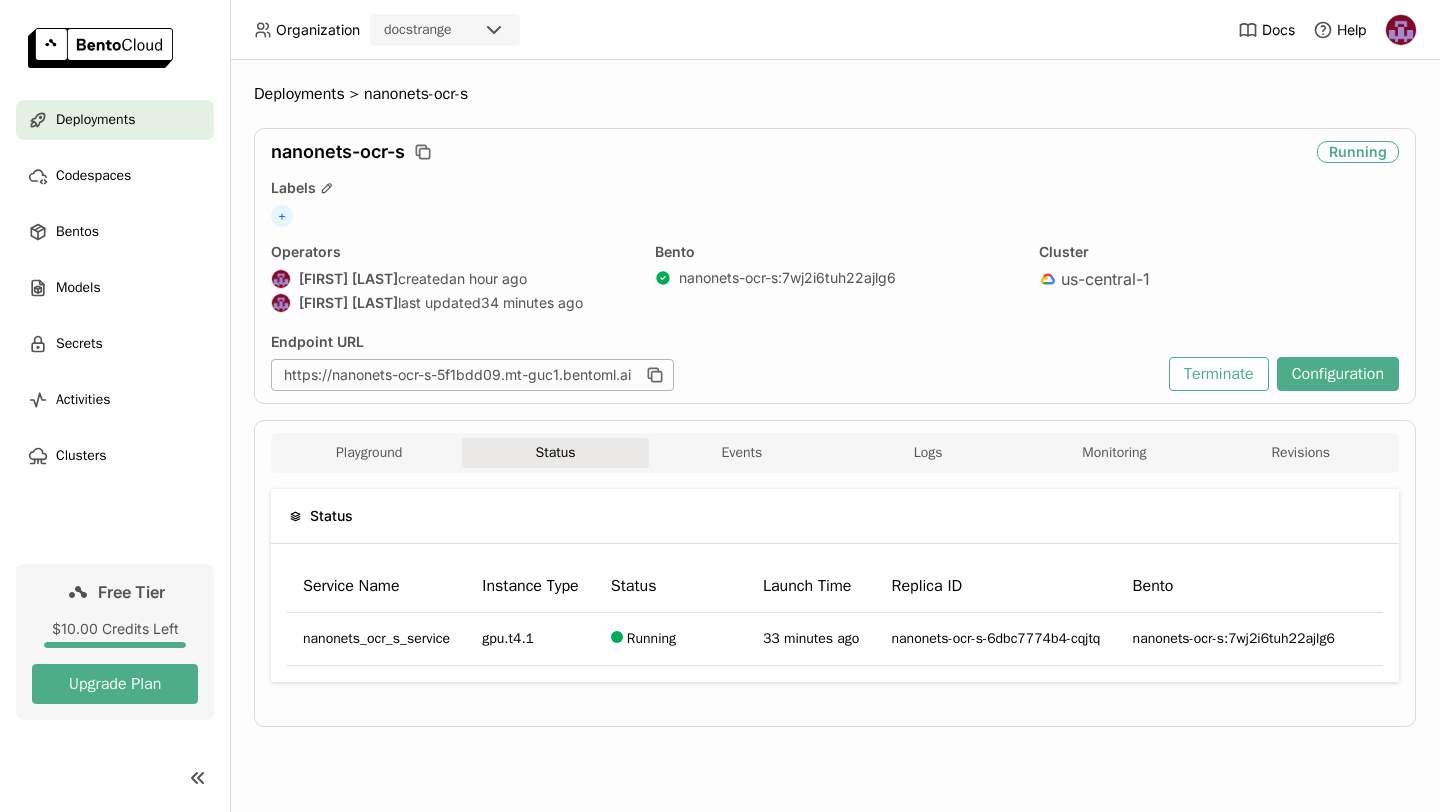 scroll, scrollTop: 0, scrollLeft: 0, axis: both 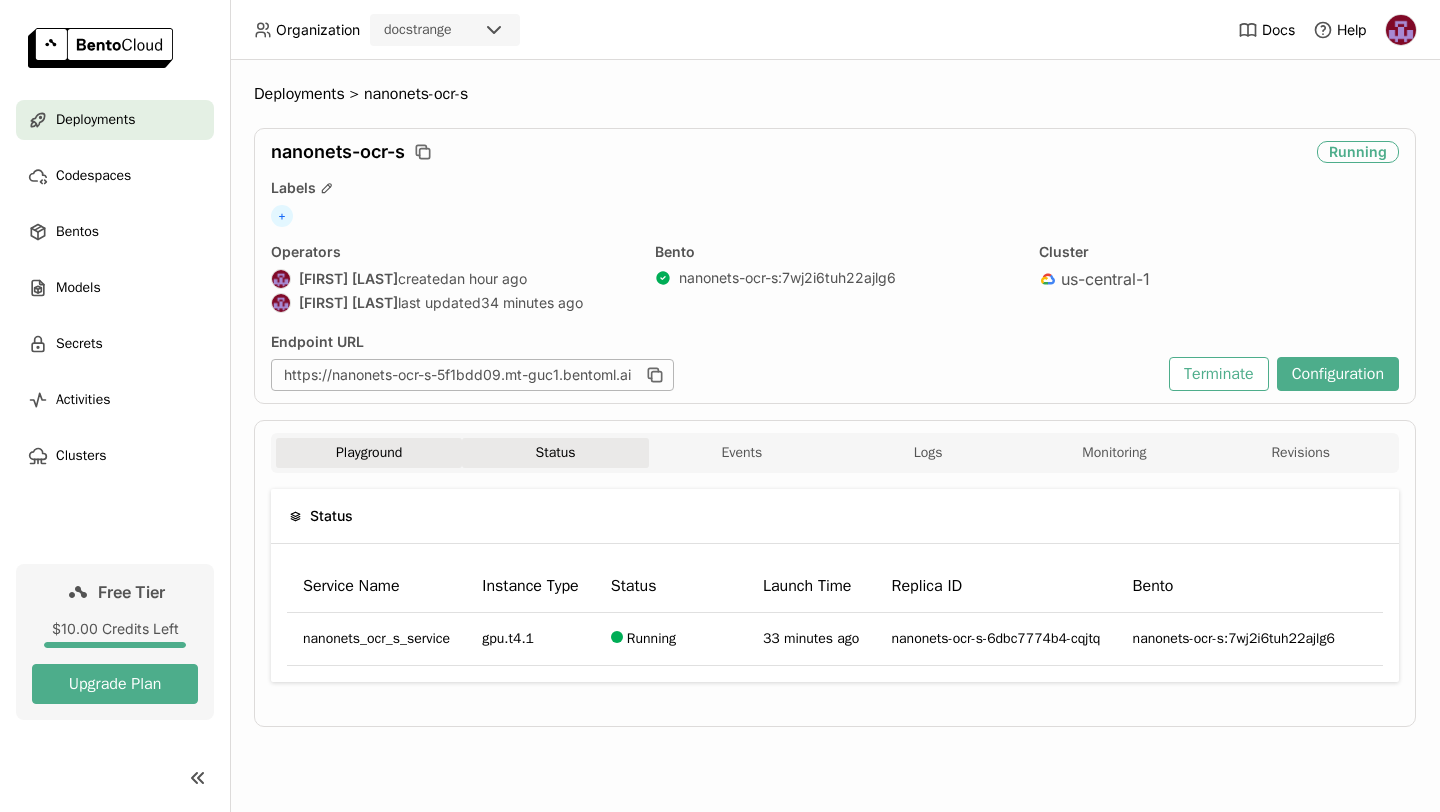 click on "Playground" at bounding box center [369, 453] 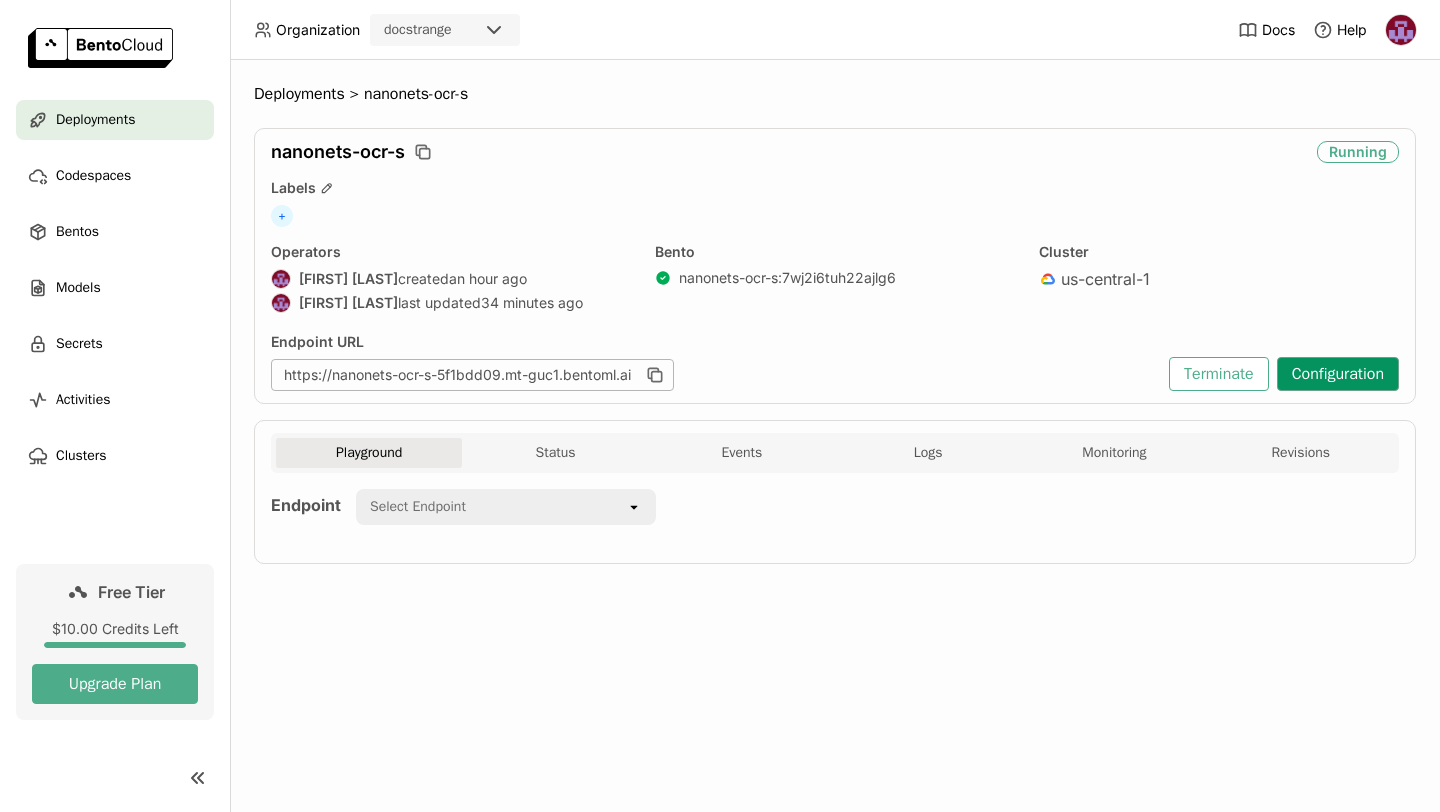 click on "Configuration" at bounding box center [1338, 374] 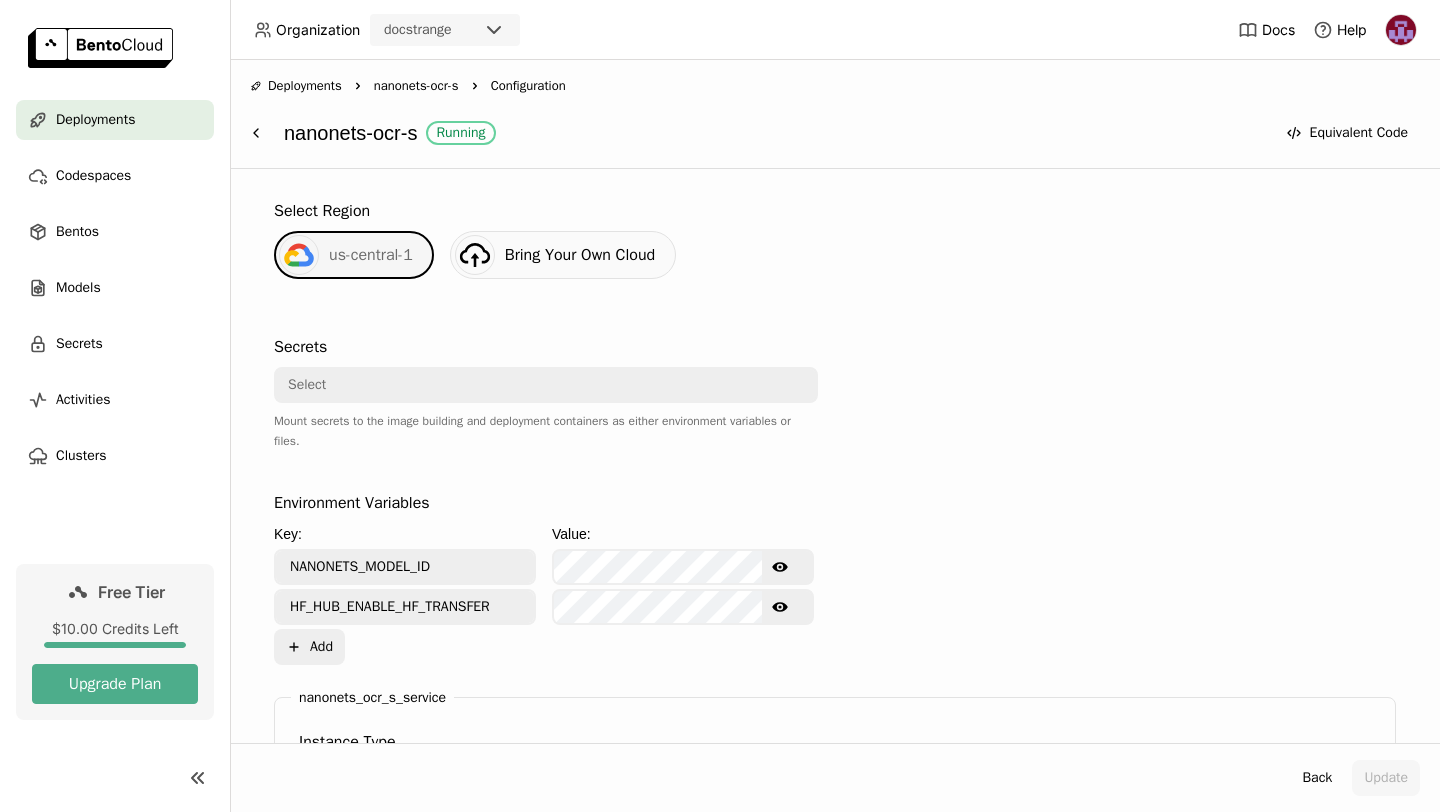 scroll, scrollTop: 488, scrollLeft: 0, axis: vertical 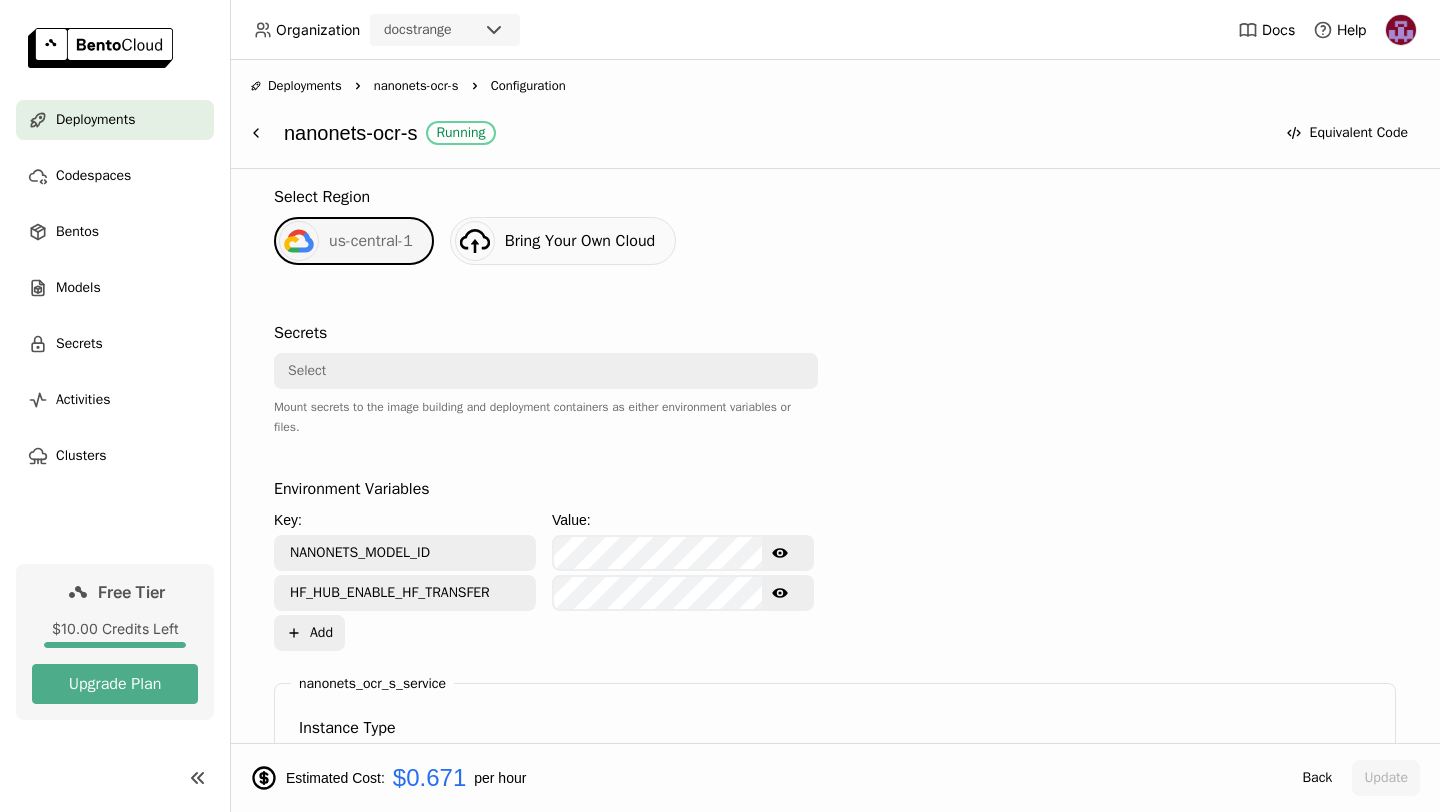 click on "Bring Your Own Cloud" at bounding box center (563, 241) 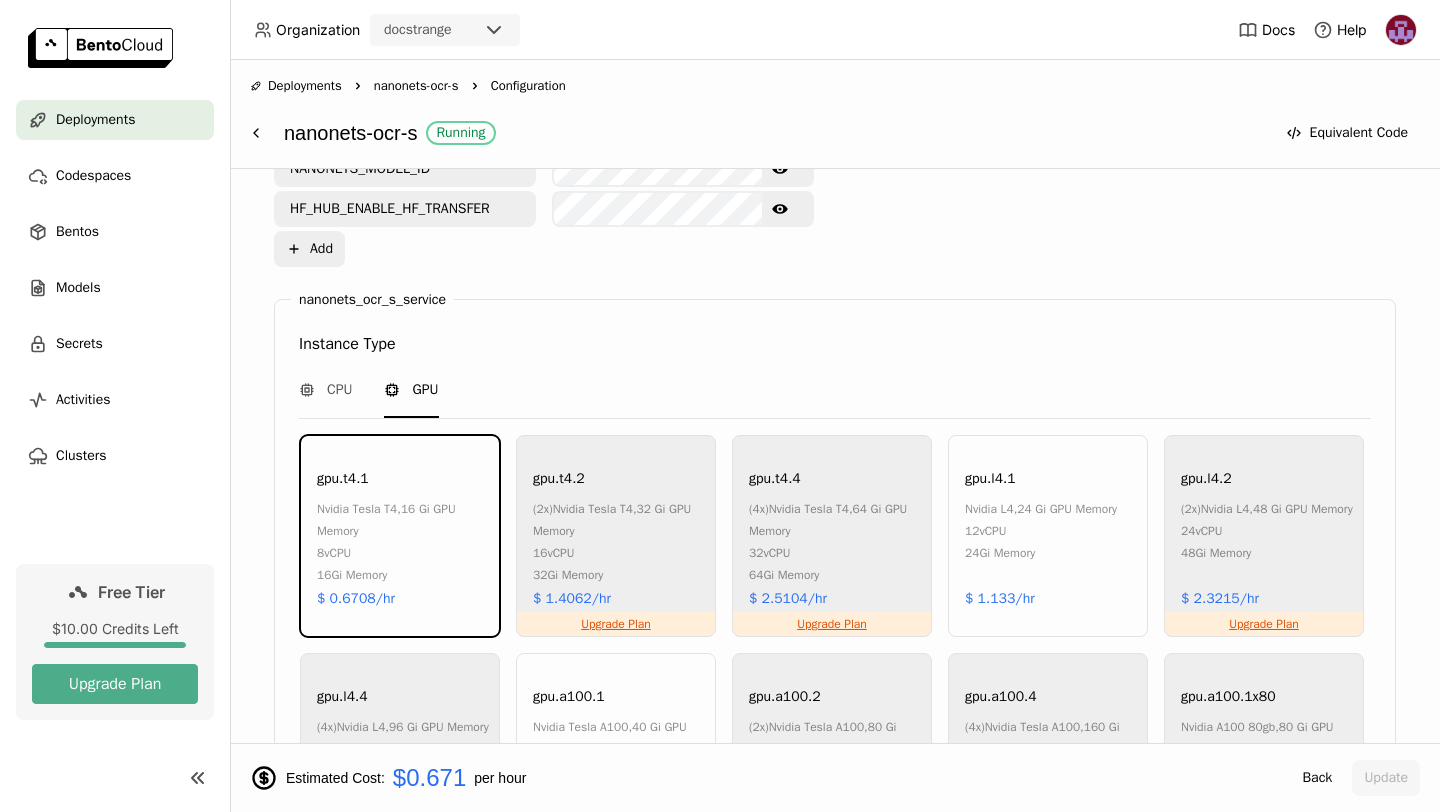 scroll, scrollTop: 902, scrollLeft: 0, axis: vertical 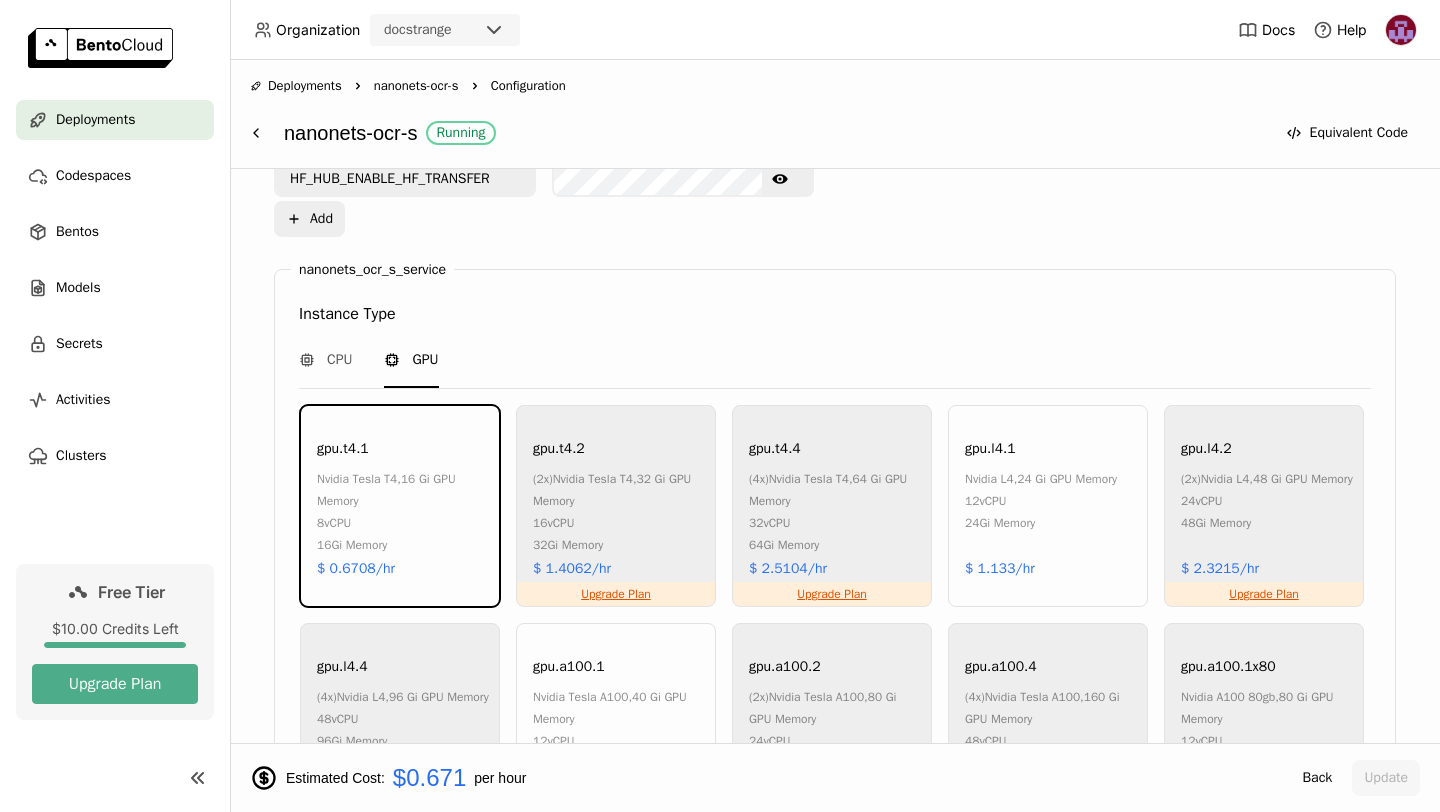 click on "GPU" at bounding box center [425, 360] 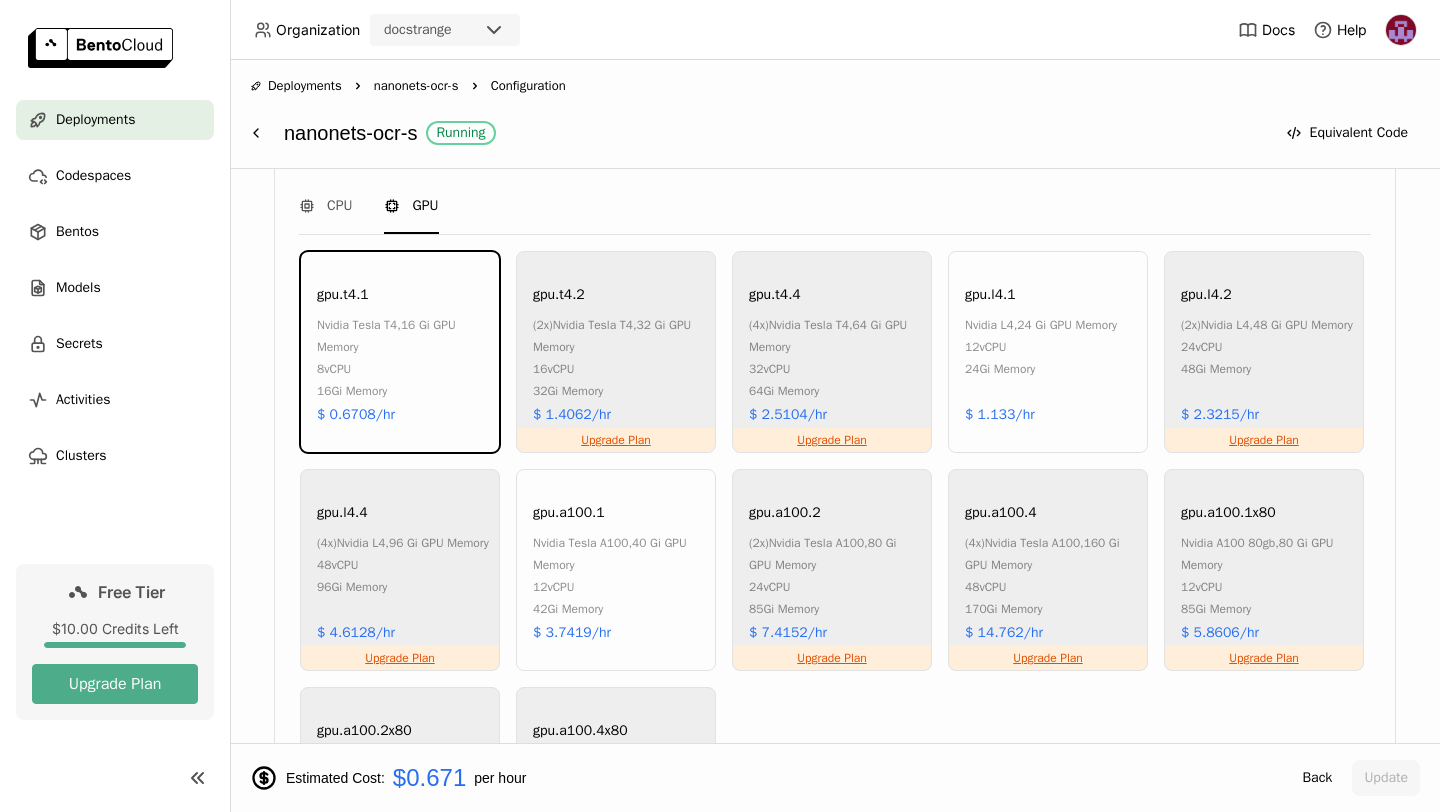scroll, scrollTop: 1054, scrollLeft: 0, axis: vertical 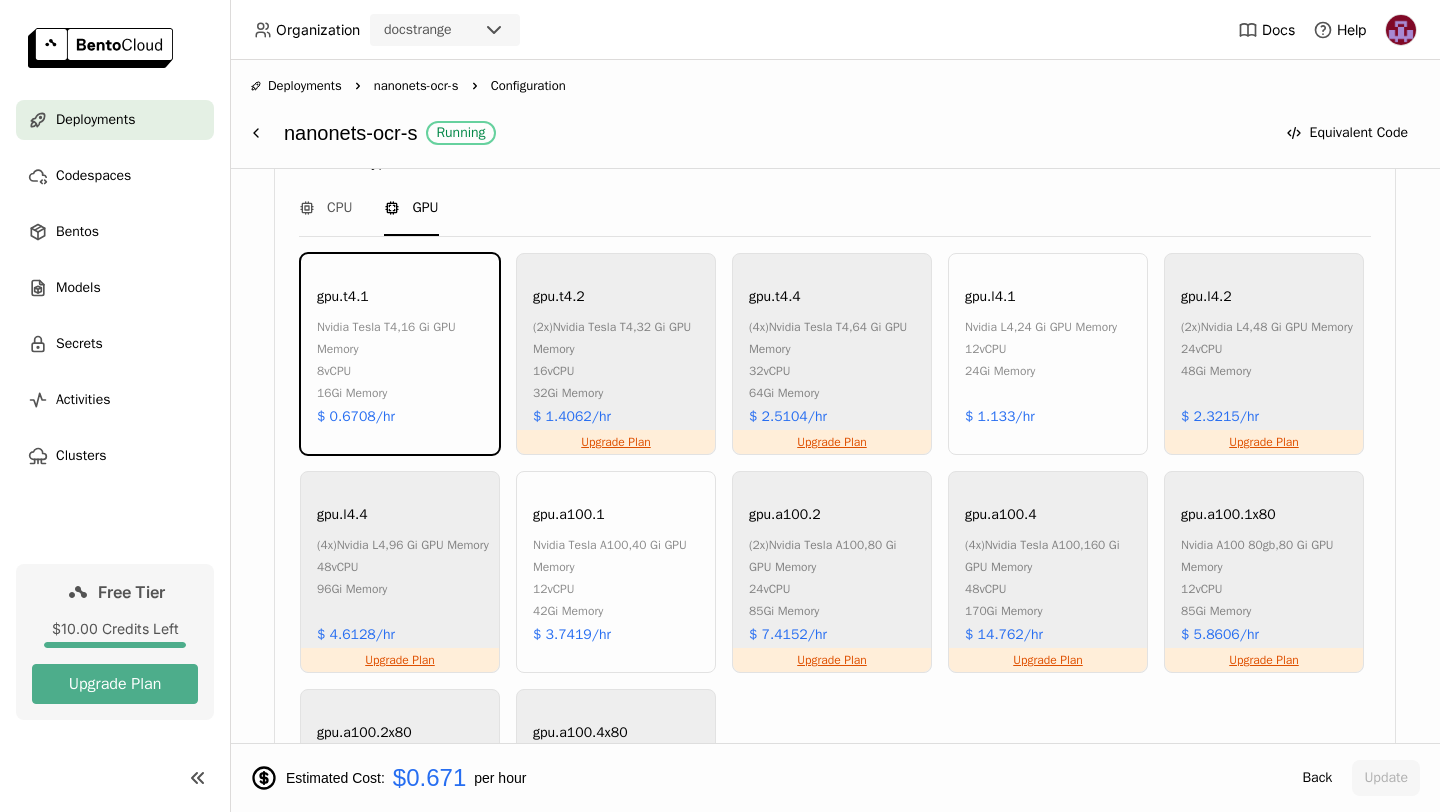 click on "12  vCPU" at bounding box center [1041, 349] 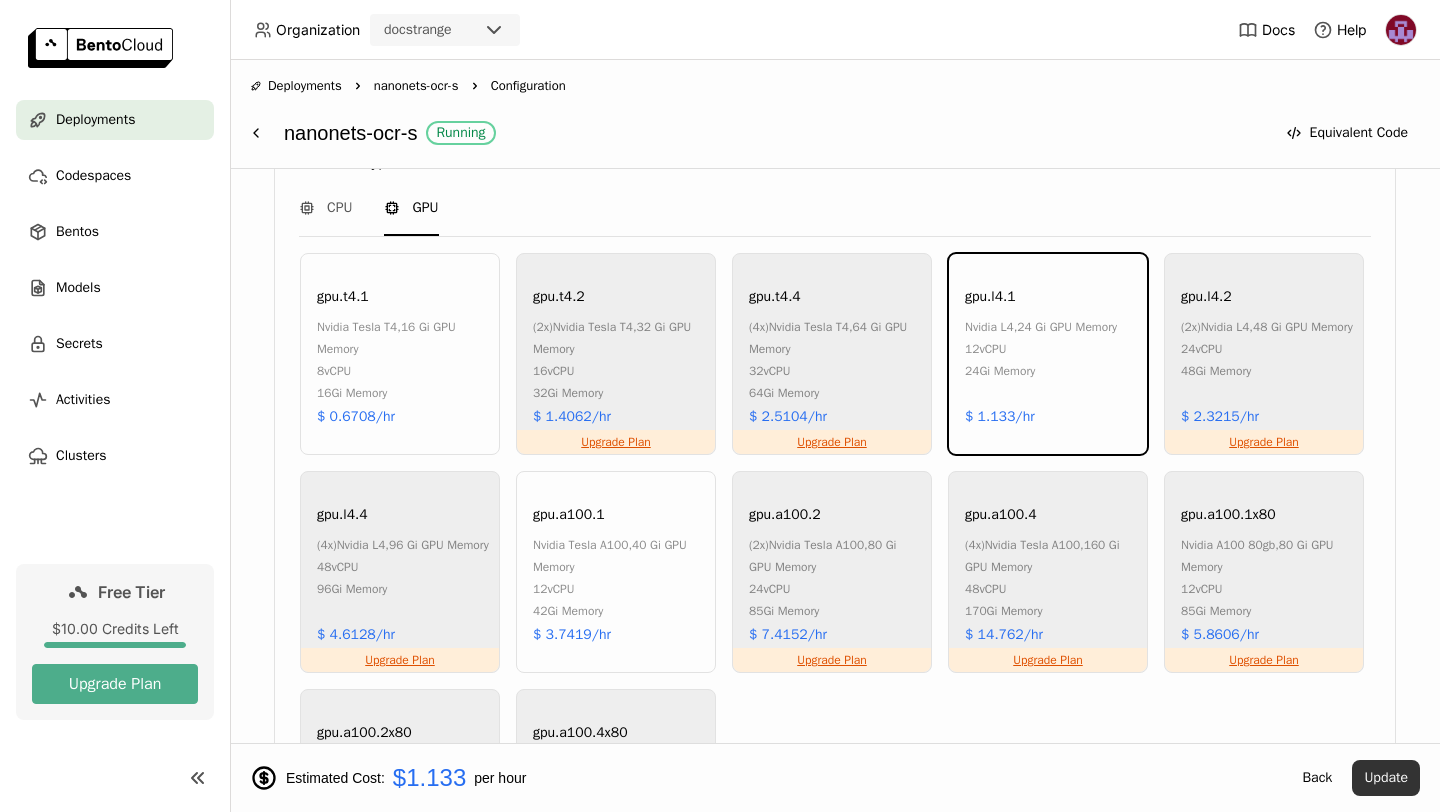 click on "Update" at bounding box center [1386, 778] 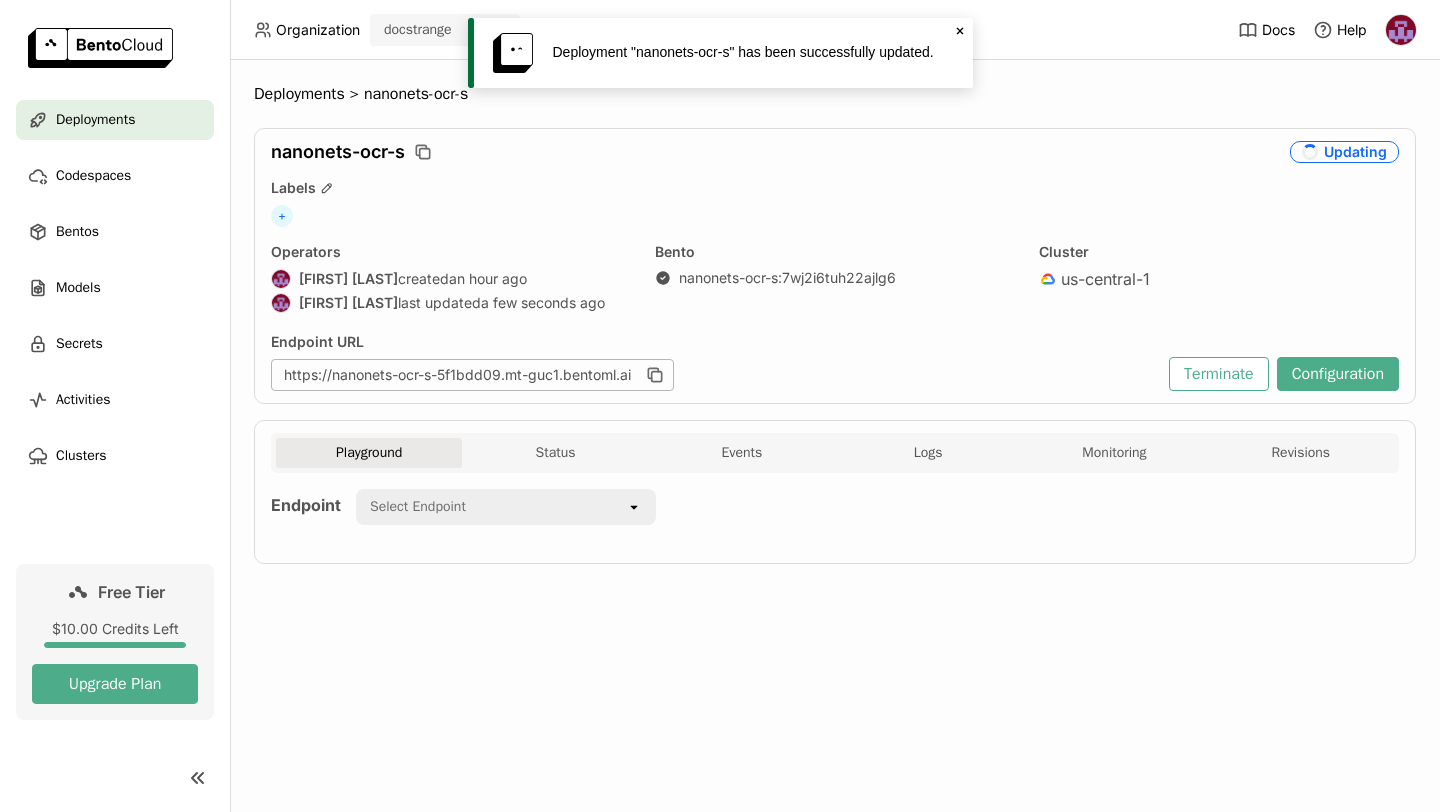 scroll, scrollTop: 0, scrollLeft: 0, axis: both 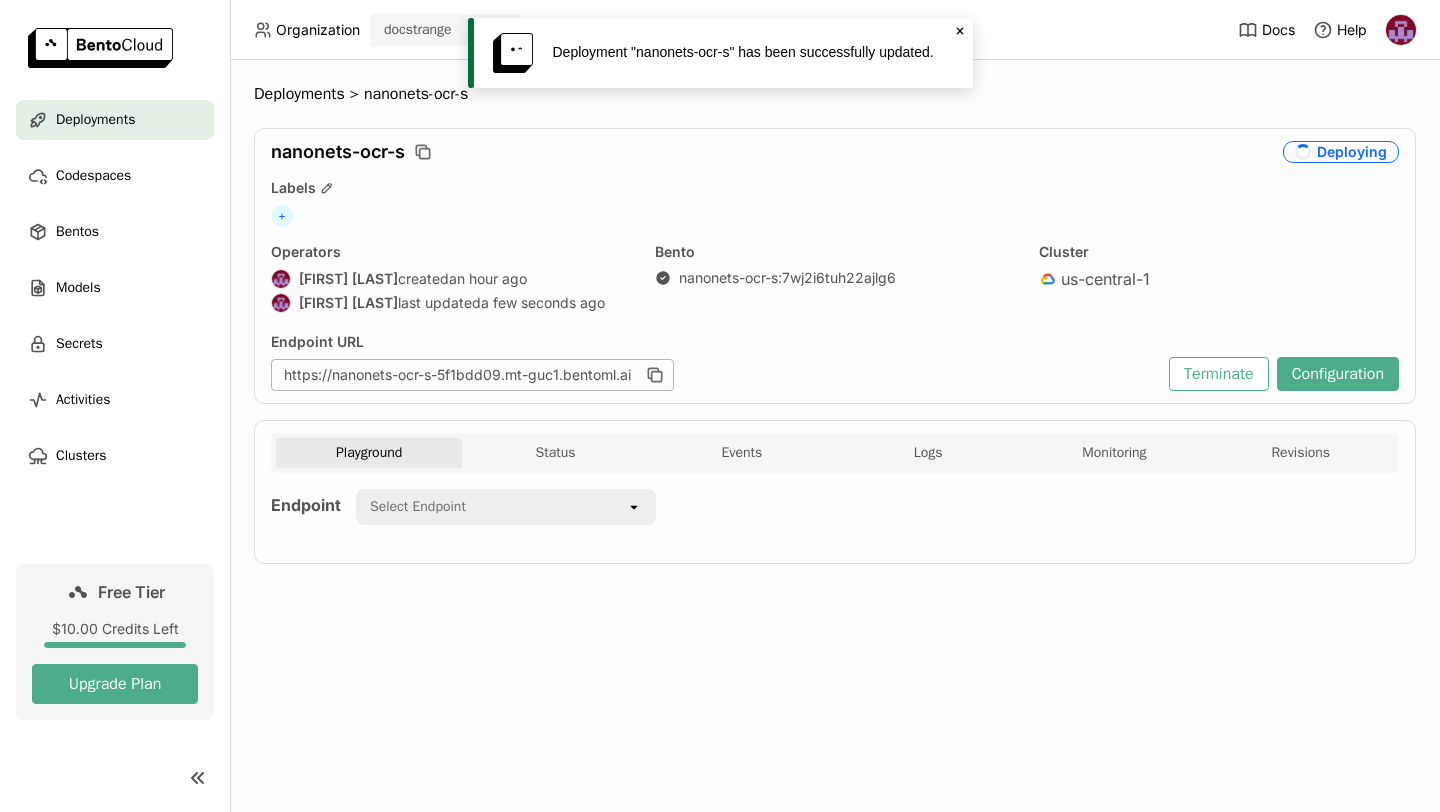click on "Close" 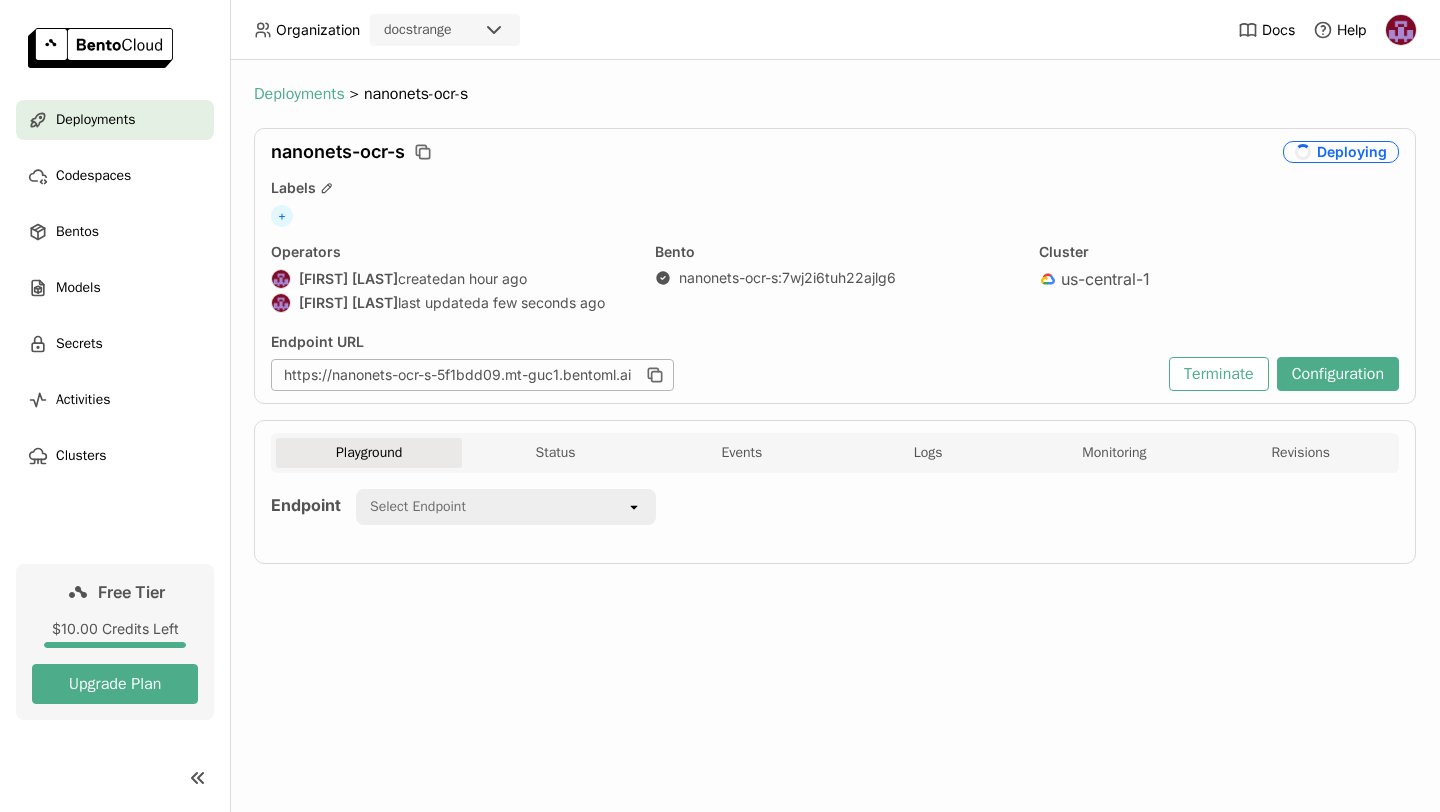 click on "Deployments" at bounding box center [299, 94] 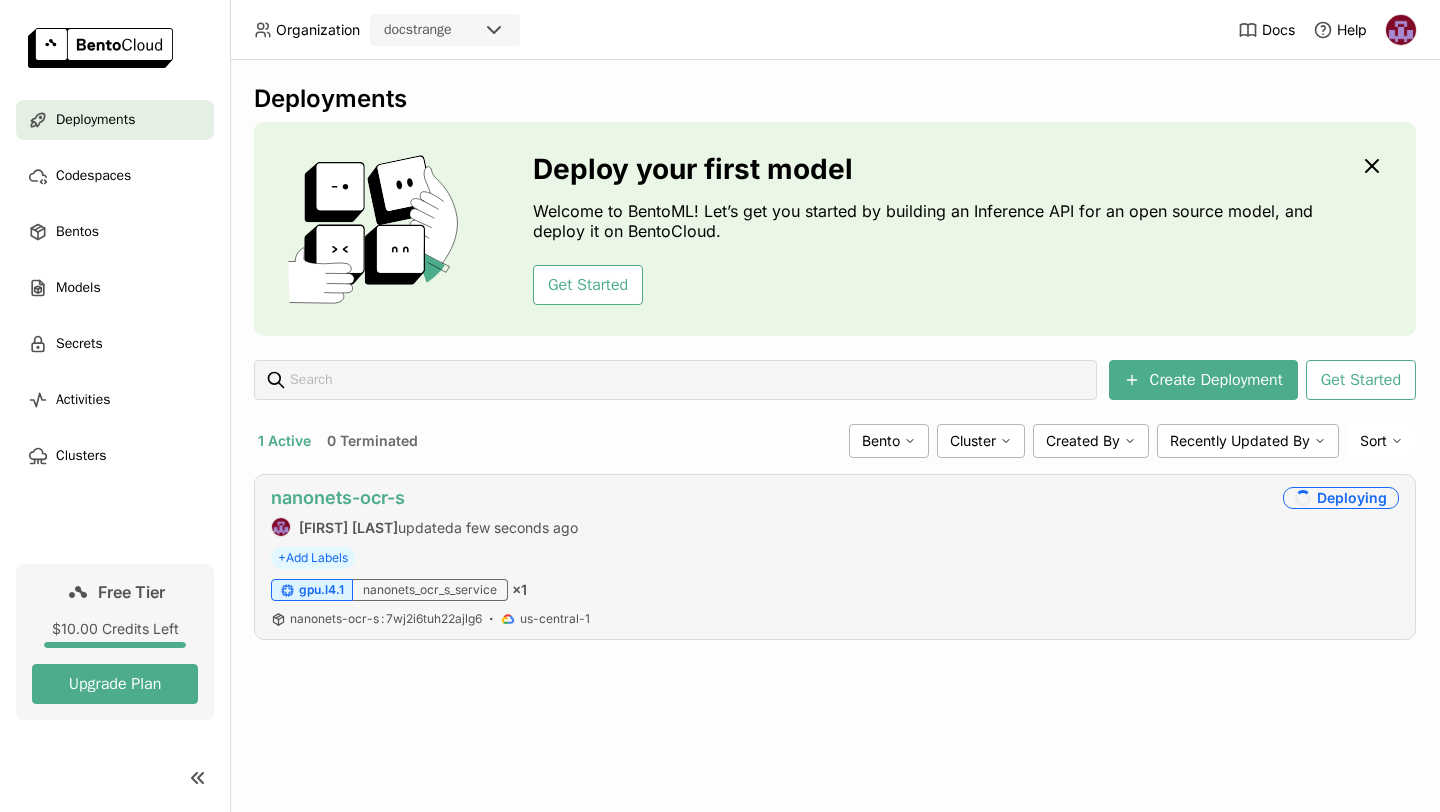 click on "nanonets-ocr-s" at bounding box center [338, 497] 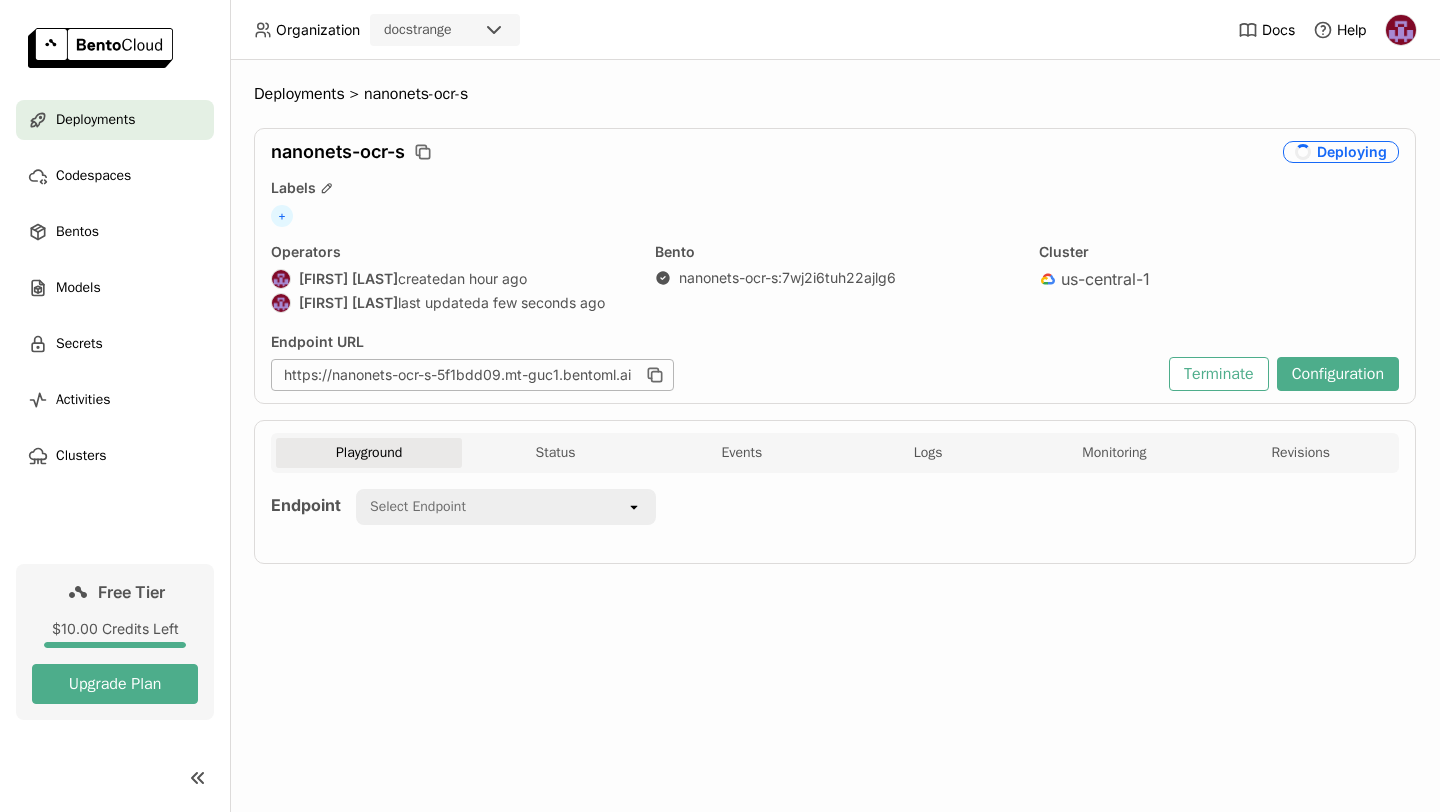 scroll, scrollTop: 0, scrollLeft: 0, axis: both 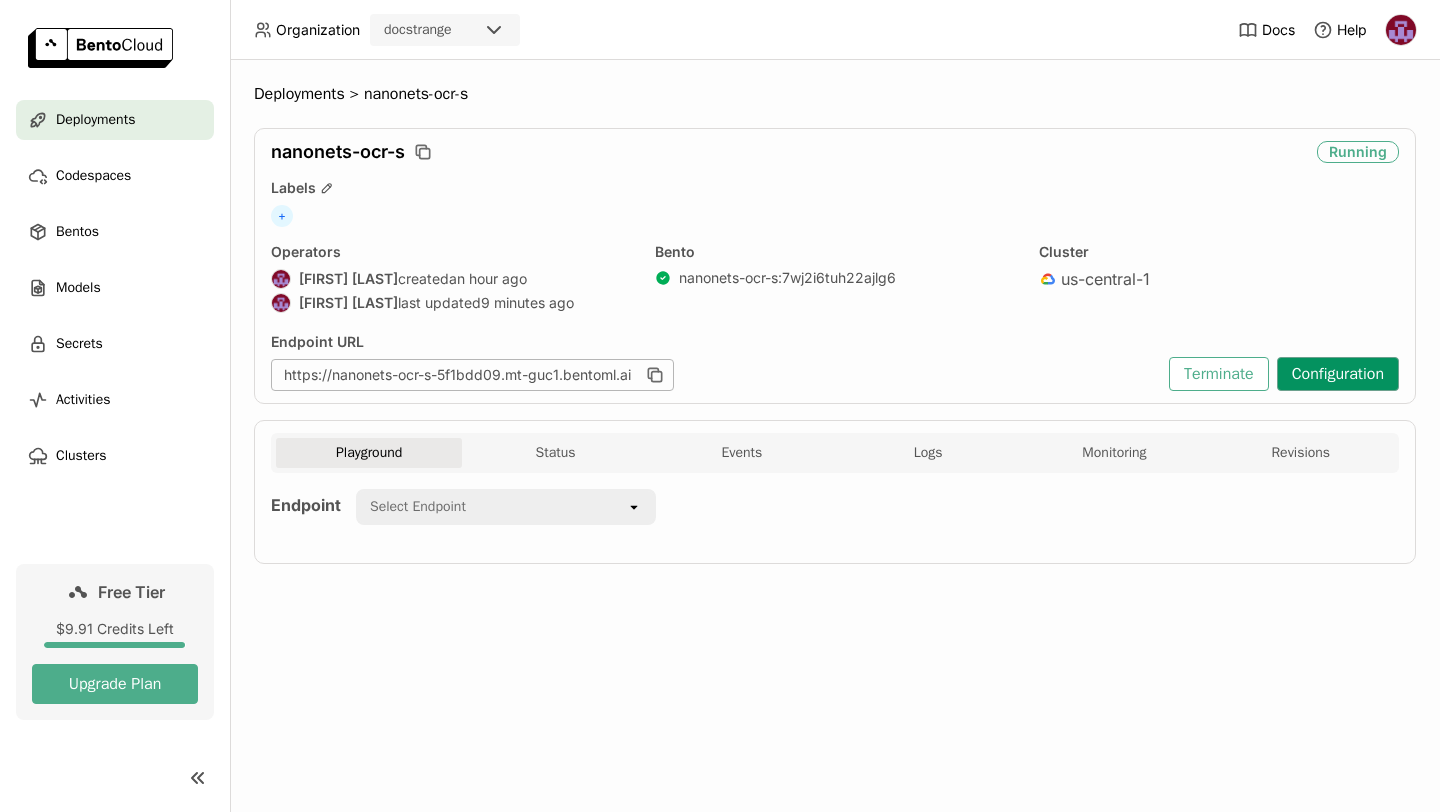 click on "Configuration" at bounding box center (1338, 374) 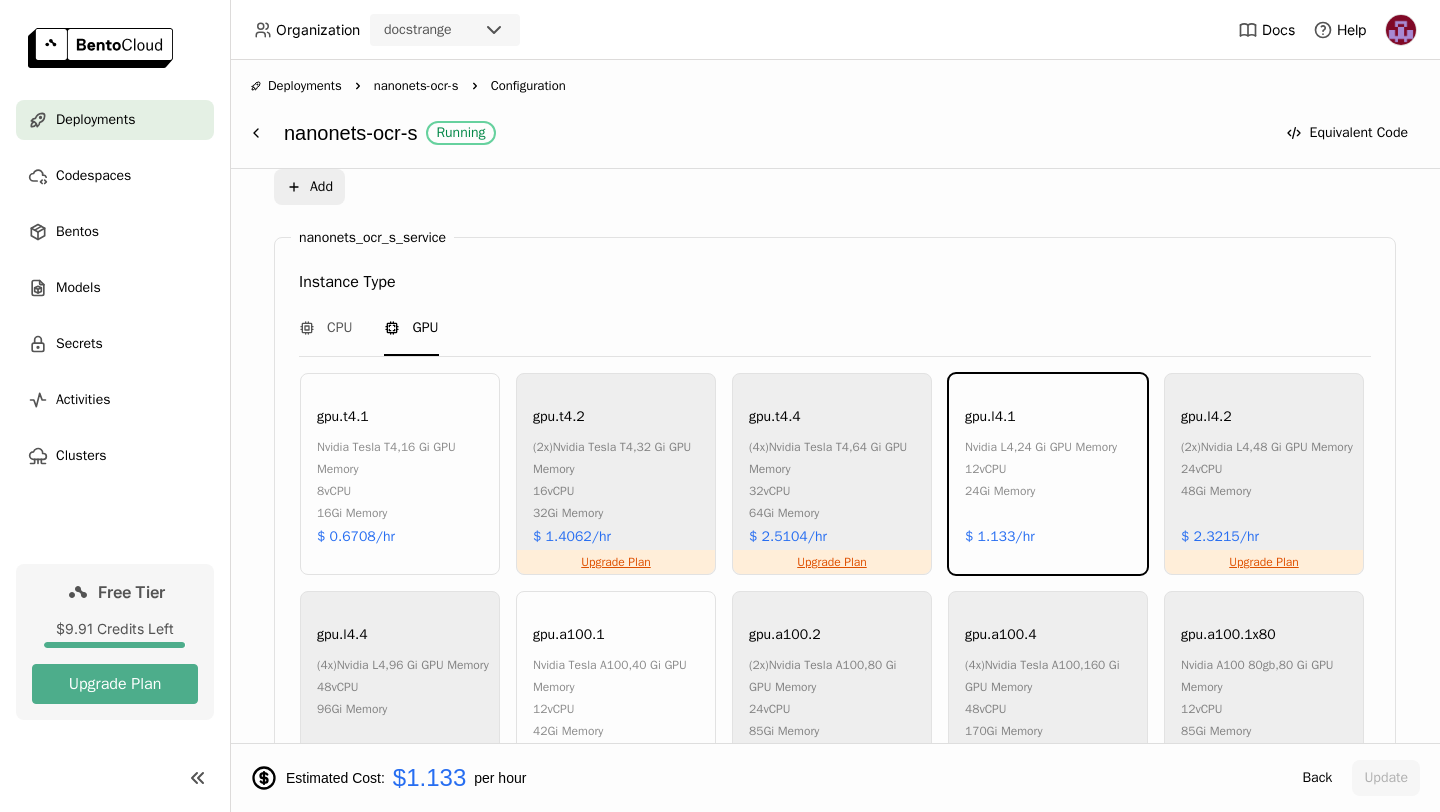 scroll, scrollTop: 978, scrollLeft: 0, axis: vertical 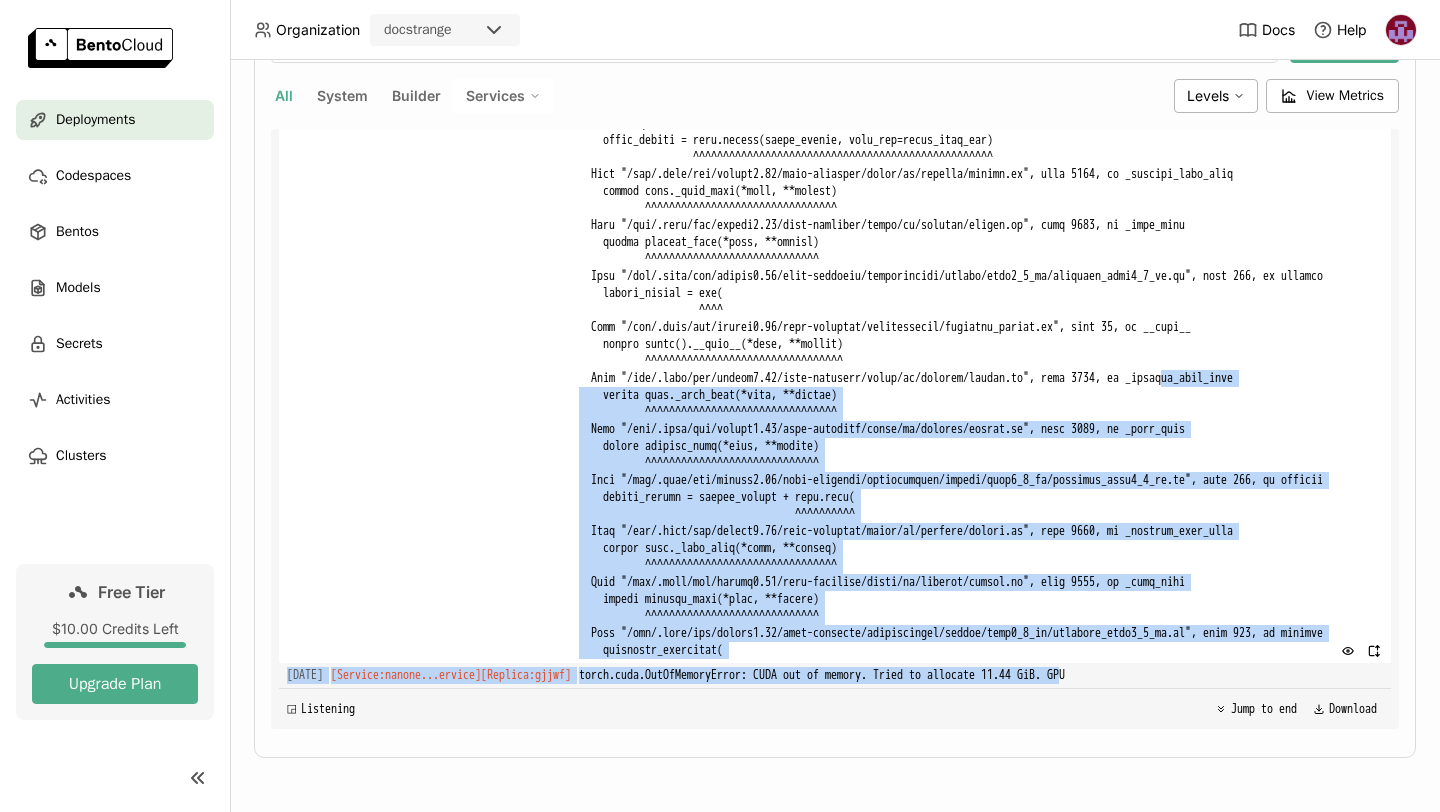 drag, startPoint x: 1318, startPoint y: 675, endPoint x: 802, endPoint y: 363, distance: 602.99255 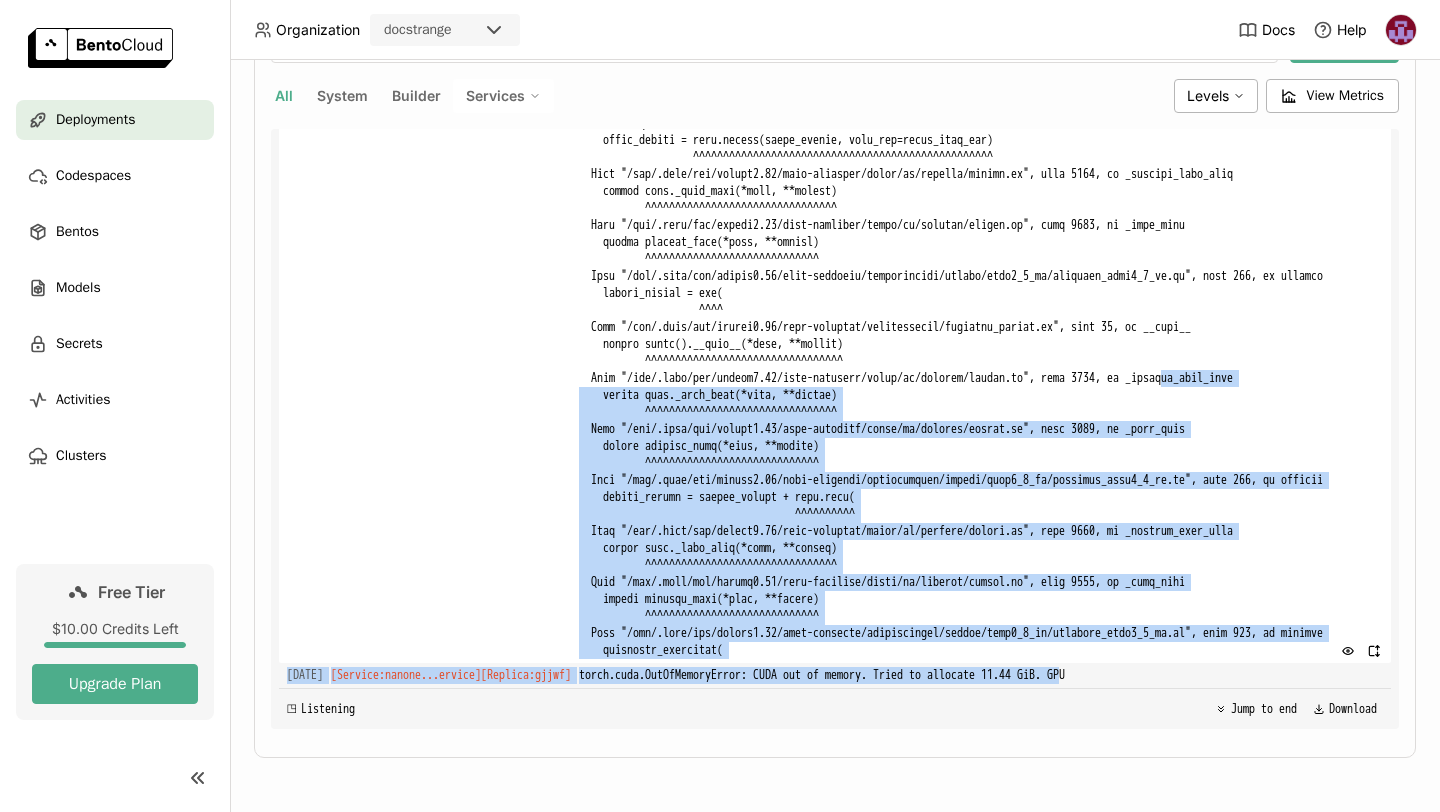 scroll, scrollTop: 44474, scrollLeft: 0, axis: vertical 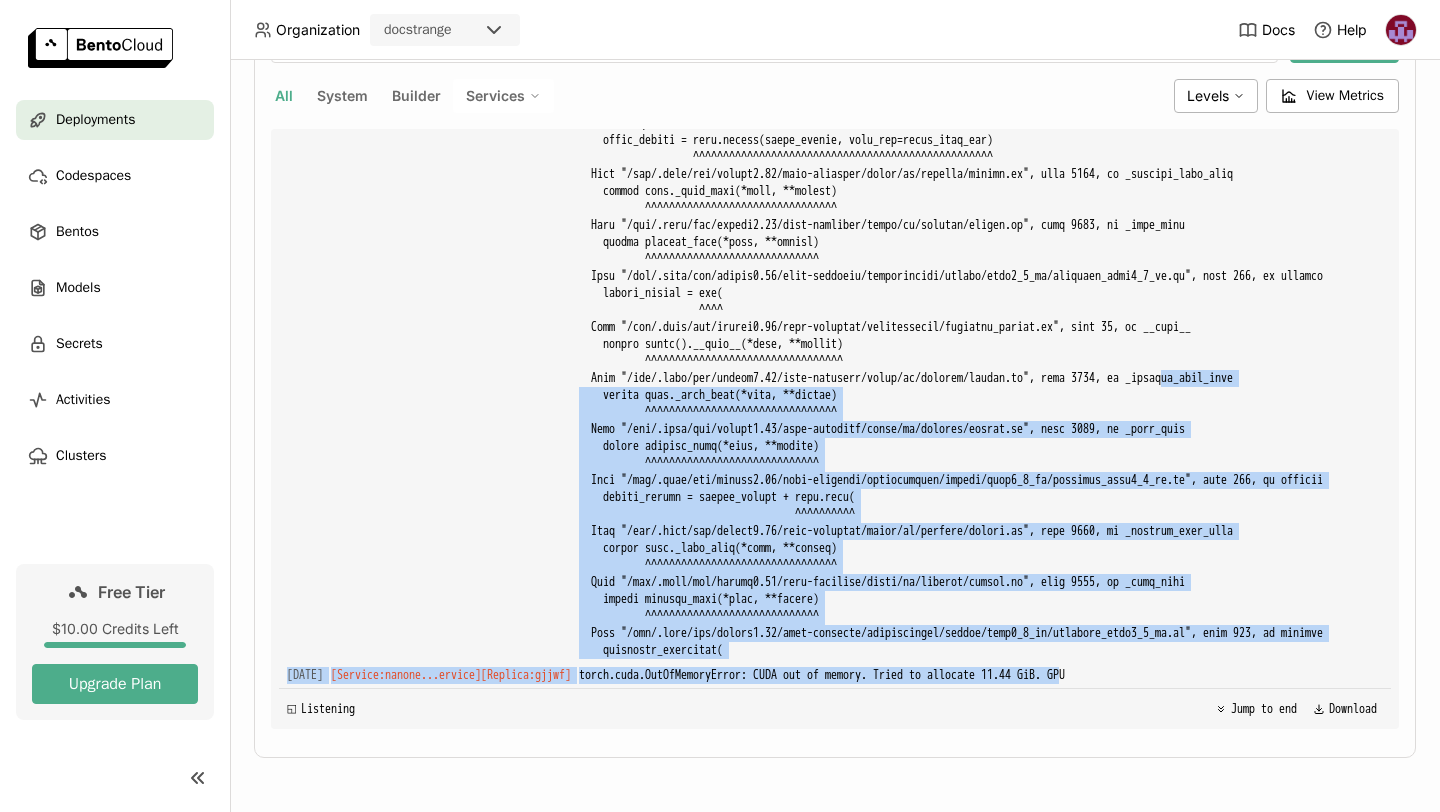 click at bounding box center (981, -2748) 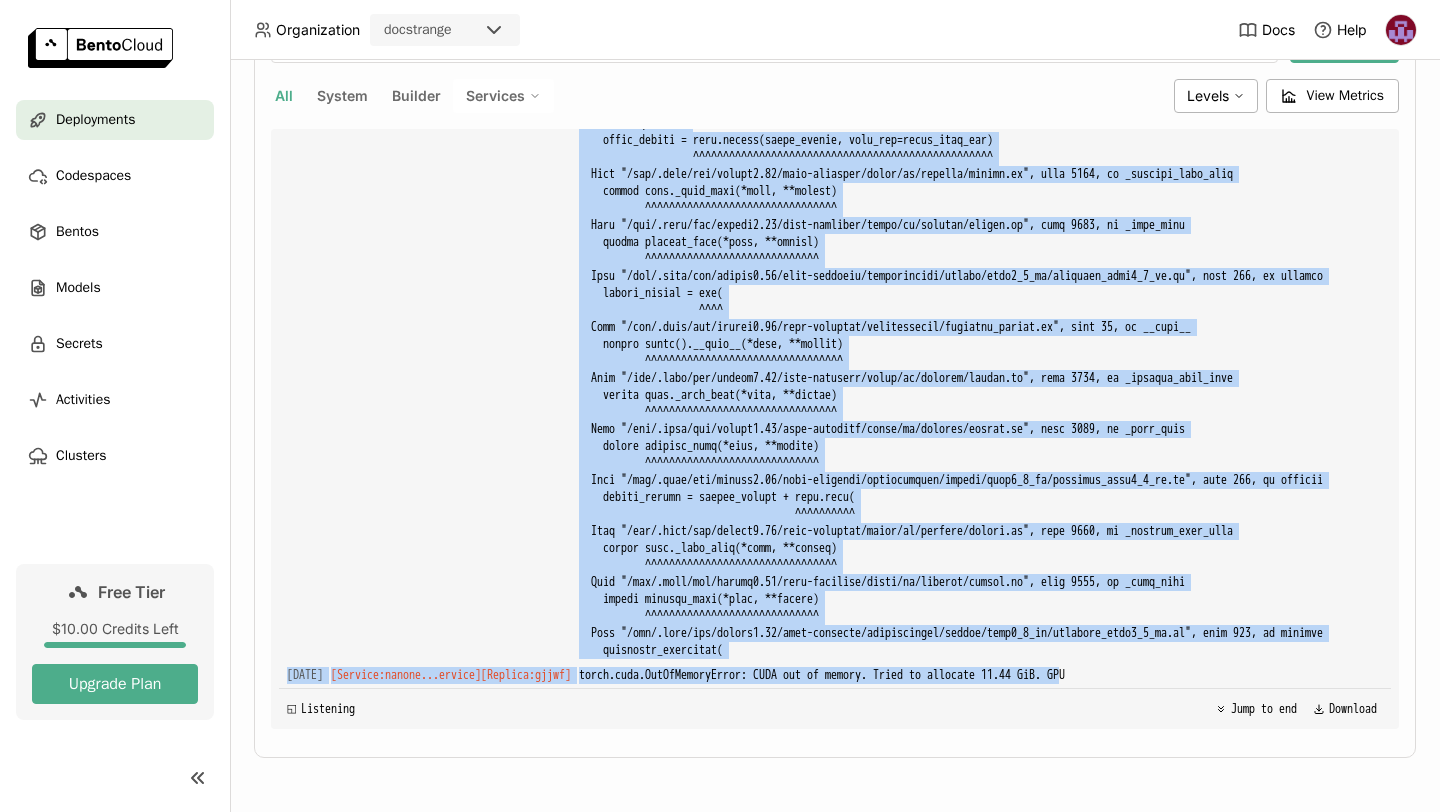 click on "2025-08-08T10:00:33Z" at bounding box center (305, -3836) 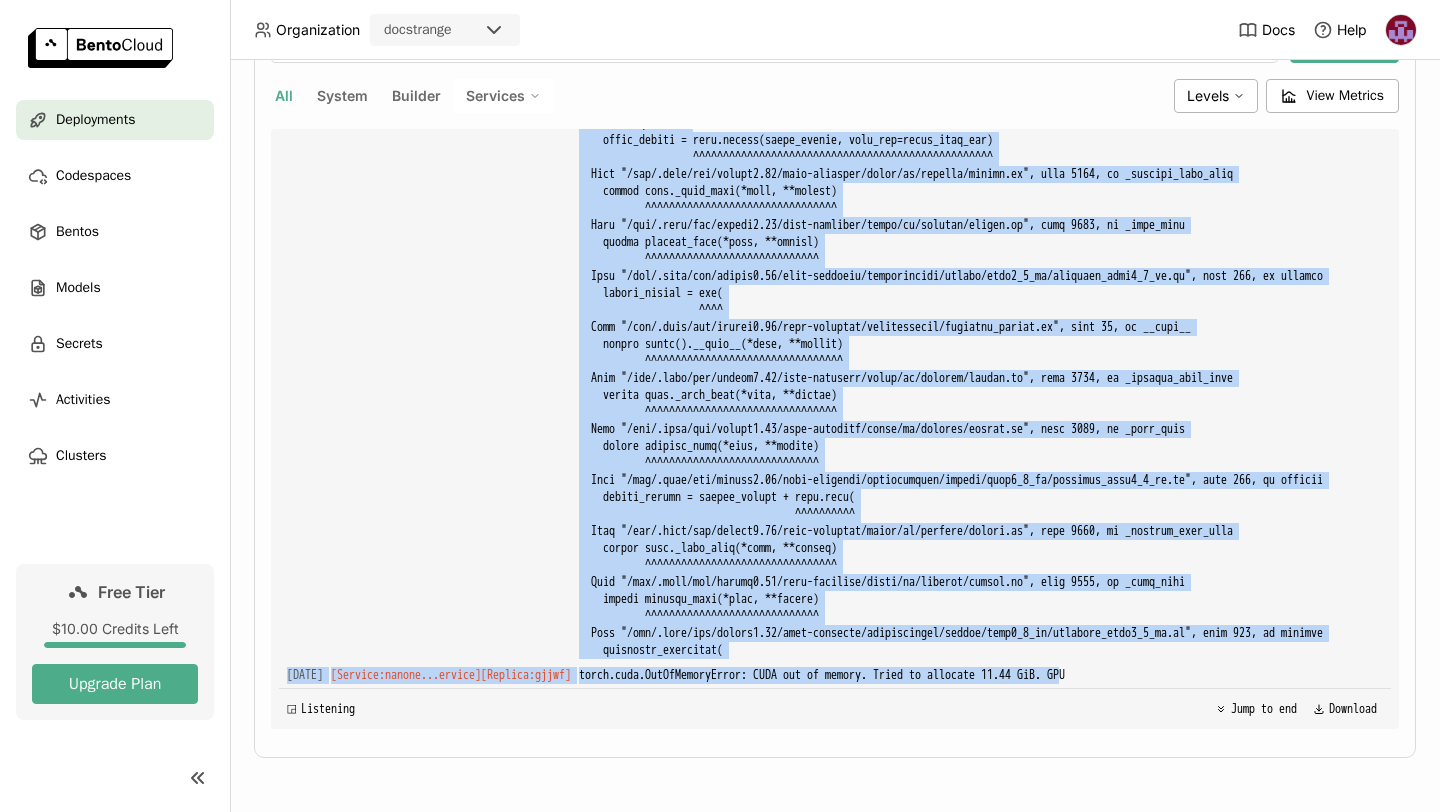 copy on "2025-08-08T10:00:33Z [Service:nanone...ervice] [Replica: gjjwf ] Traceback (most recent call last):
File "/app/.venv/lib/python3.12/site-packages/uvicorn/protocols/http/h11_impl.py", line 403, in run_asgi
result = await app(  # type: ignore[func-returns-value]
^^^^^^^^^^^^^^^^^^^^^^^^^^^^^^^^^^^^^^^^^^^^^^
File "/app/.venv/lib/python3.12/site-packages/uvicorn/middleware/proxy_headers.py", line 60, in __call__
return await self.app(scope, receive, send)
^^^^^^^^^^^^^^^^^^^^^^^^^^^^^^^^^^^^
File "/app/.venv/lib/python3.12/site-packages/starlette/applications.py", line 113, in __call__
await self.middleware_stack(scope, receive, send)
File "/app/.venv/lib/python3.12/site-packages/starlette/middleware/errors.py", line 186, in __call__
raise exc
File "/app/.venv/lib/python3.12/site-packages/starlette/middleware/errors.py", line 164, in __call__
await self.app(scope, receive, _send)
File "/app/.venv/lib/python3.12/site-packages/bentoml/_internal/server/http..." 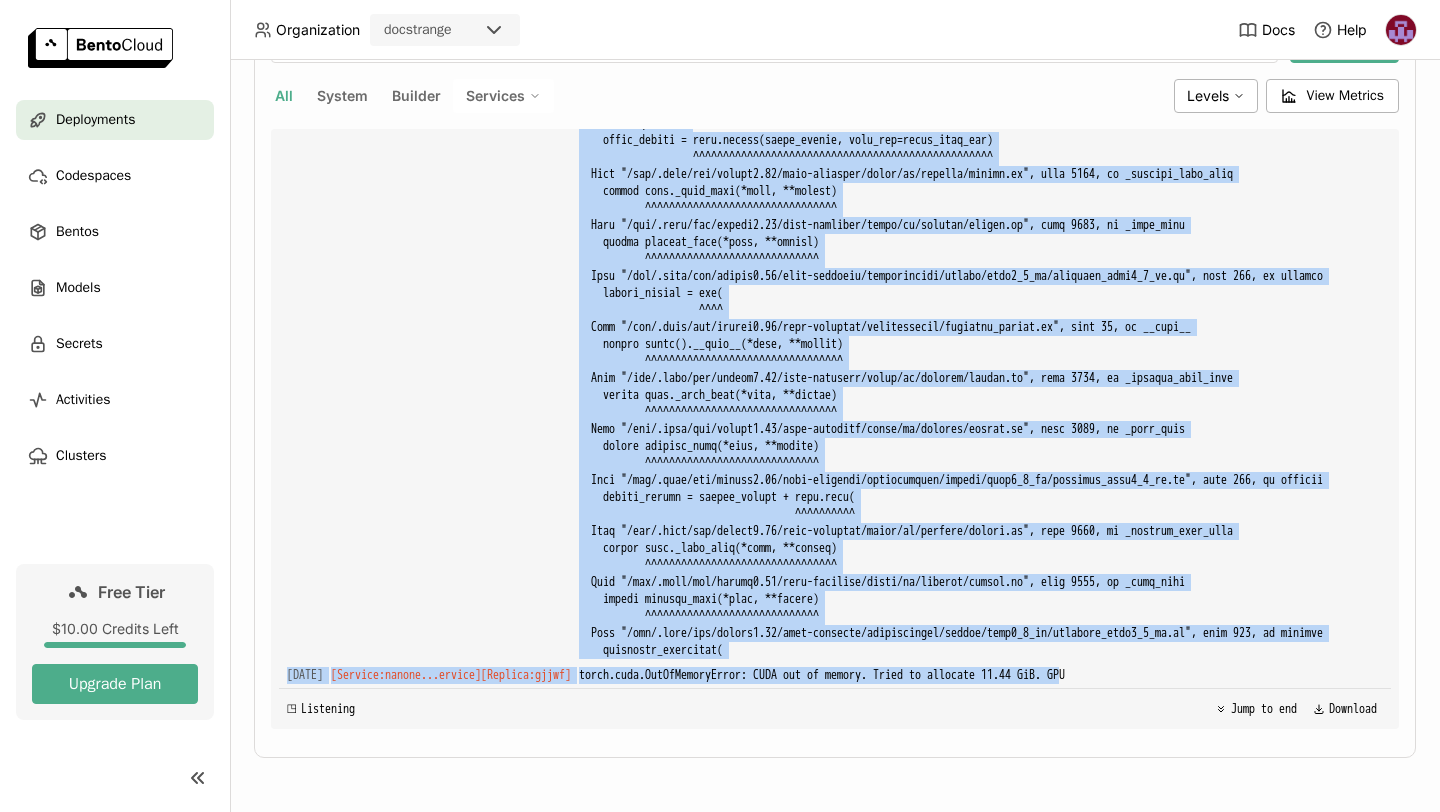 scroll, scrollTop: 48970, scrollLeft: 0, axis: vertical 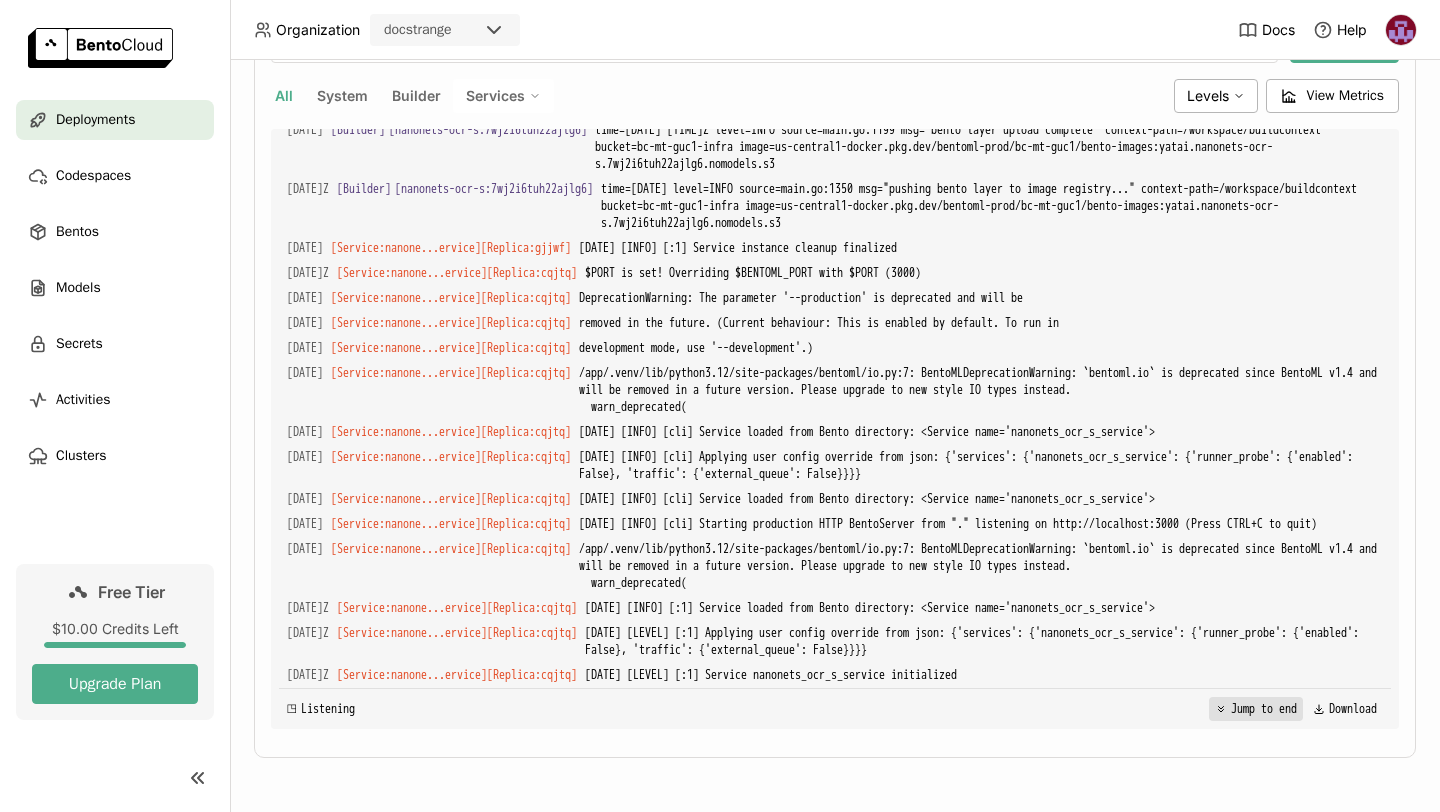 click on "Jump to end" at bounding box center [1256, 709] 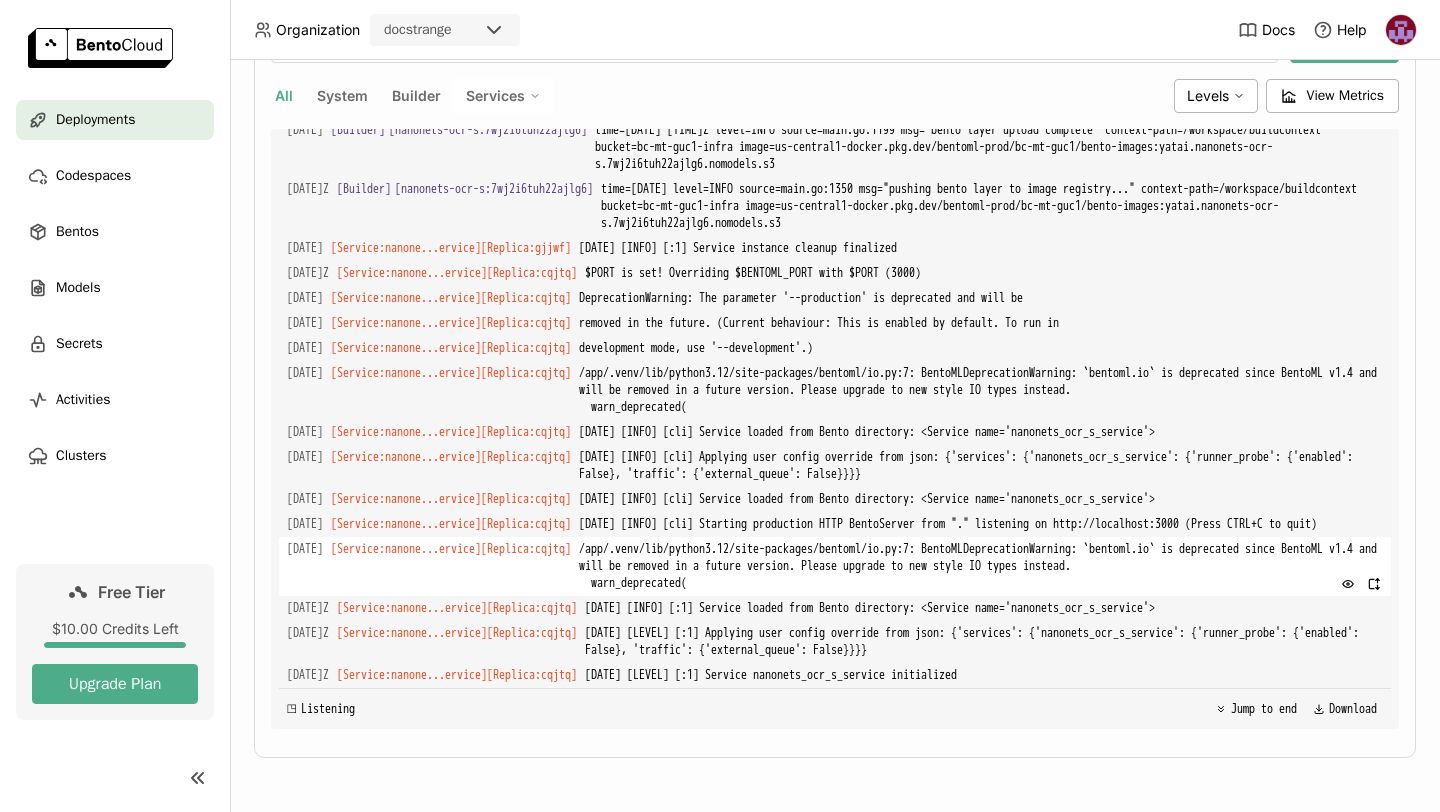 scroll, scrollTop: 16989, scrollLeft: 0, axis: vertical 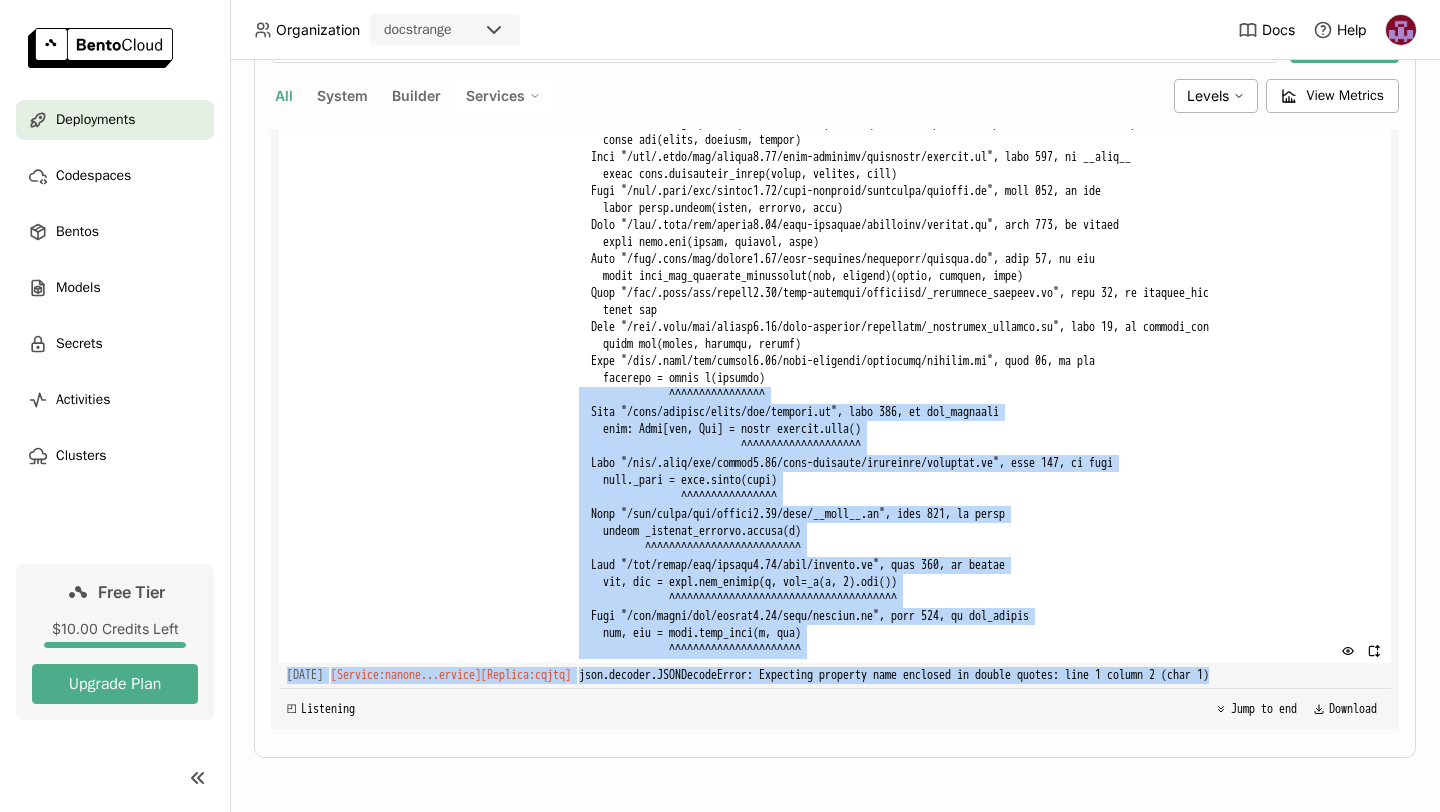 drag, startPoint x: 878, startPoint y: 677, endPoint x: 604, endPoint y: 427, distance: 370.91238 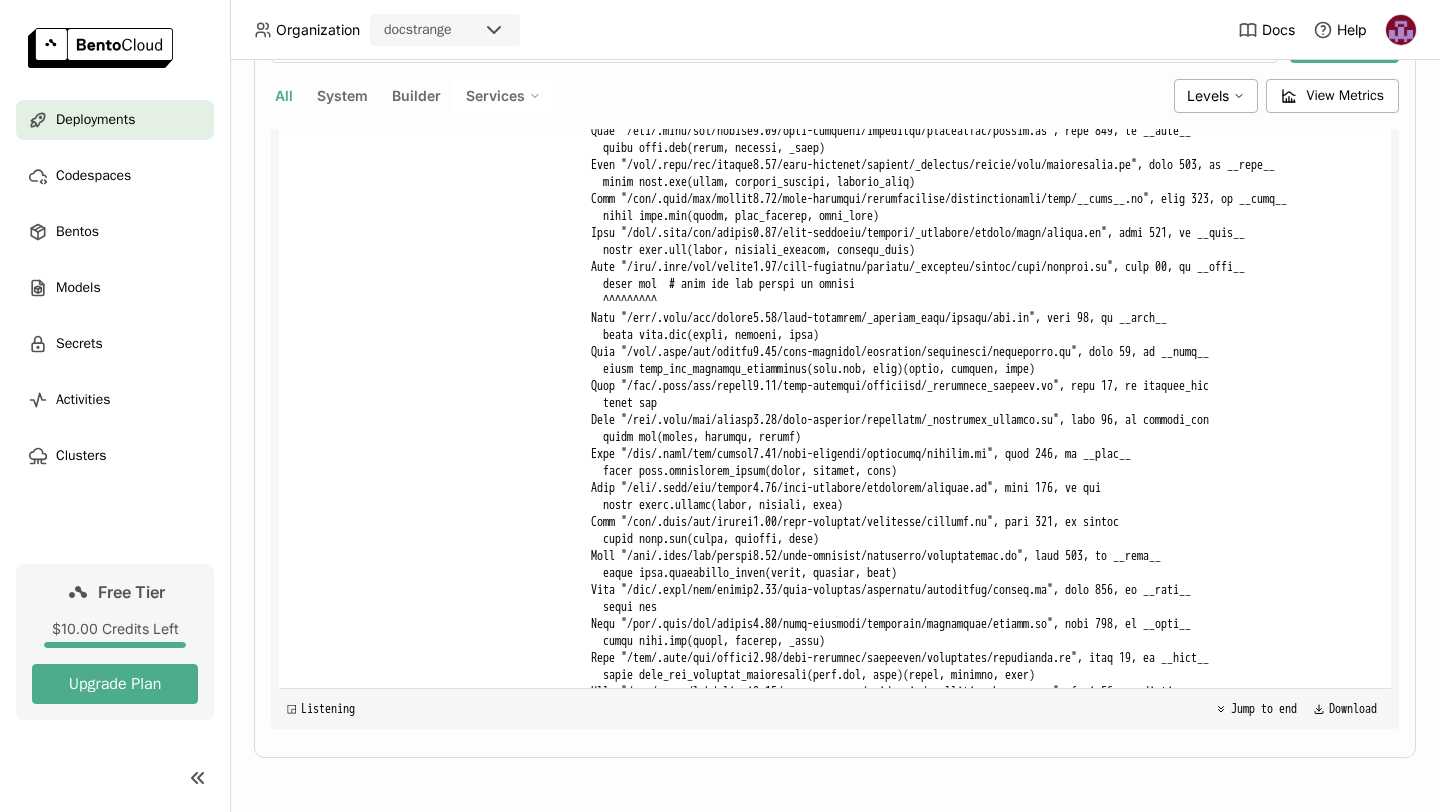 scroll, scrollTop: 17194, scrollLeft: 0, axis: vertical 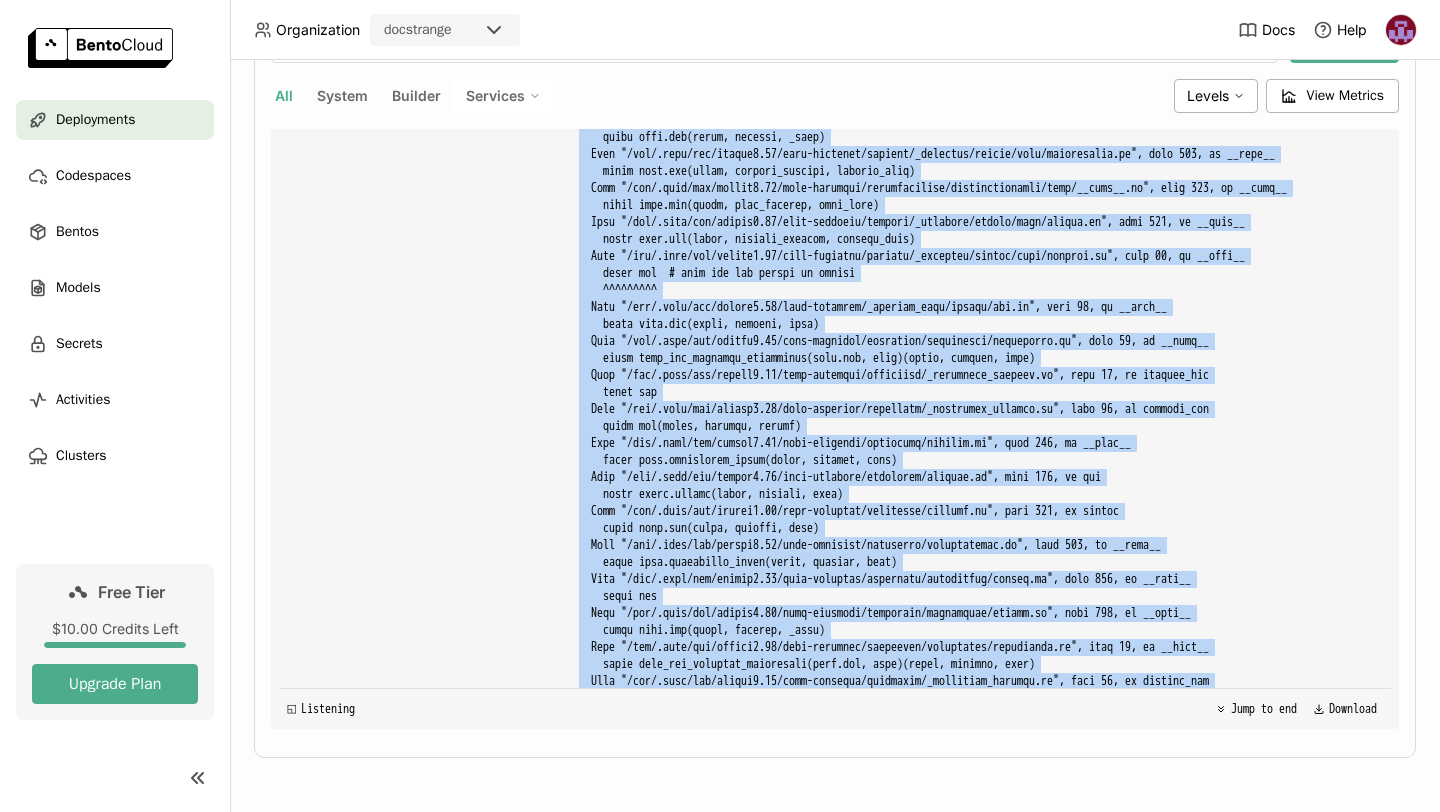 click on "2025-08-08T10:06:43Z" at bounding box center (305, -1451) 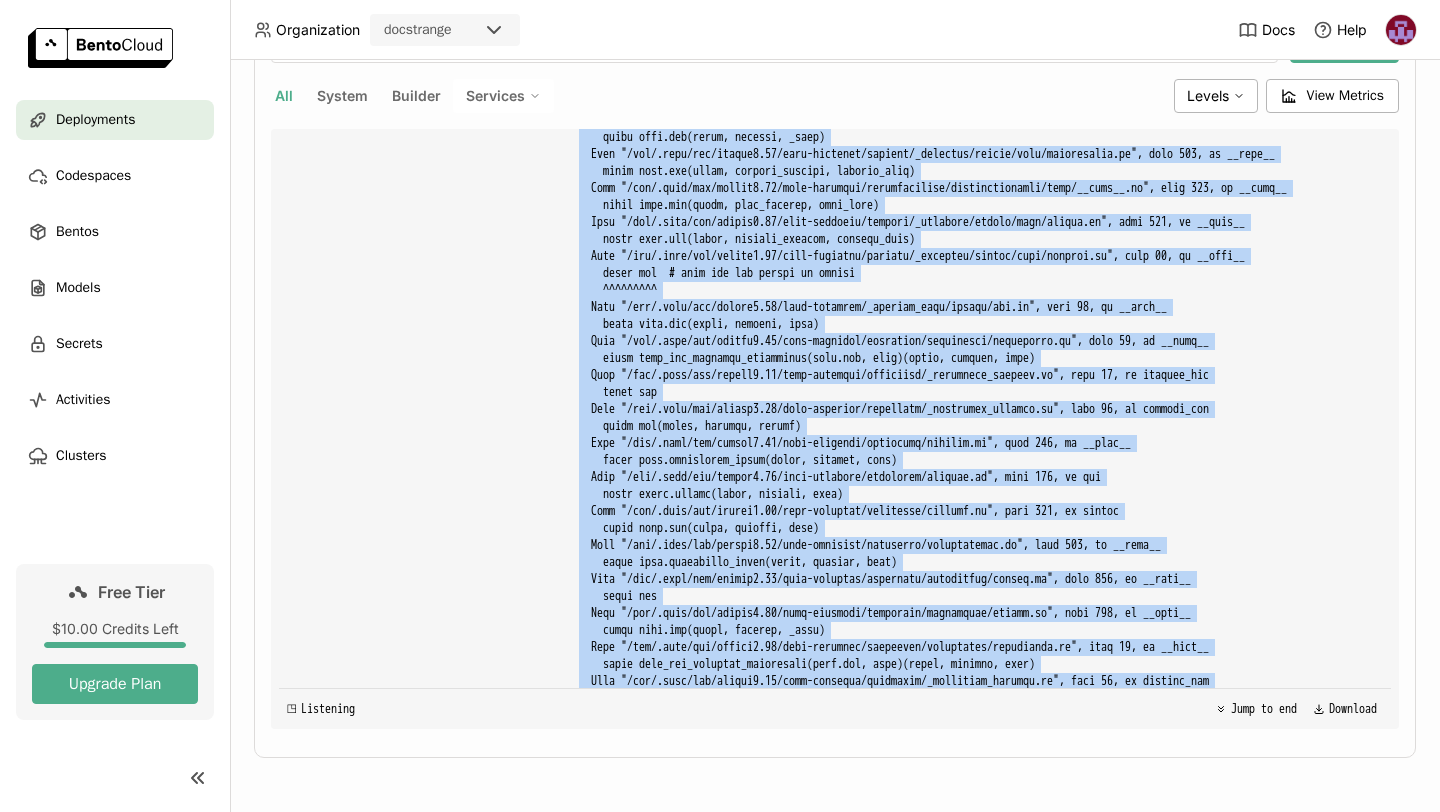 copy on "2025-08-08T10:06:43Z [Service:nanone...ervice] [Replica: cqjtq ] Traceback (most recent call last):
File "/app/.venv/lib/python3.12/site-packages/uvicorn/protocols/http/h11_impl.py", line 403, in run_asgi
result = await app(  # type: ignore[func-returns-value]
^^^^^^^^^^^^^^^^^^^^^^^^^^^^^^^^^^^^^^^^^^^^^^
File "/app/.venv/lib/python3.12/site-packages/uvicorn/middleware/proxy_headers.py", line 60, in __call__
return await self.app(scope, receive, send)
^^^^^^^^^^^^^^^^^^^^^^^^^^^^^^^^^^^^
File "/app/.venv/lib/python3.12/site-packages/starlette/applications.py", line 113, in __call__
await self.middleware_stack(scope, receive, send)
File "/app/.venv/lib/python3.12/site-packages/starlette/middleware/errors.py", line 186, in __call__
raise exc
File "/app/.venv/lib/python3.12/site-packages/starlette/middleware/errors.py", line 164, in __call__
await self.app(scope, receive, _send)
File "/app/.venv/lib/python3.12/site-packages/bentoml/_internal/server/http..." 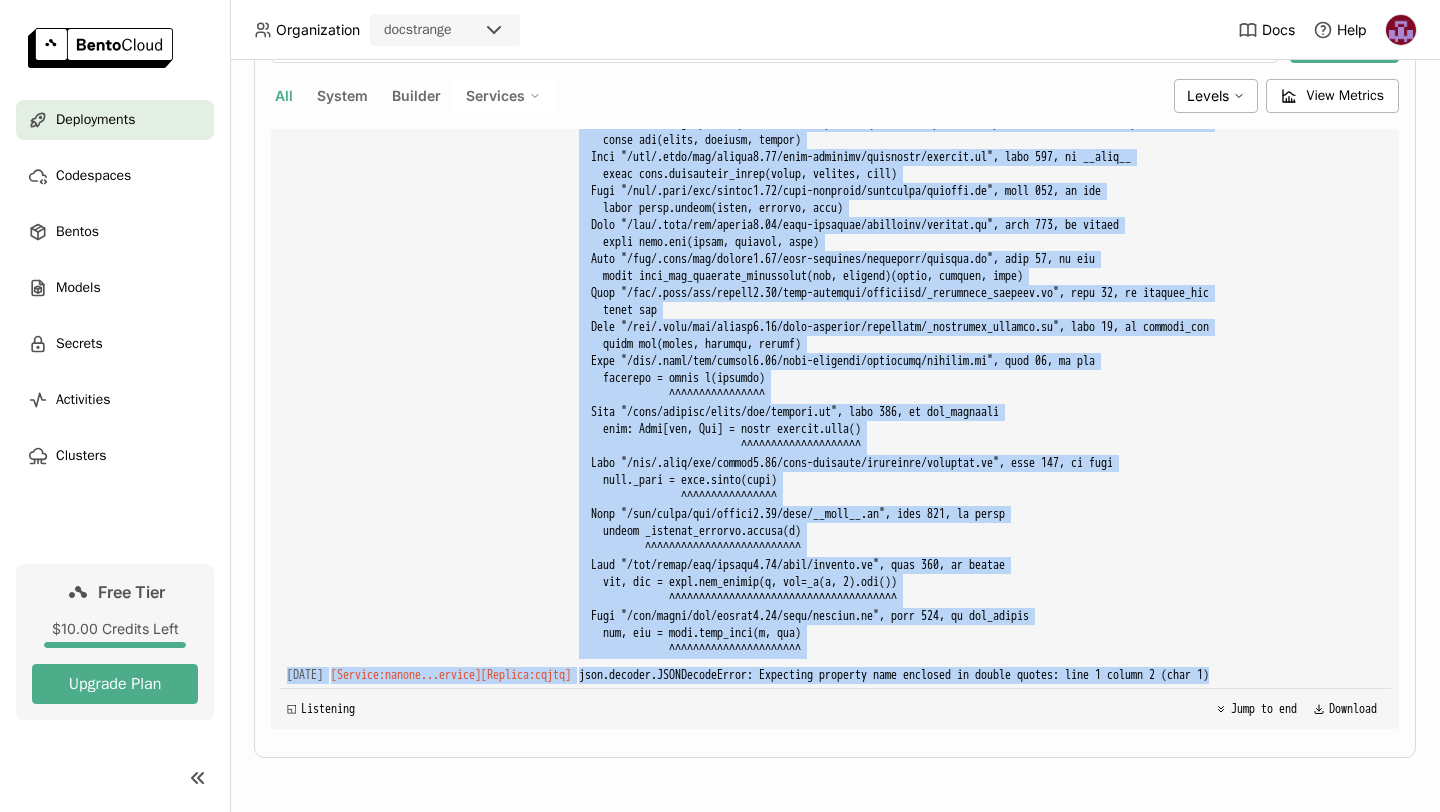 scroll, scrollTop: 20083, scrollLeft: 0, axis: vertical 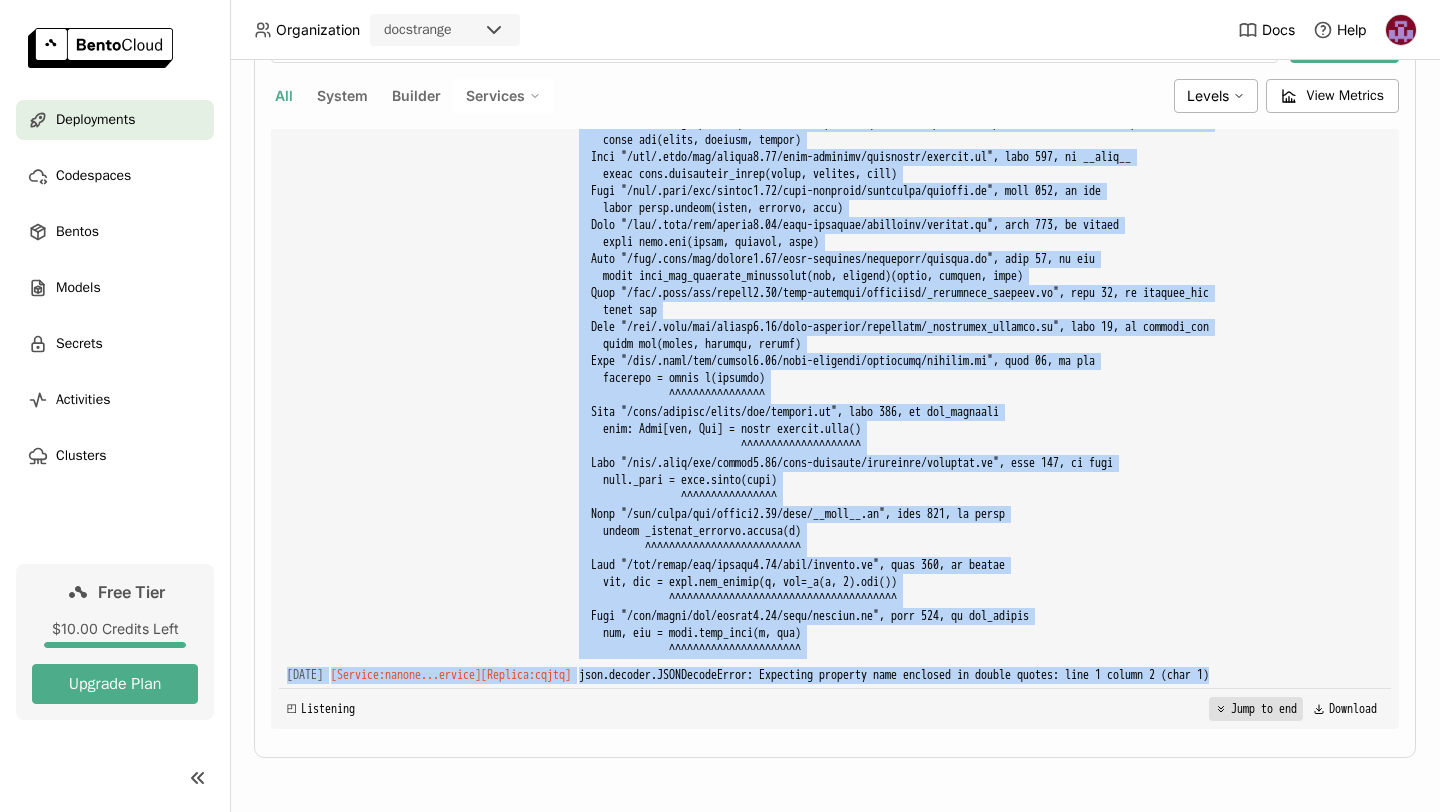 click on "Jump to end" at bounding box center (1256, 709) 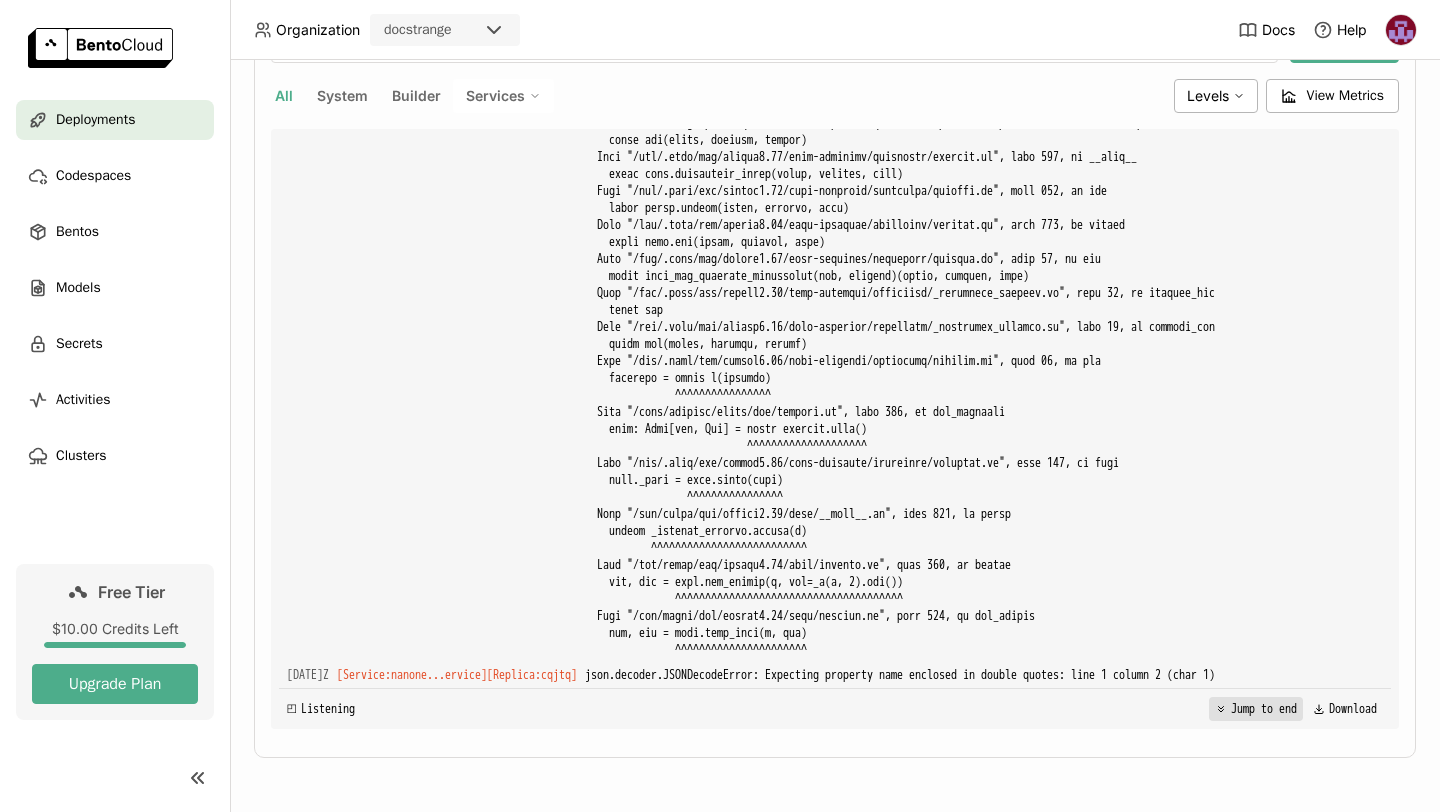 click 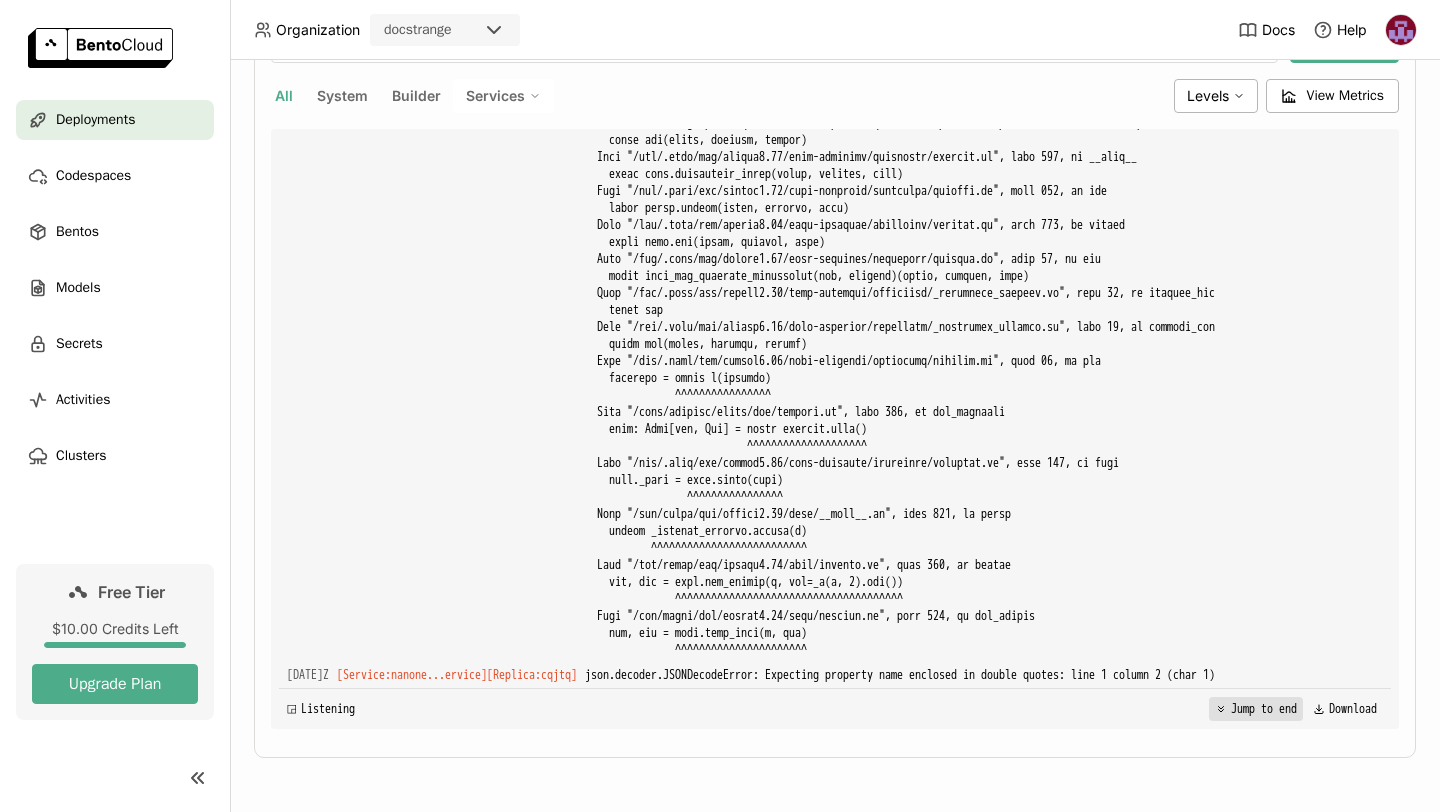 click 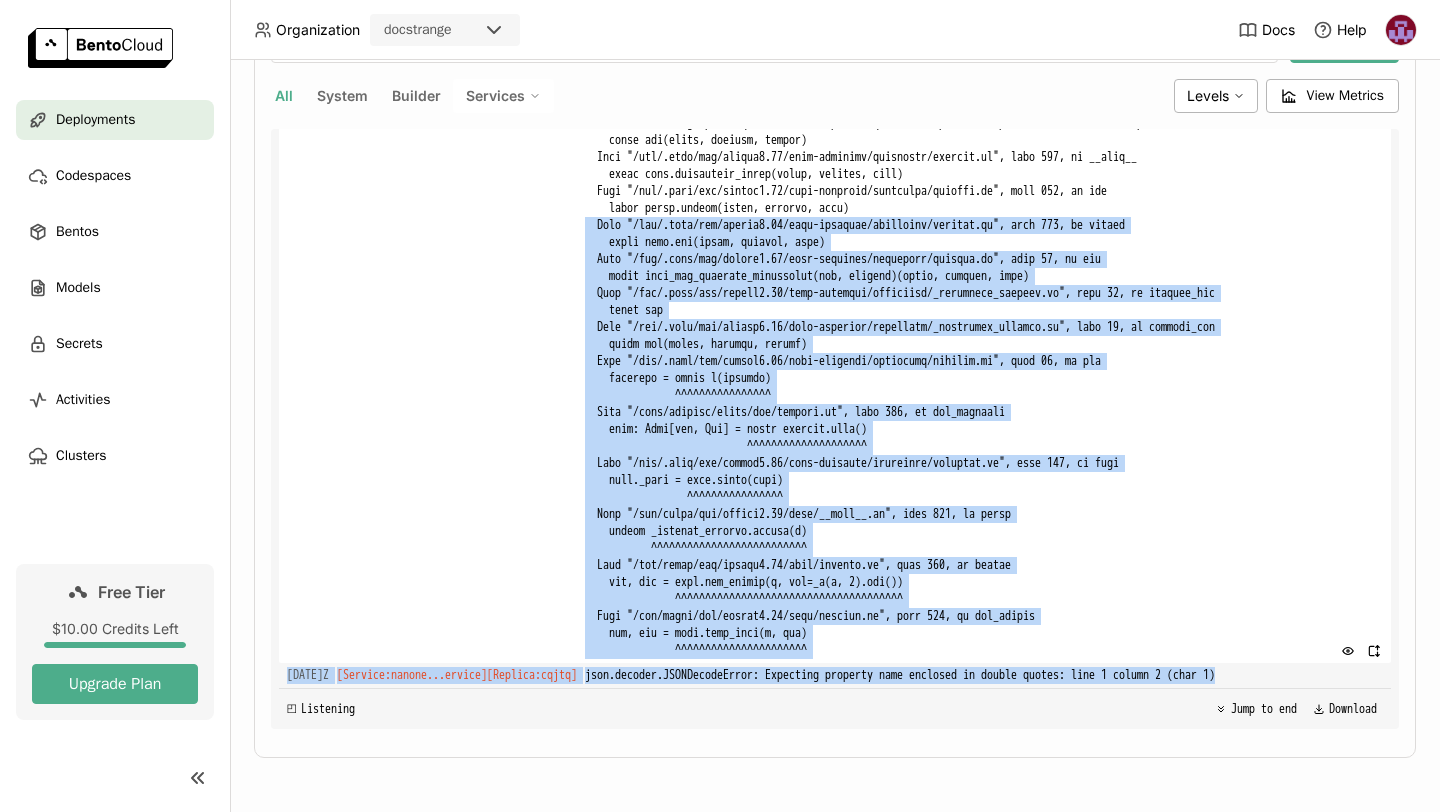 drag, startPoint x: 865, startPoint y: 678, endPoint x: 549, endPoint y: 244, distance: 536.8538 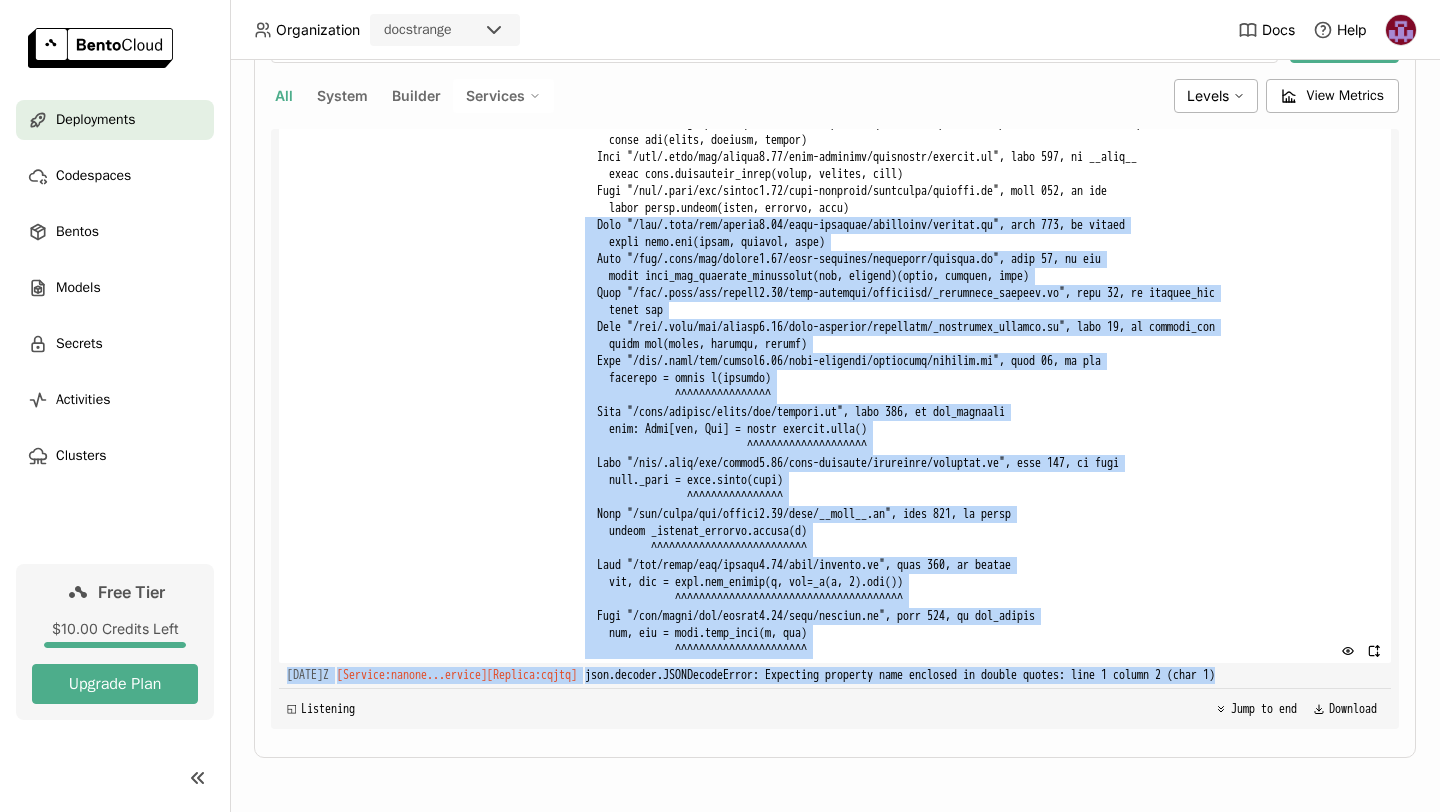 scroll, scrollTop: 21930, scrollLeft: 0, axis: vertical 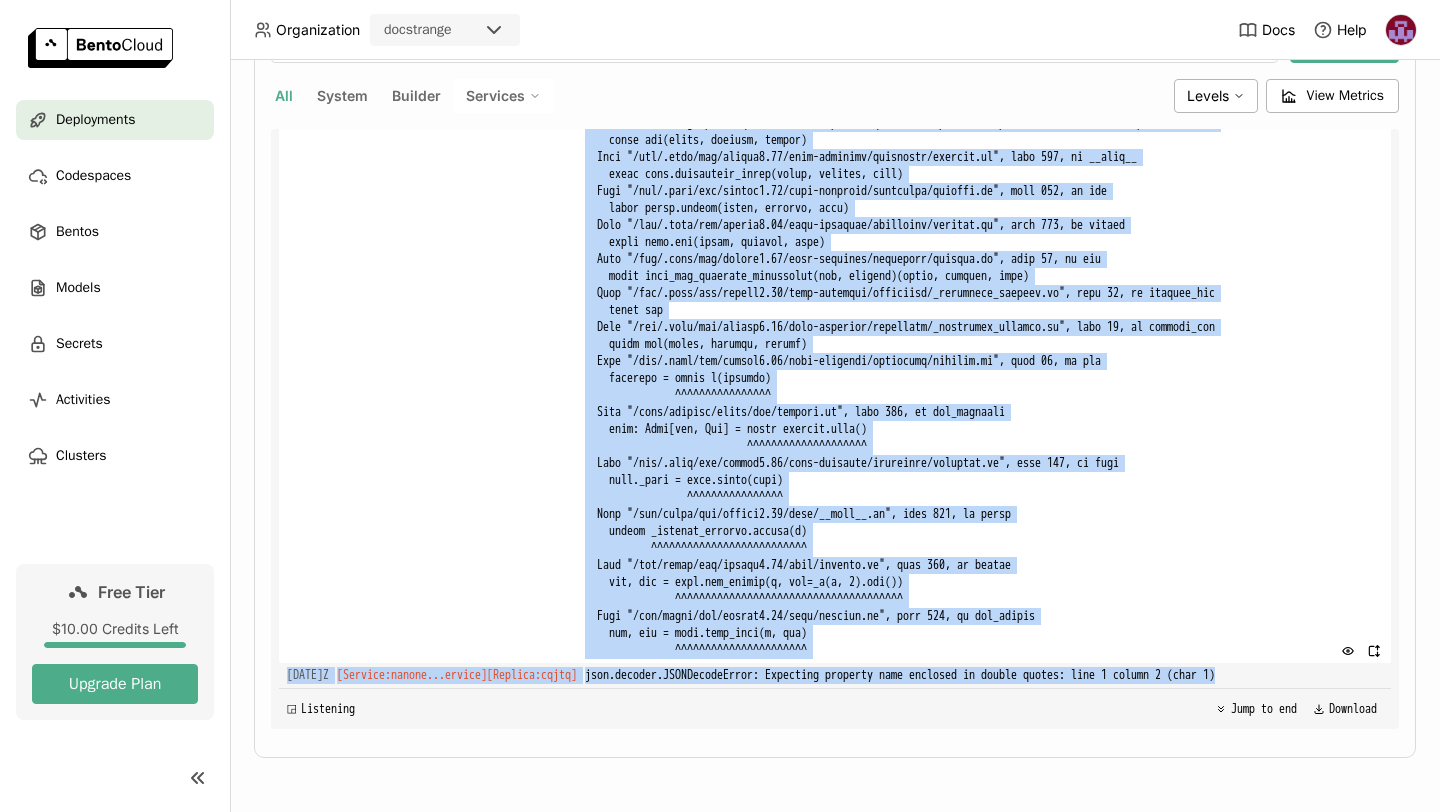 click on "2025-08-08T10:08:00Z [Service:nanone...ervice] [Replica: cqjtq ]" at bounding box center (835, -4) 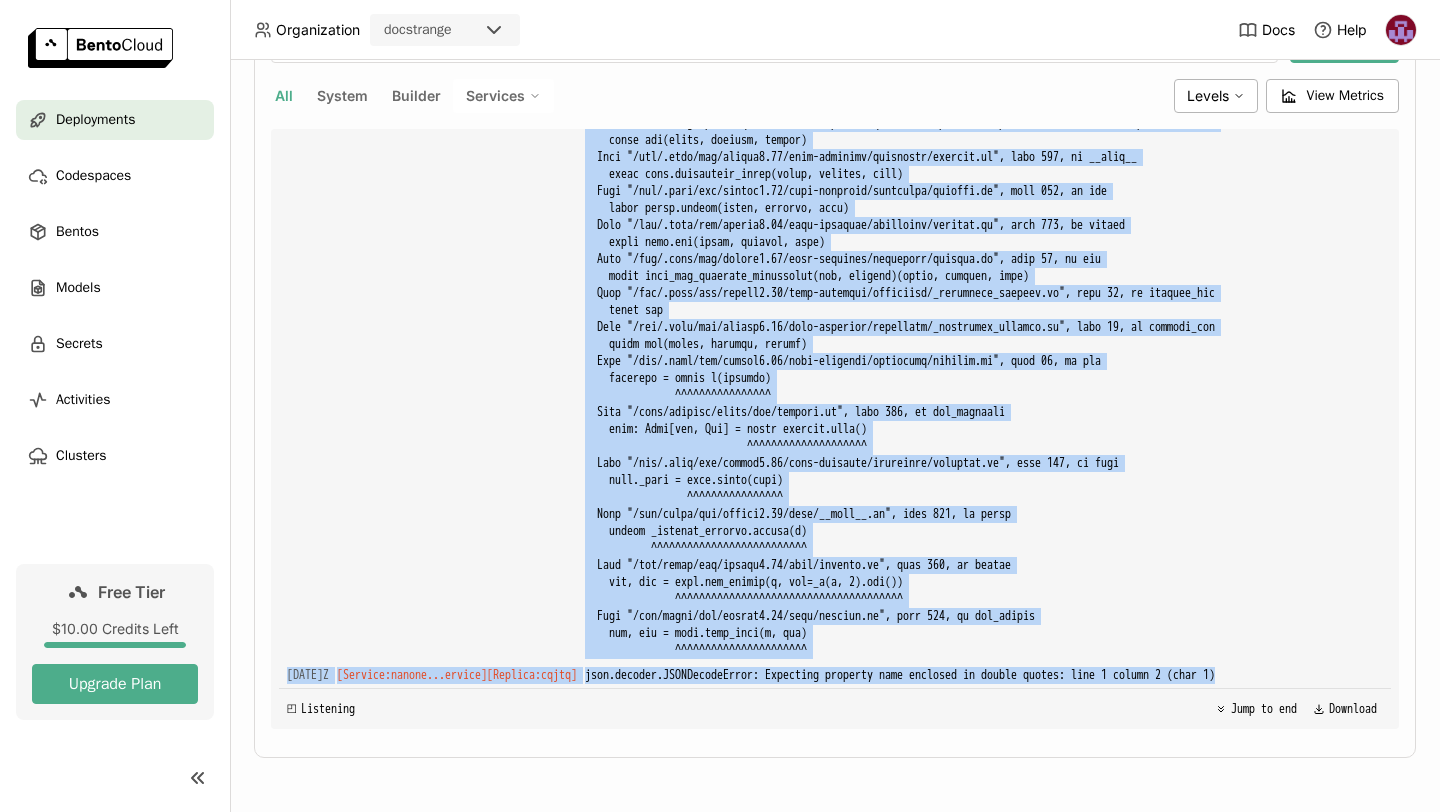 click on "2025-08-08T10:08:00Z" at bounding box center (308, -684) 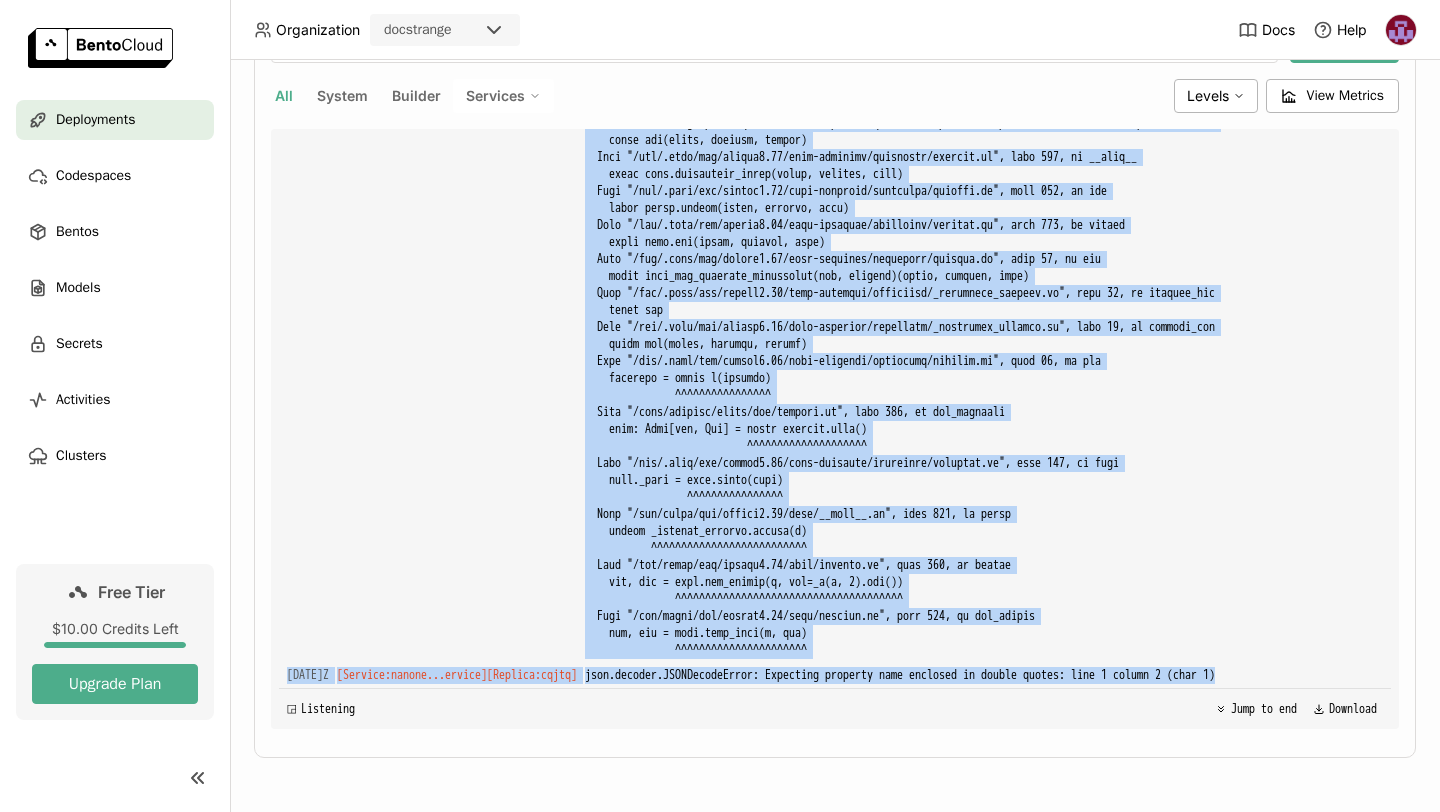 copy on "2025-08-08T10:08:00Z [Service:nanone...ervice] [Replica: cqjtq ] 2025-08-08T10:08:00+0000 [ERROR] [:1] Exception in ASGI application 2025-08-08T10:08:00Z [Service:nanone...ervice] [Replica: cqjtq ] Traceback (most recent call last):
File "/app/.venv/lib/python3.12/site-packages/uvicorn/protocols/http/h11_impl.py", line 403, in run_asgi
result = await app(  # type: ignore[func-returns-value]
^^^^^^^^^^^^^^^^^^^^^^^^^^^^^^^^^^^^^^^^^^^^^^
File "/app/.venv/lib/python3.12/site-packages/uvicorn/middleware/proxy_headers.py", line 60, in __call__
return await self.app(scope, receive, send)
^^^^^^^^^^^^^^^^^^^^^^^^^^^^^^^^^^^^
File "/app/.venv/lib/python3.12/site-packages/starlette/applications.py", line 113, in __call__
await self.middleware_stack(scope, receive, send)
File "/app/.venv/lib/python3.12/site-packages/starlette/middleware/errors.py", line 186, in __call__
raise exc
File "/app/.venv/lib/python3.12/site-packages/starlette/middleware/errors.py", line 164..." 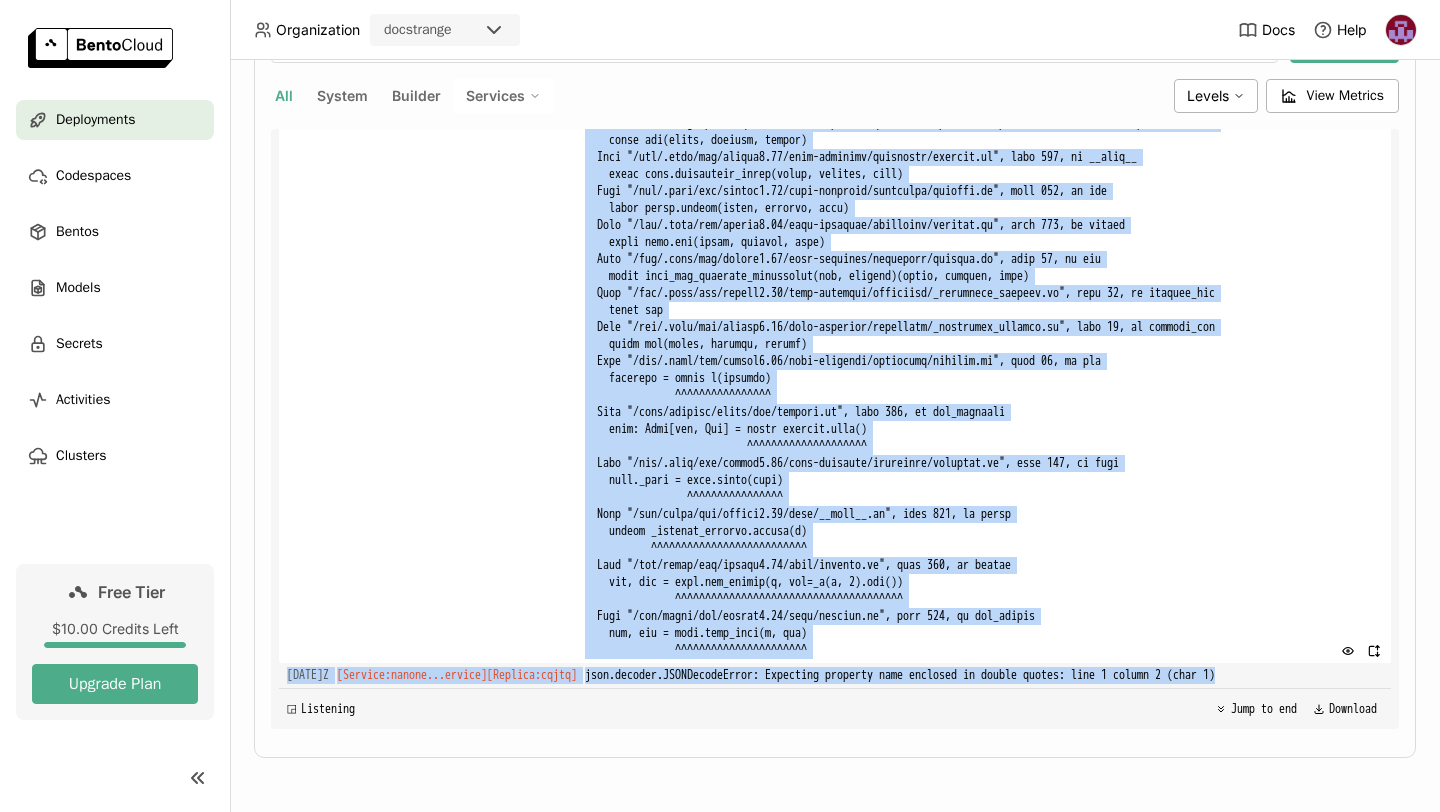 scroll, scrollTop: 23177, scrollLeft: 0, axis: vertical 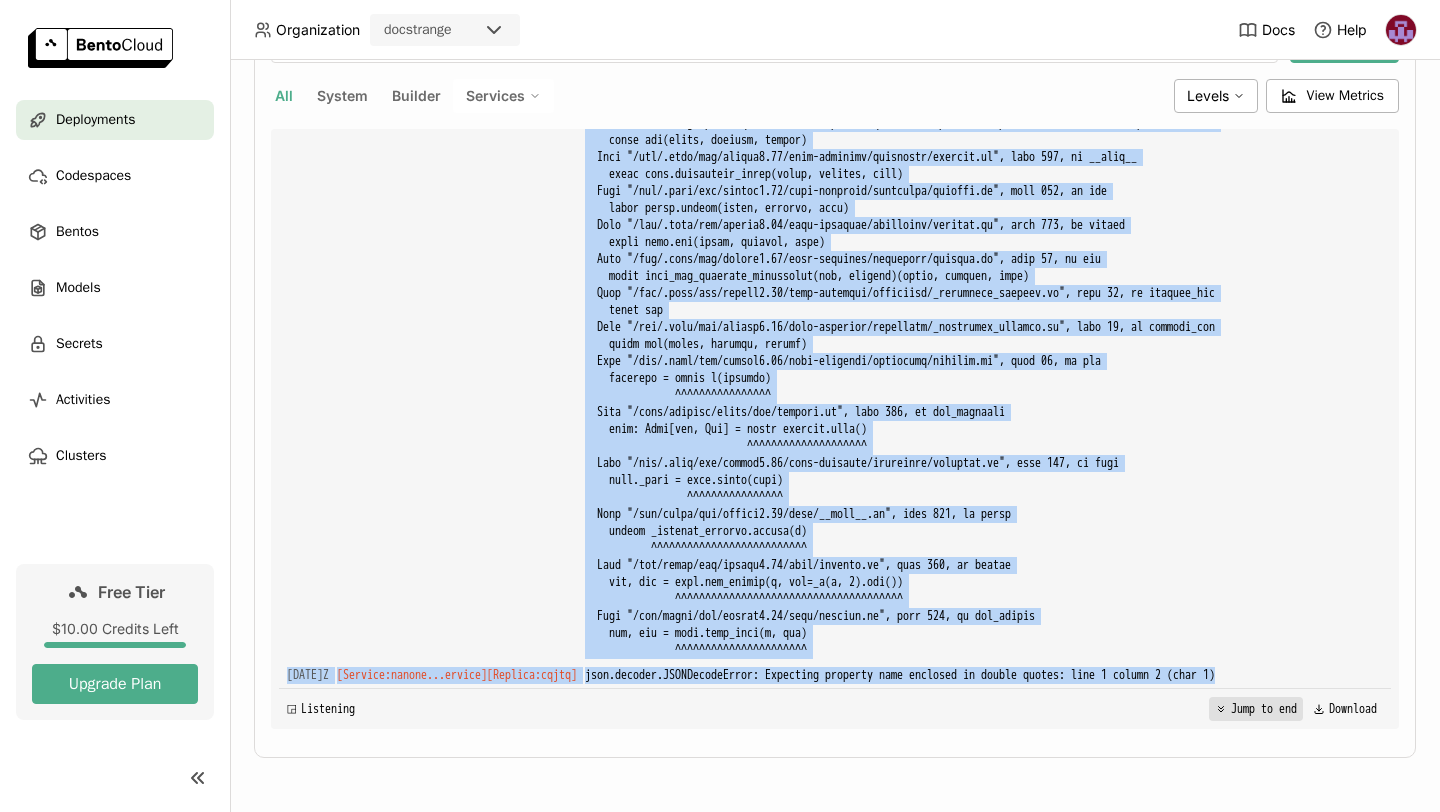 click on "Jump to end" at bounding box center [1256, 709] 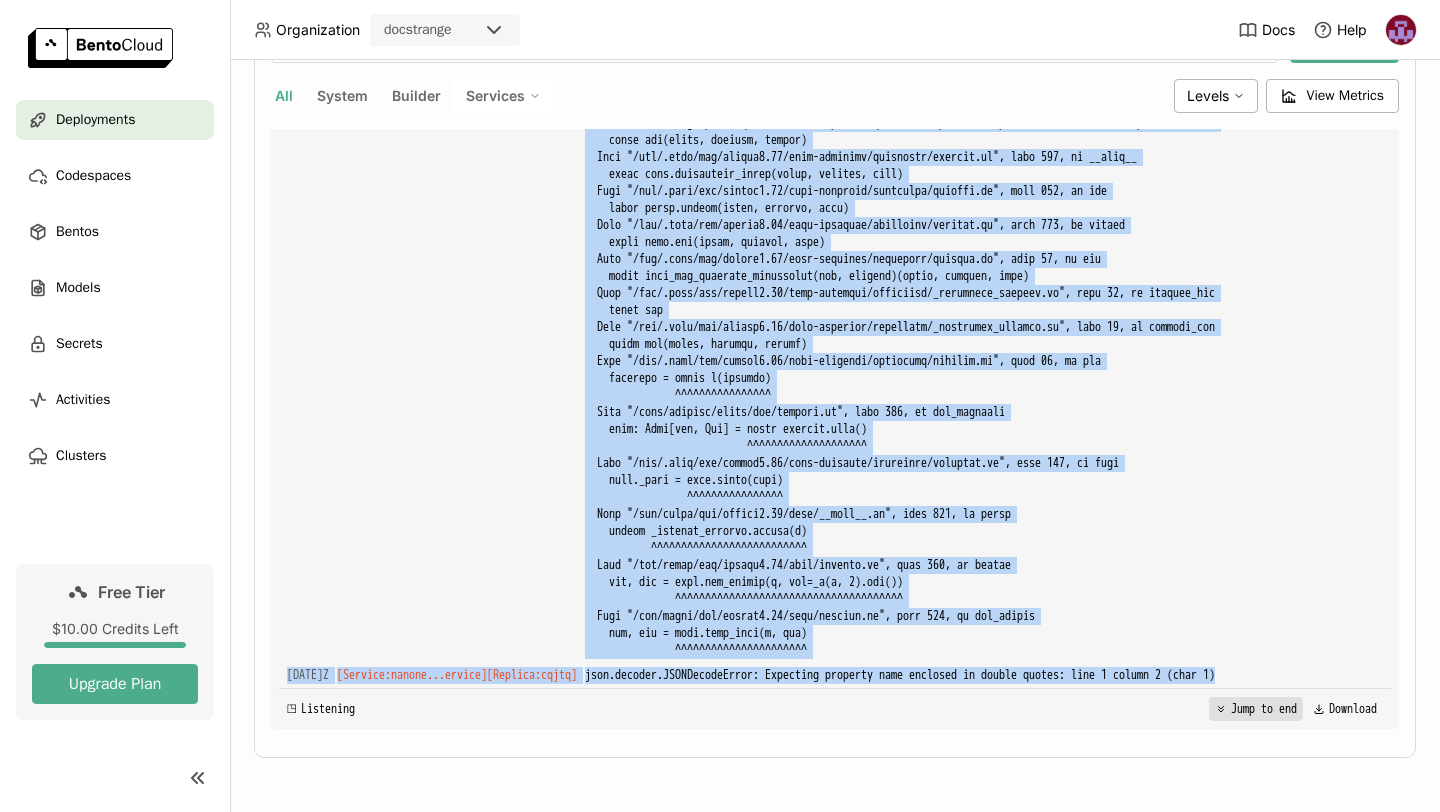 click on "Jump to end" at bounding box center [1256, 709] 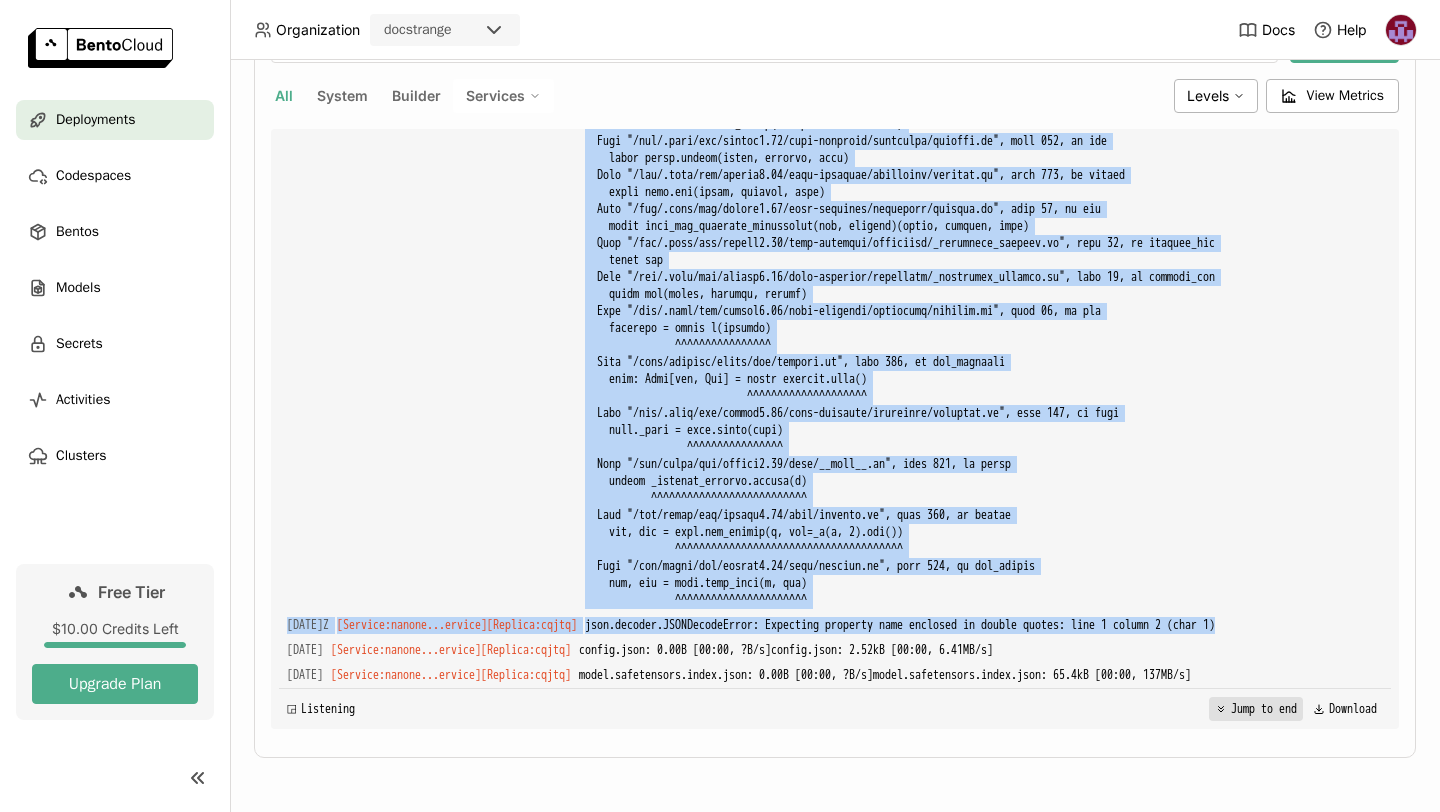 scroll, scrollTop: 23235, scrollLeft: 0, axis: vertical 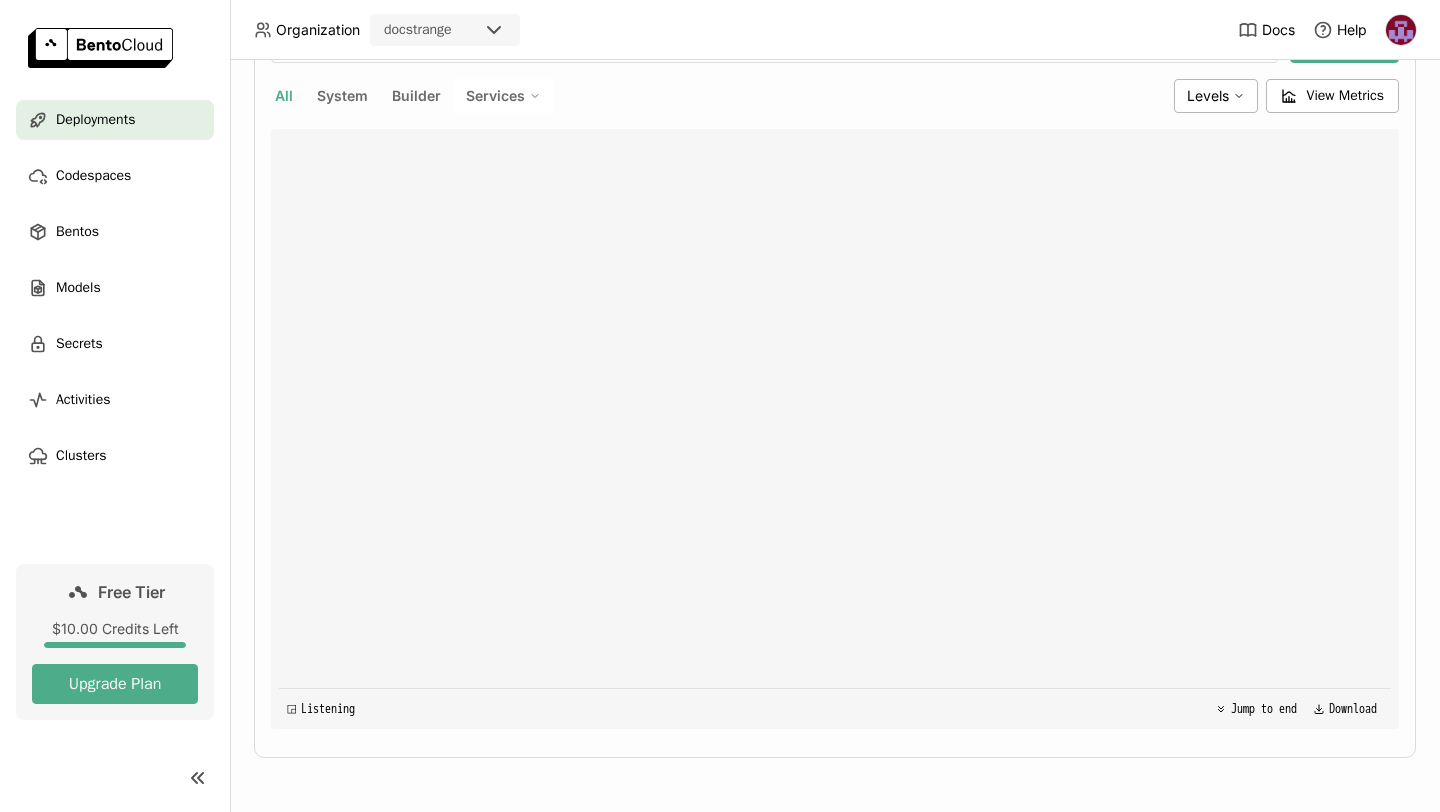 type 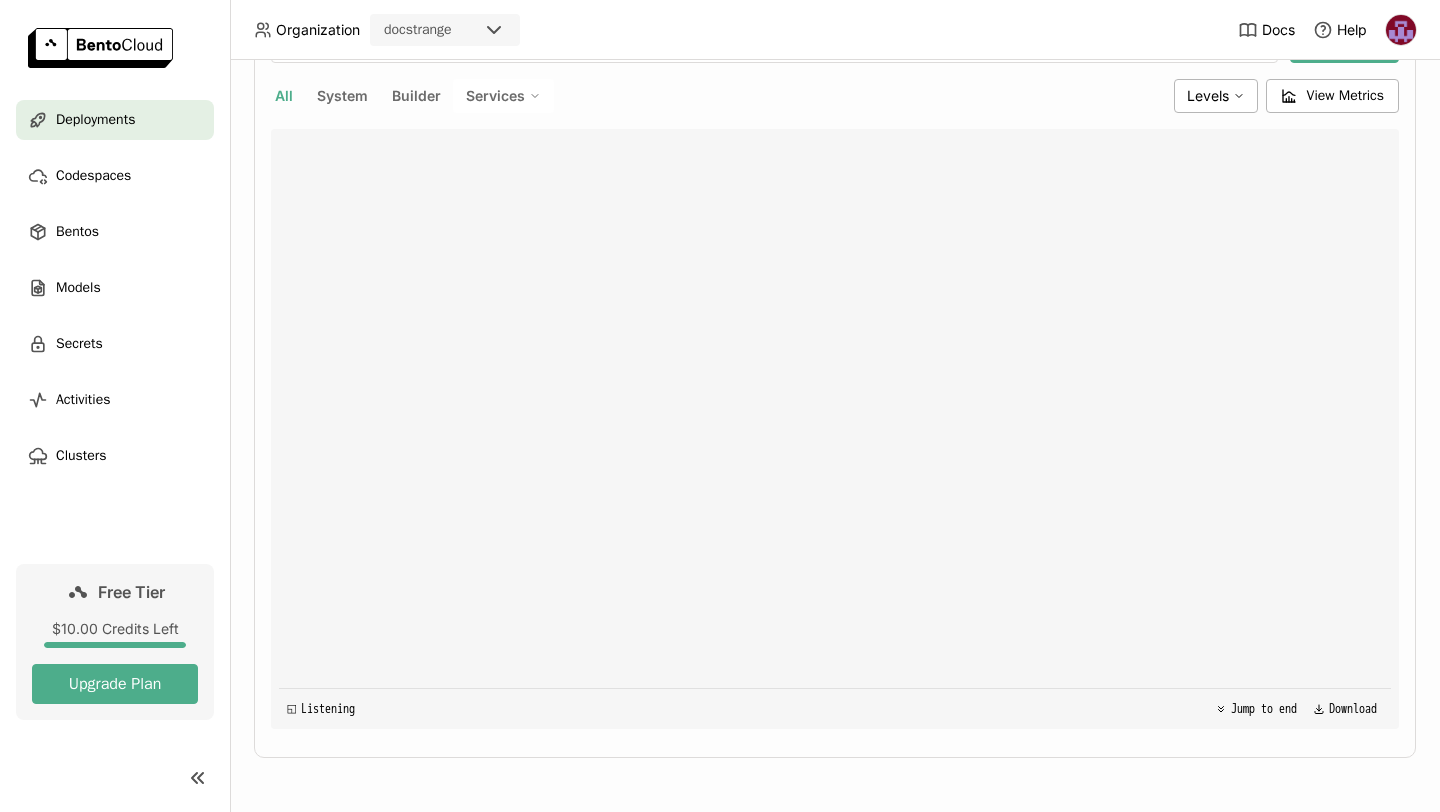 scroll, scrollTop: 26007, scrollLeft: 0, axis: vertical 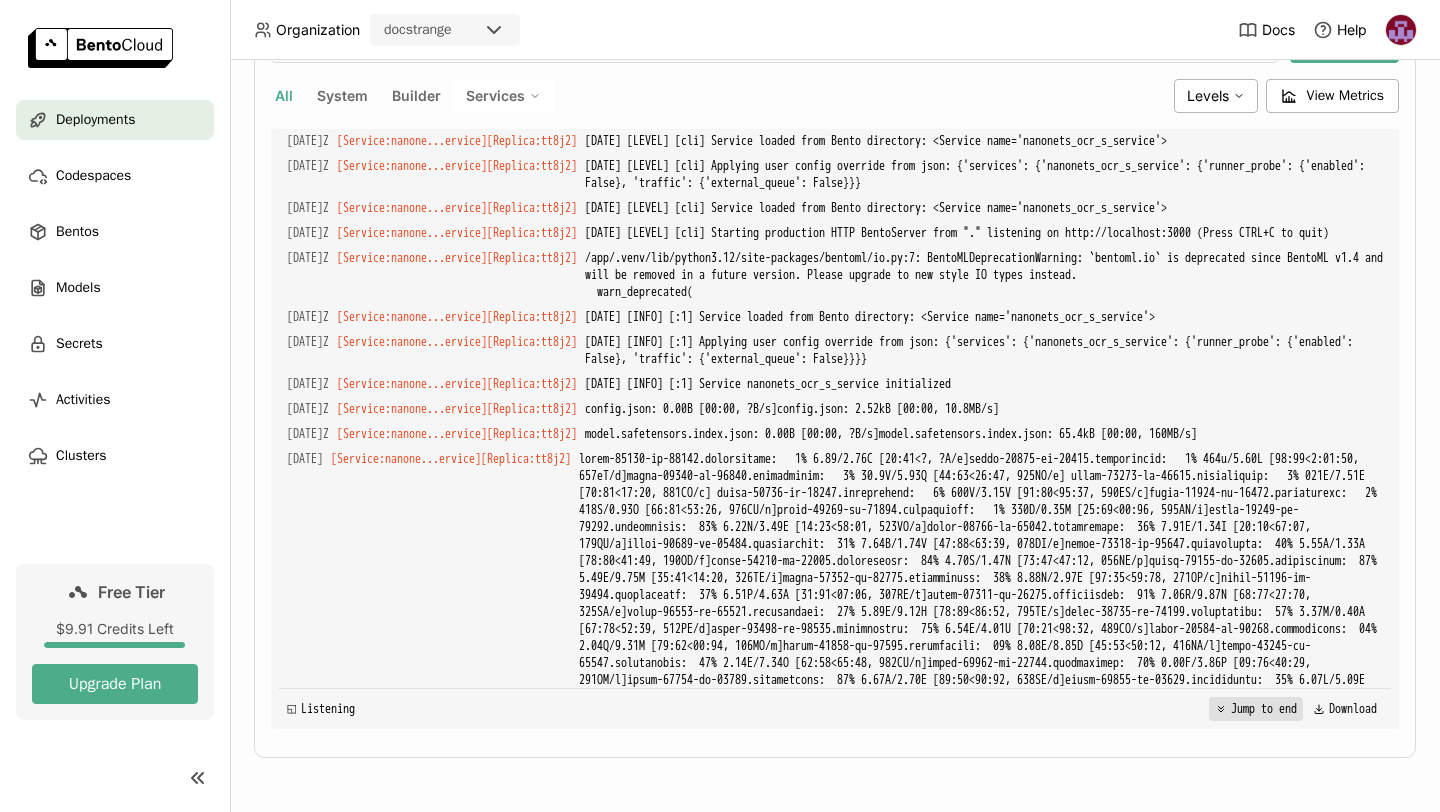 click on "Jump to end" at bounding box center [1256, 709] 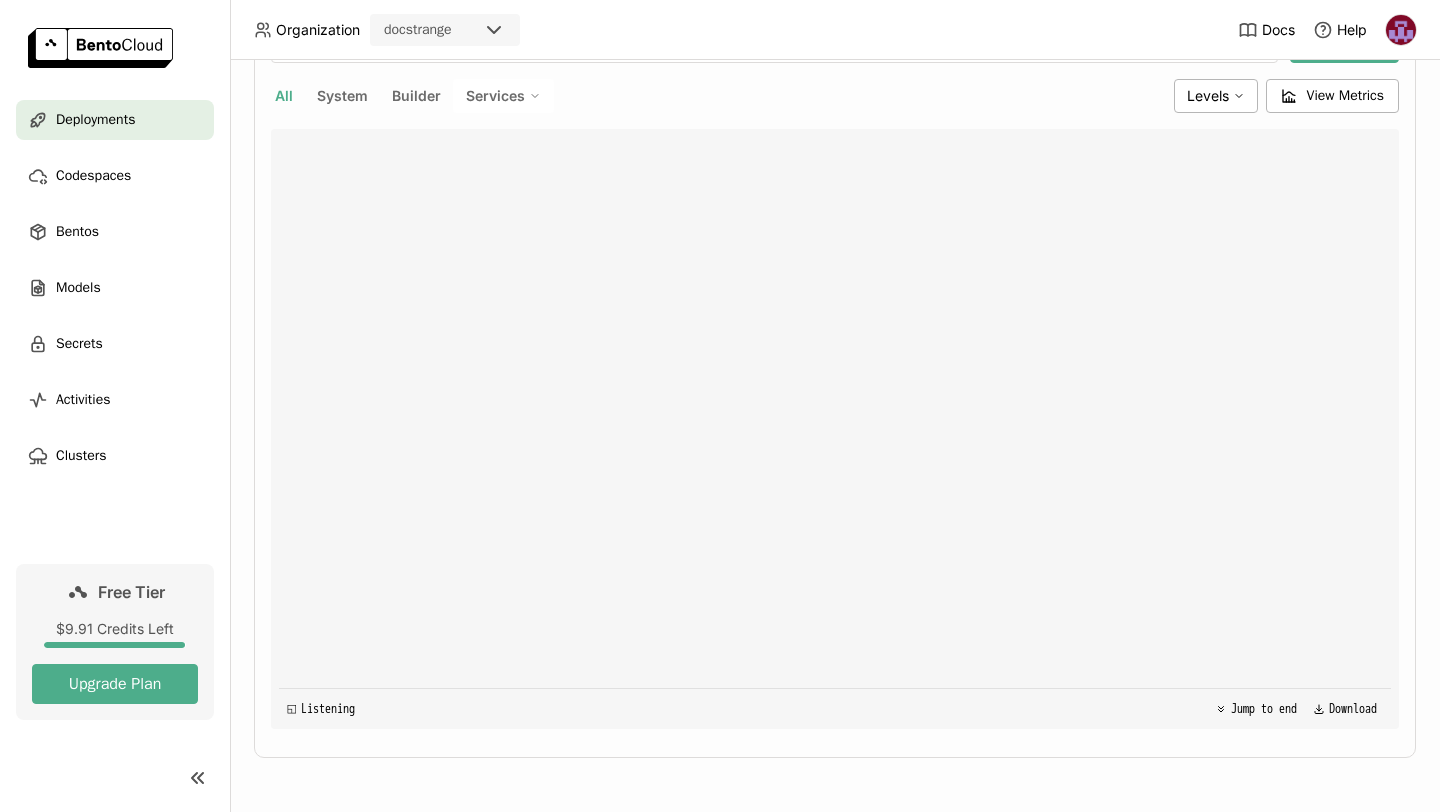 scroll, scrollTop: 14259, scrollLeft: 0, axis: vertical 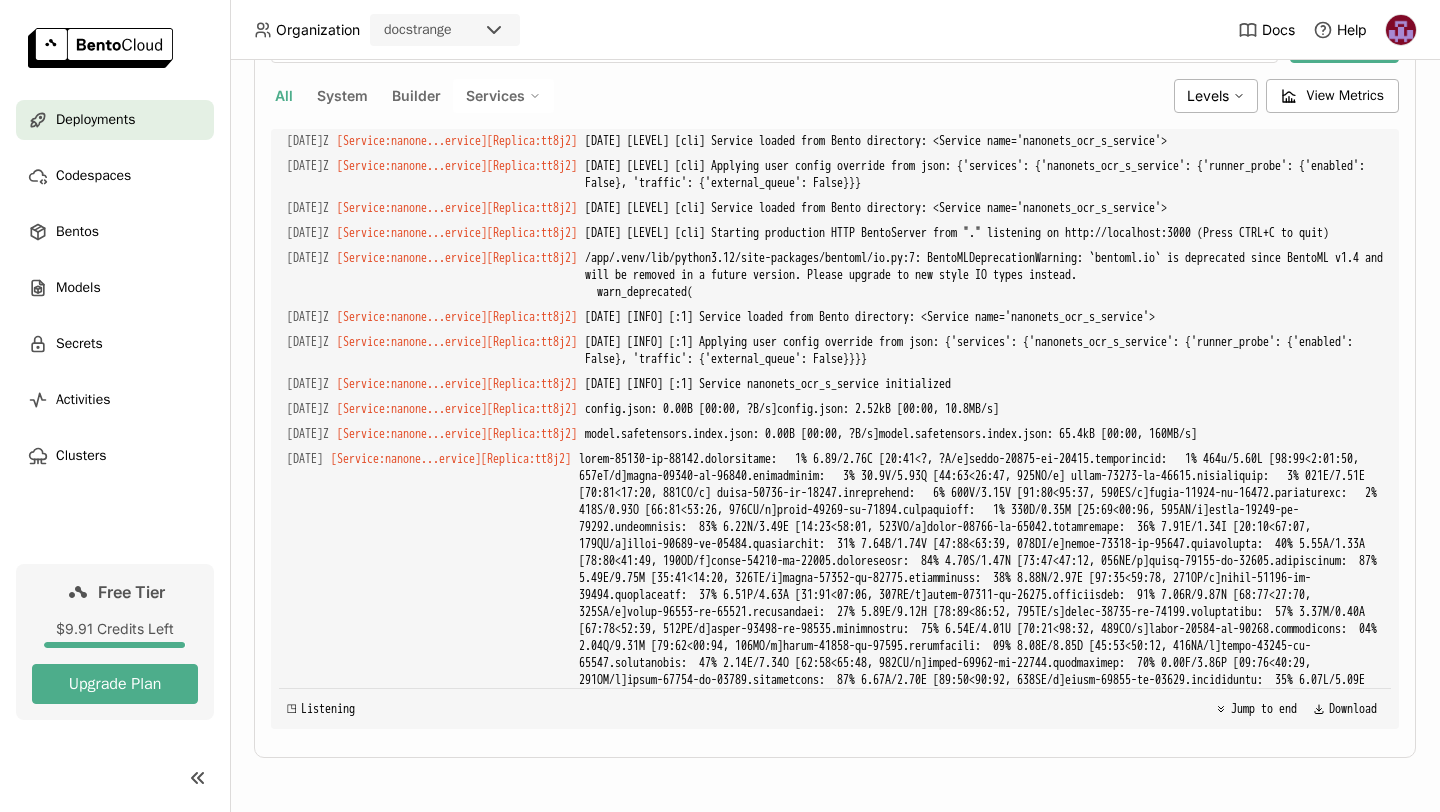click on "The following generation flags are not valid and may be ignored: ['temperature']. Set `TRANSFORMERS_VERBOSITY=info` for more details." at bounding box center [1005, 1972] 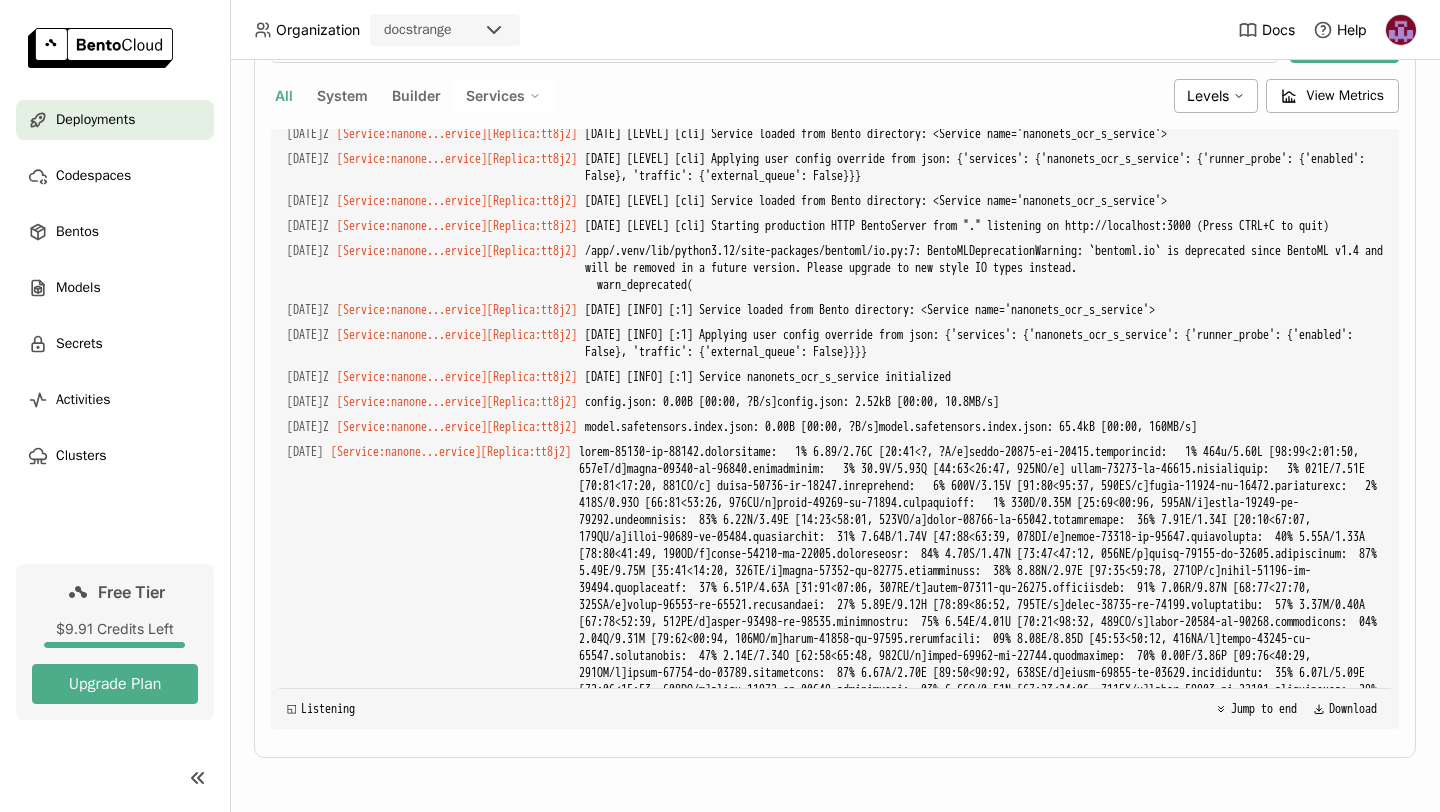 scroll, scrollTop: 14254, scrollLeft: 0, axis: vertical 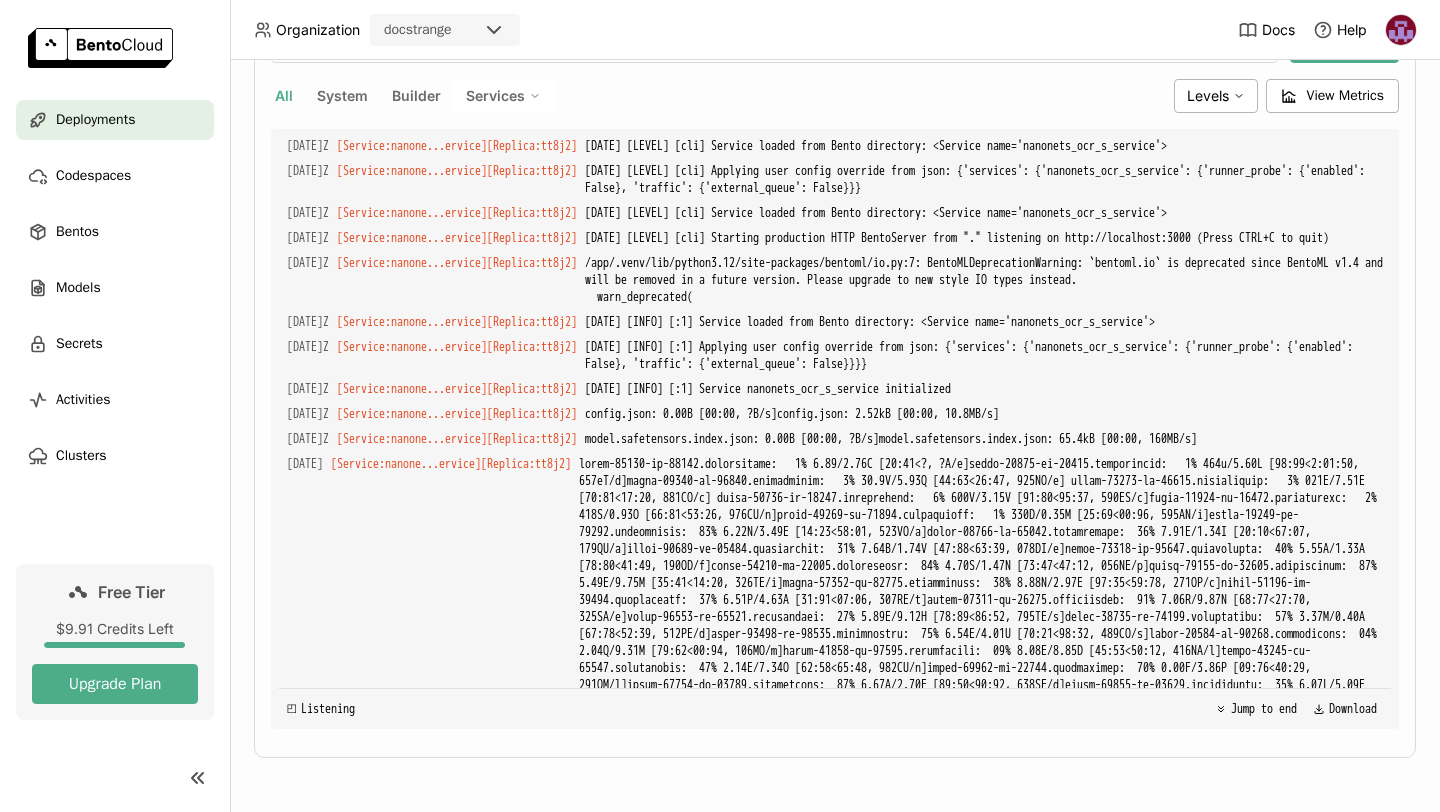 click on "2025-08-08T10:44:01+0000 [INFO] [:1] 10.1.11.253:53034 (scheme=http,method=POST,path=/ocr,type=application/json,length=473970) (status=200,type=application/json,length=2636) 104591.939ms (trace=b209a87d2d0ff4d5868339bf6376236d,span=99e40c039c066d94,sampled=0,service.name=nanonets_ocr_s_service)" at bounding box center [984, 1851] 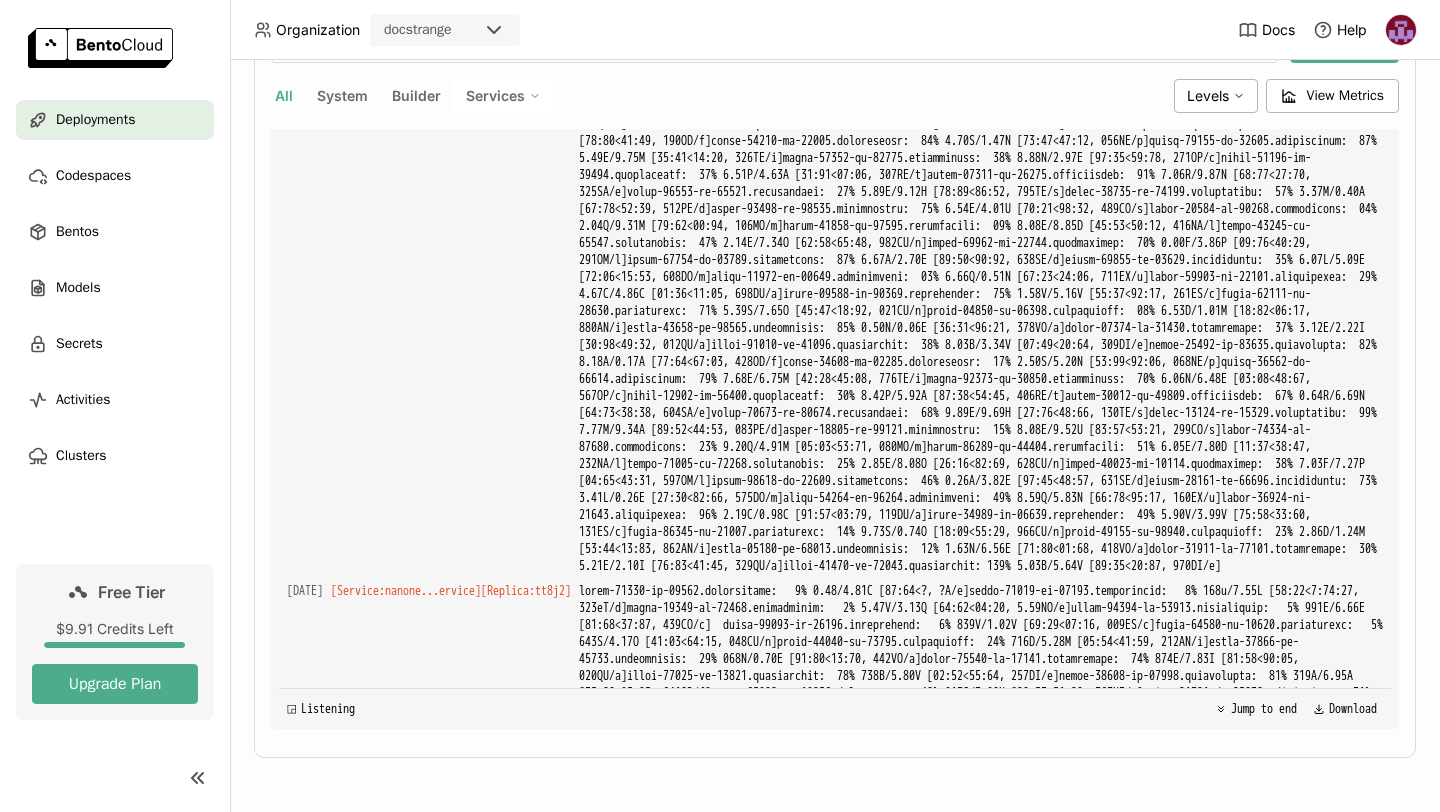 scroll, scrollTop: 14715, scrollLeft: 0, axis: vertical 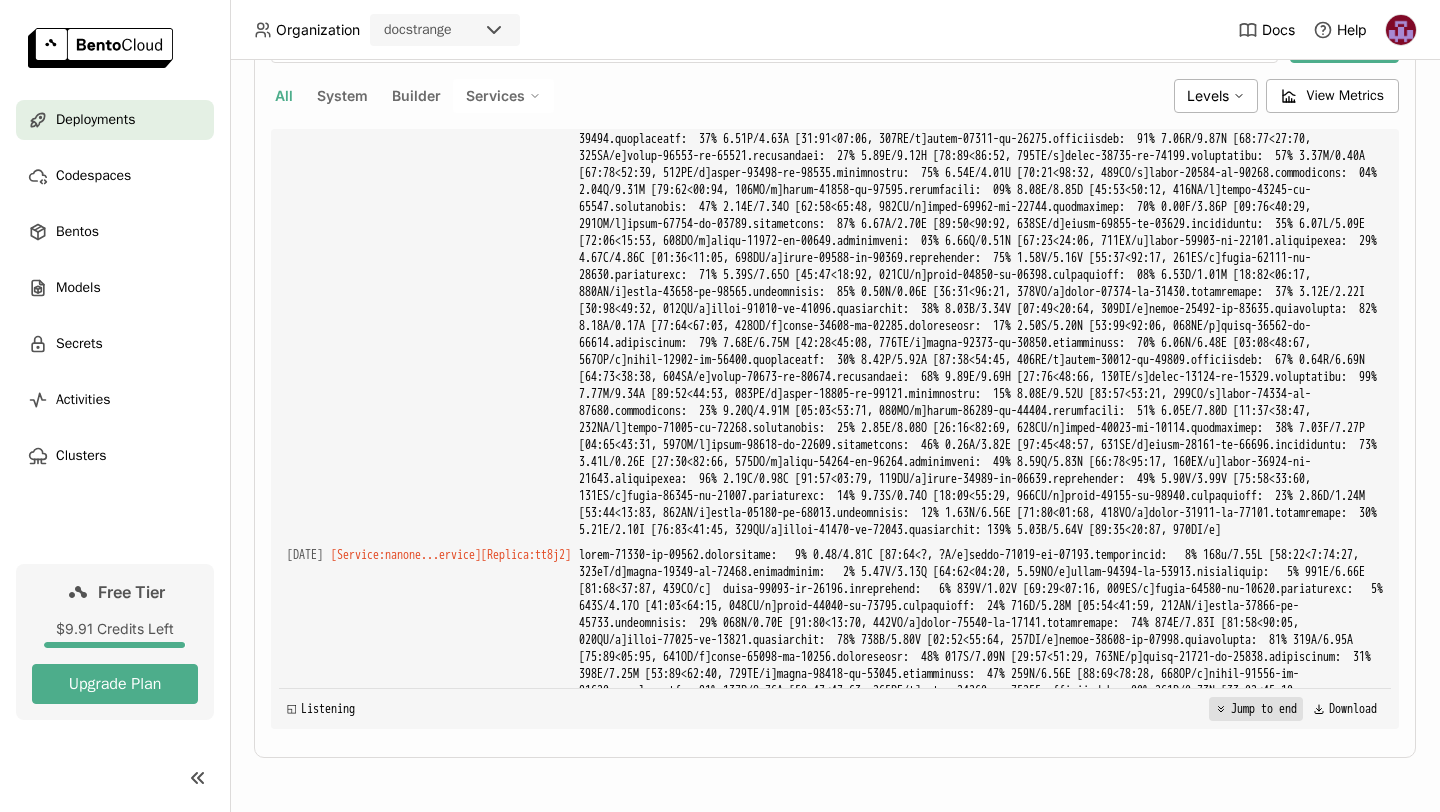 click on "Jump to end" at bounding box center (1256, 709) 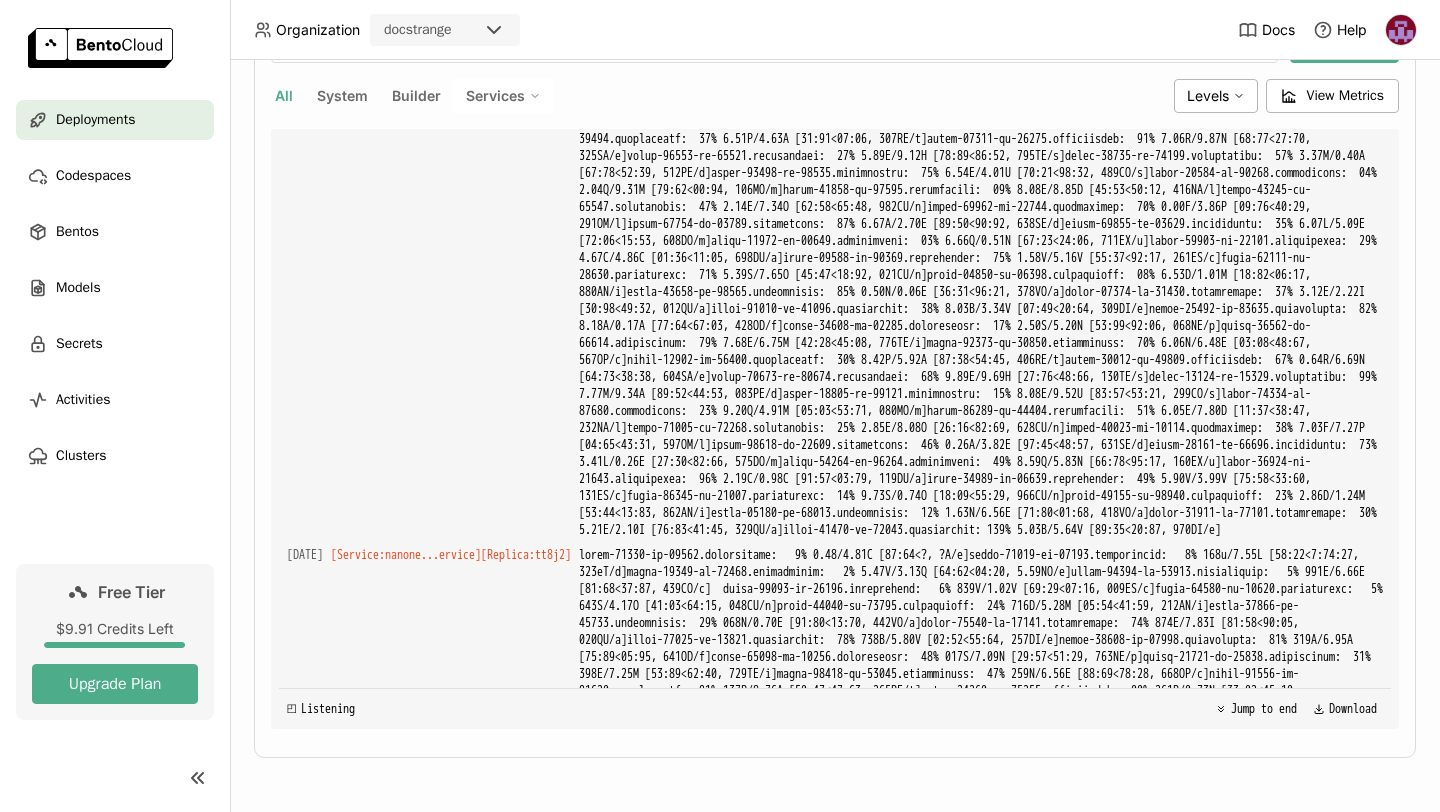 scroll, scrollTop: 14793, scrollLeft: 0, axis: vertical 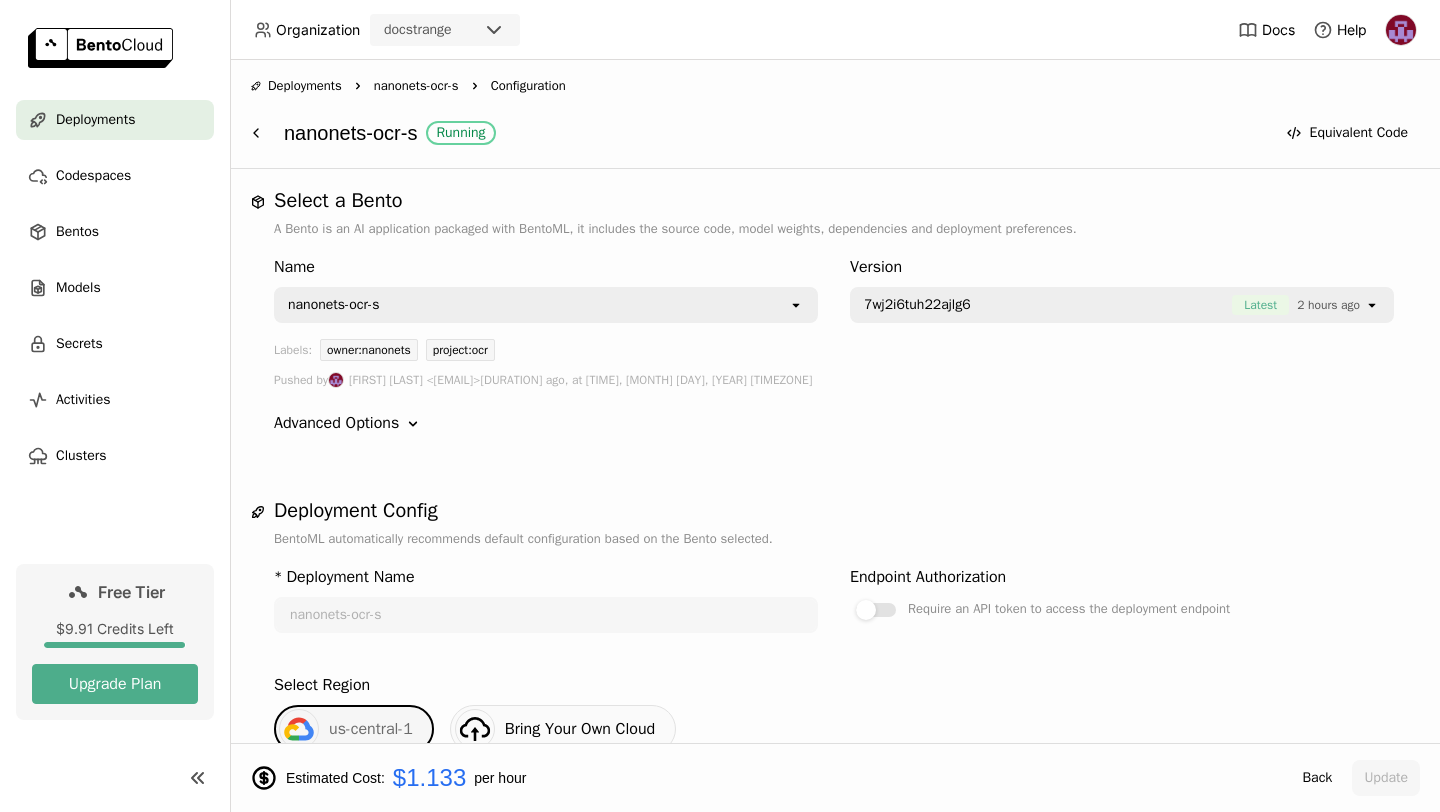 click at bounding box center [1401, 30] 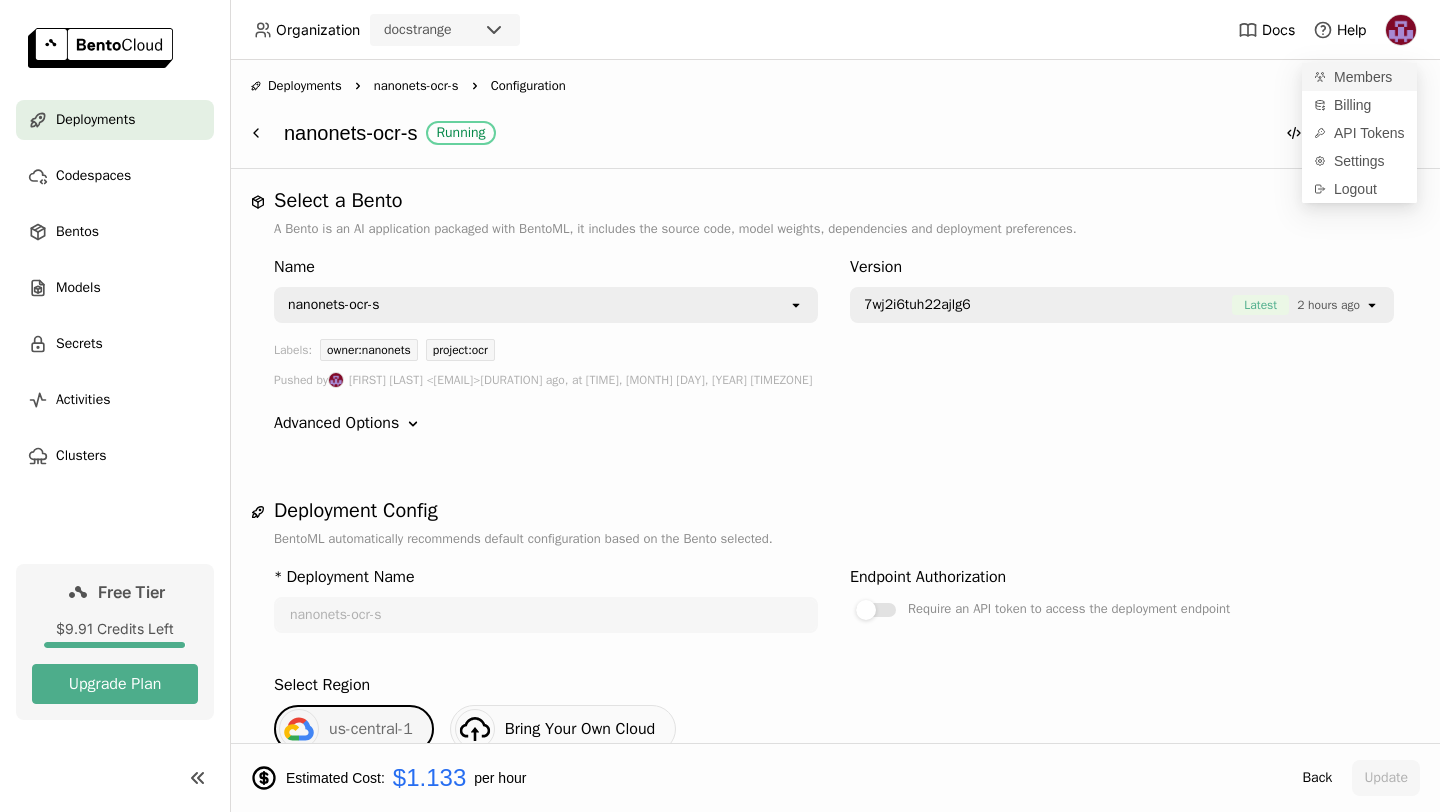 click on "Members" at bounding box center [1363, 77] 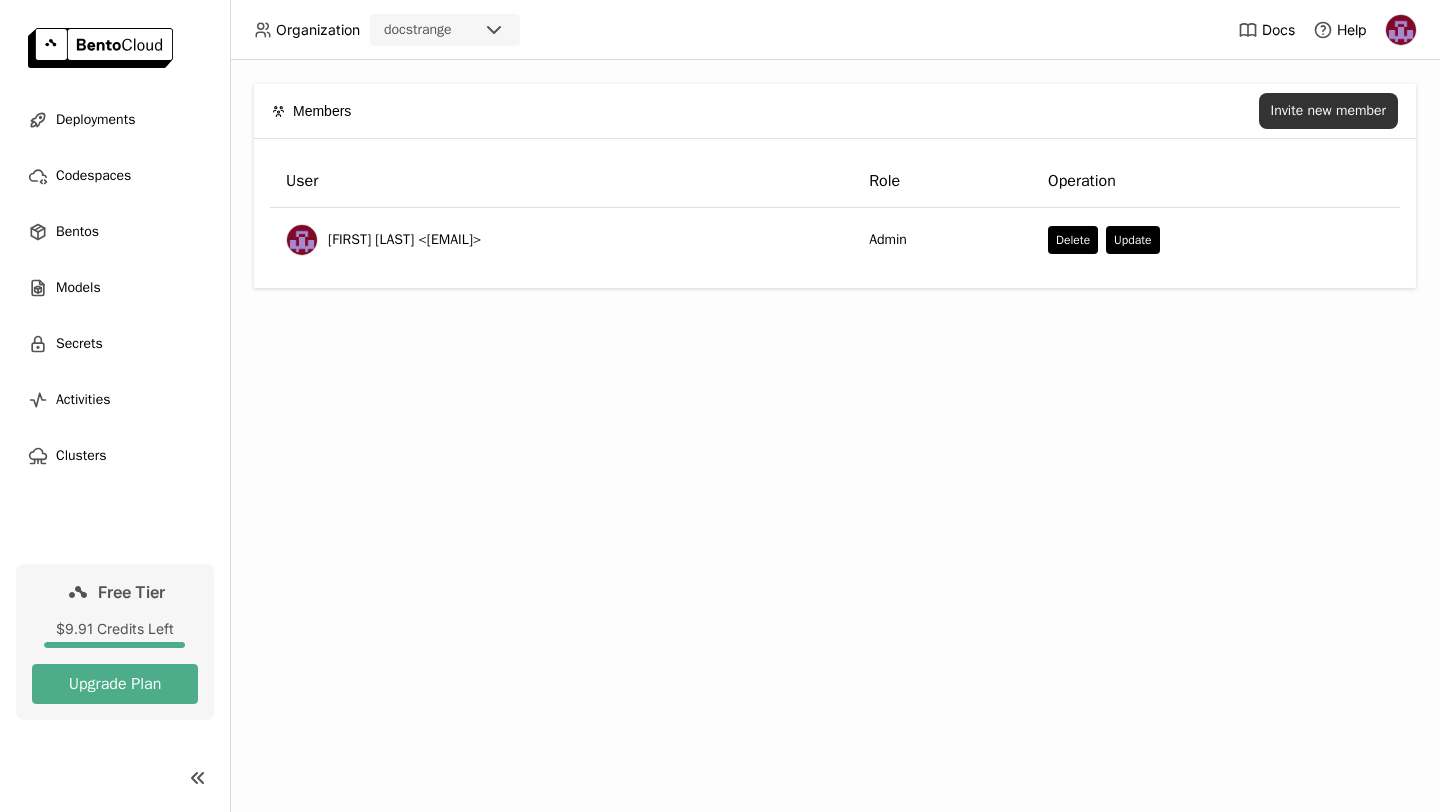 click on "Invite new member" at bounding box center (1328, 111) 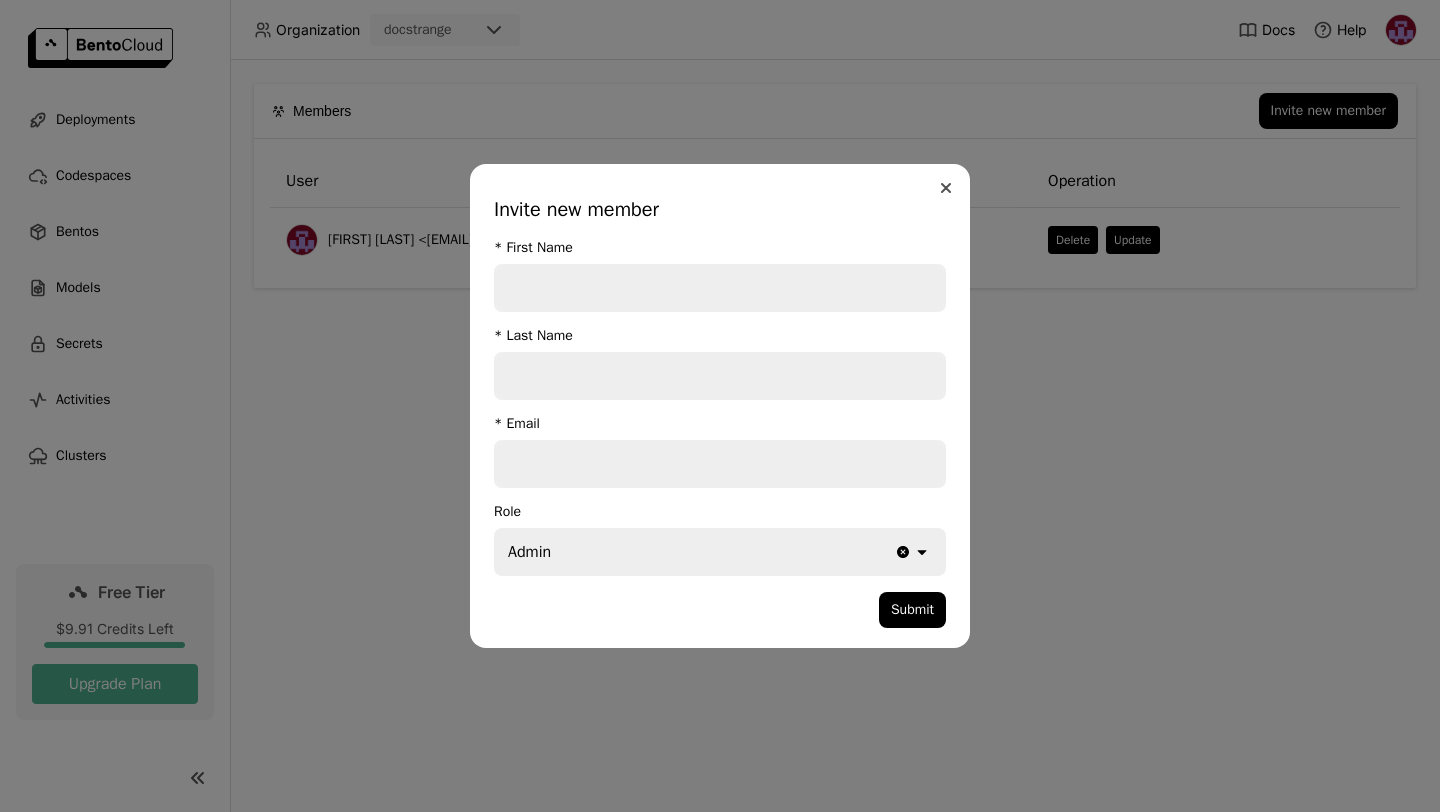 click at bounding box center [946, 188] 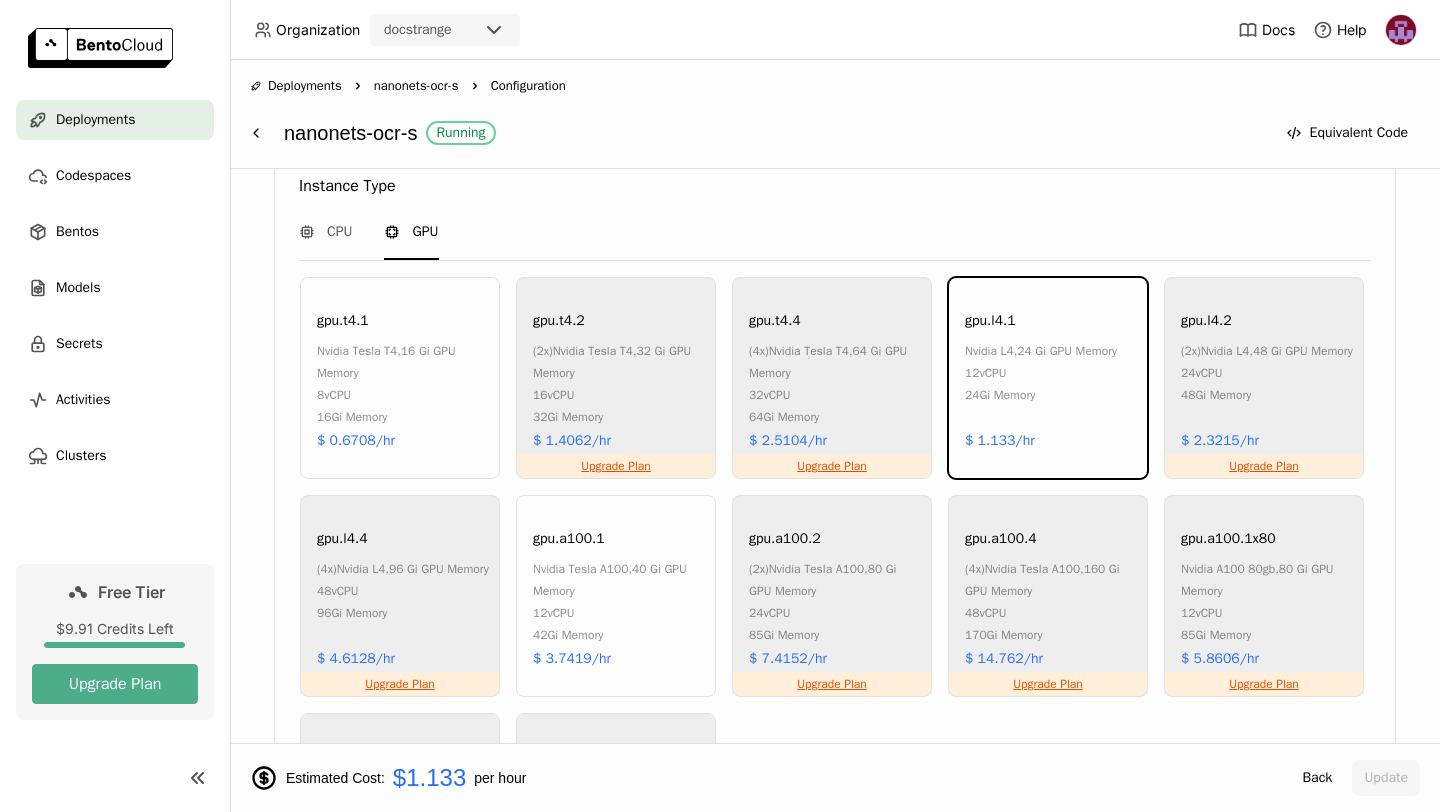 scroll, scrollTop: 1086, scrollLeft: 0, axis: vertical 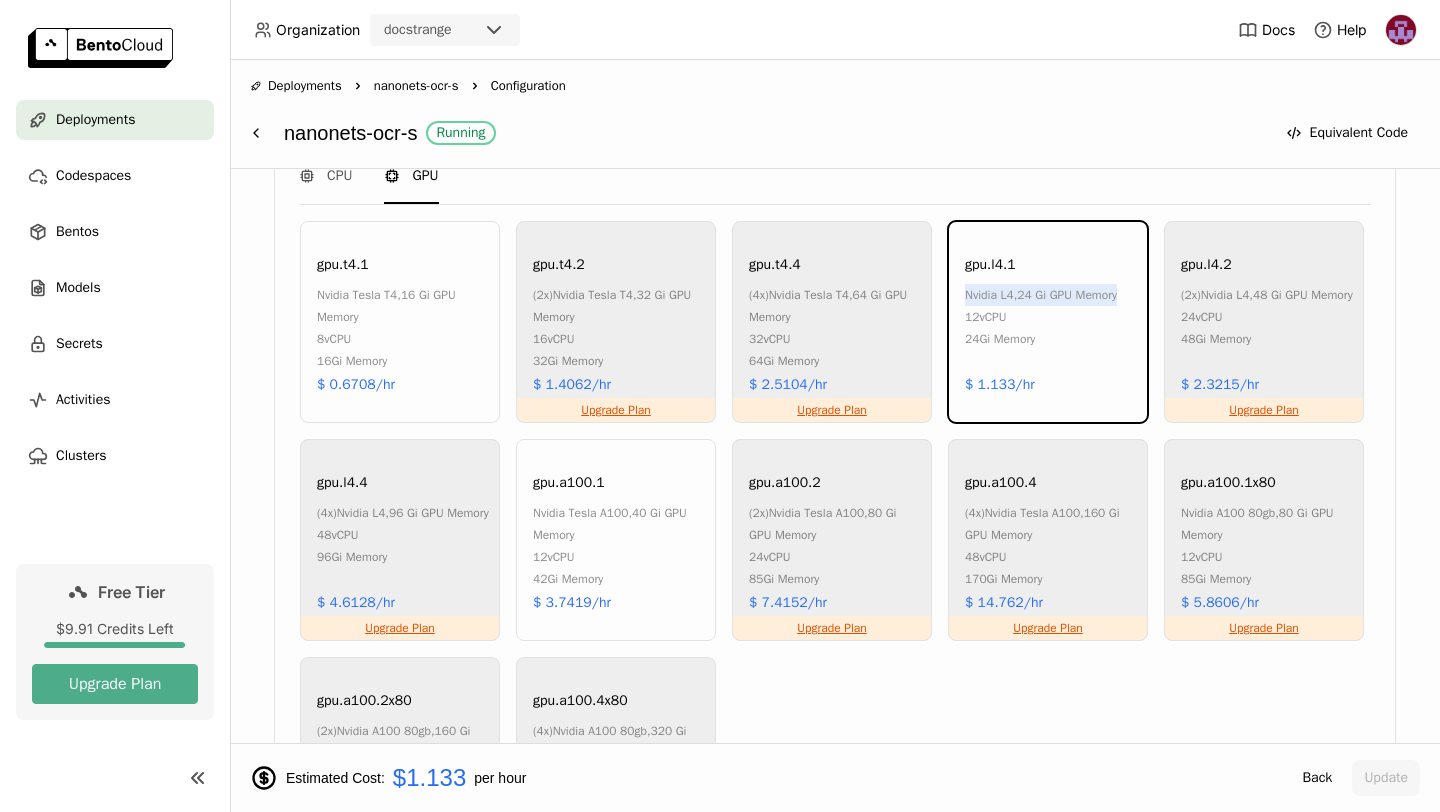copy on "nvidia l4 ,  24 Gi   GPU Memory" 